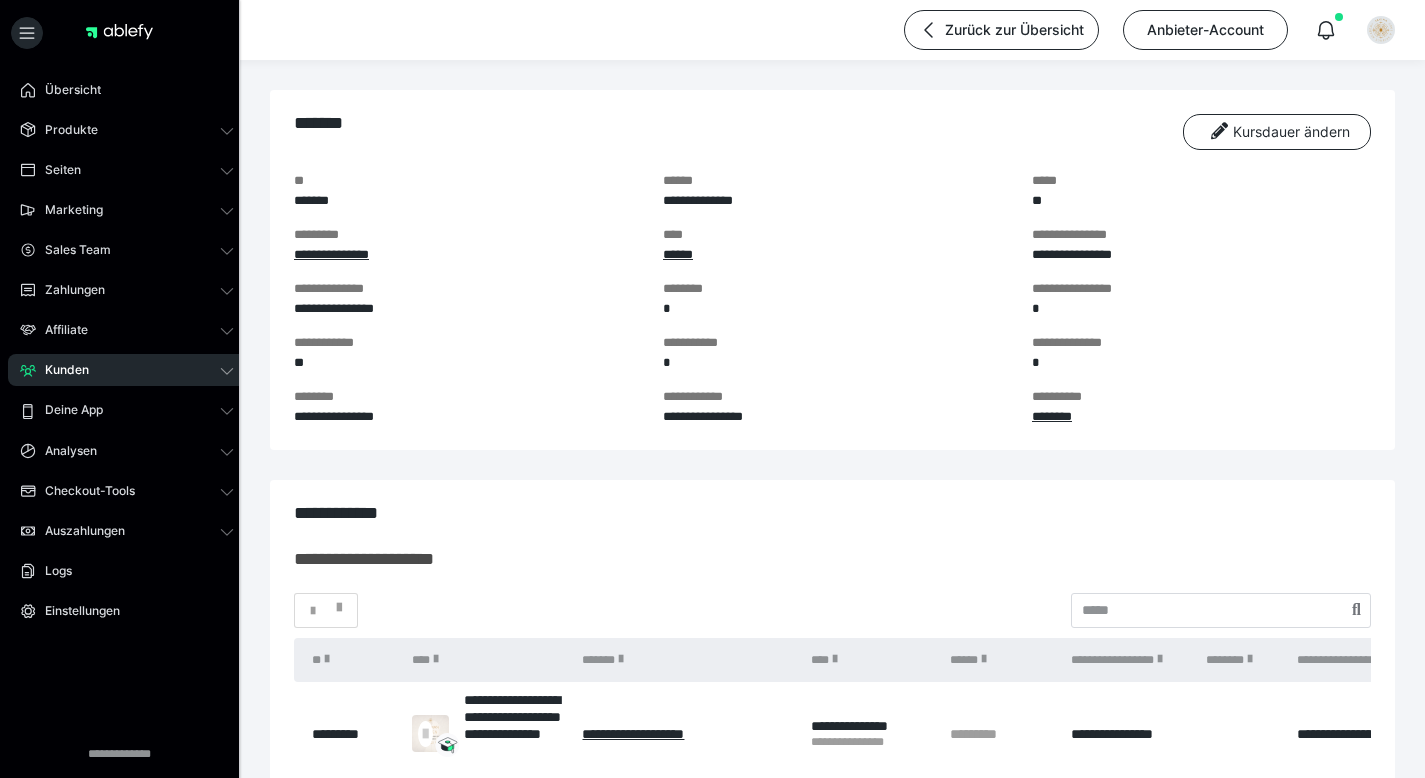scroll, scrollTop: 0, scrollLeft: 0, axis: both 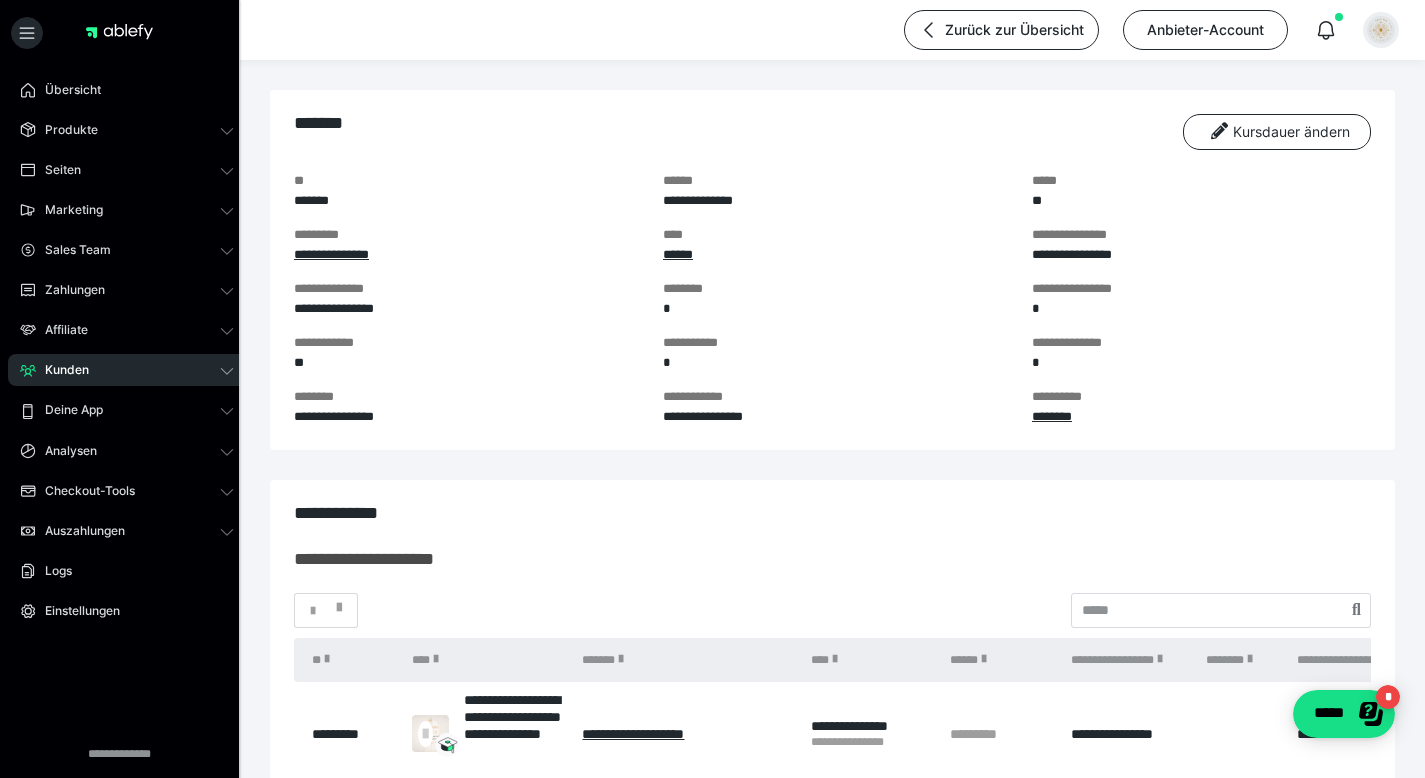 click at bounding box center [1381, 30] 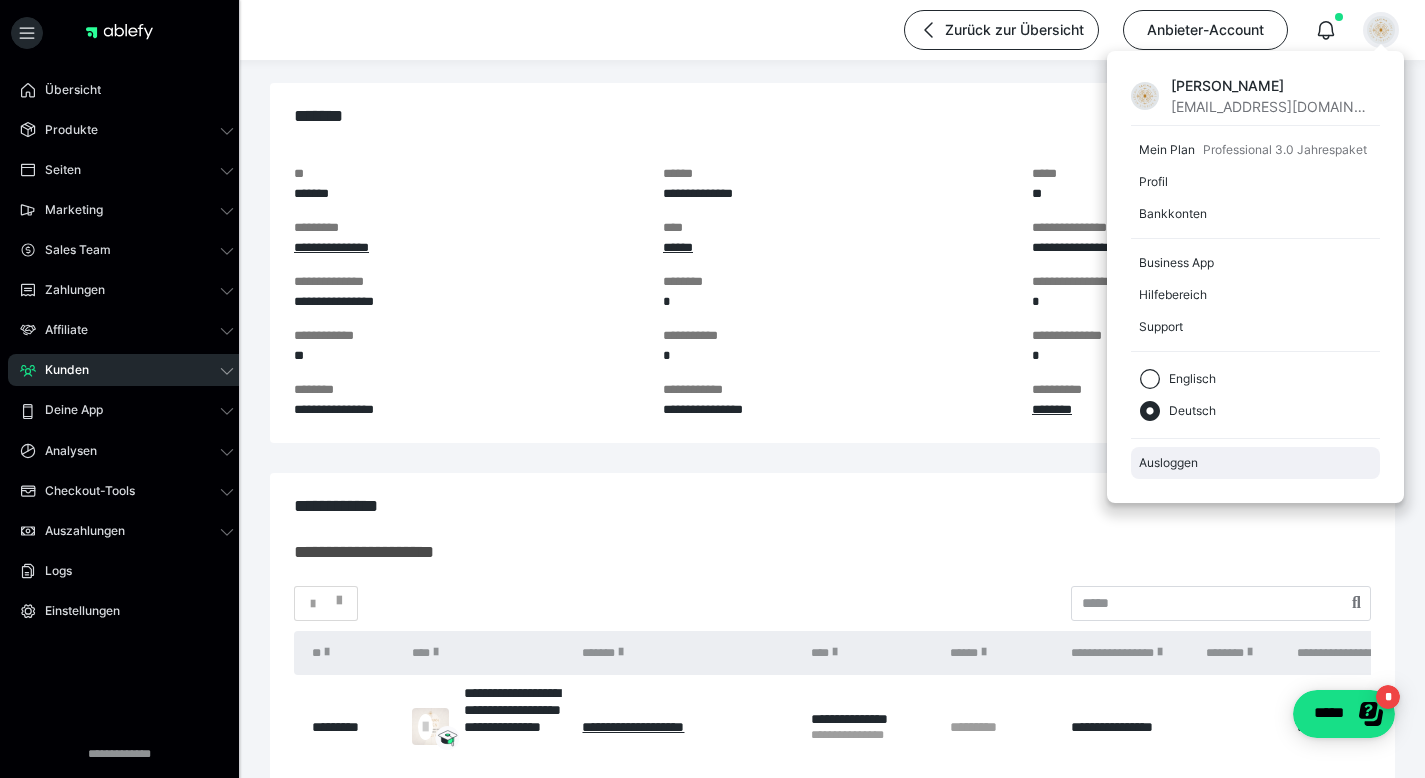 scroll, scrollTop: 13, scrollLeft: 0, axis: vertical 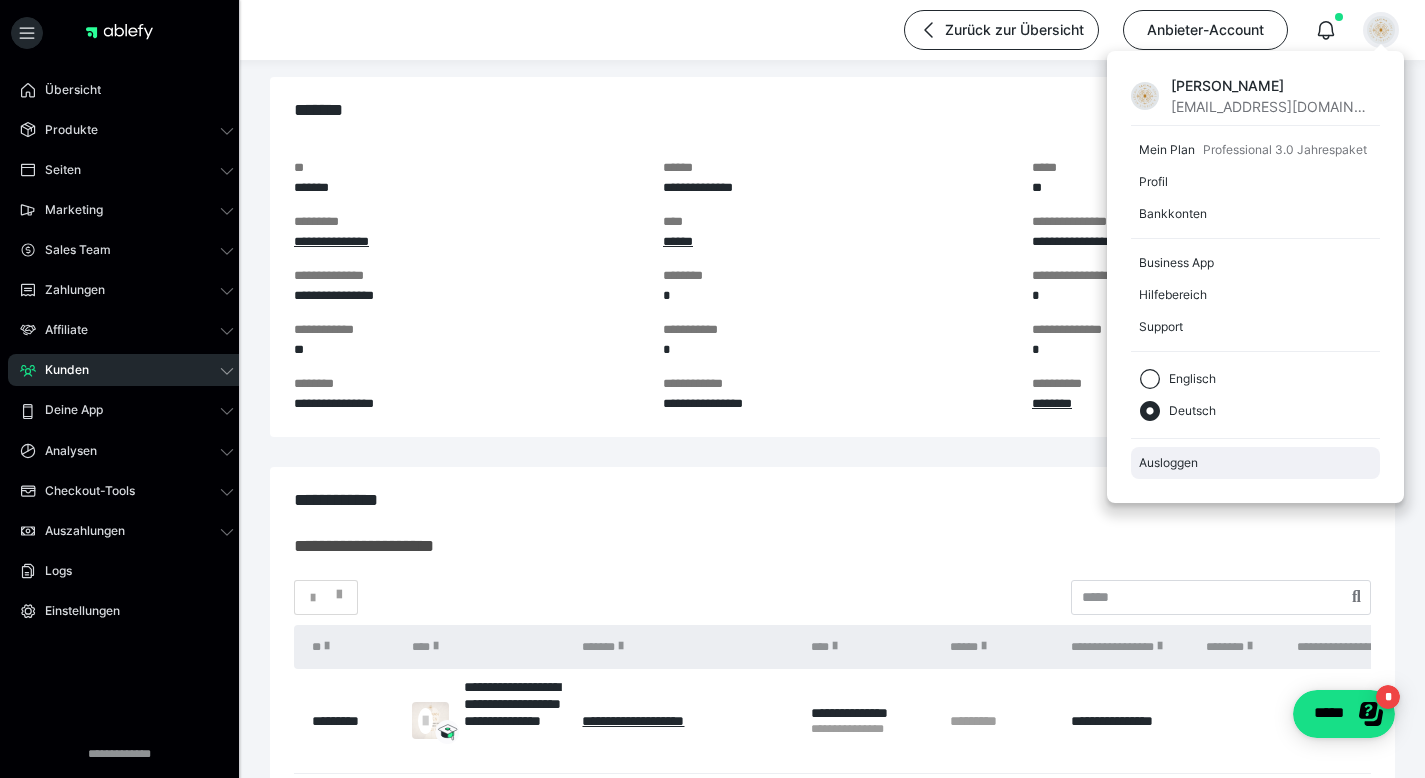 click on "Ausloggen" at bounding box center (1255, 463) 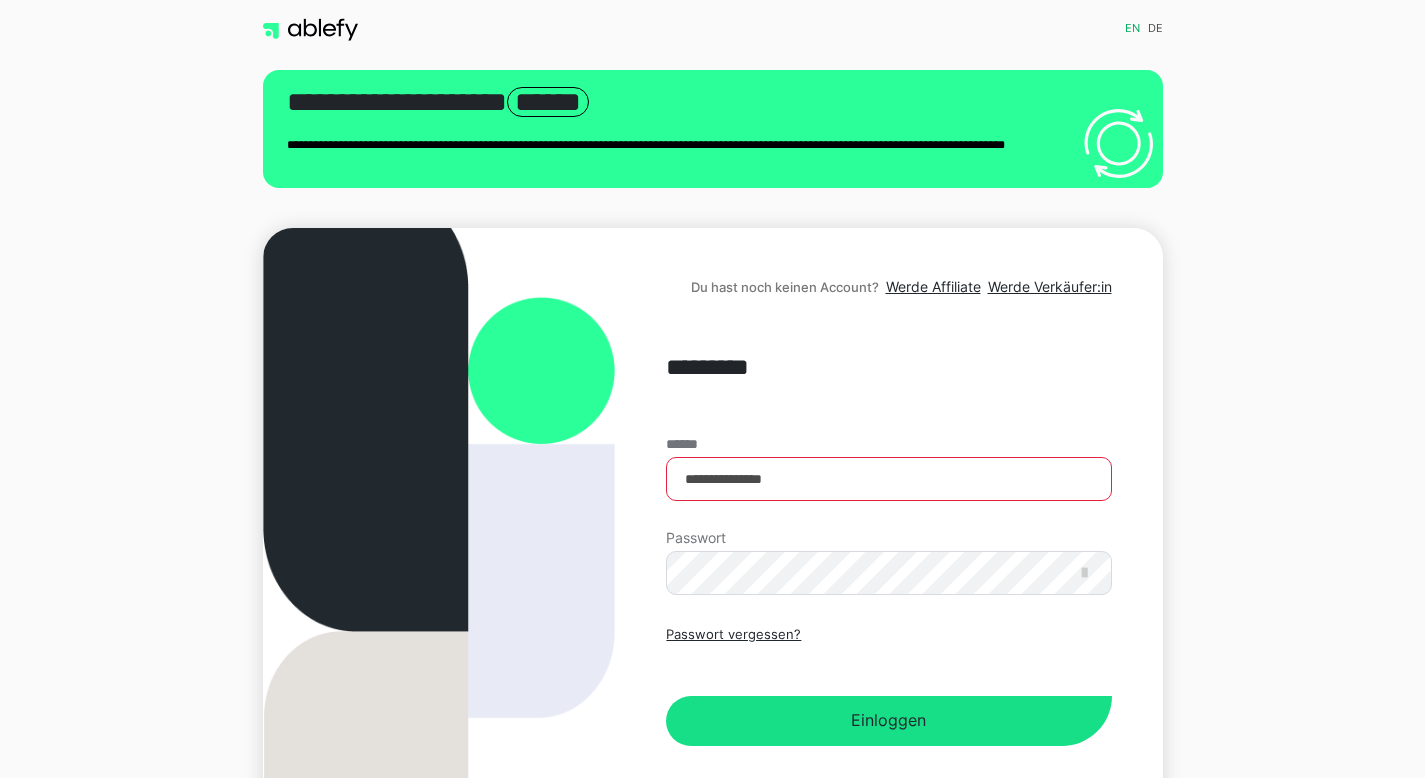 scroll, scrollTop: 0, scrollLeft: 0, axis: both 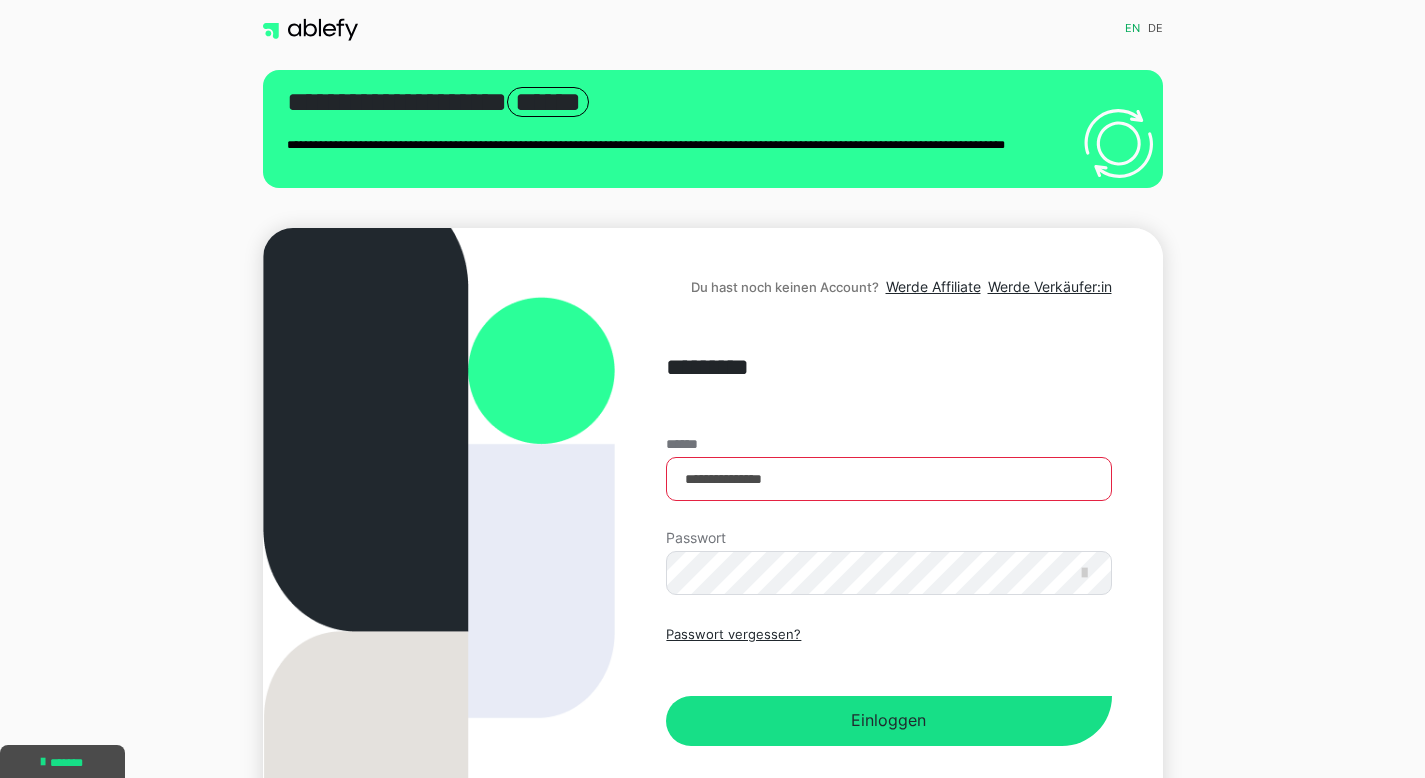 click on "**********" at bounding box center (888, 479) 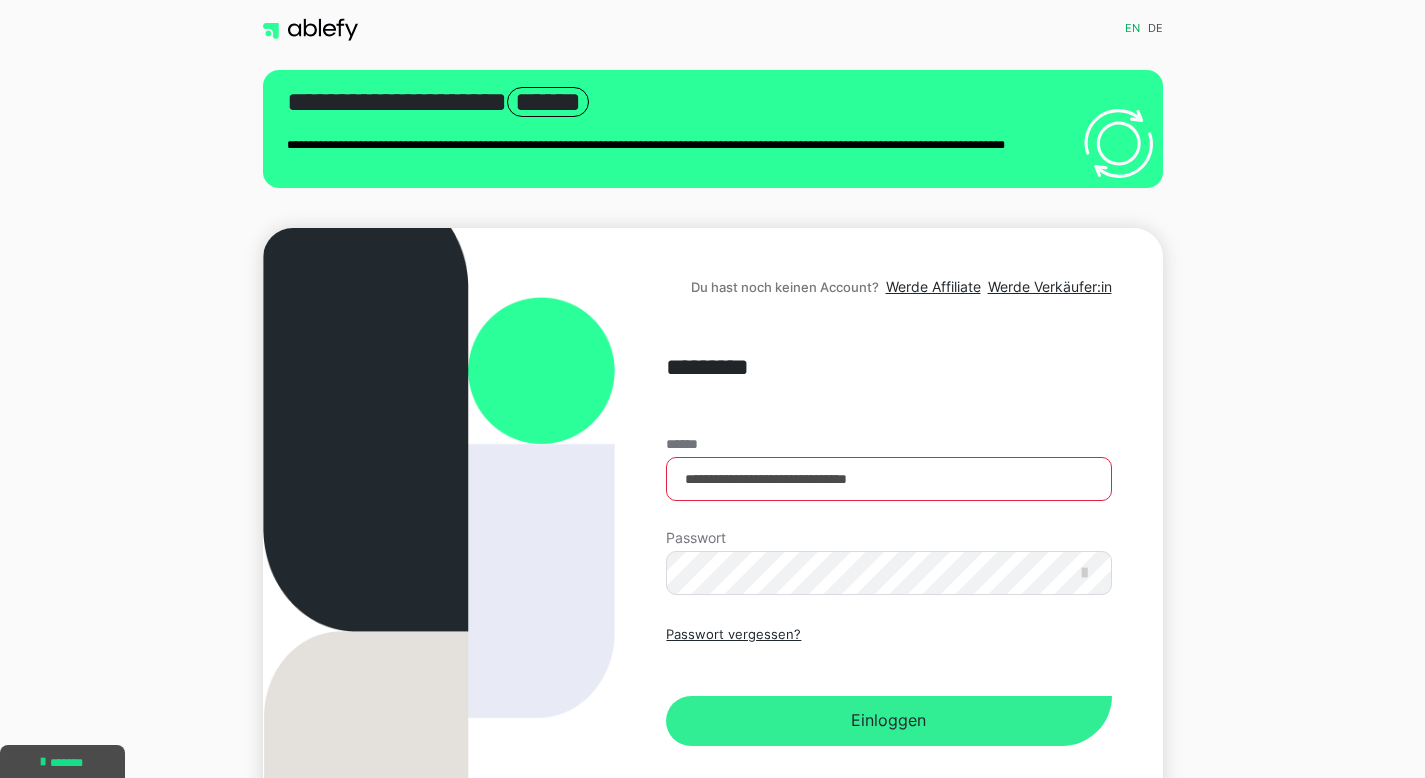 click on "Einloggen" at bounding box center [888, 721] 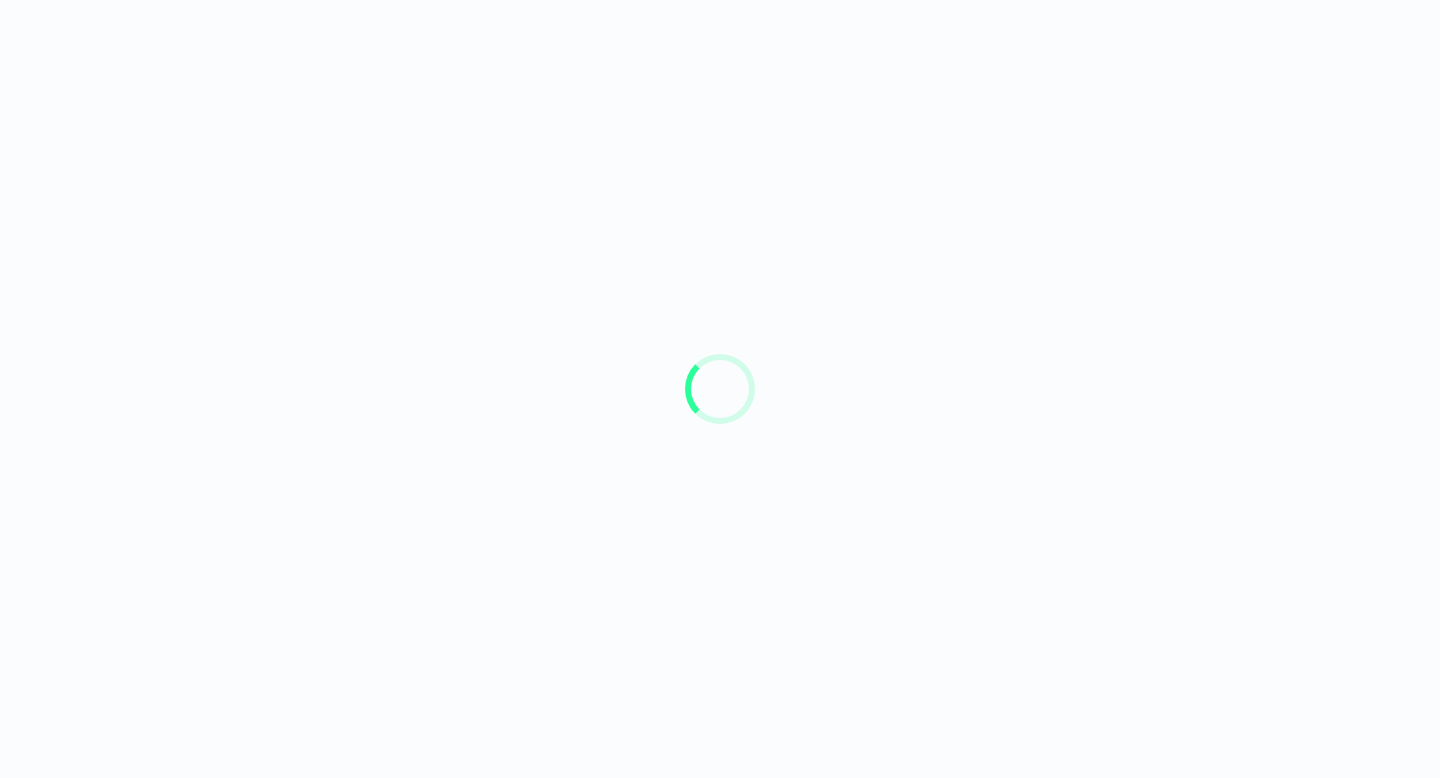 scroll, scrollTop: 0, scrollLeft: 0, axis: both 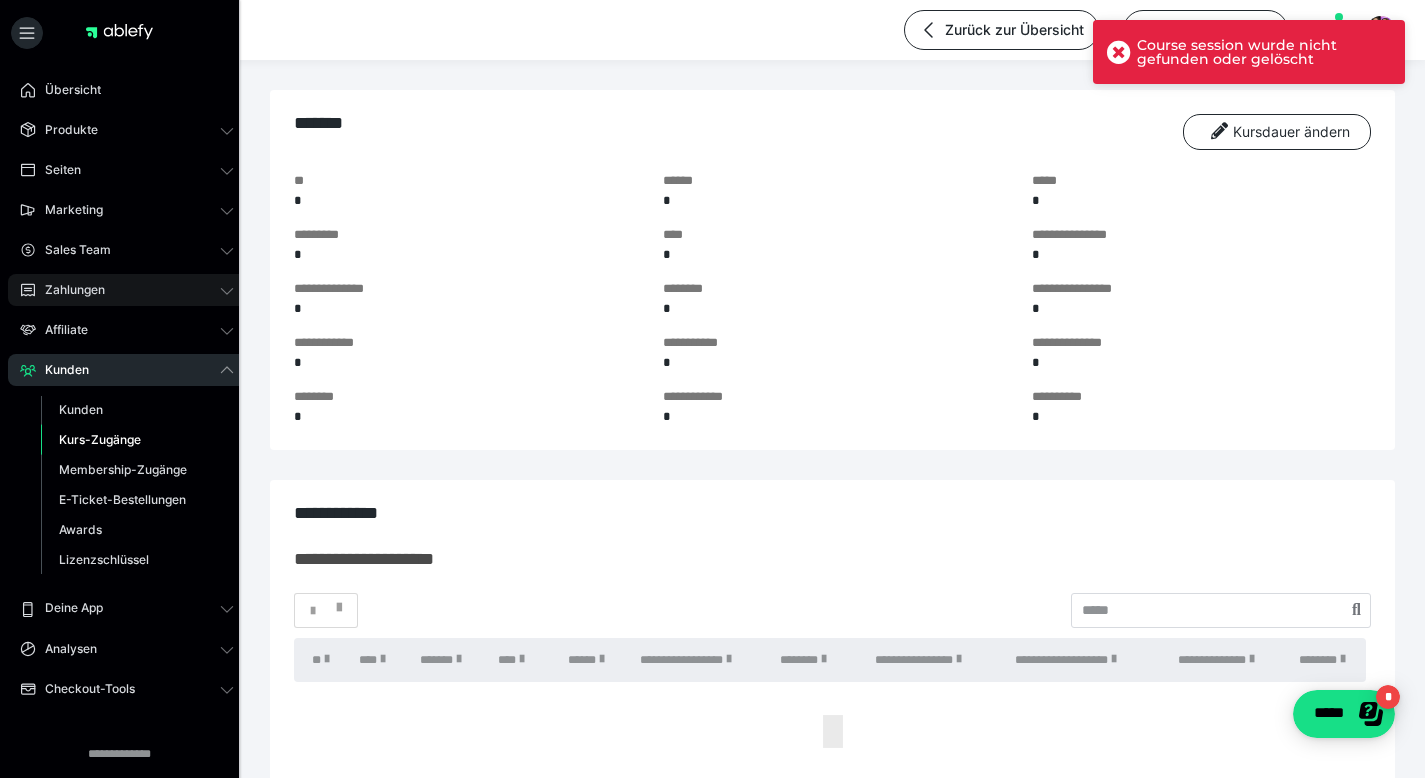 click on "Zahlungen" at bounding box center [68, 290] 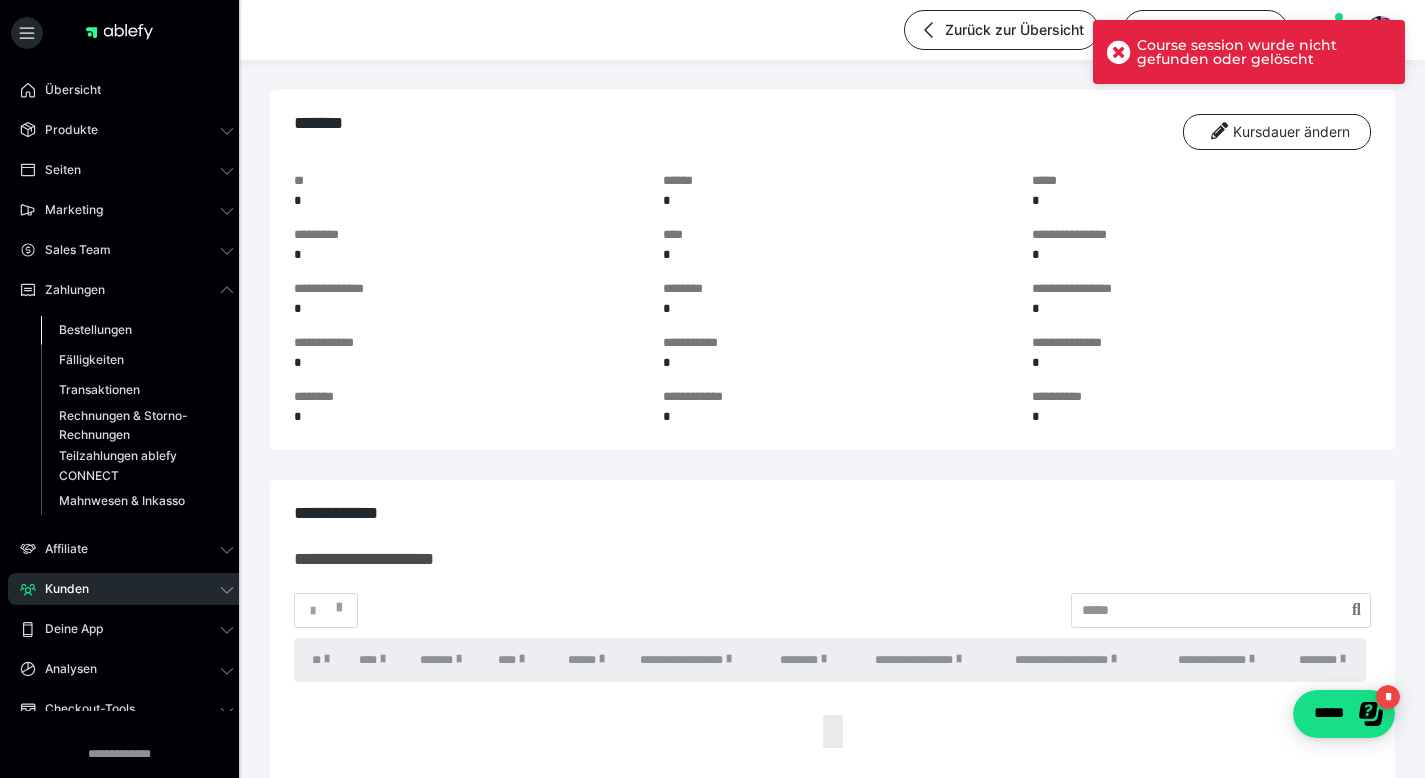 click on "Bestellungen" at bounding box center [95, 329] 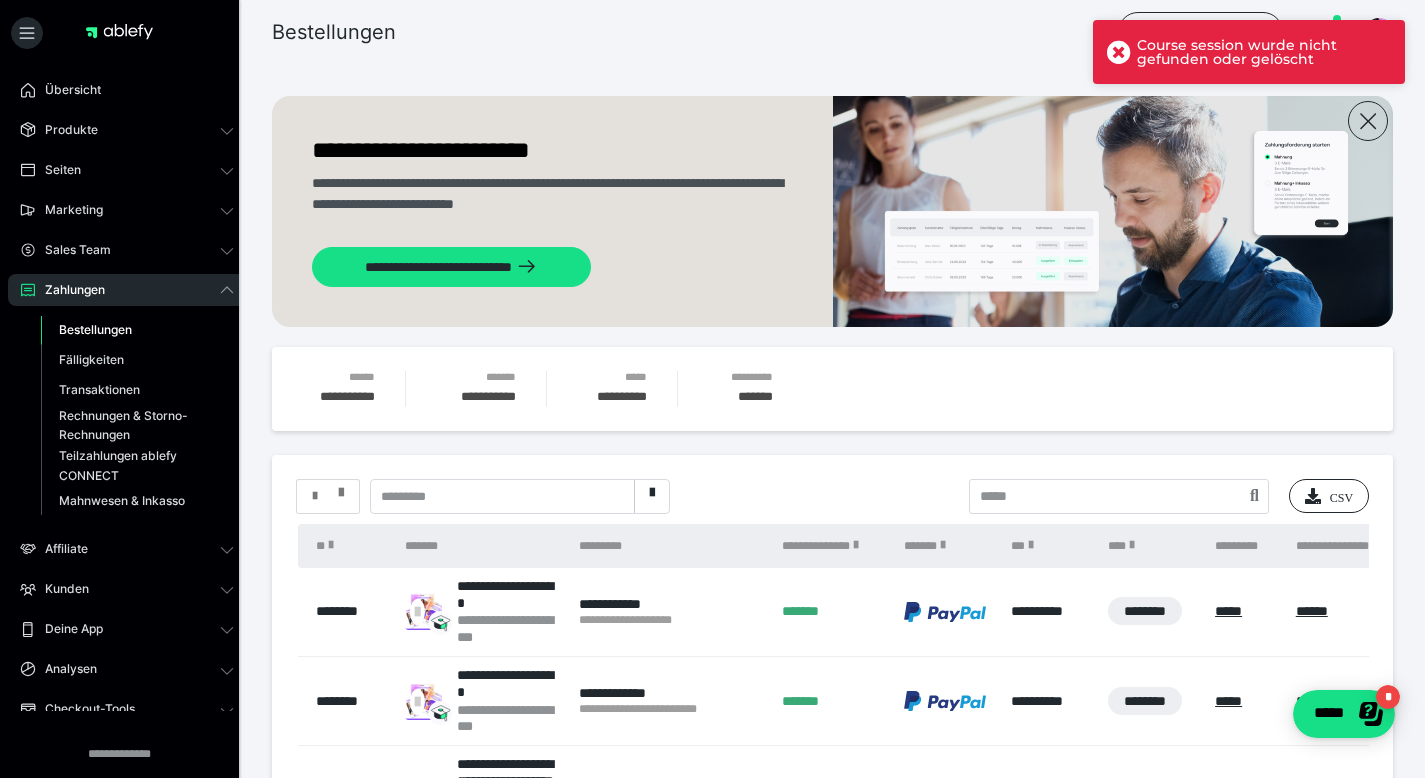 click at bounding box center [341, 488] 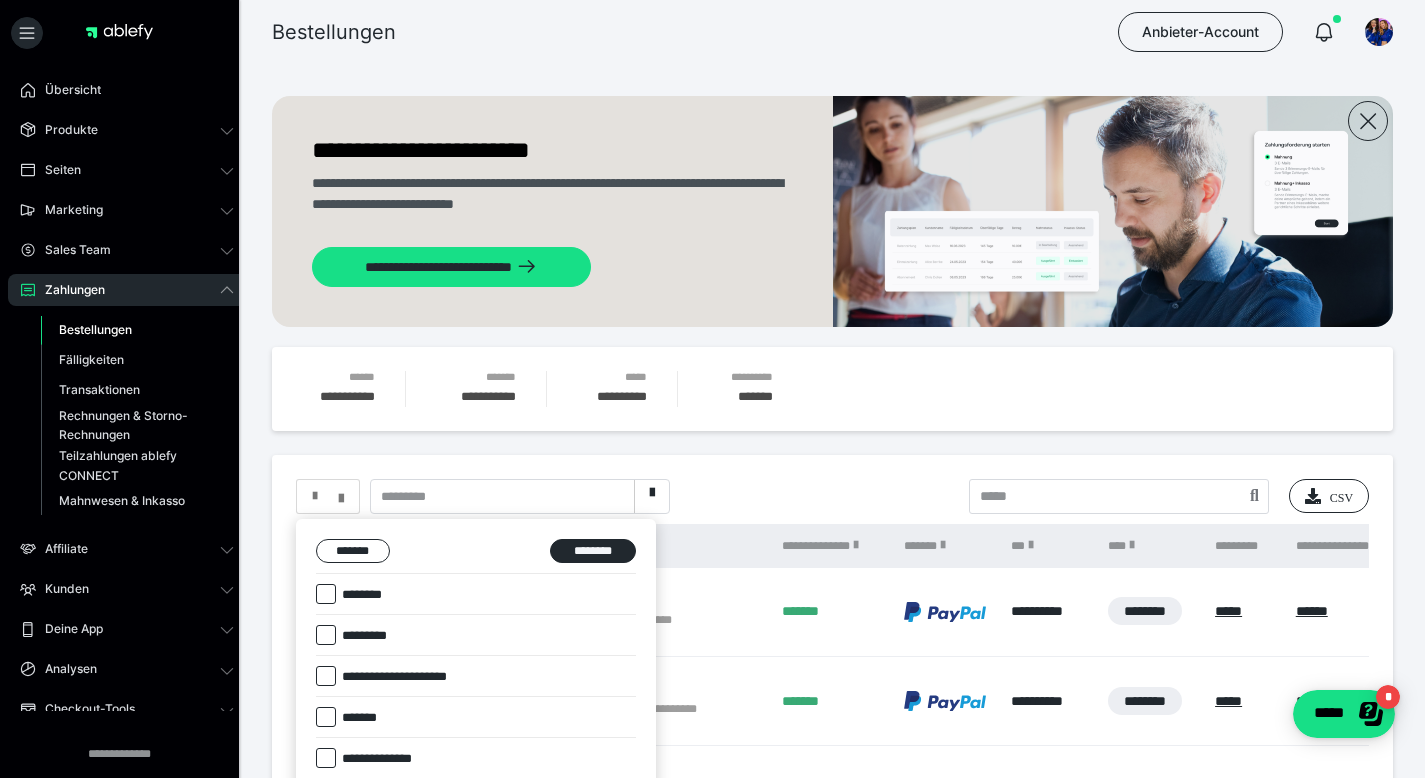click at bounding box center [326, 594] 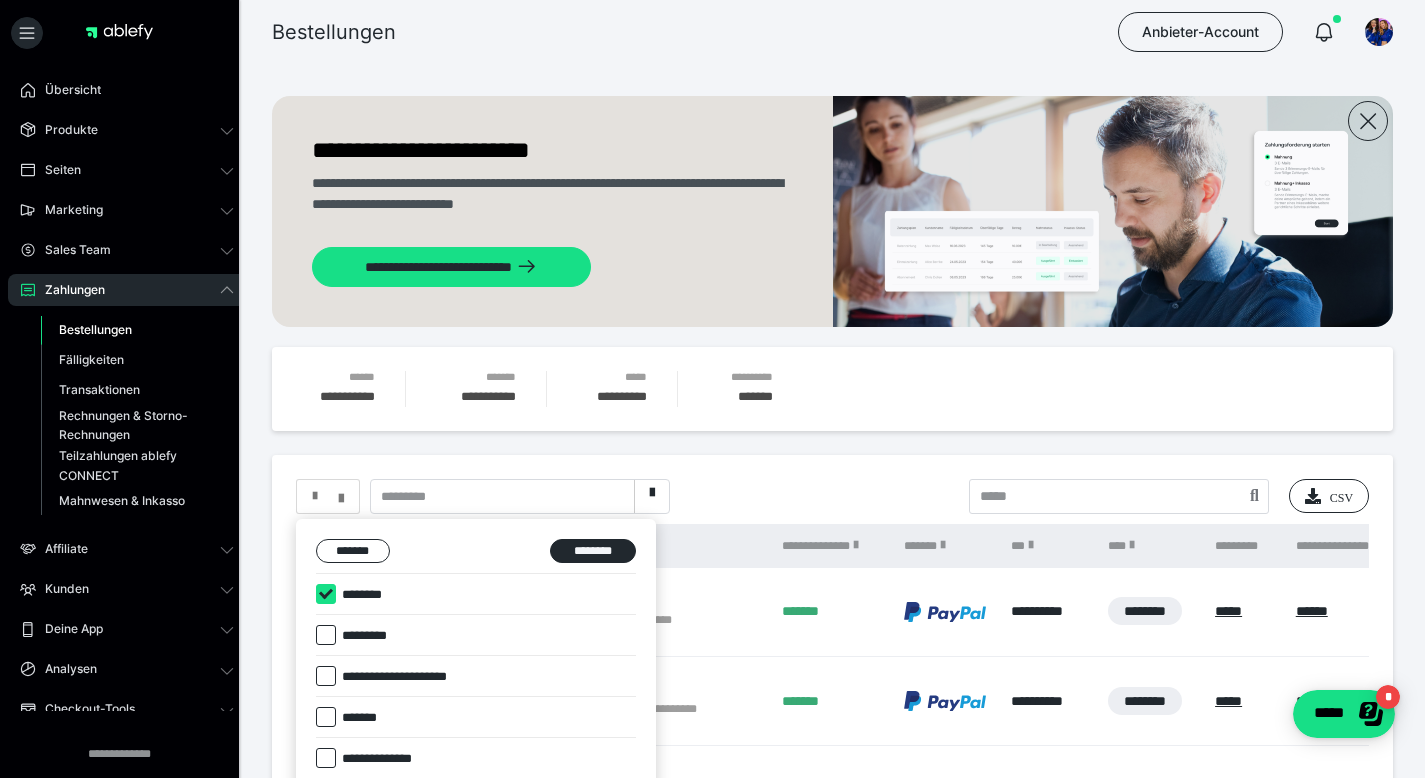 checkbox on "****" 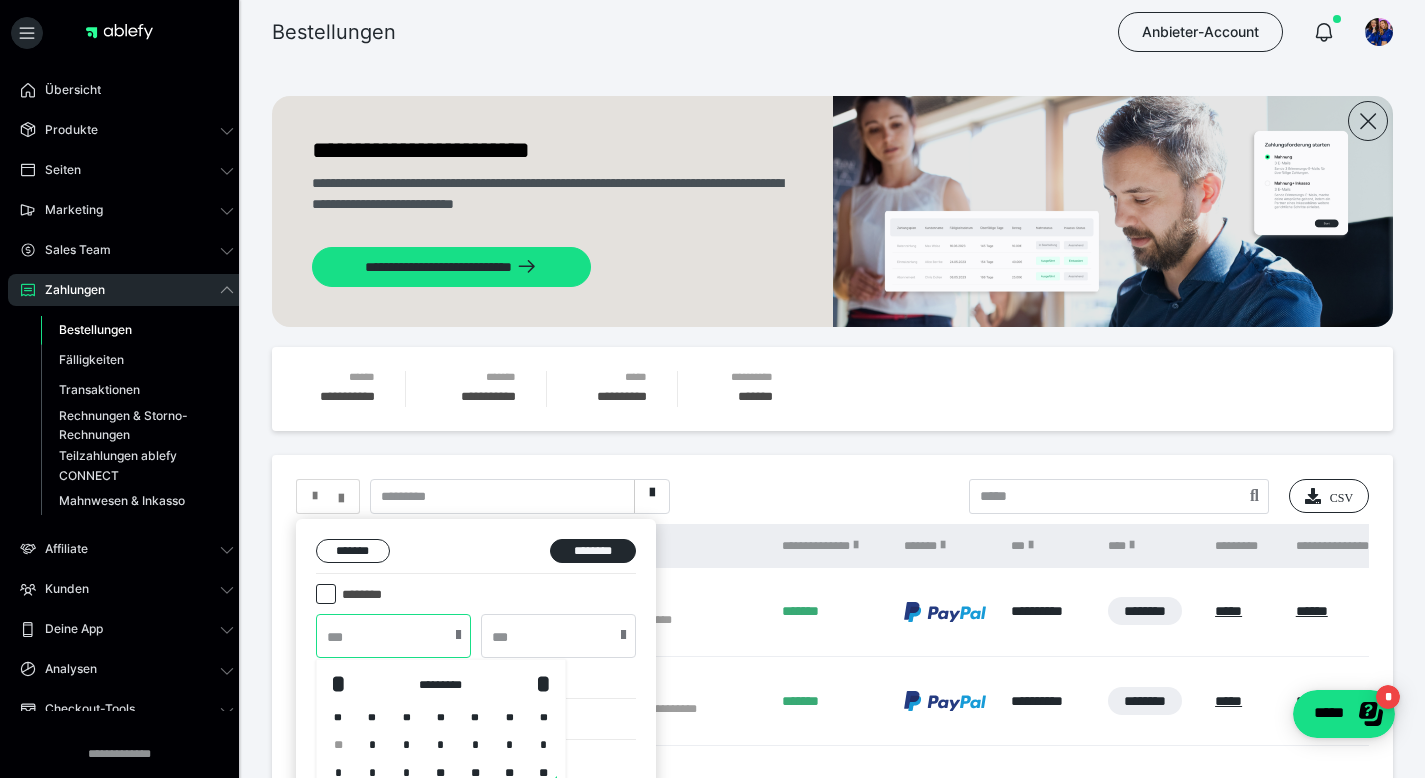click at bounding box center [393, 636] 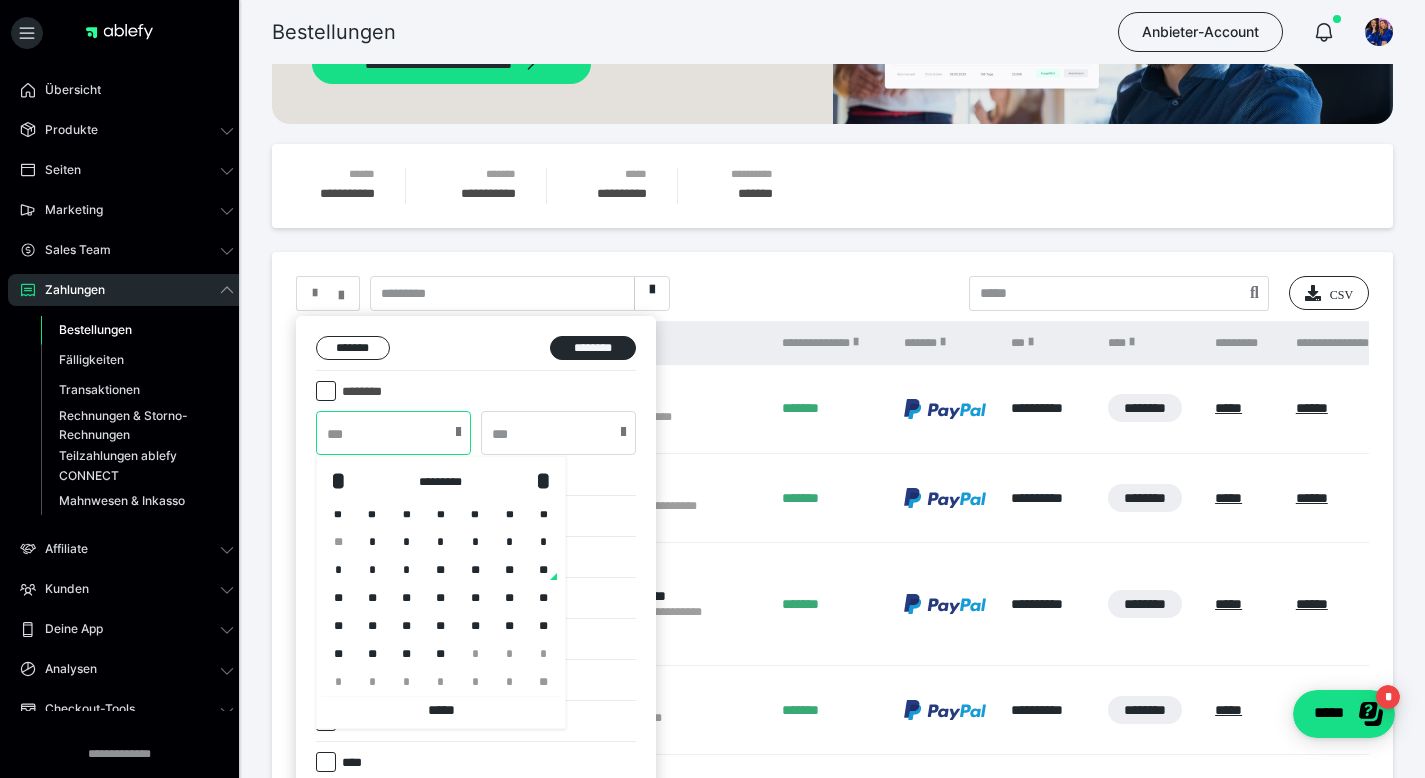 scroll, scrollTop: 210, scrollLeft: 0, axis: vertical 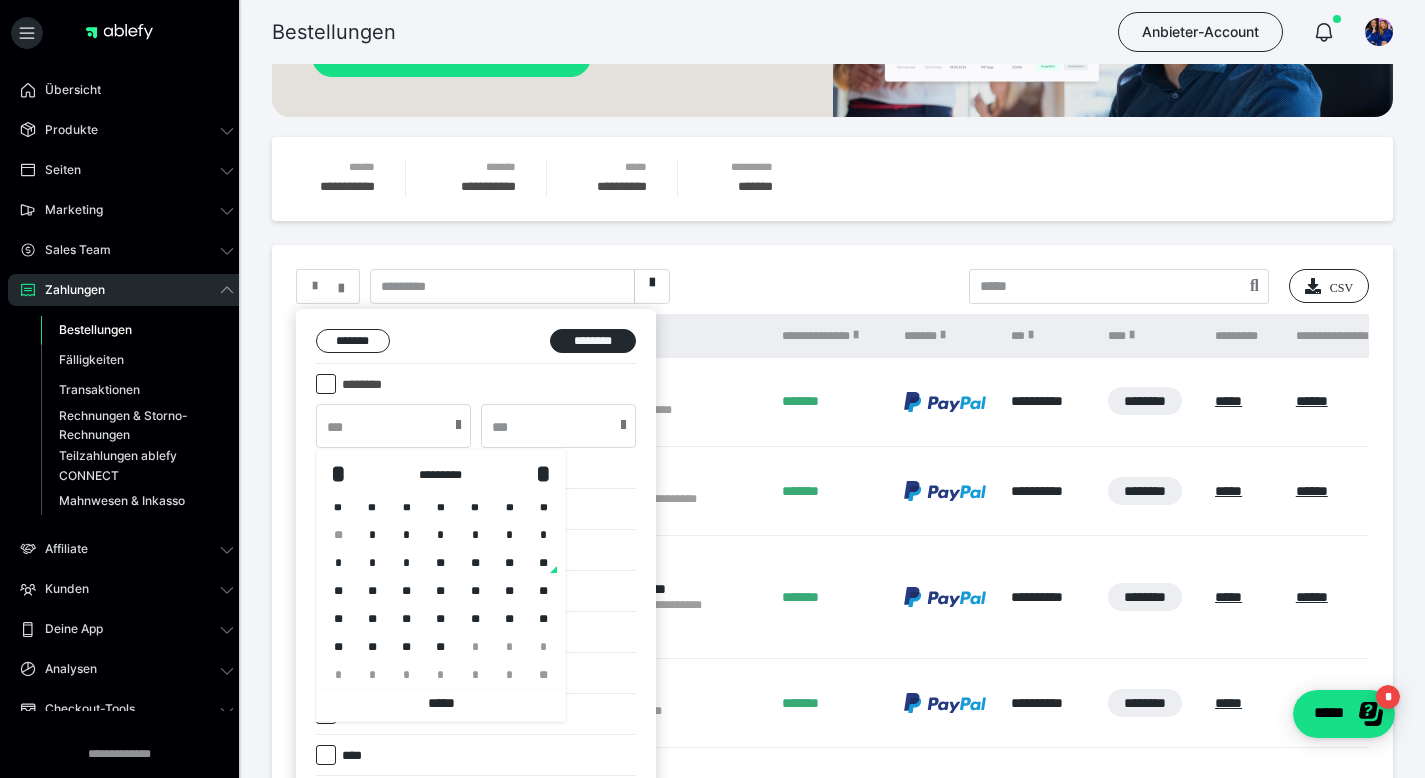 click on "**" at bounding box center [475, 563] 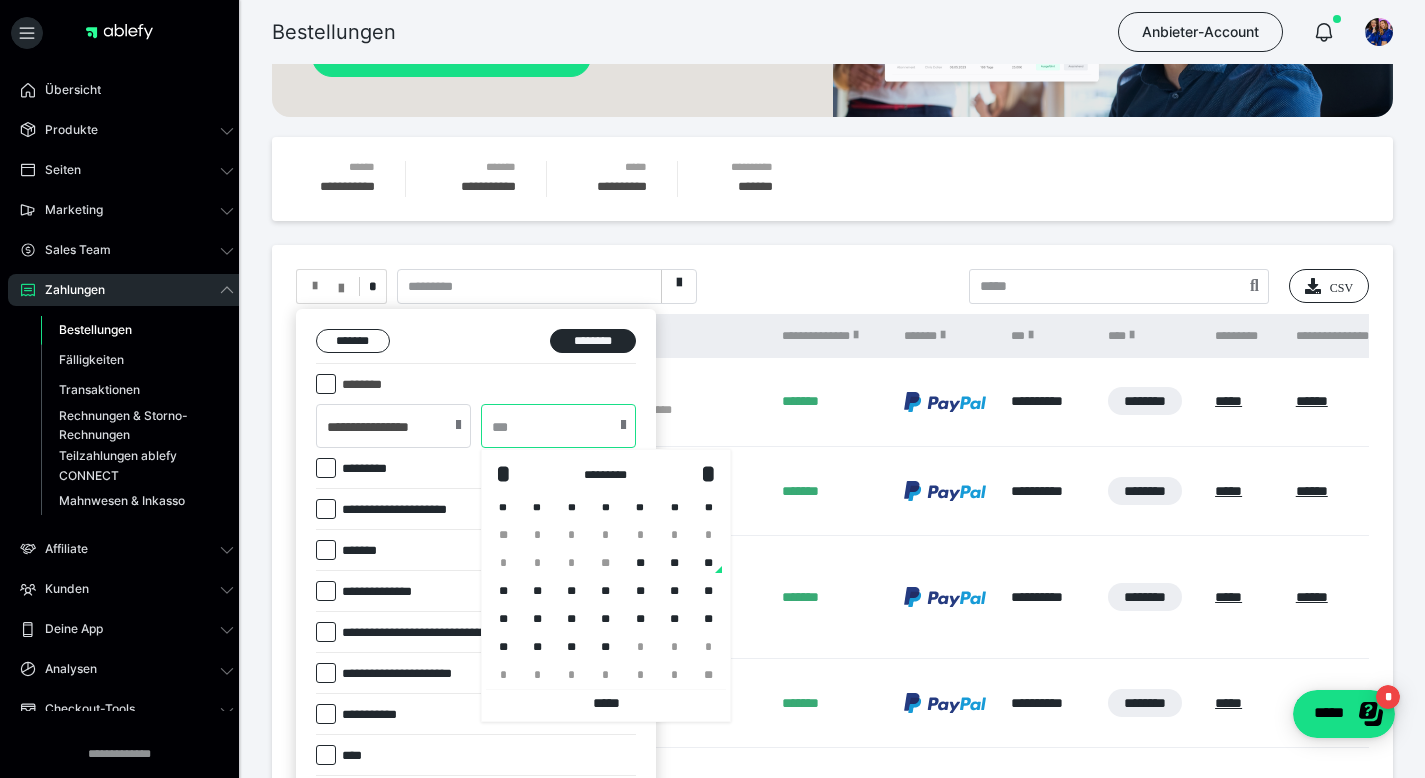 click at bounding box center (558, 426) 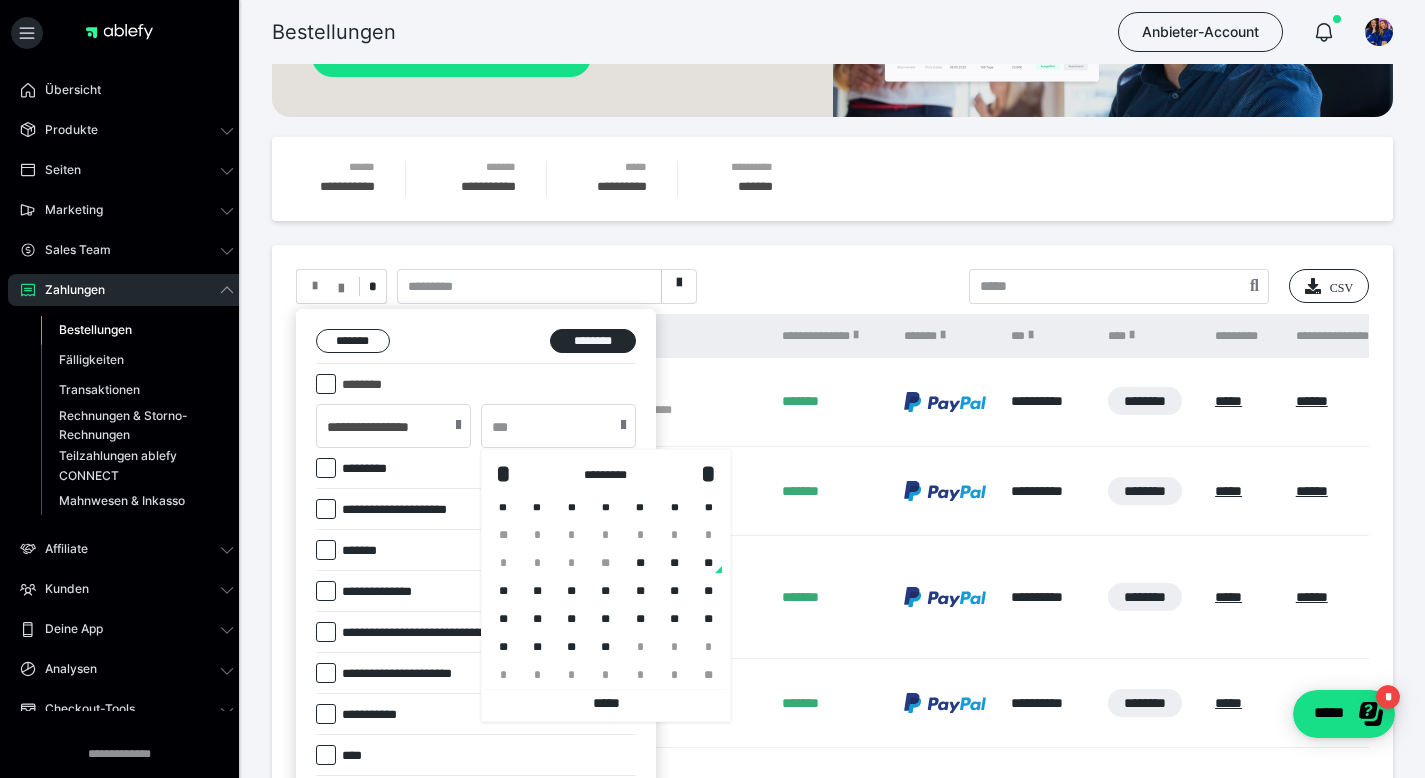 click on "**" at bounding box center [674, 563] 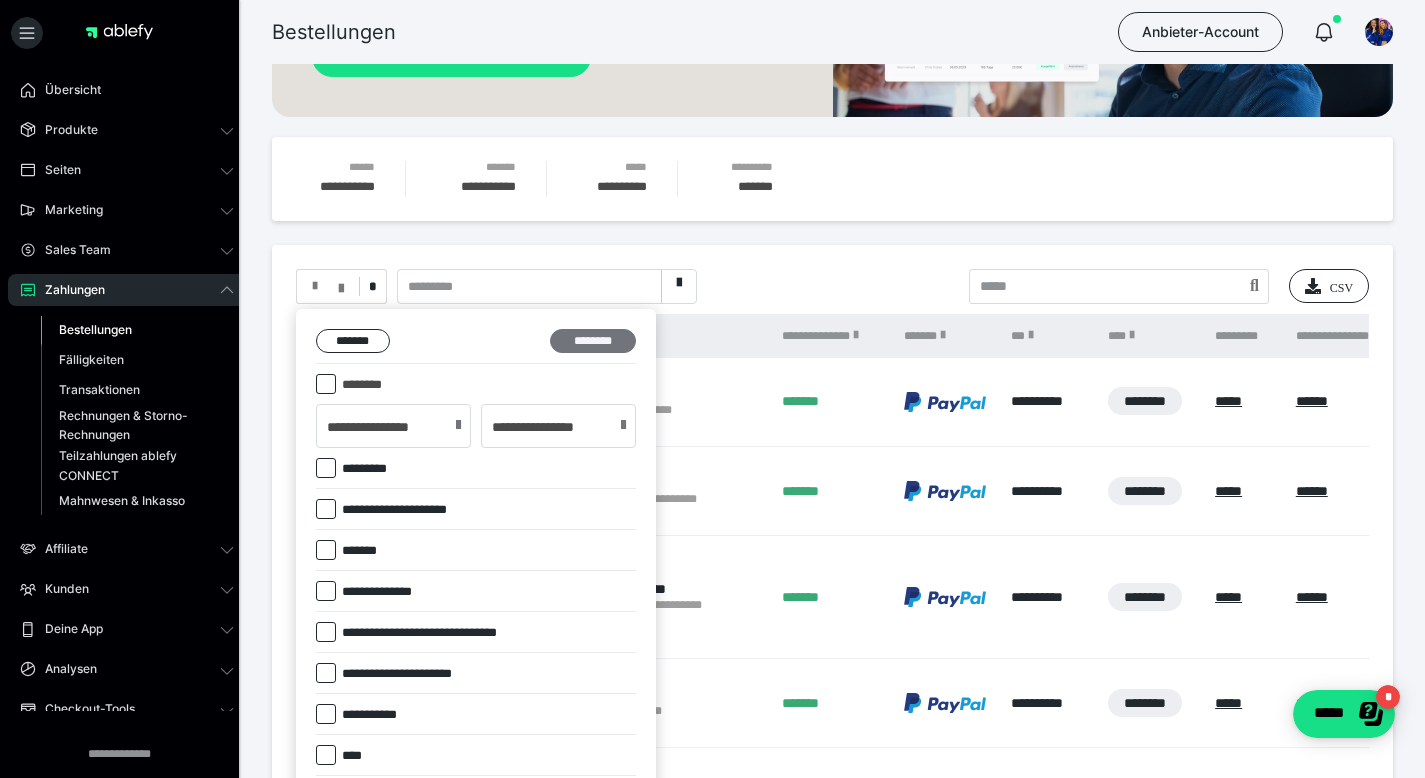 click on "********" at bounding box center (593, 341) 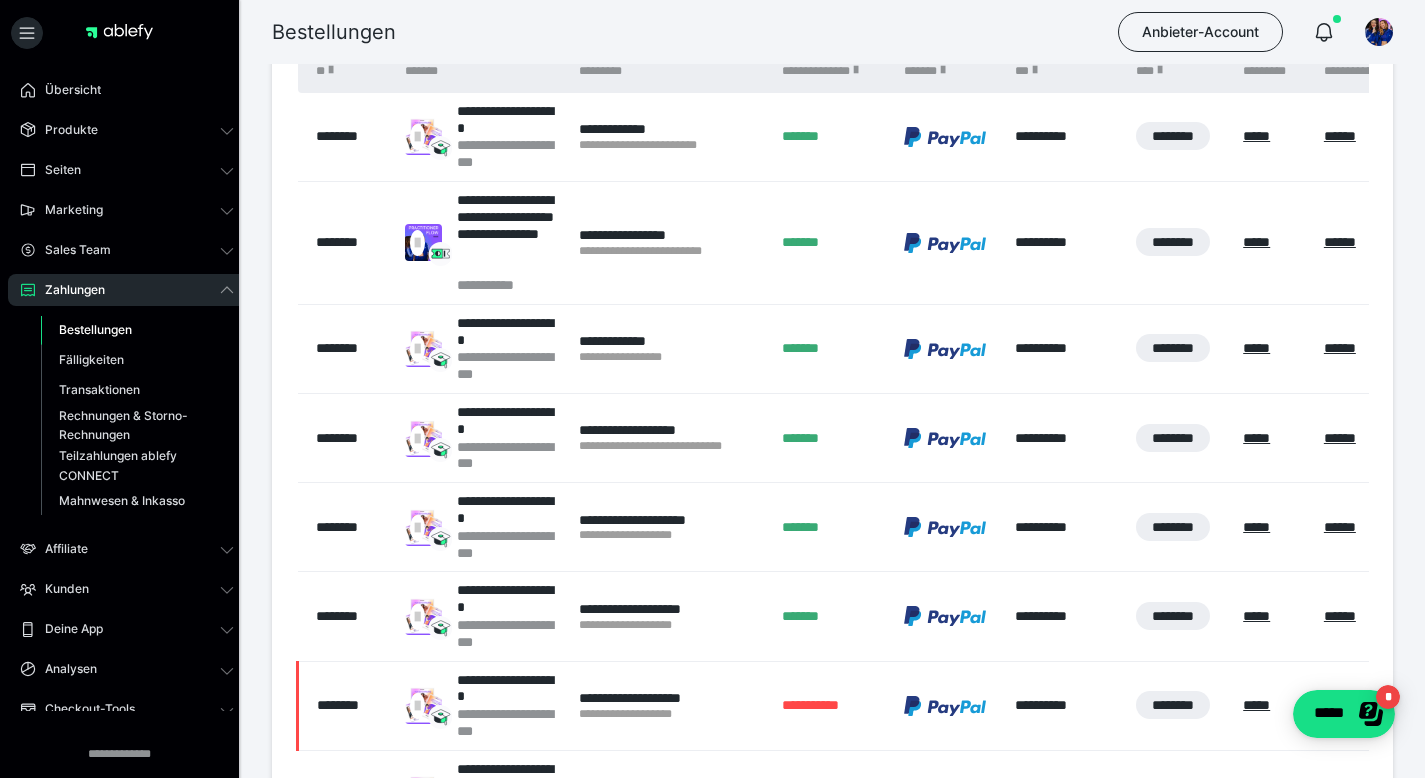 scroll, scrollTop: 899, scrollLeft: 0, axis: vertical 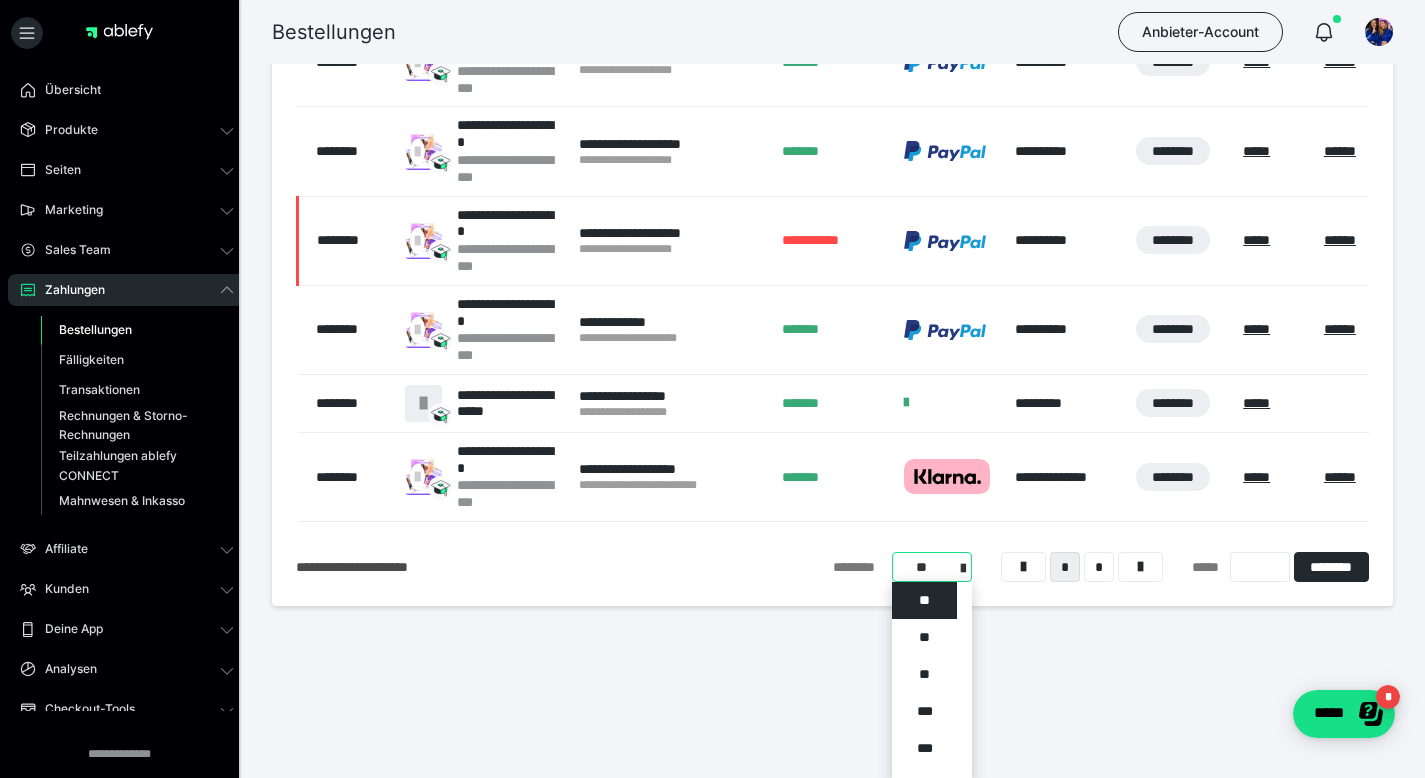 click on "**********" at bounding box center [932, 567] 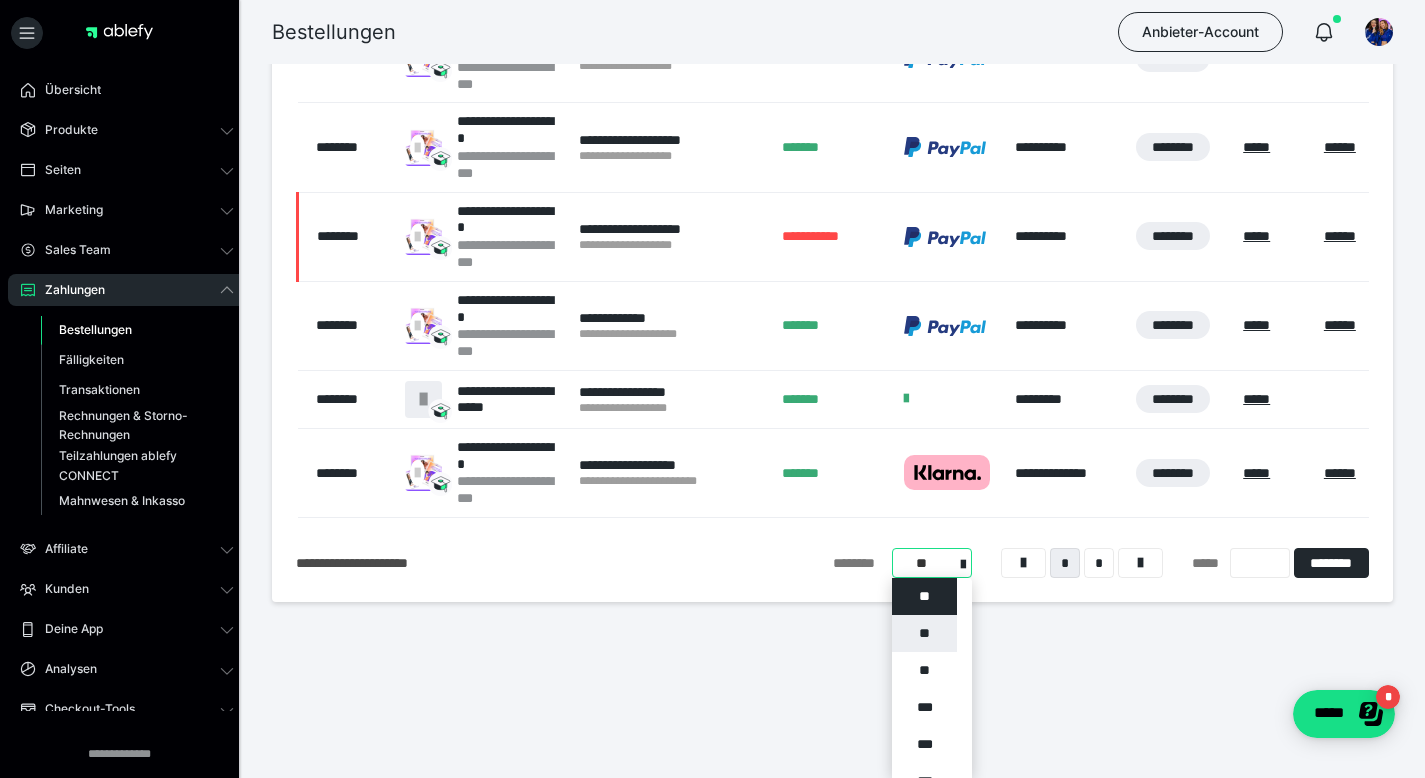 click on "**" at bounding box center (924, 633) 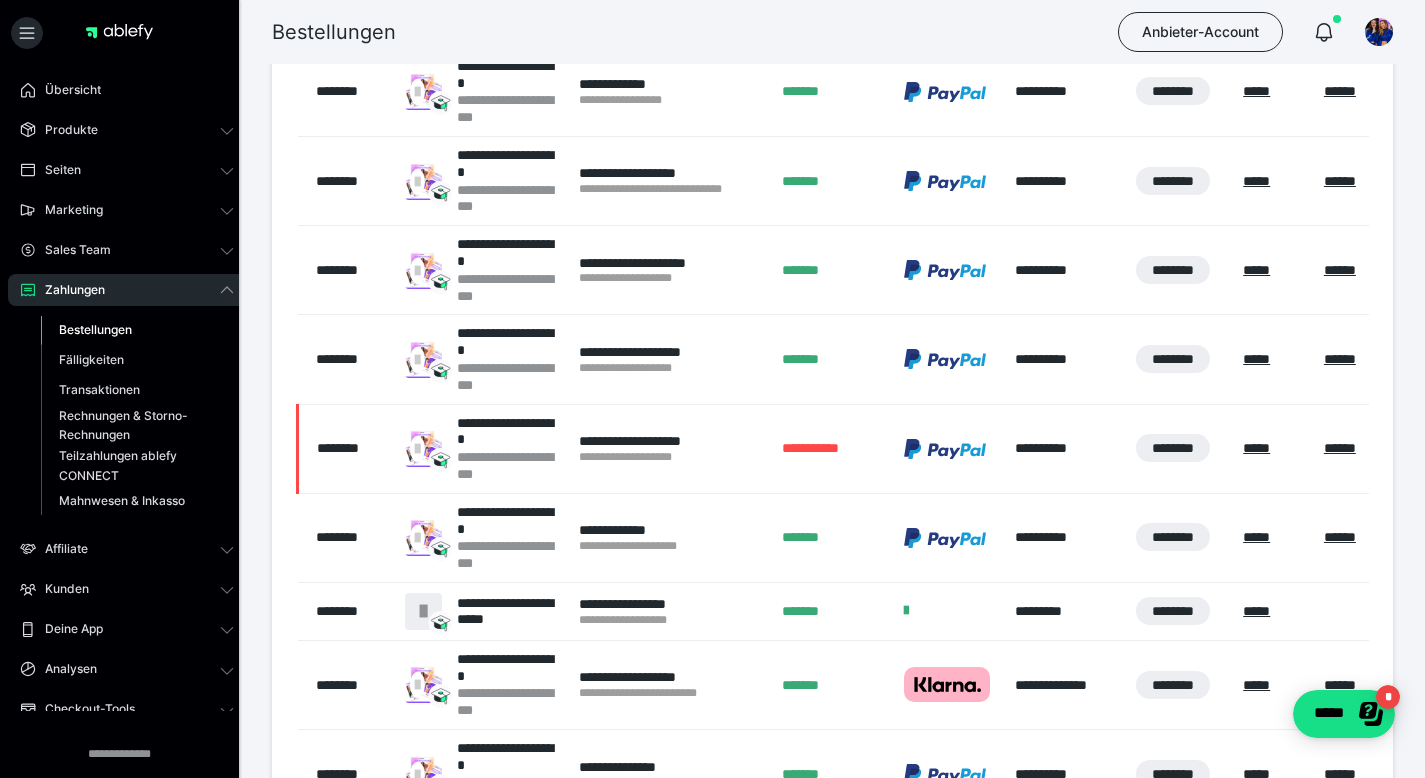 scroll, scrollTop: 988, scrollLeft: 0, axis: vertical 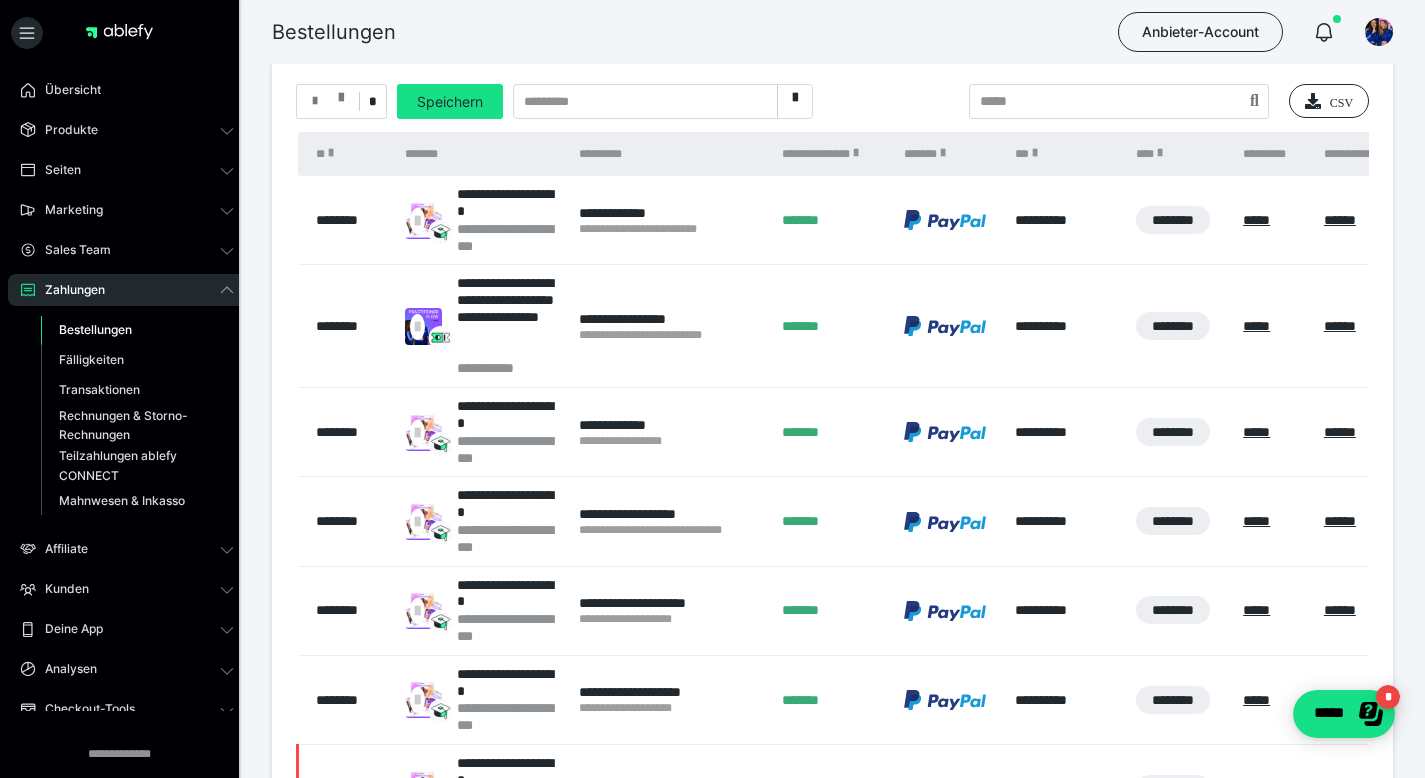 click at bounding box center [341, 93] 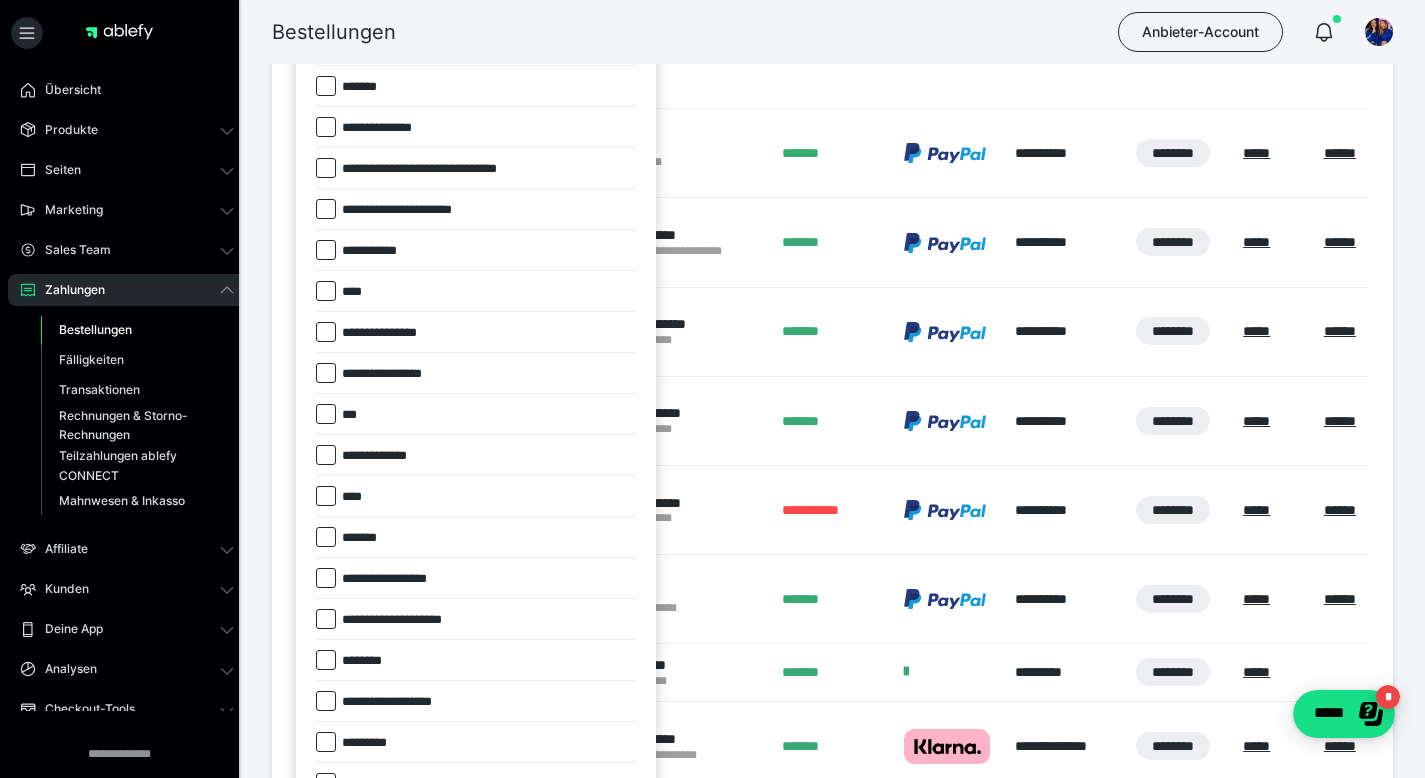 scroll, scrollTop: 675, scrollLeft: 0, axis: vertical 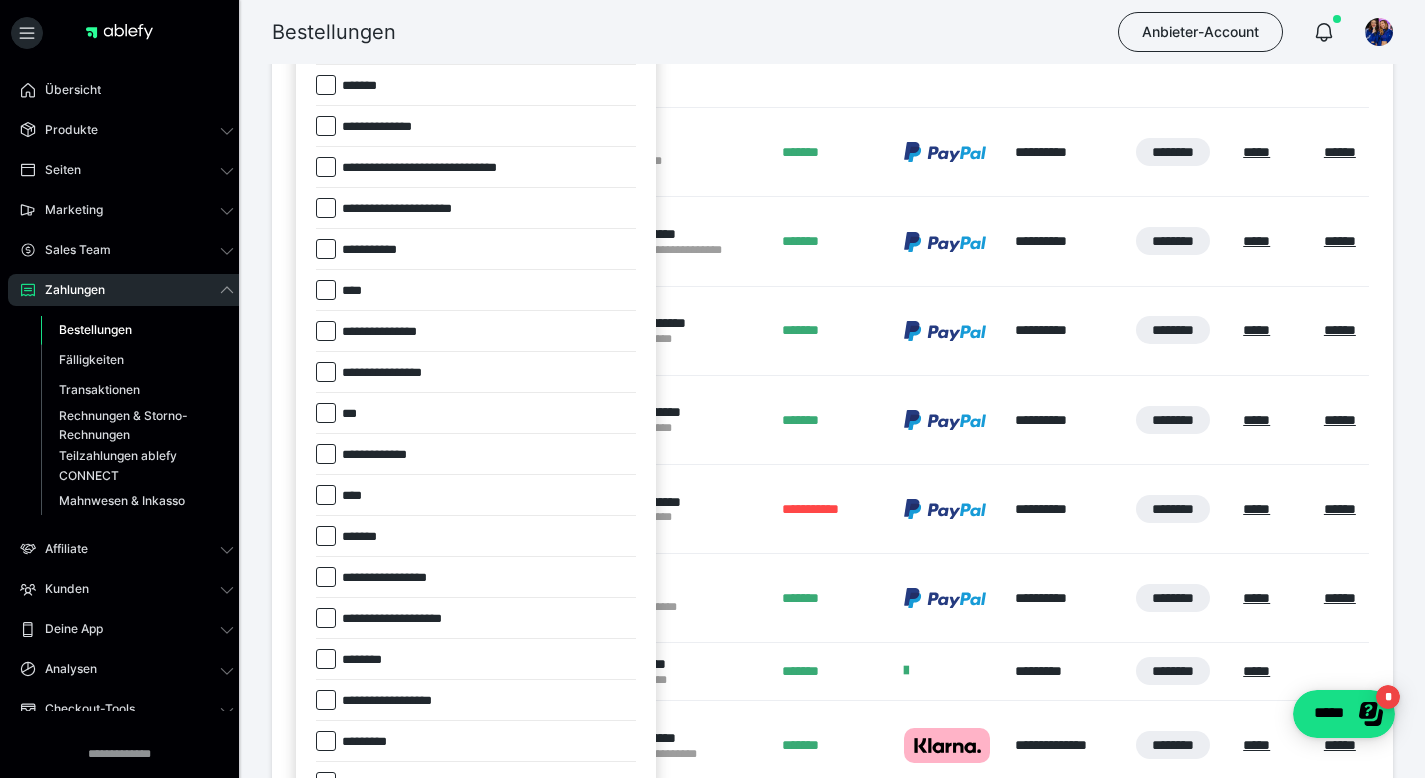 click at bounding box center (326, 536) 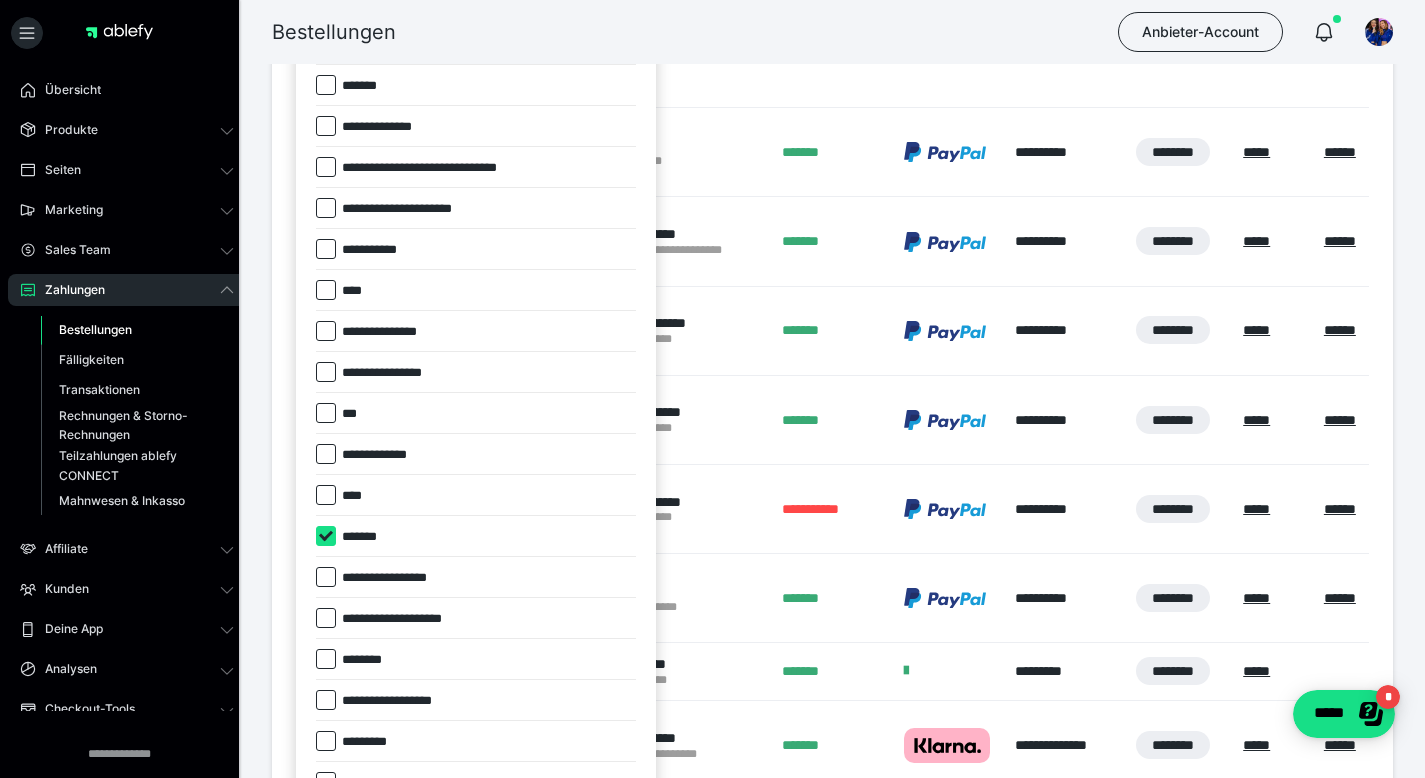 checkbox on "****" 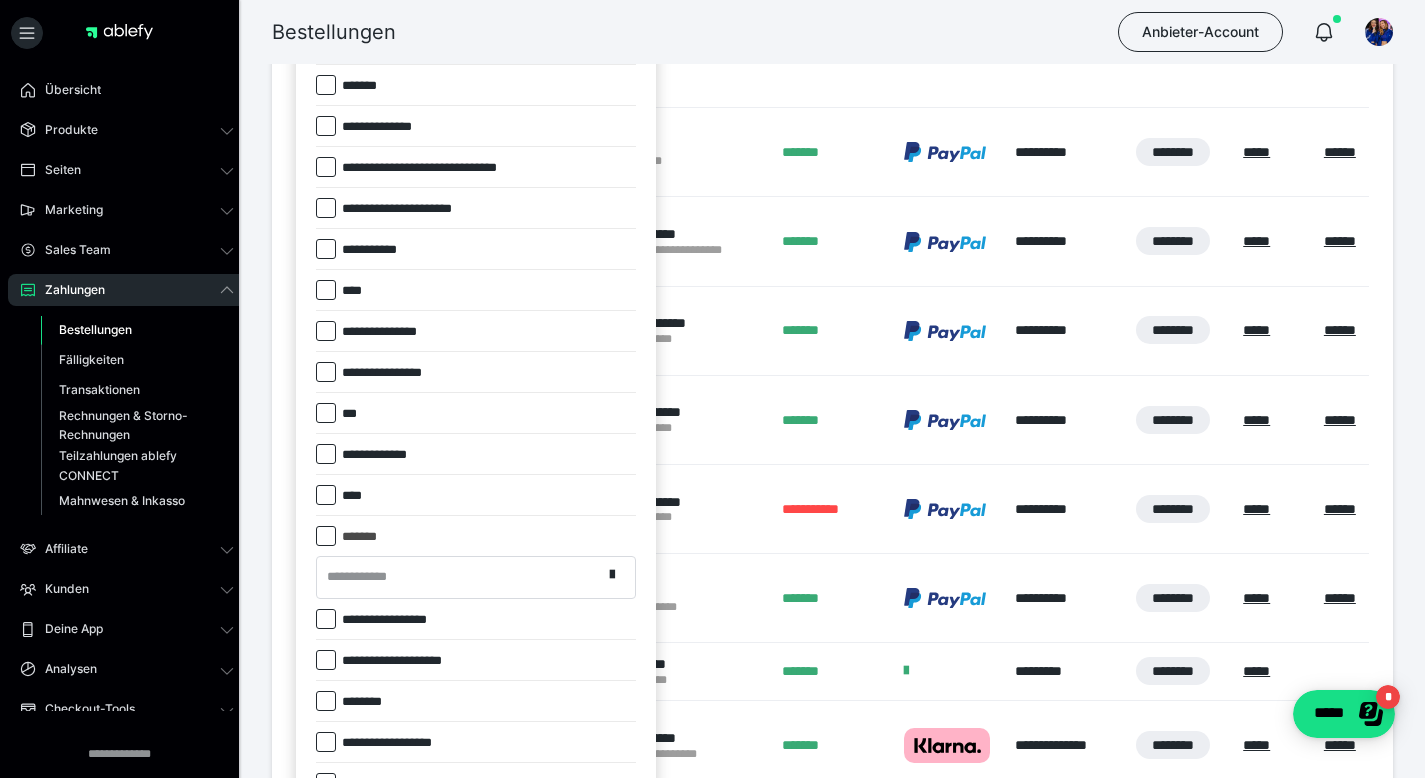 click on "**********" at bounding box center [459, 577] 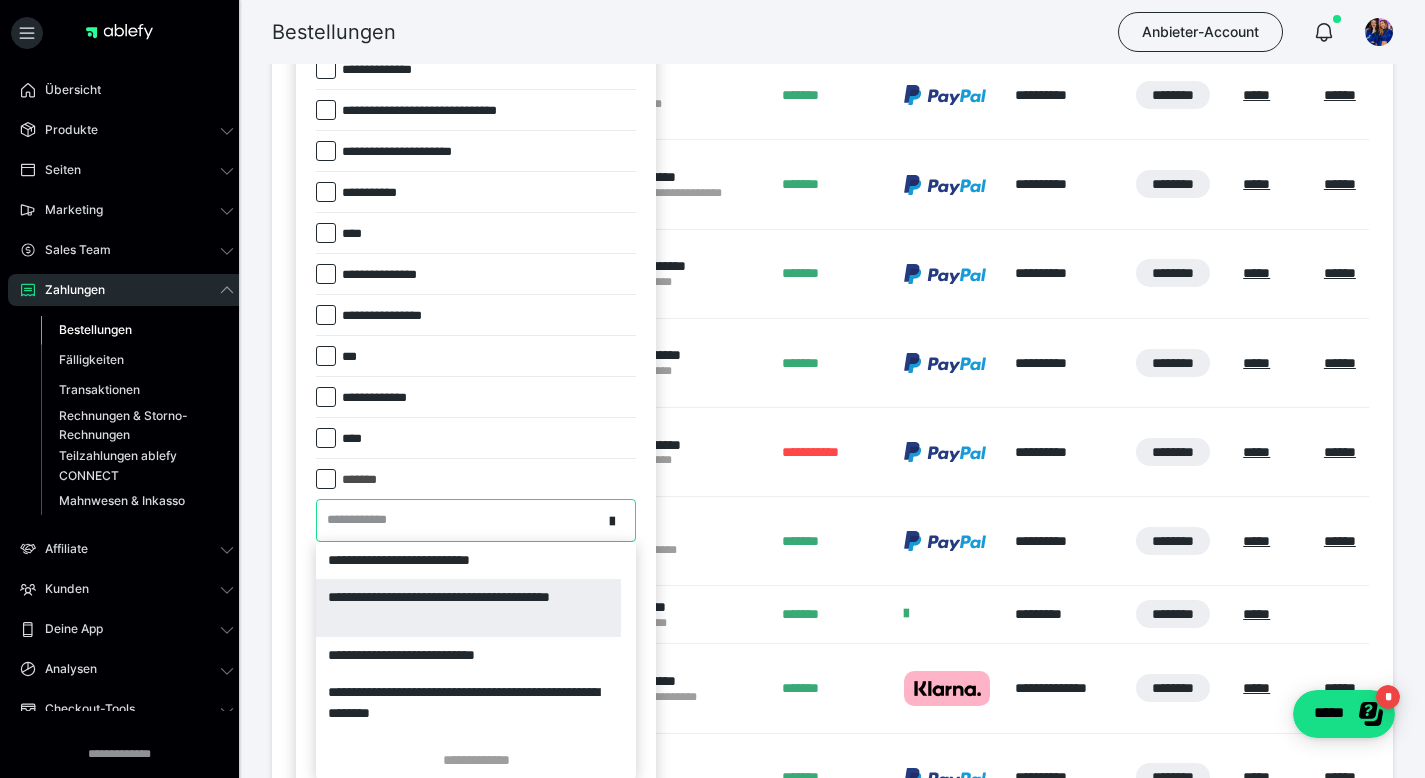 scroll, scrollTop: 741, scrollLeft: 0, axis: vertical 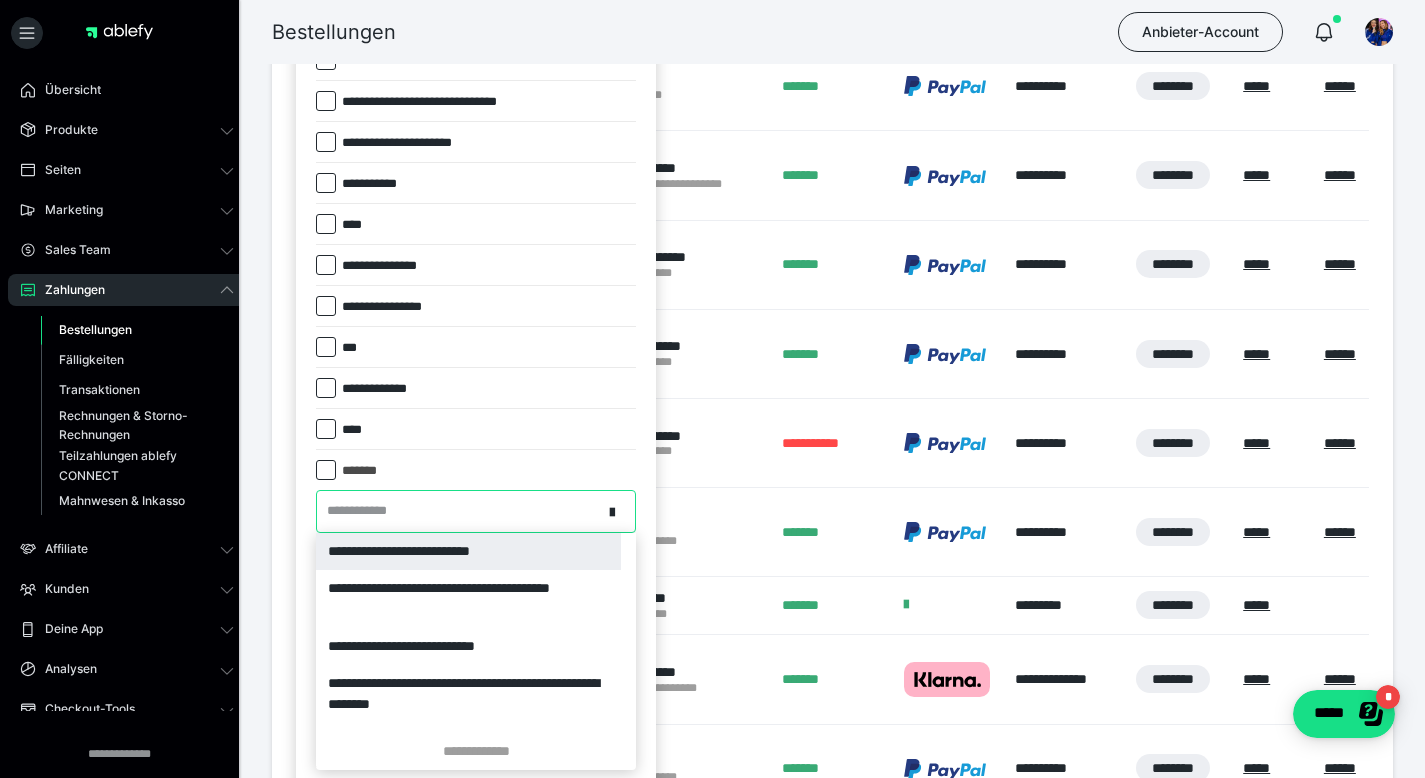 click on "**********" at bounding box center (468, 551) 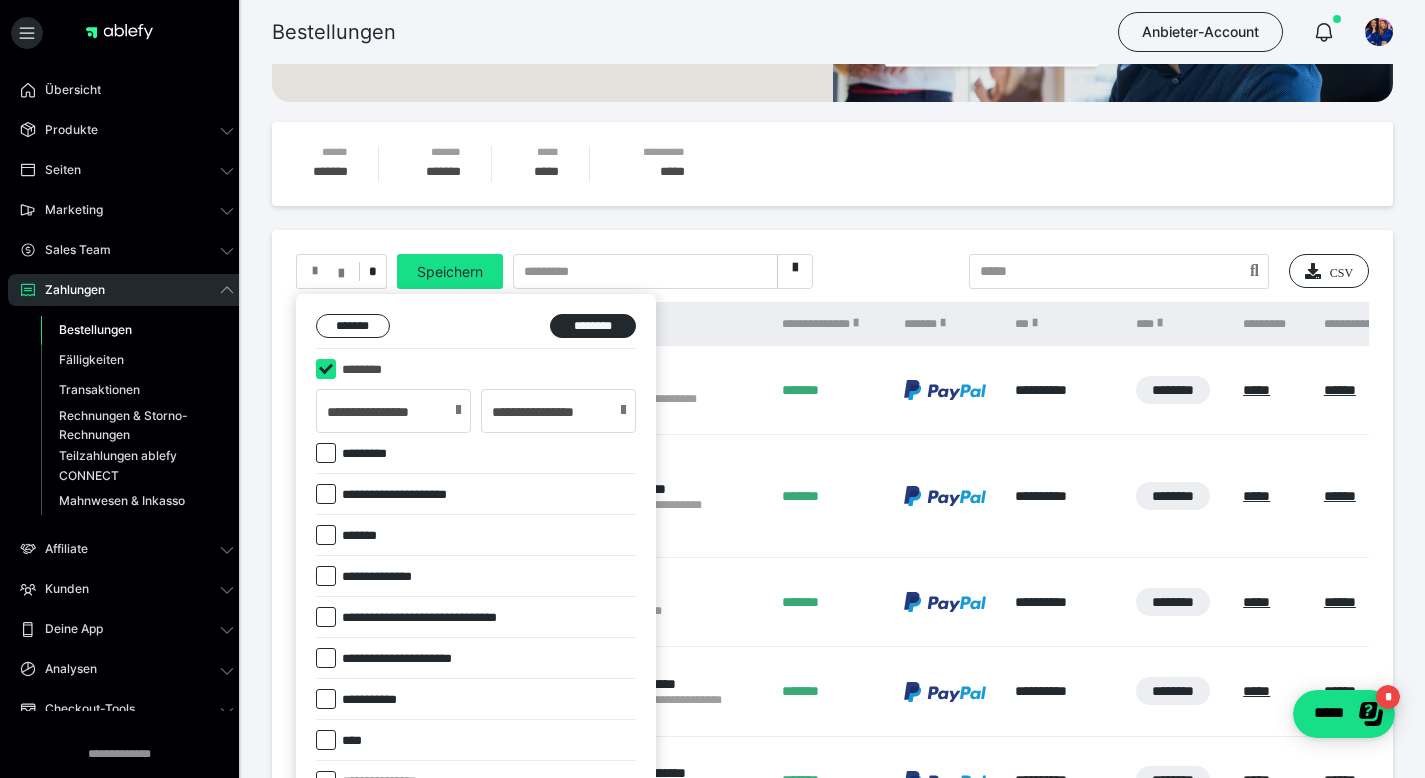 scroll, scrollTop: 223, scrollLeft: 0, axis: vertical 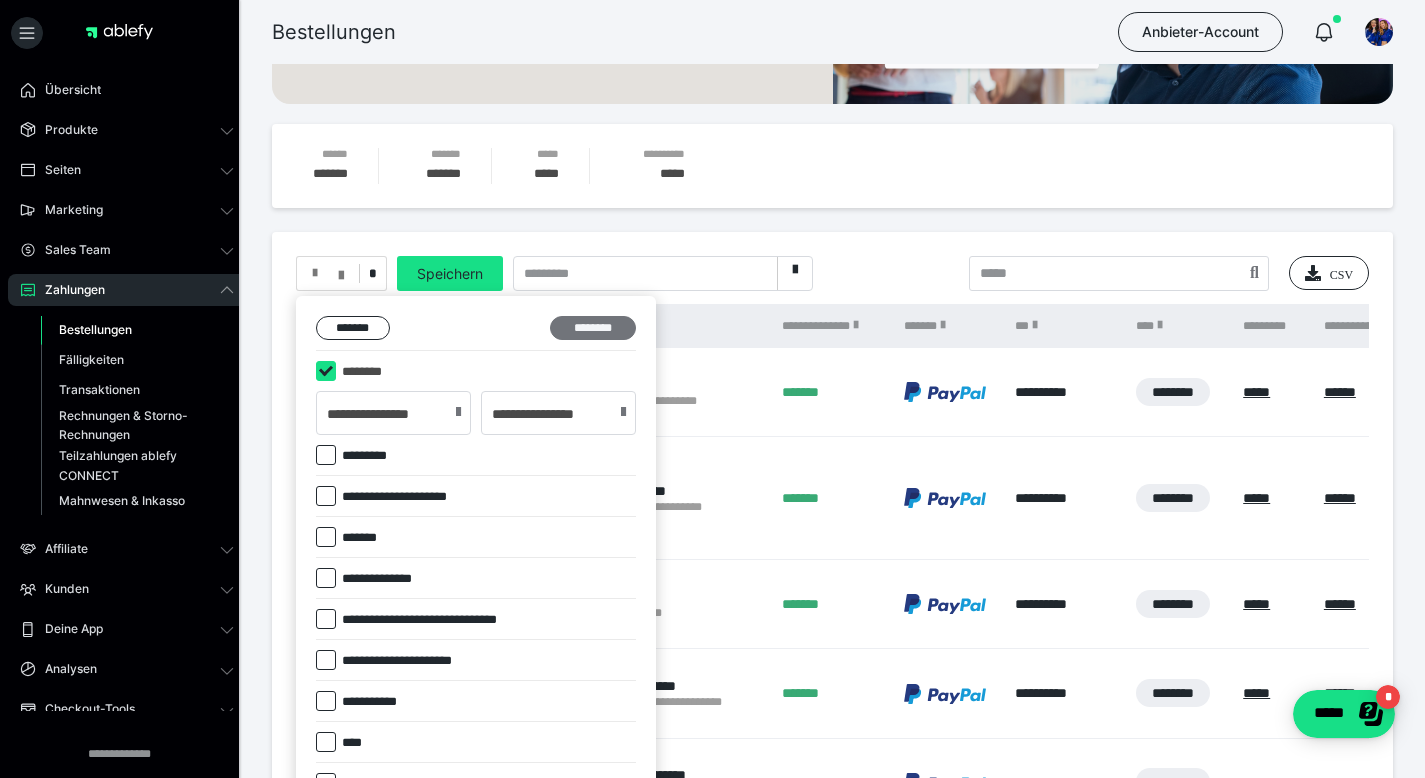 click on "********" at bounding box center (593, 328) 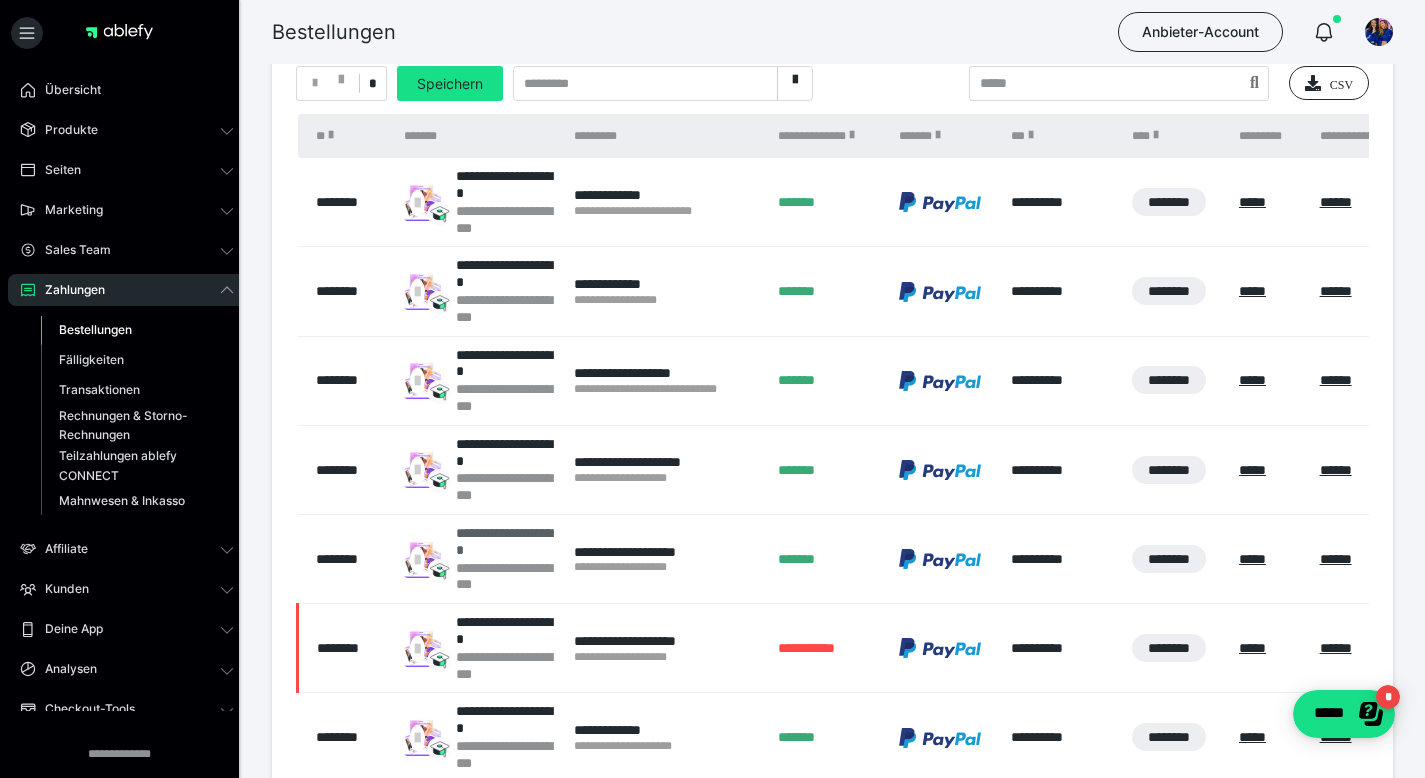 scroll, scrollTop: 412, scrollLeft: 0, axis: vertical 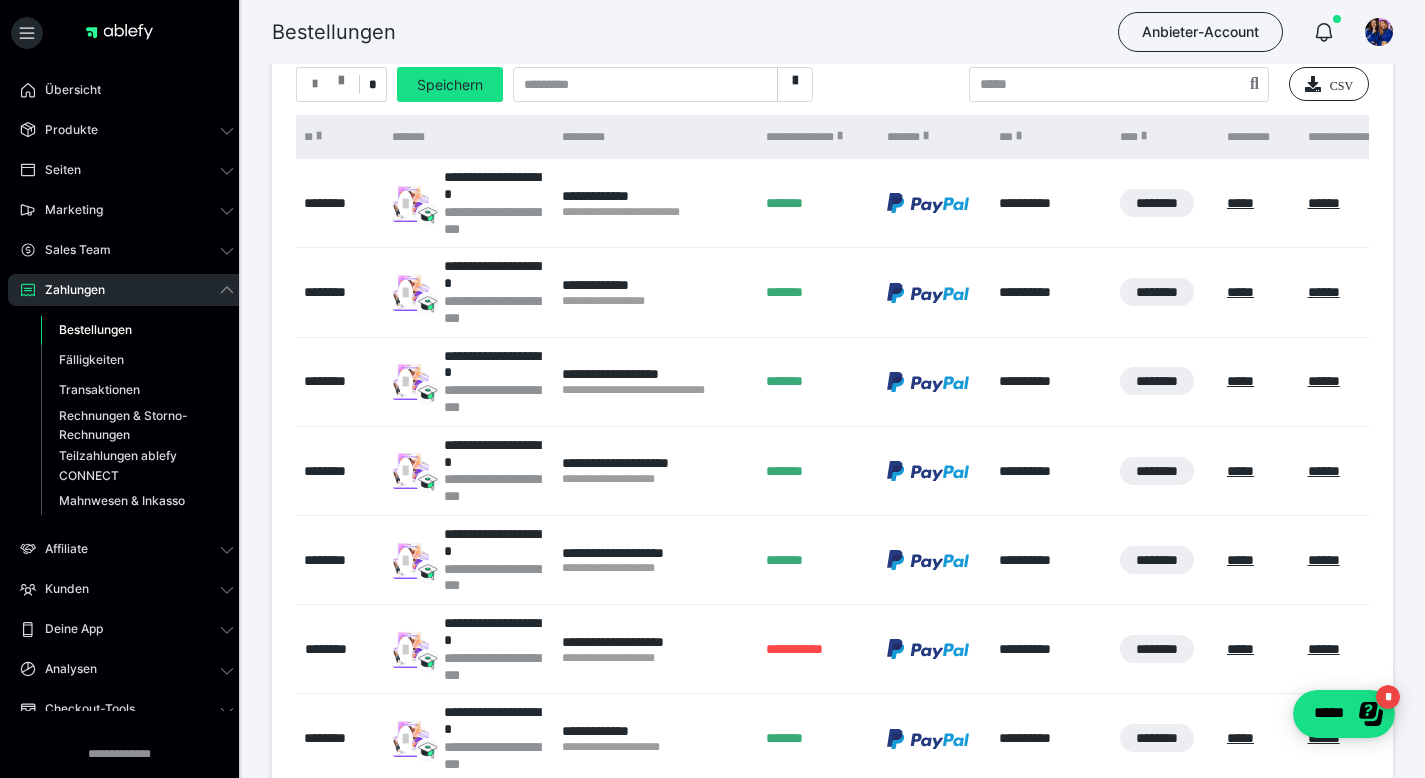 click at bounding box center (328, 84) 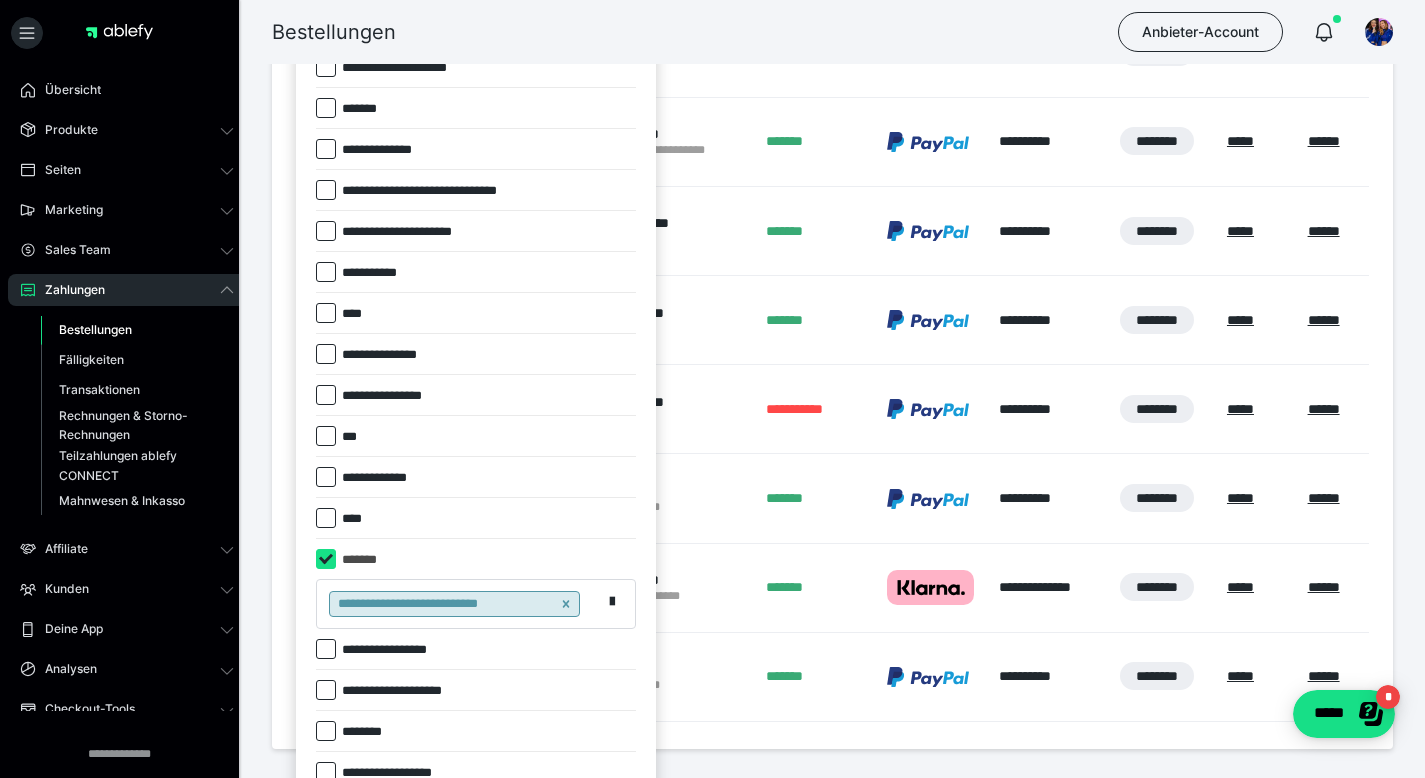 scroll, scrollTop: 736, scrollLeft: 0, axis: vertical 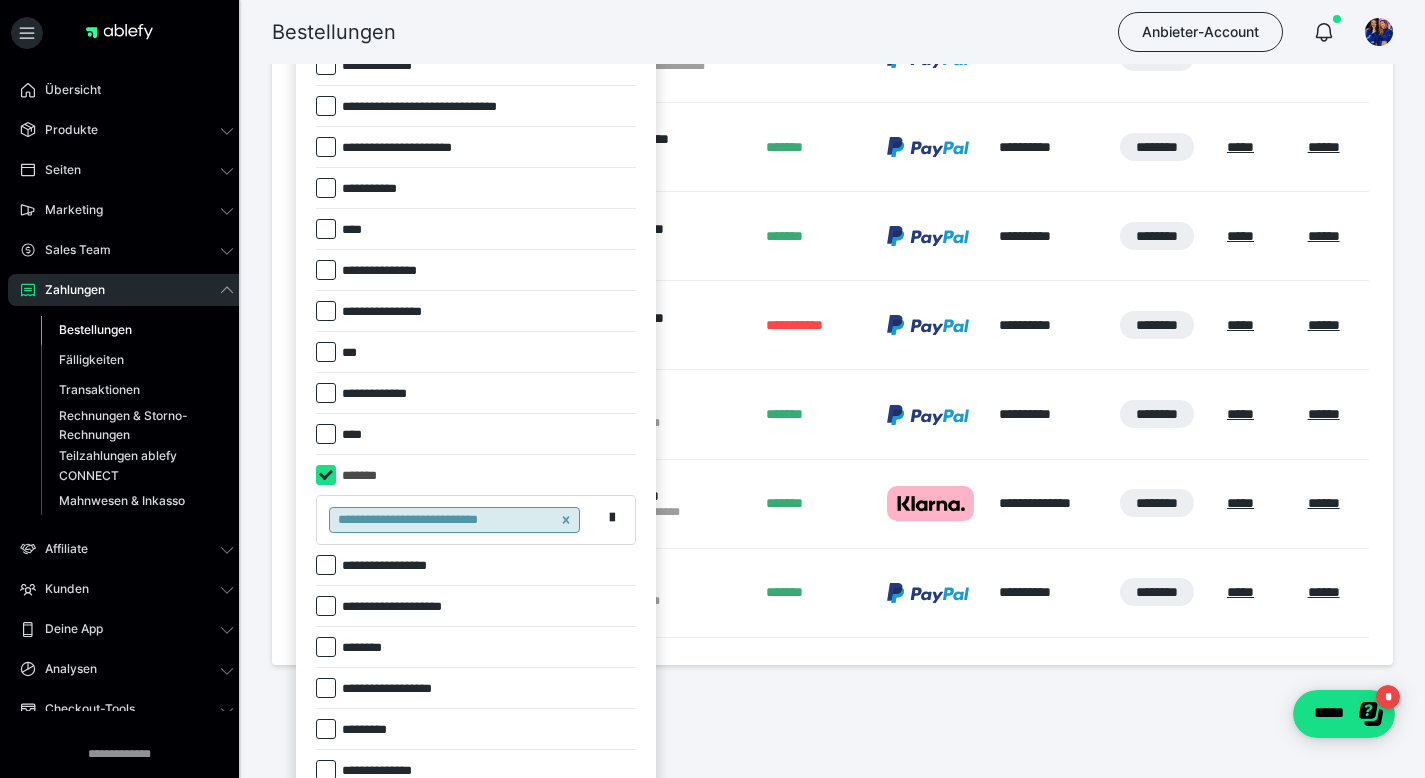 click at bounding box center [326, 475] 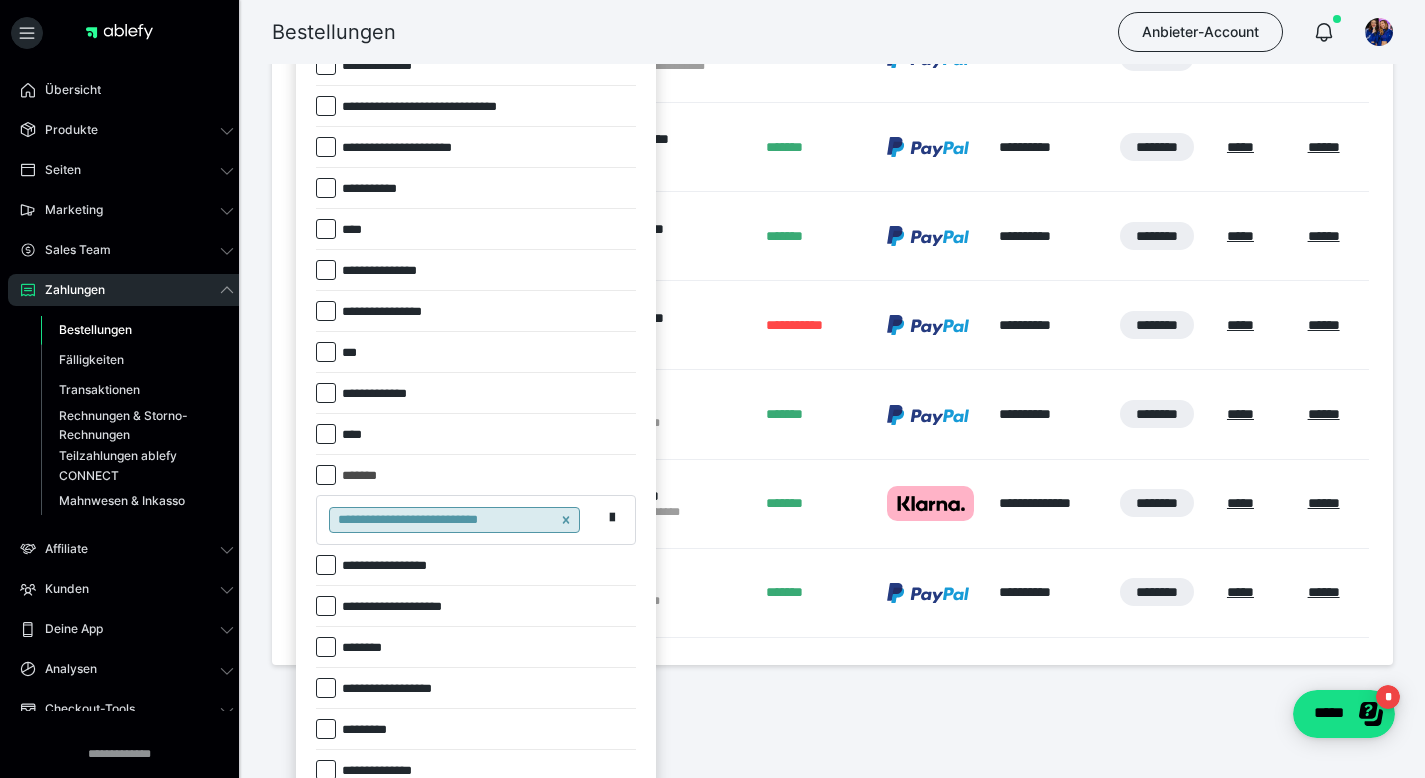 checkbox on "*****" 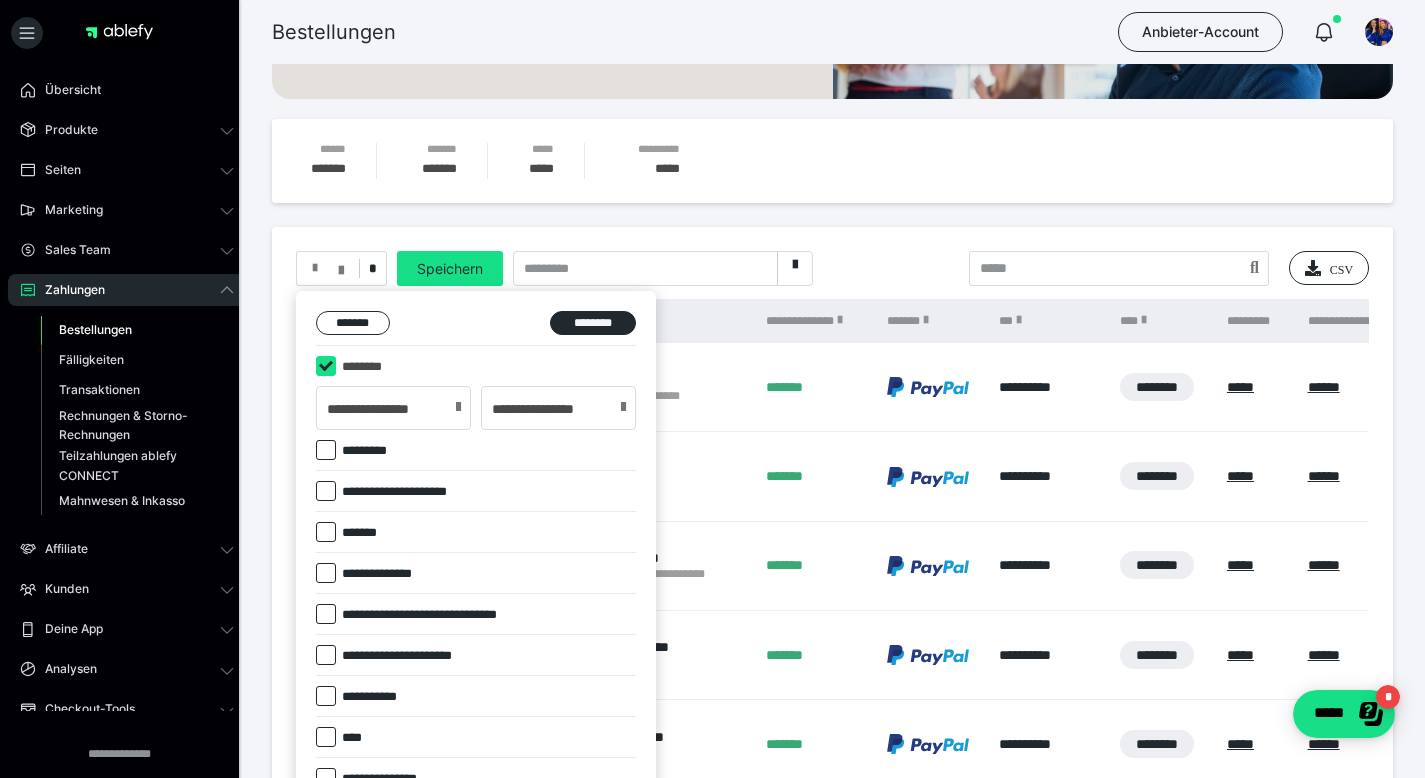 scroll, scrollTop: 0, scrollLeft: 0, axis: both 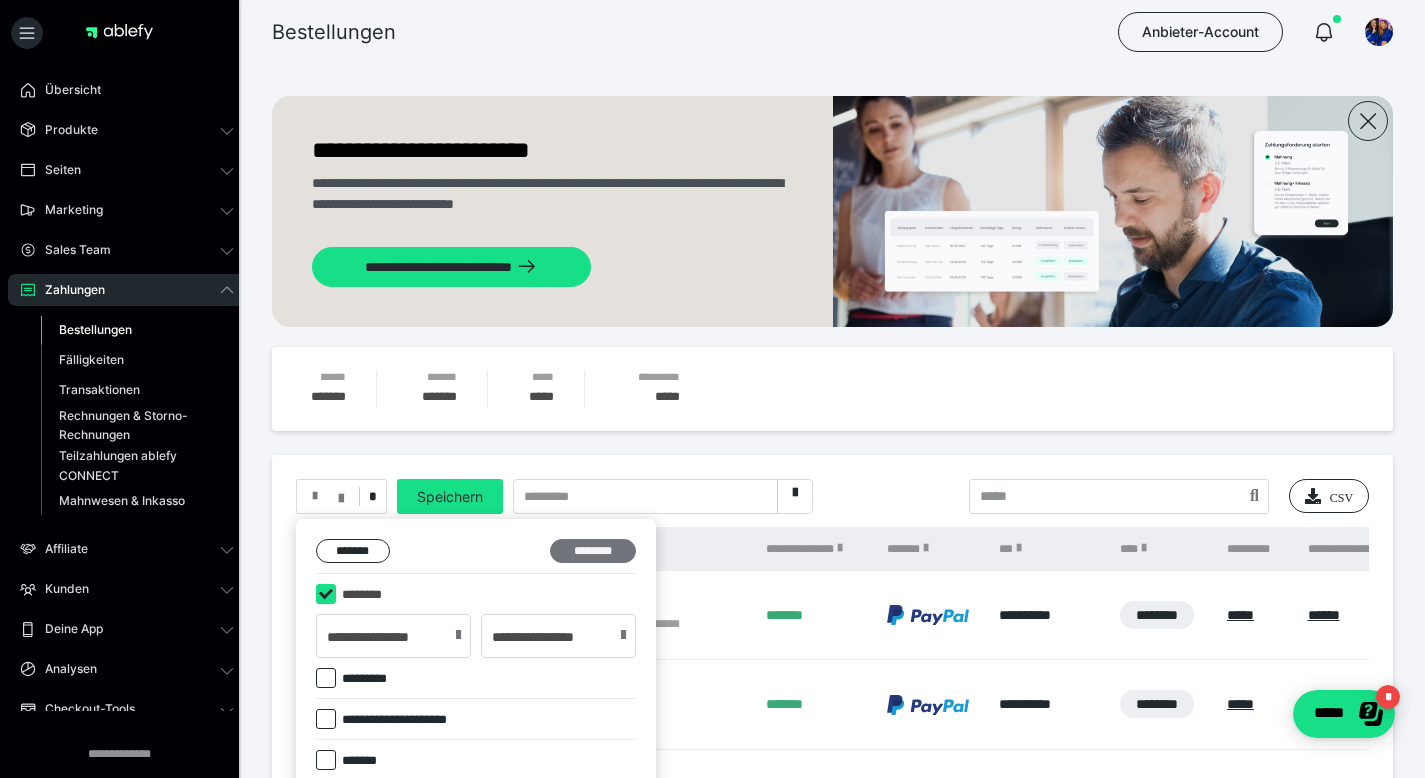 click on "********" at bounding box center [593, 551] 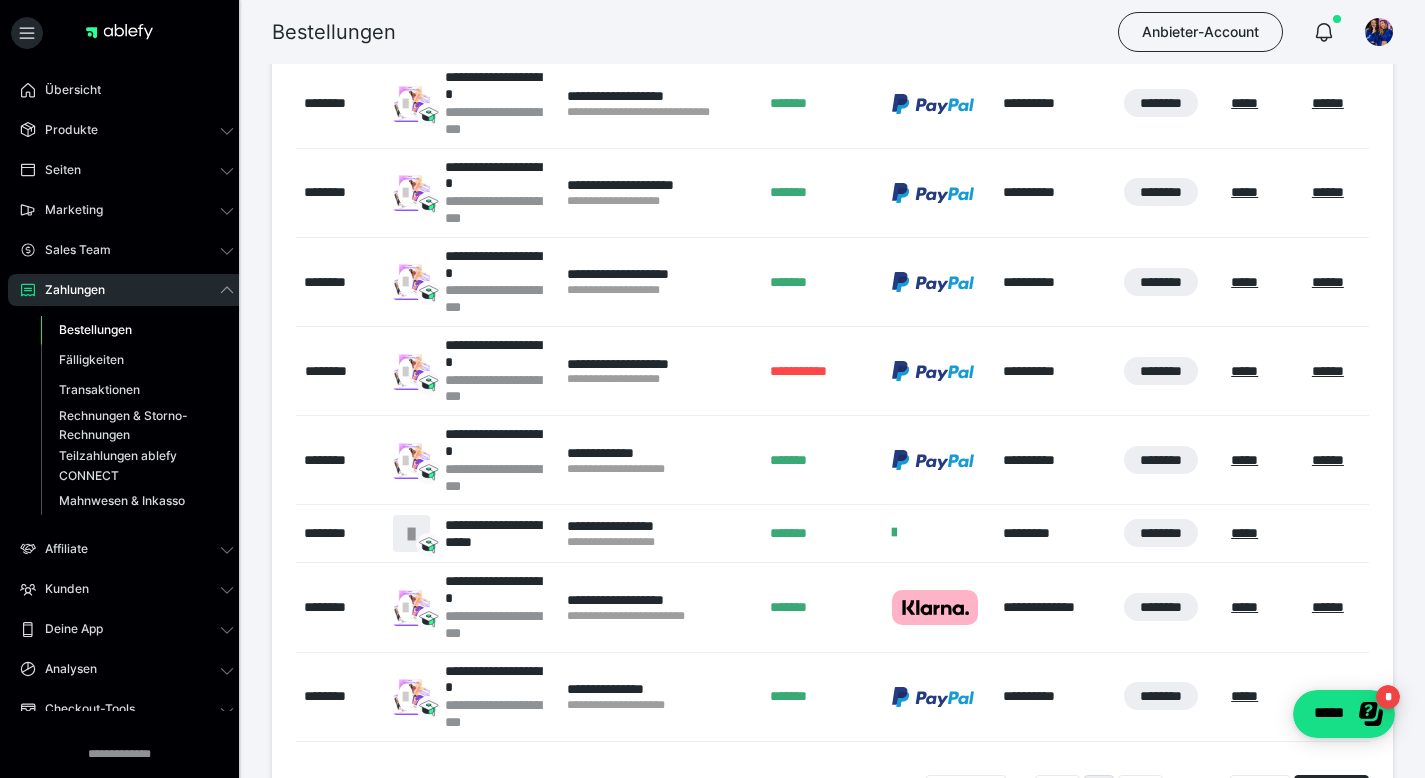scroll, scrollTop: 823, scrollLeft: 0, axis: vertical 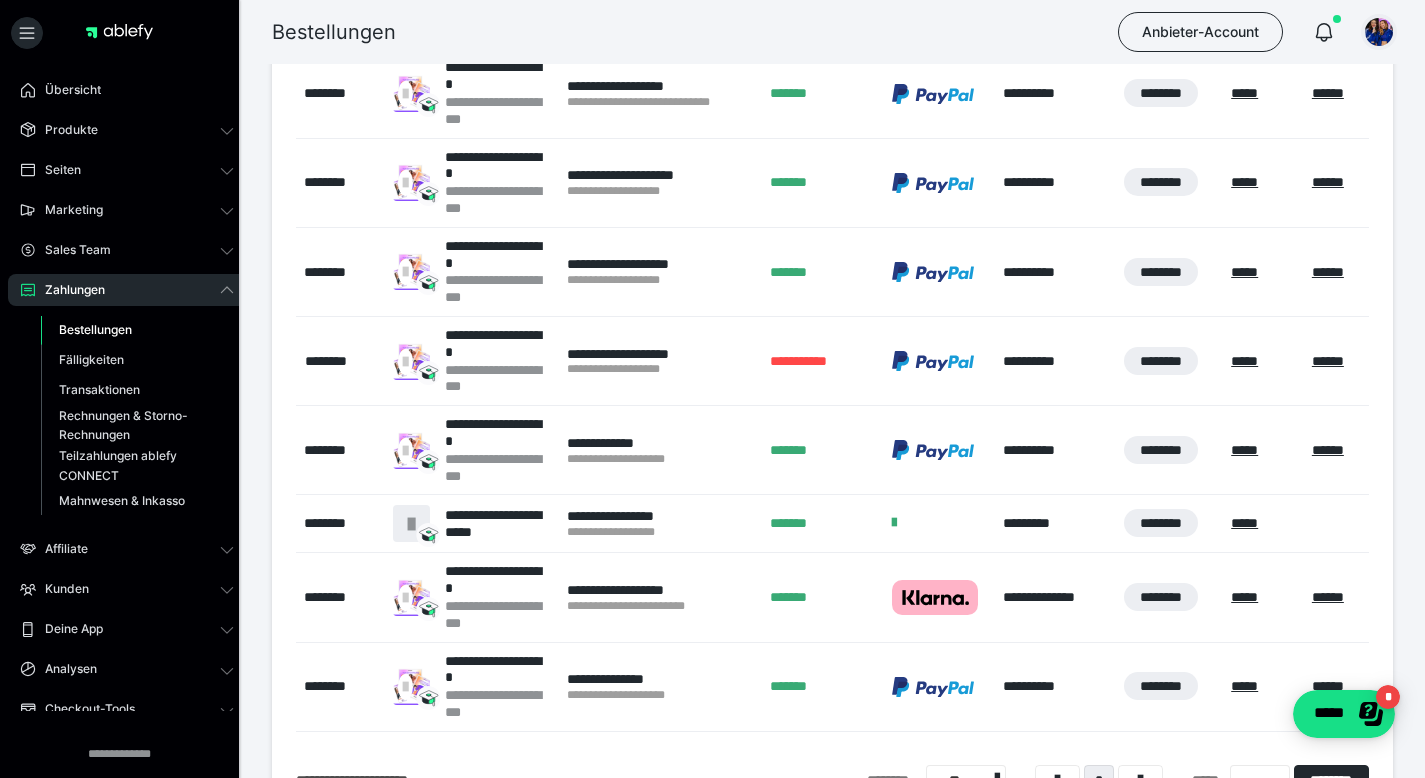 click at bounding box center (1379, 32) 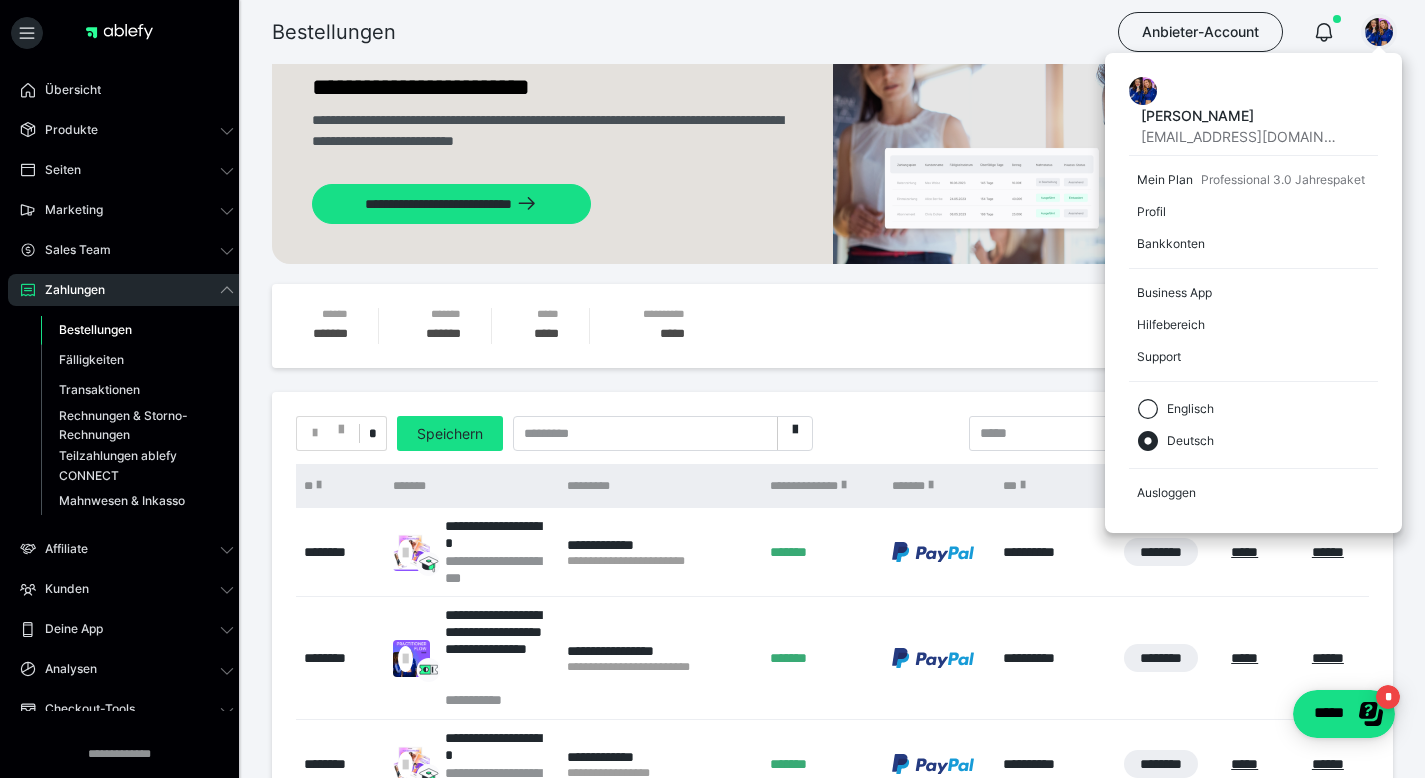 scroll, scrollTop: 0, scrollLeft: 0, axis: both 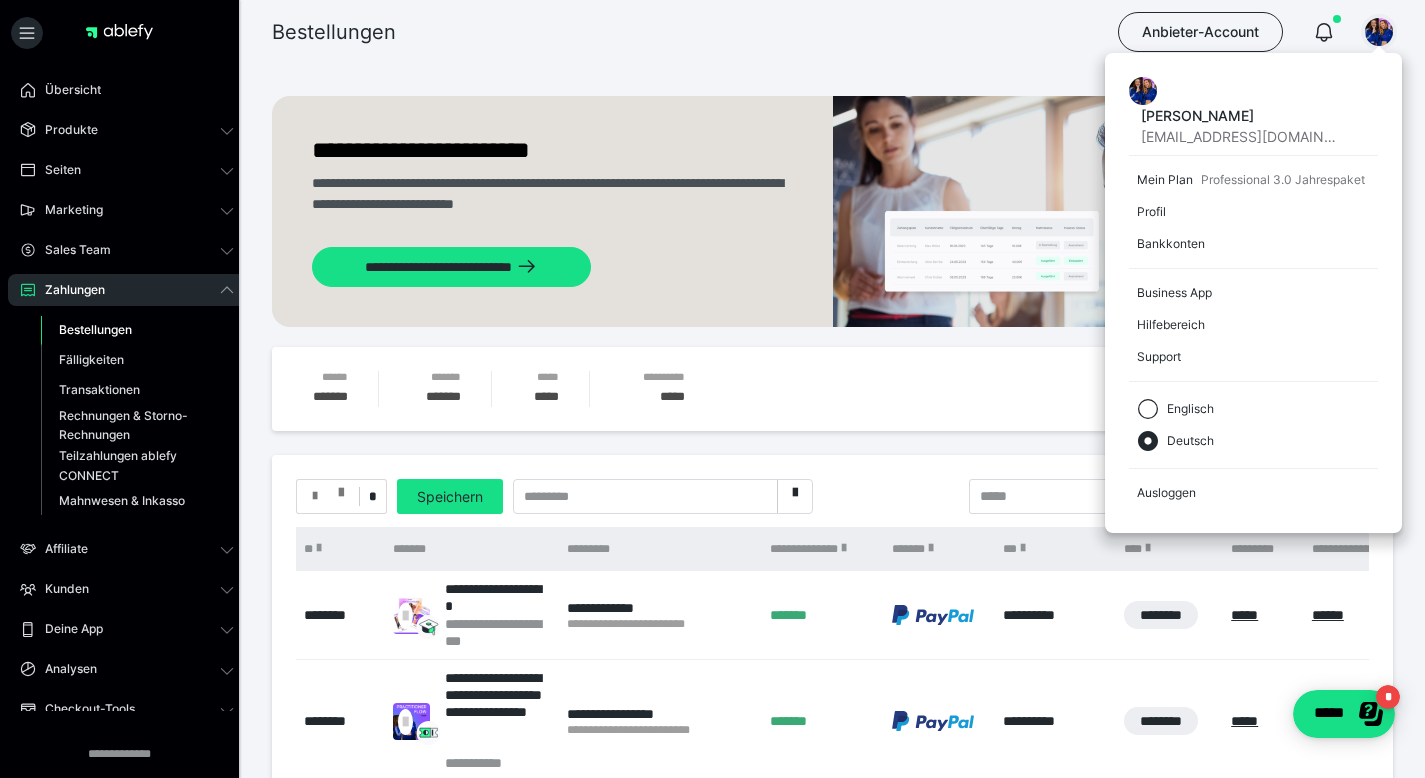click at bounding box center [328, 496] 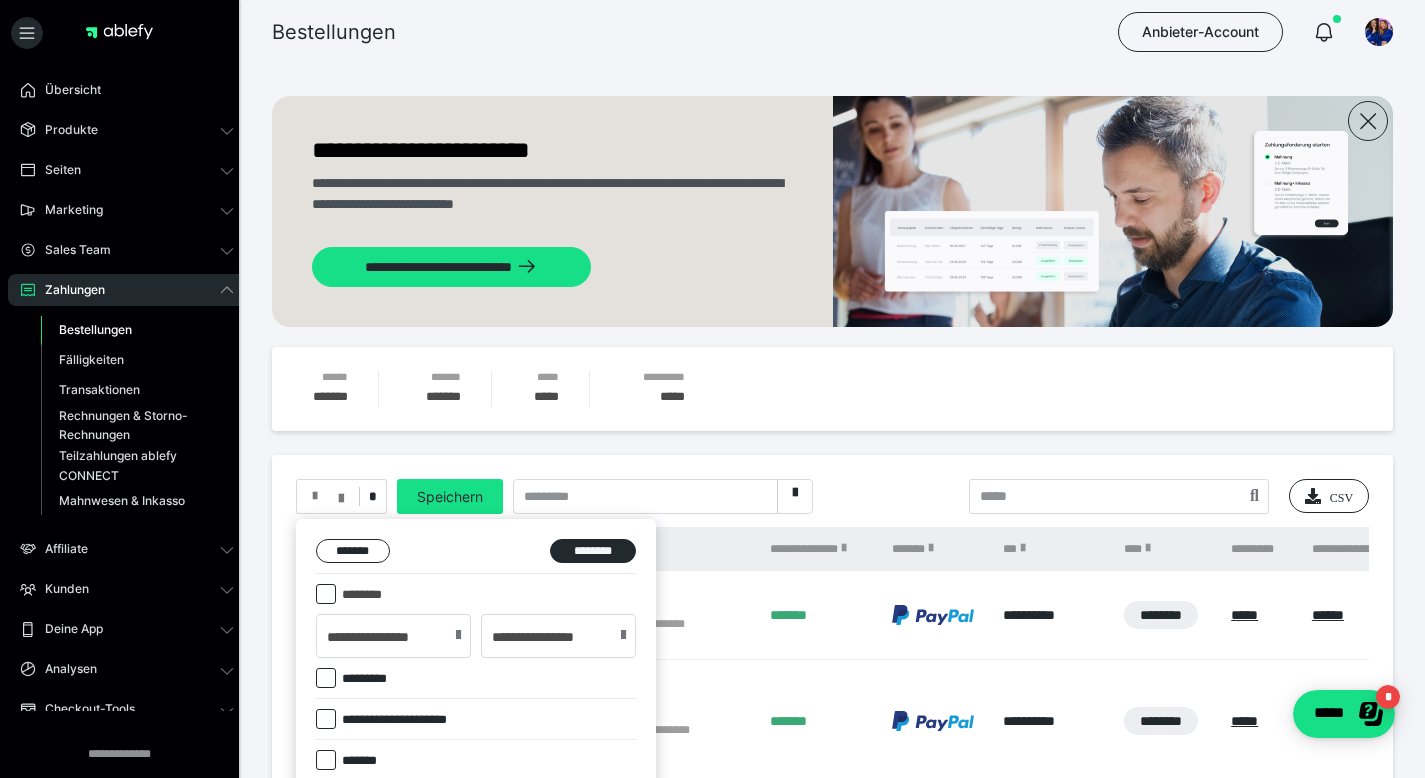 click at bounding box center [326, 594] 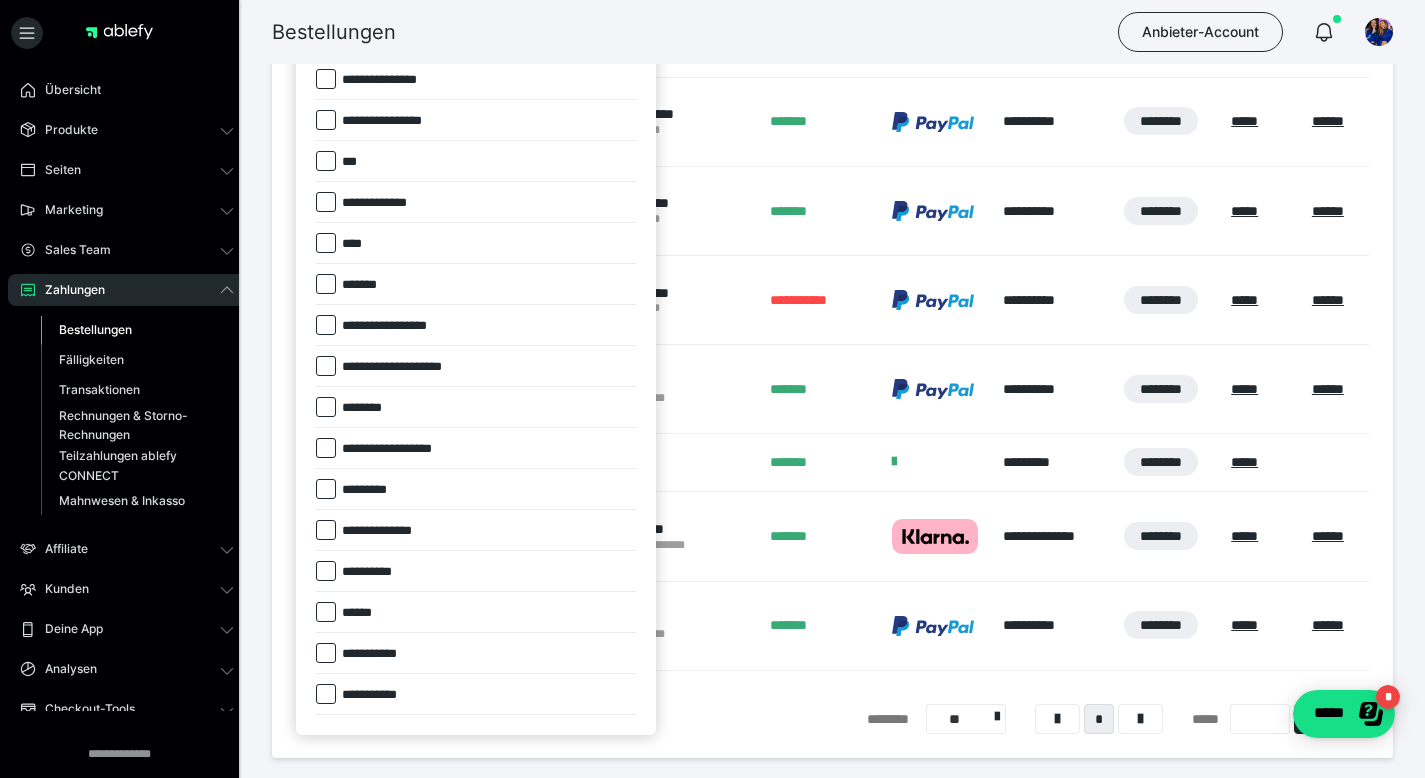 scroll, scrollTop: 891, scrollLeft: 0, axis: vertical 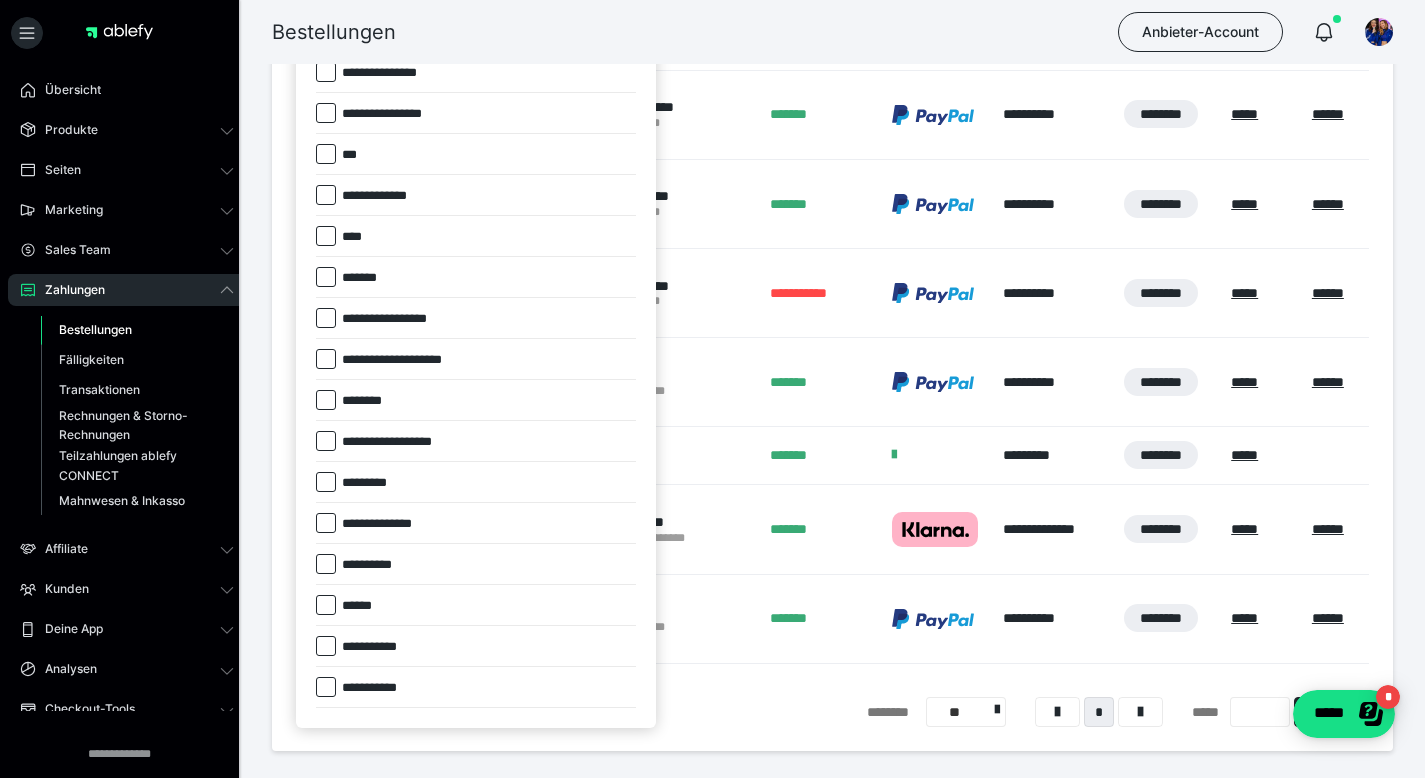 click at bounding box center (326, 277) 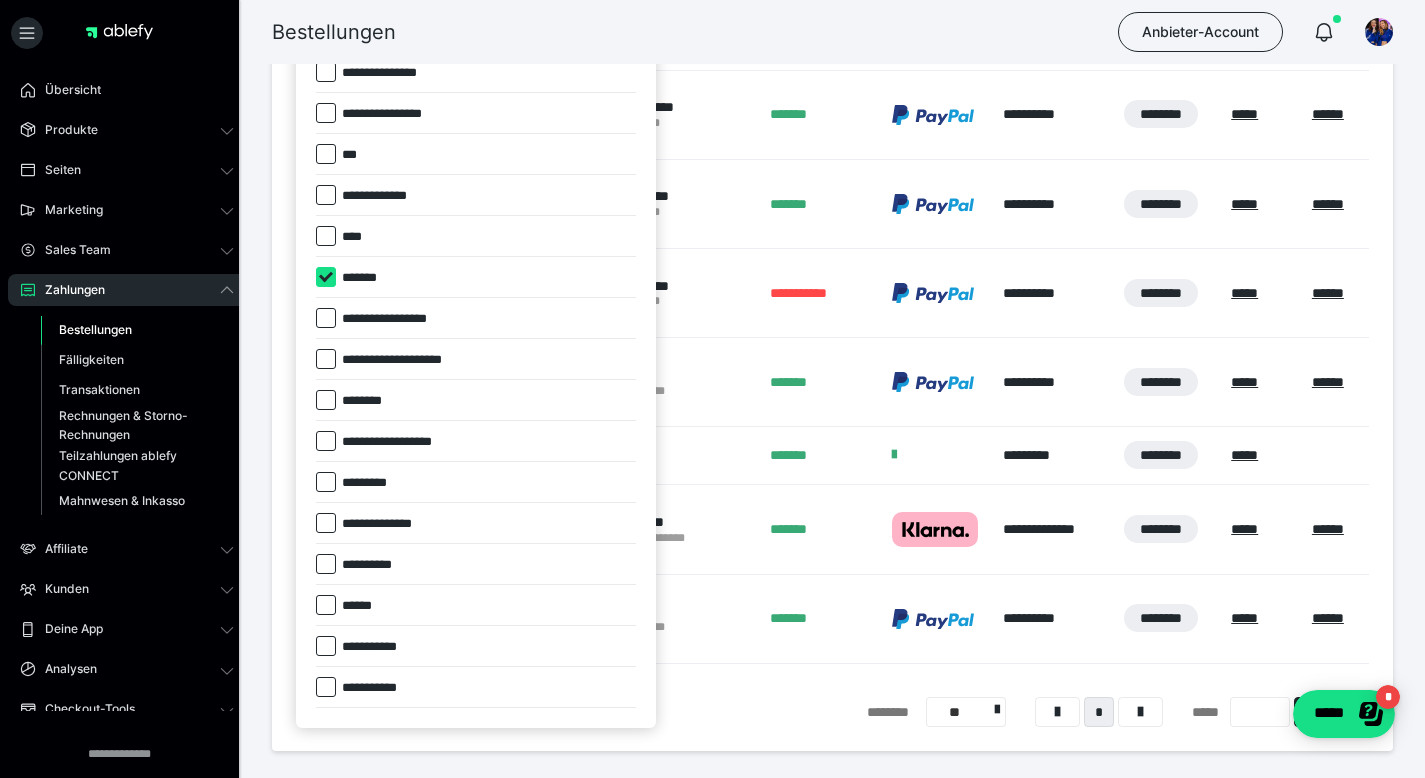 checkbox on "****" 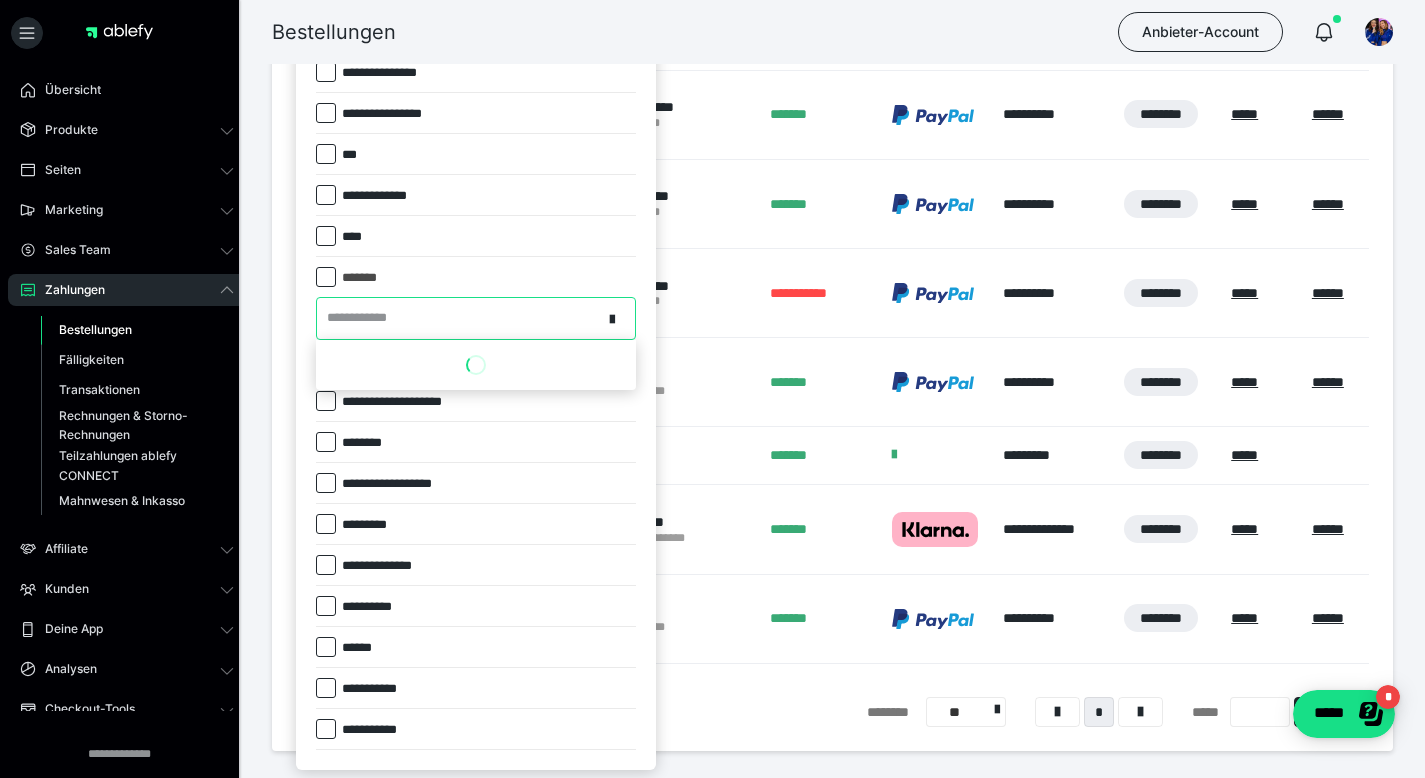 click on "**********" at bounding box center [363, 318] 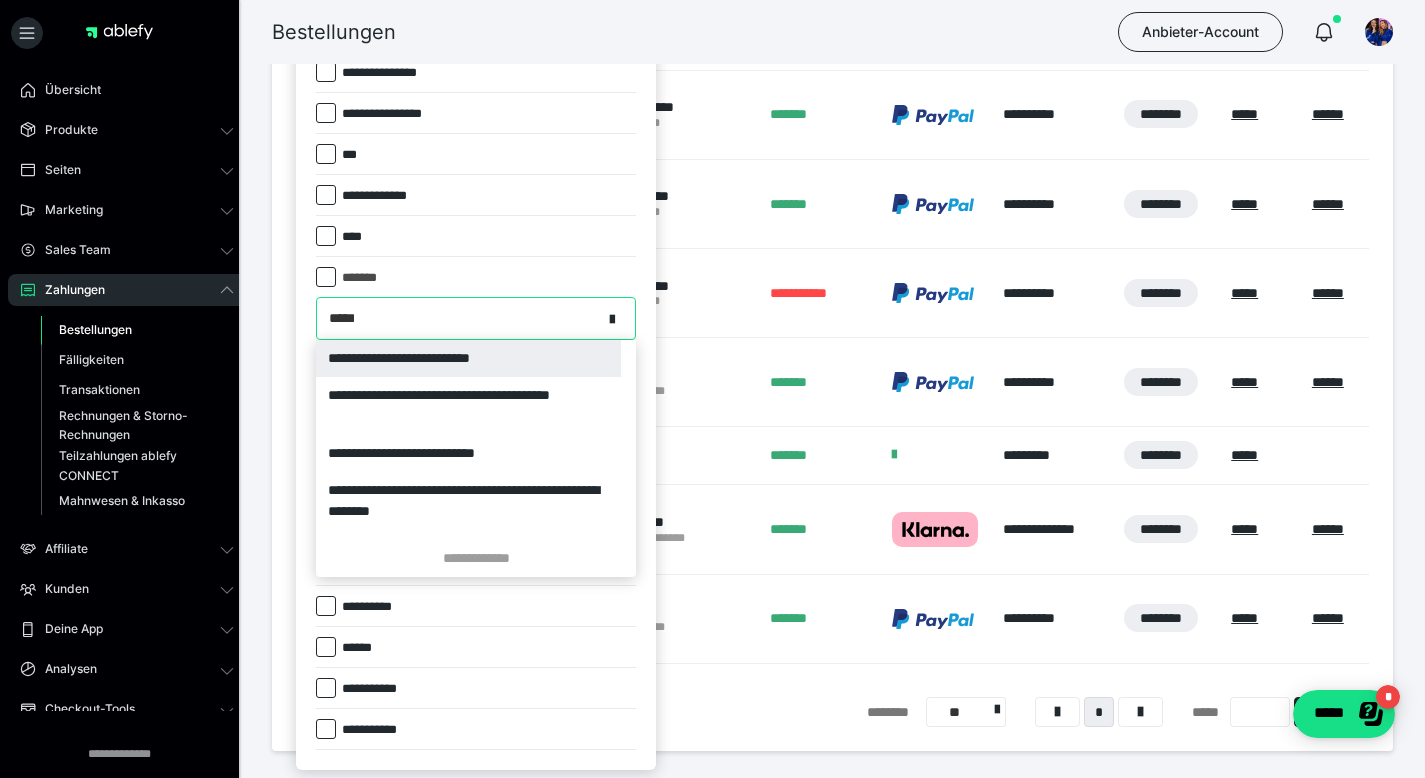 type on "******" 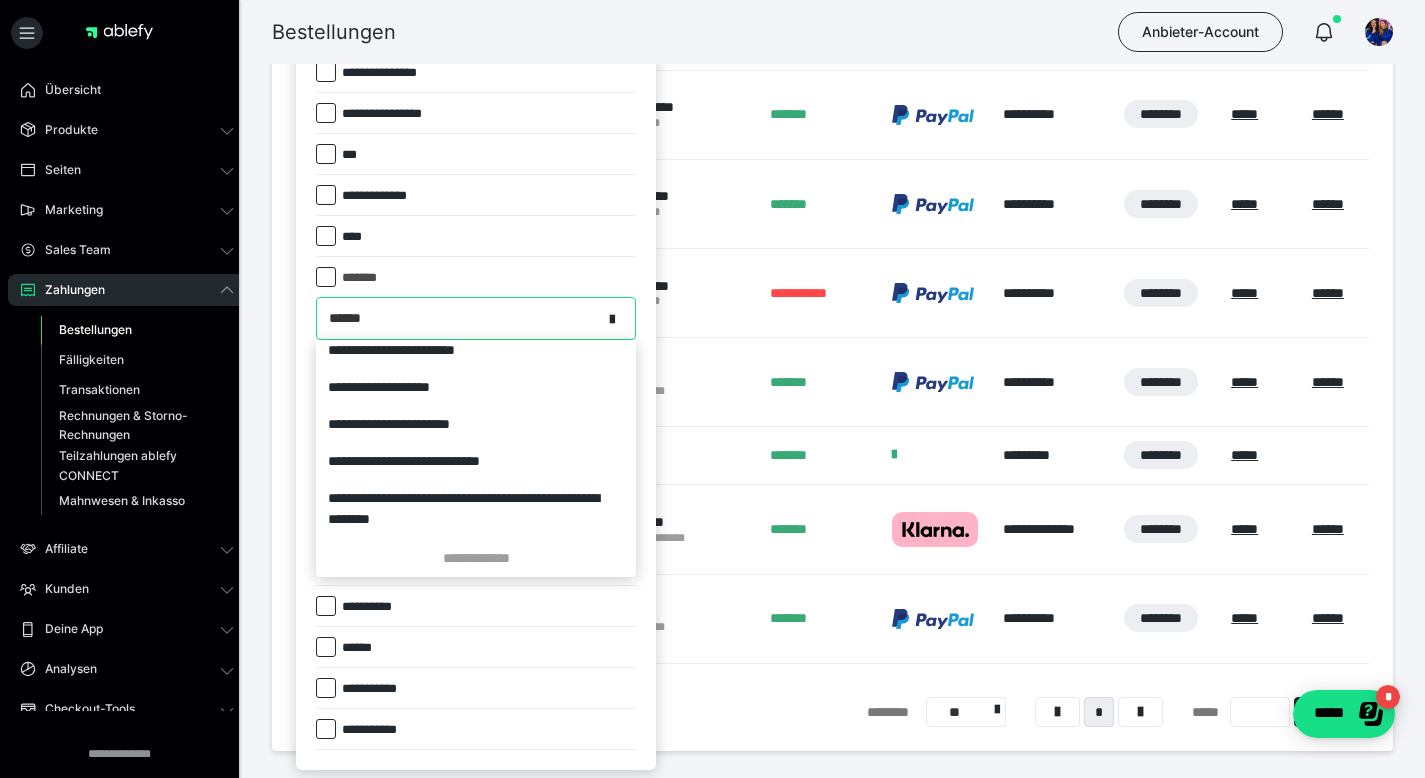 scroll, scrollTop: 145, scrollLeft: 0, axis: vertical 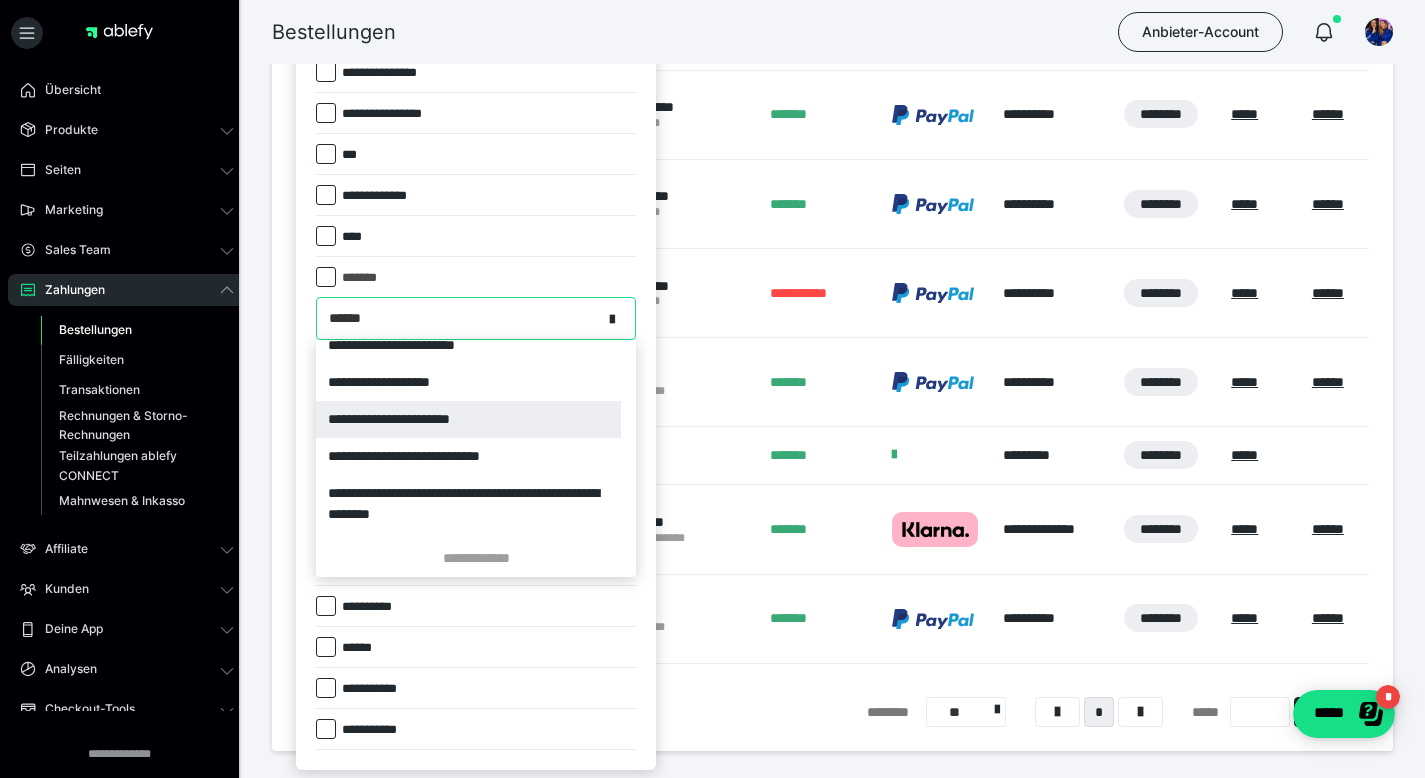 click on "**********" at bounding box center (468, 419) 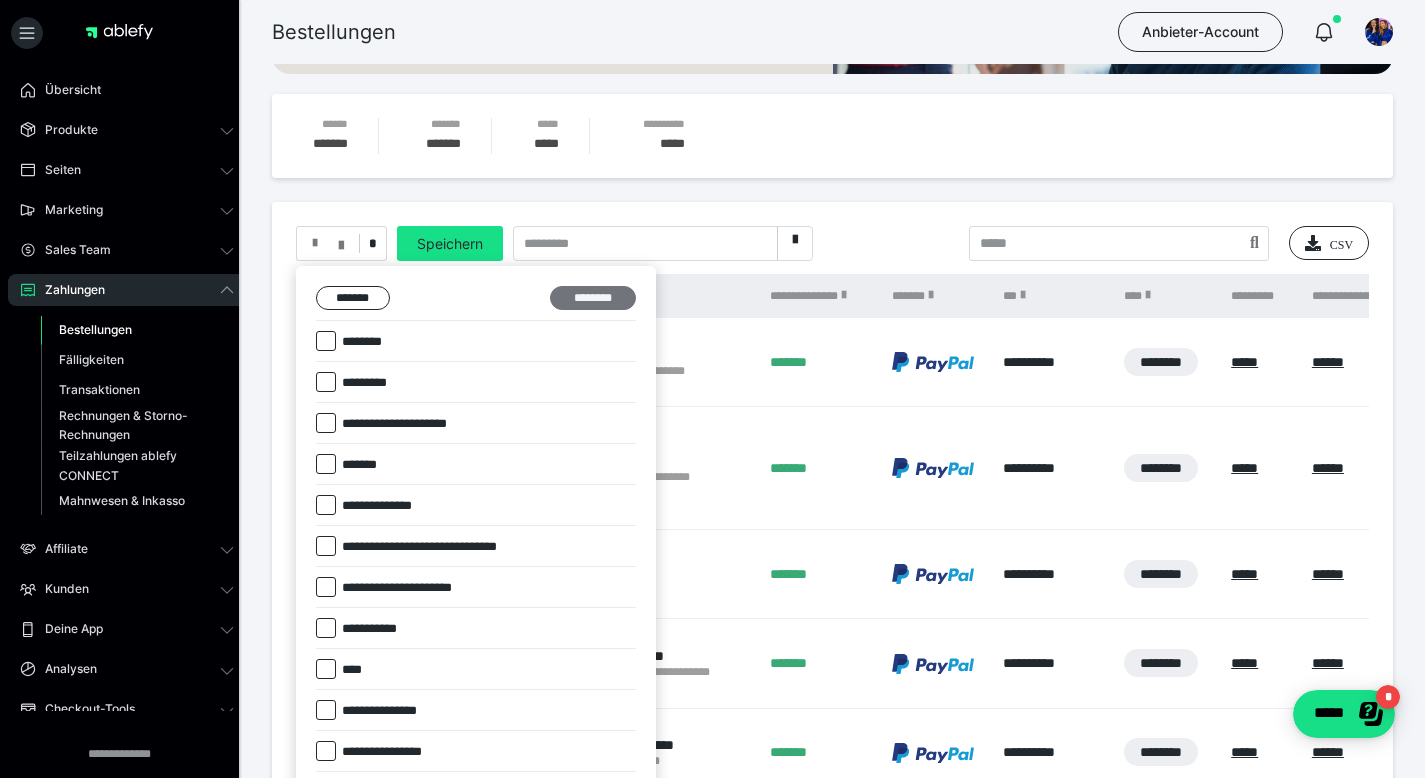 scroll, scrollTop: 221, scrollLeft: 0, axis: vertical 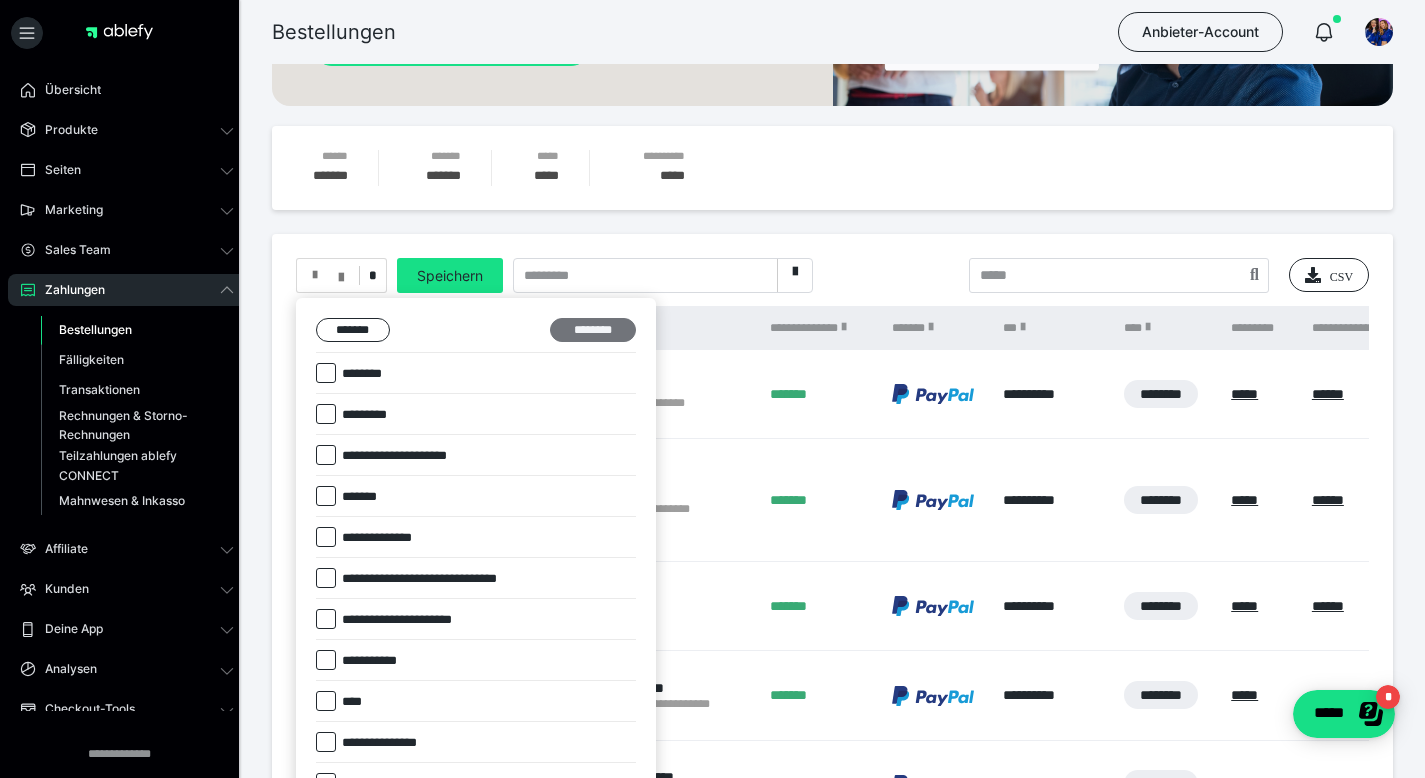 click on "********" at bounding box center [593, 330] 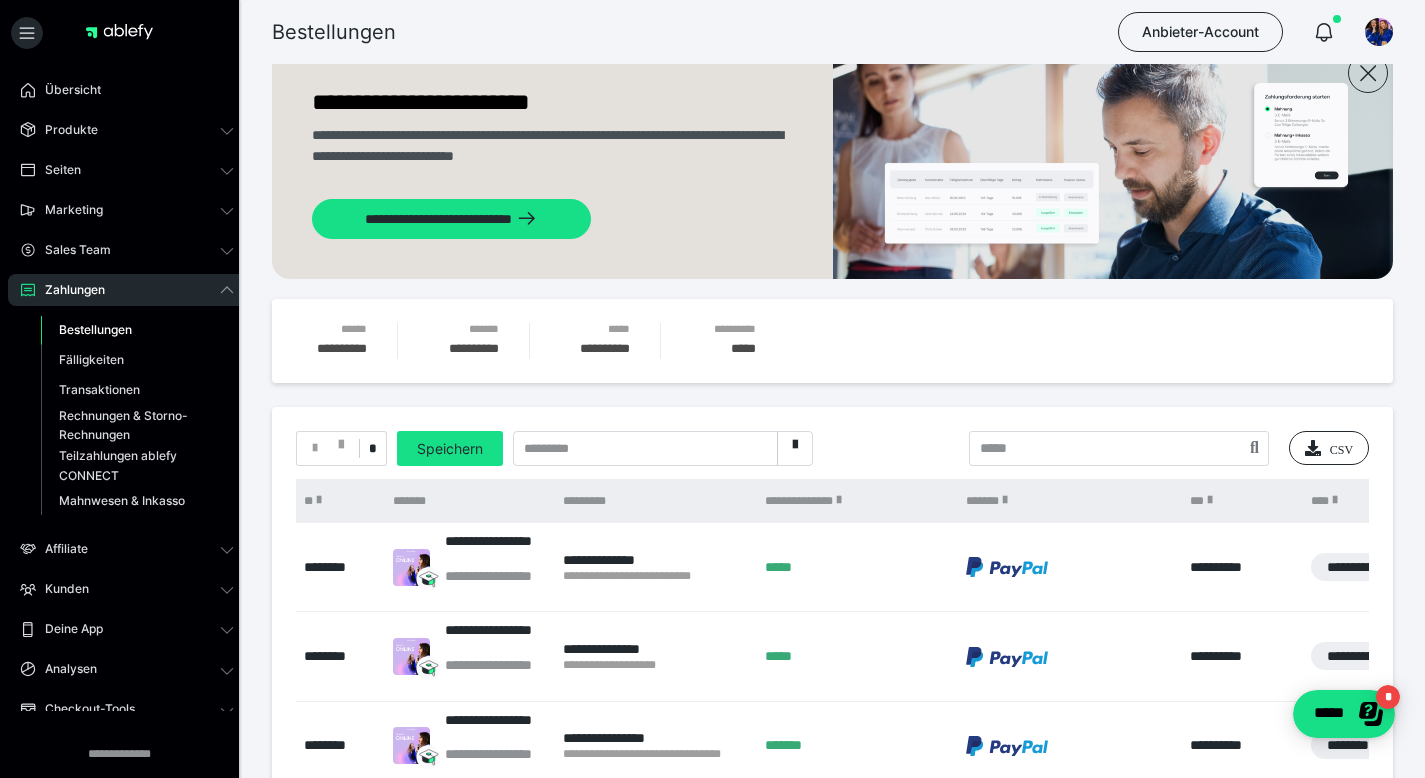 scroll, scrollTop: 0, scrollLeft: 0, axis: both 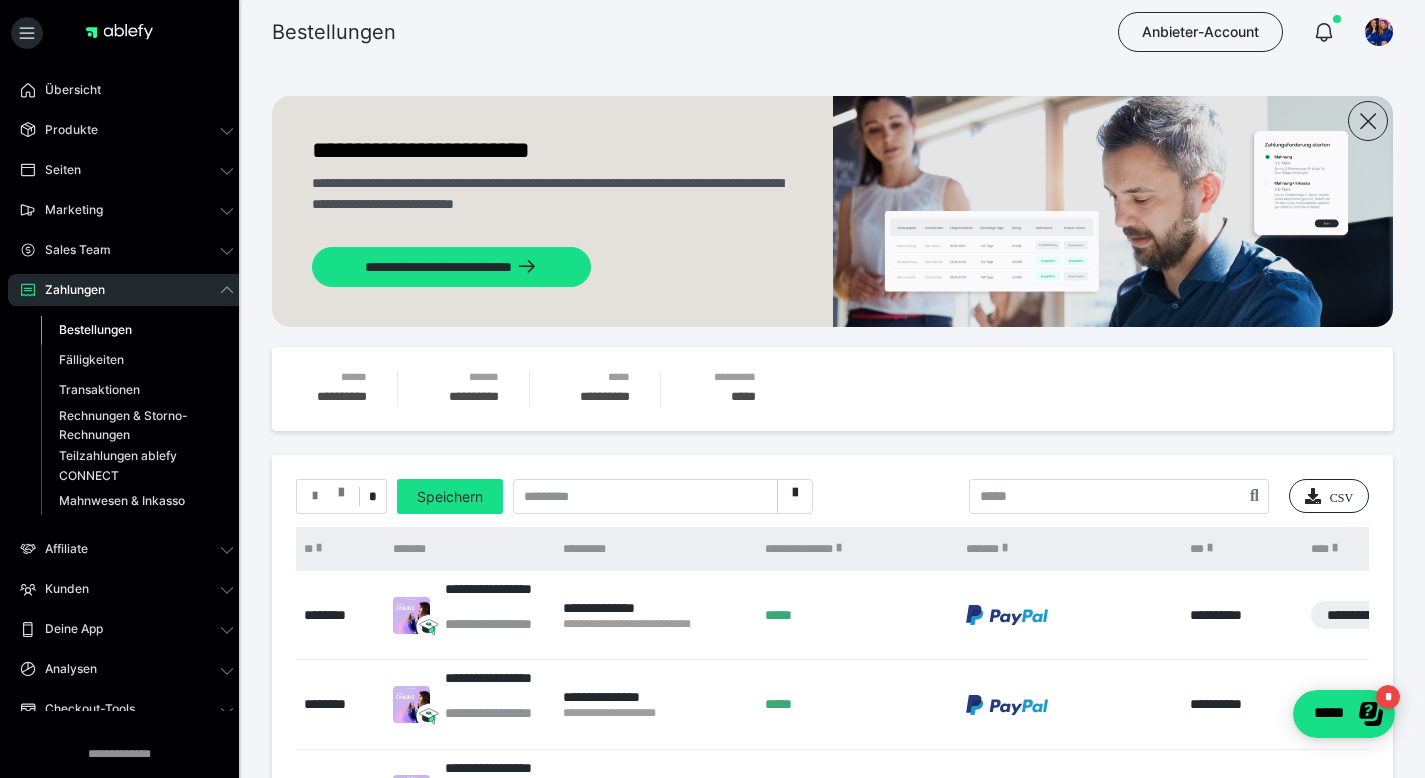 click at bounding box center [341, 488] 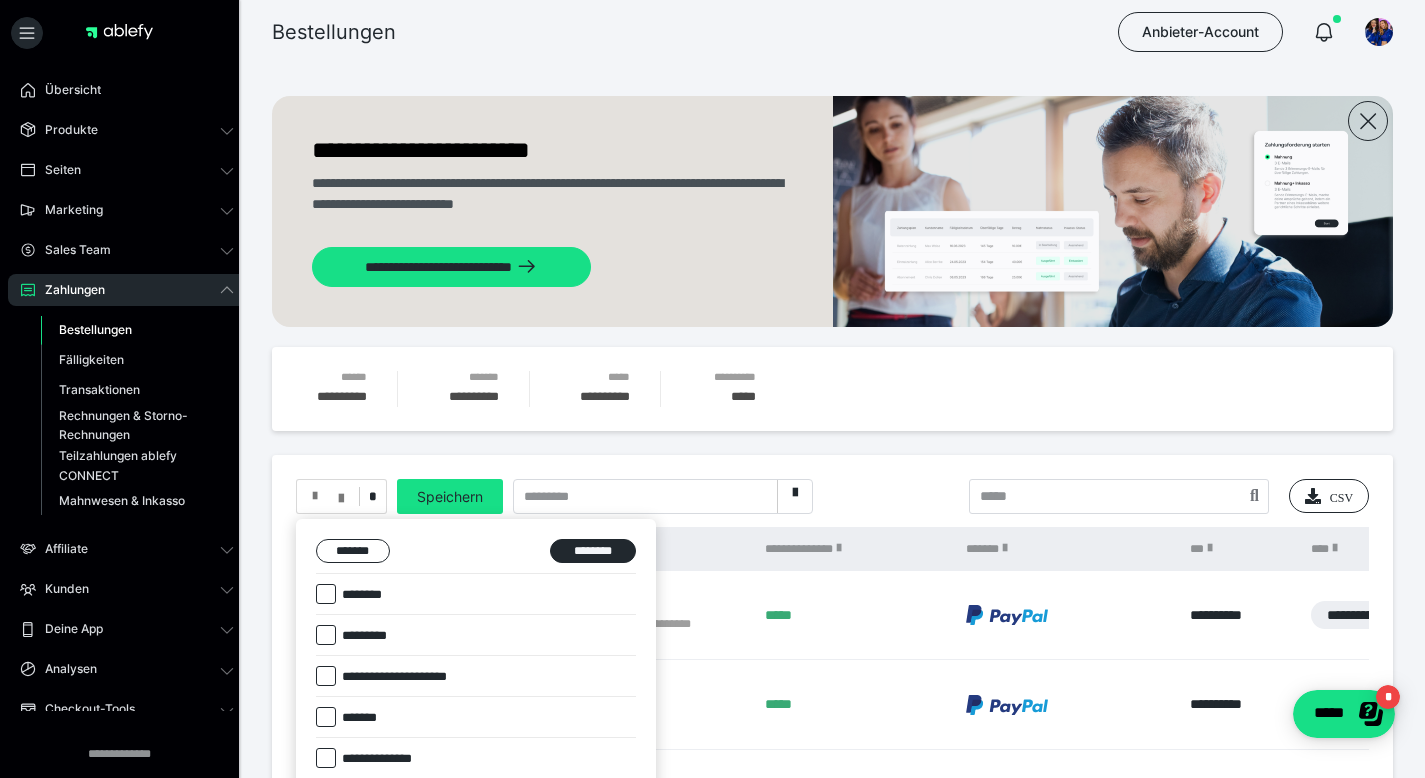 click at bounding box center (326, 676) 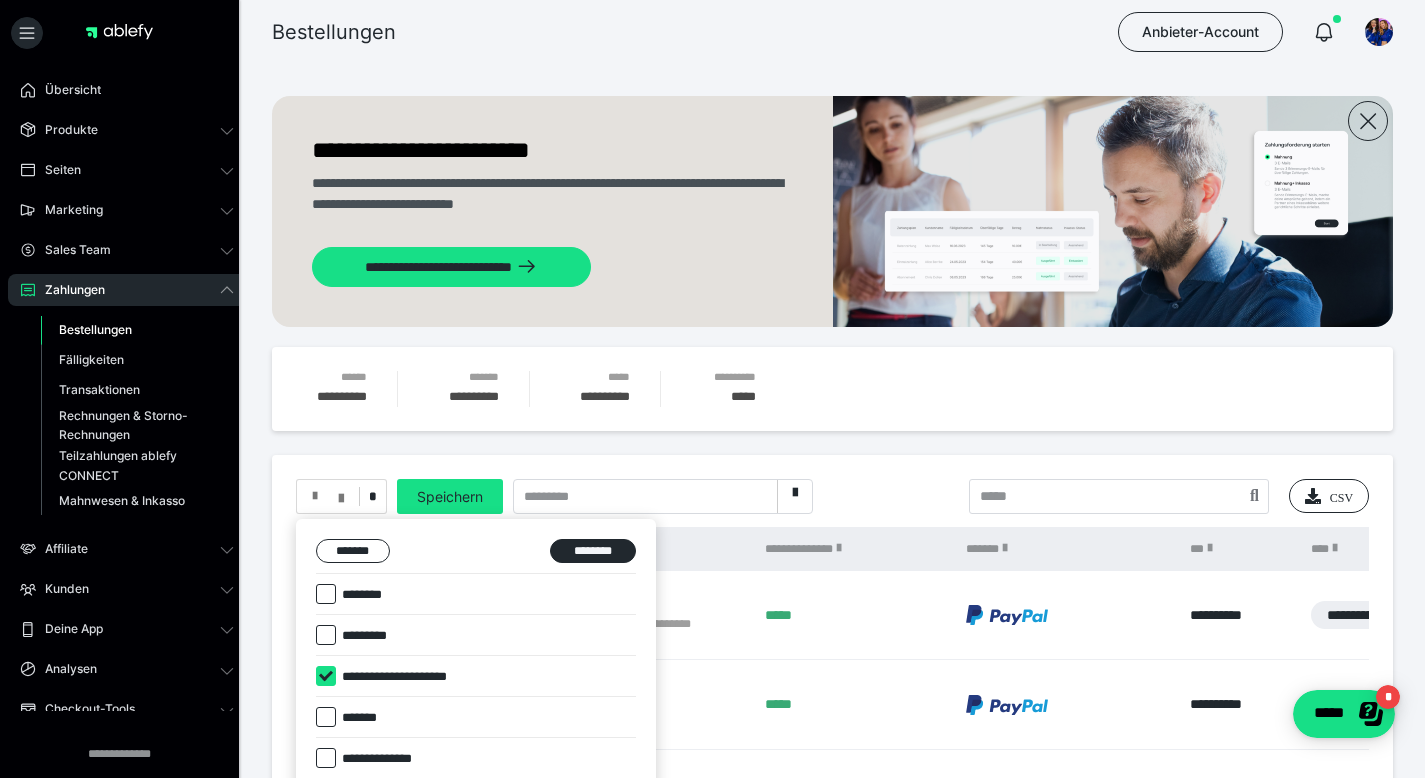 checkbox on "****" 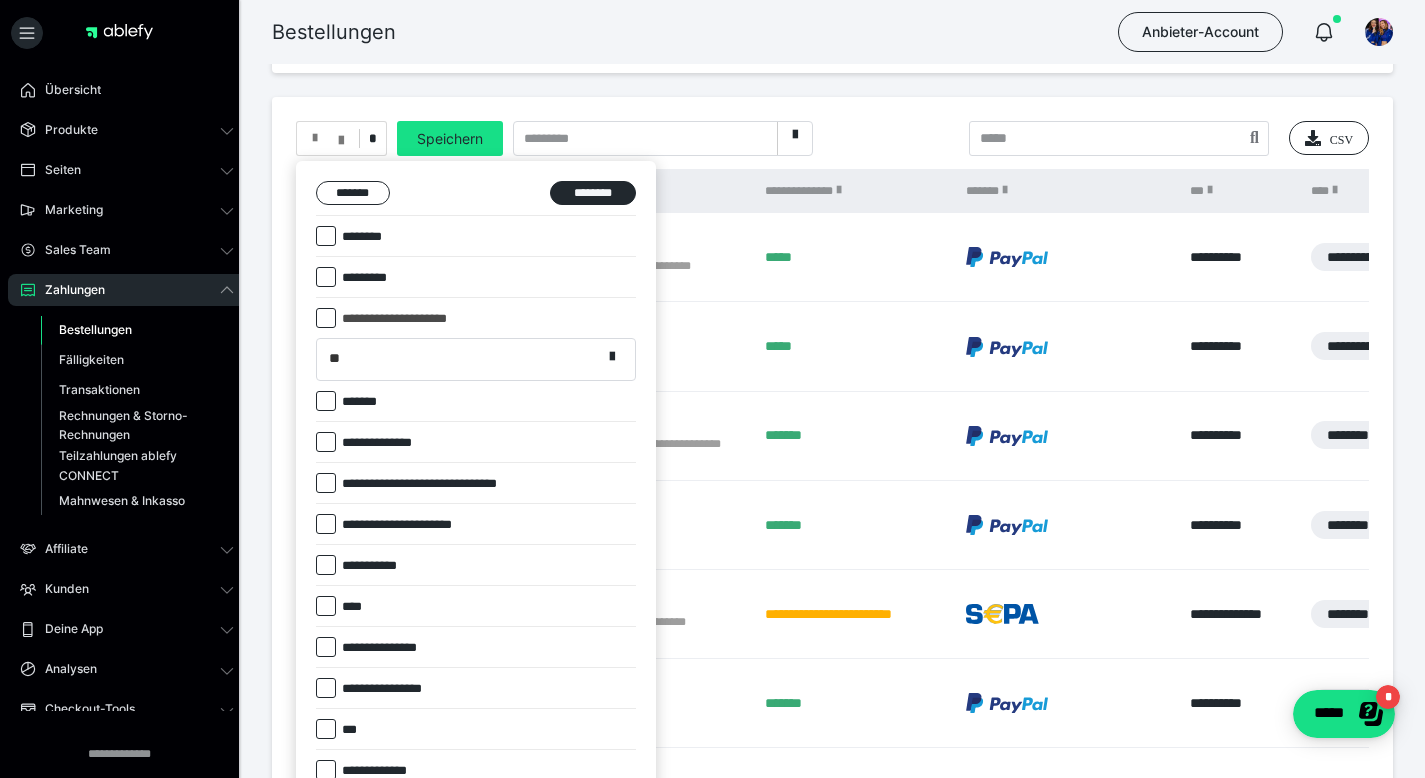 scroll, scrollTop: 361, scrollLeft: 0, axis: vertical 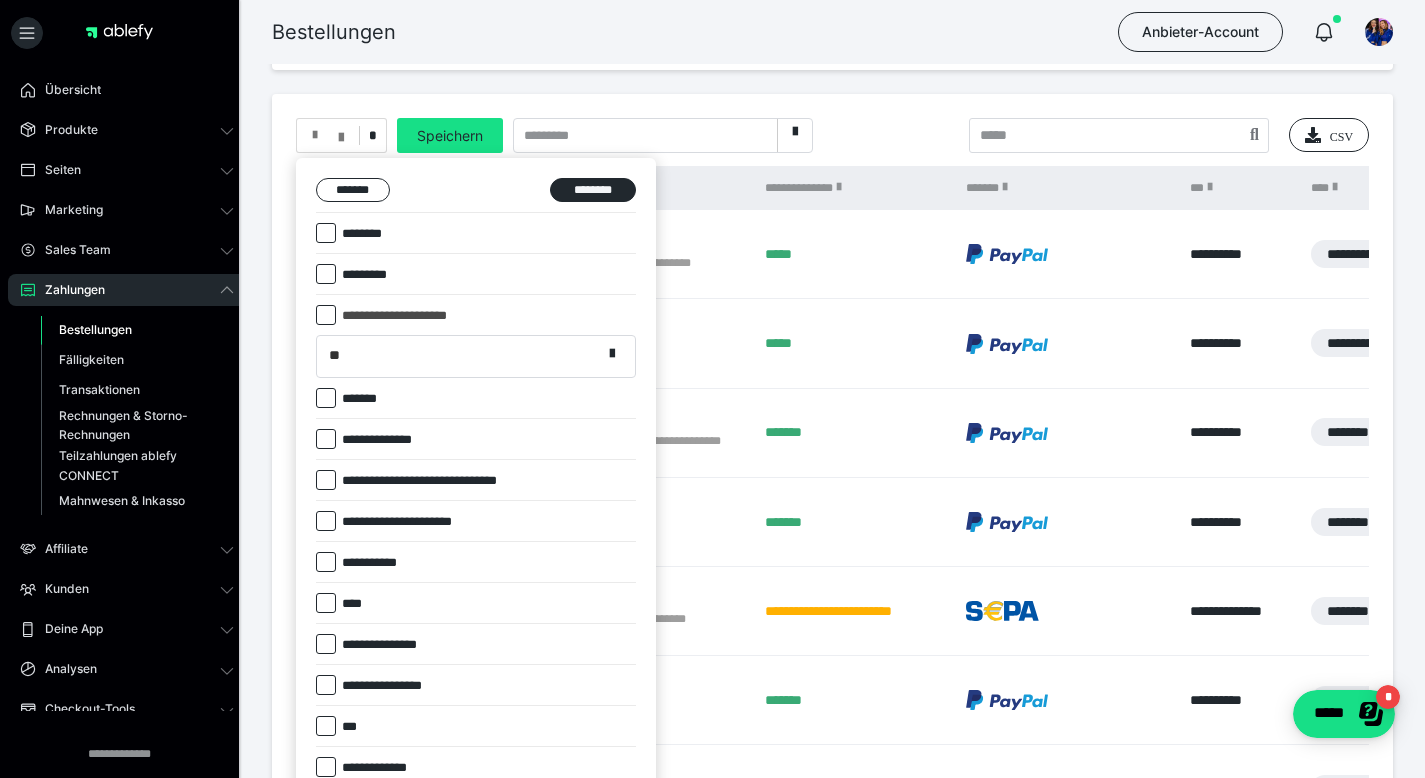 click at bounding box center [326, 439] 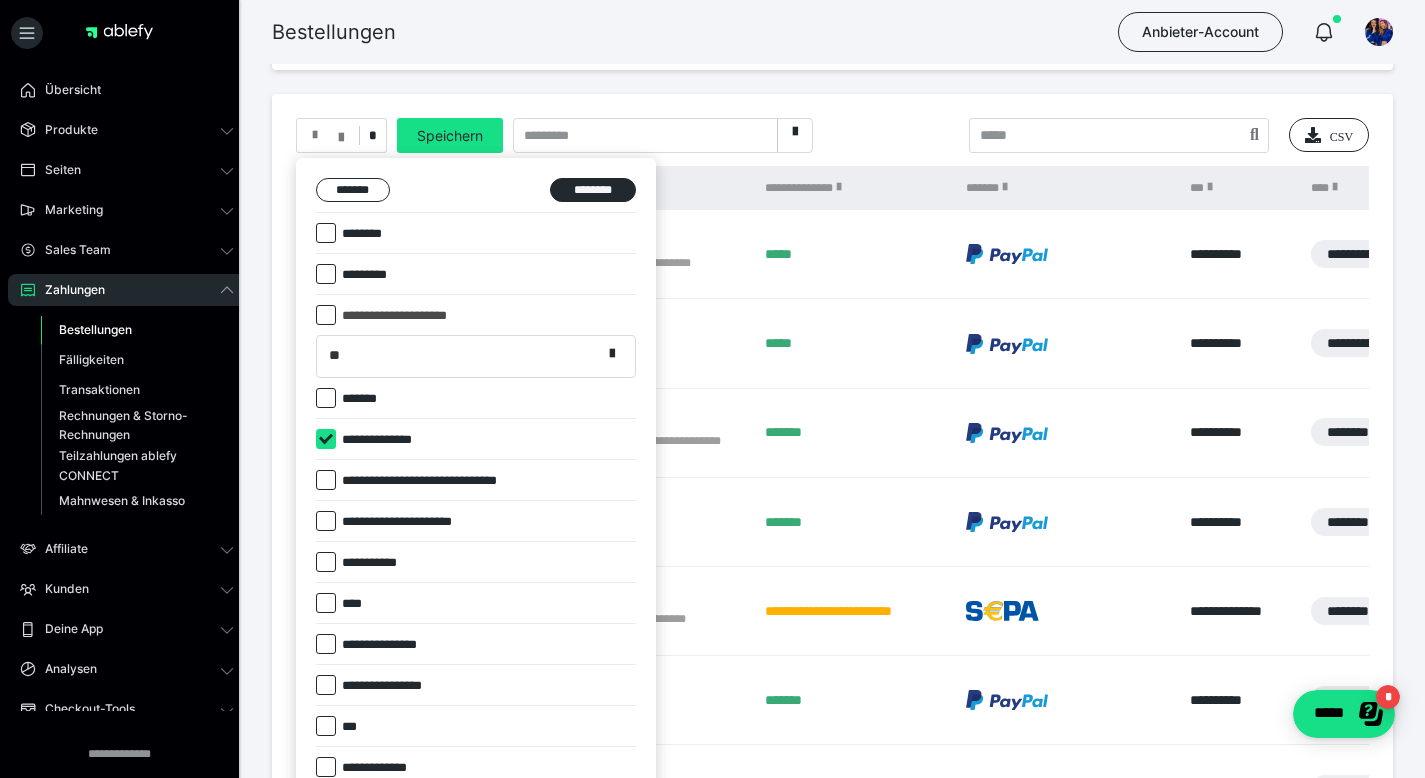 checkbox on "****" 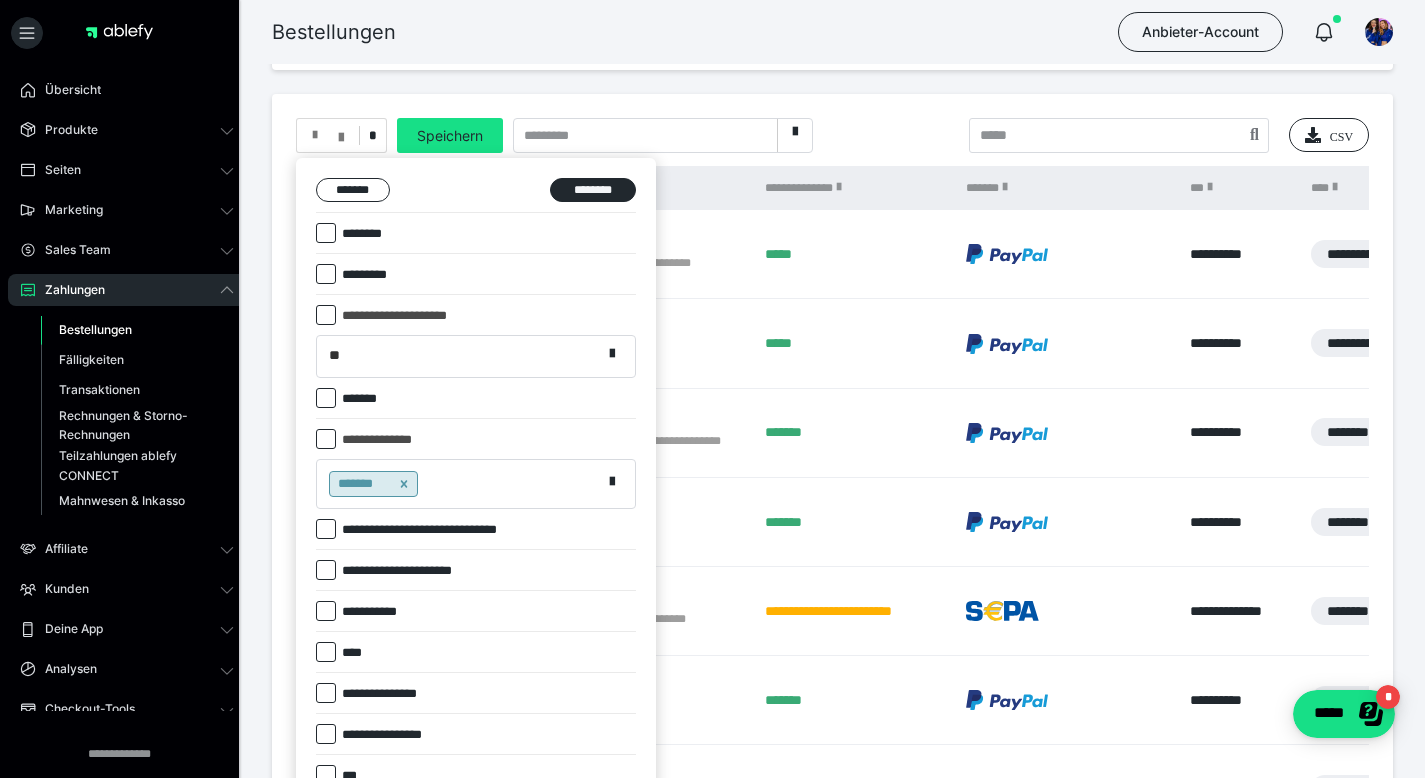 click on "*******" at bounding box center [459, 484] 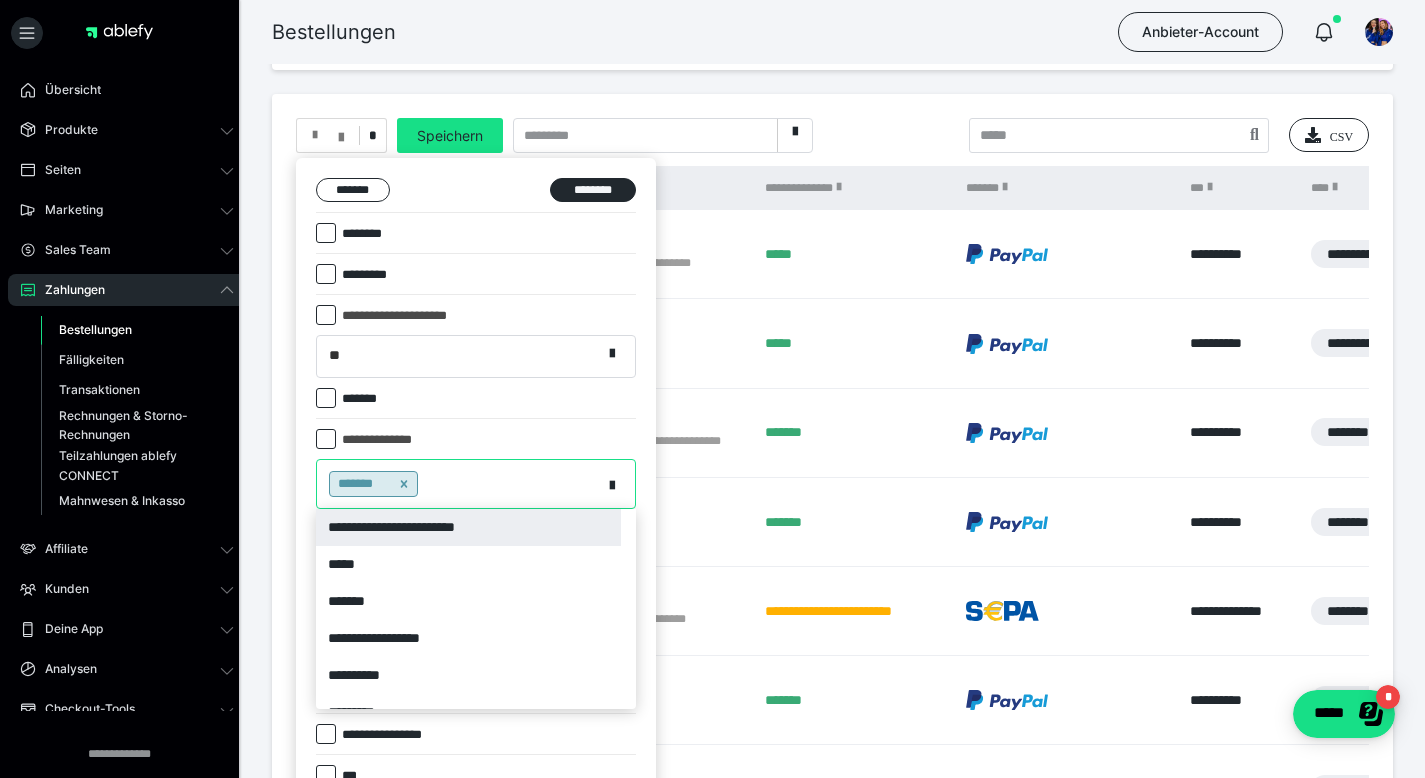 click on "**********" at bounding box center (468, 527) 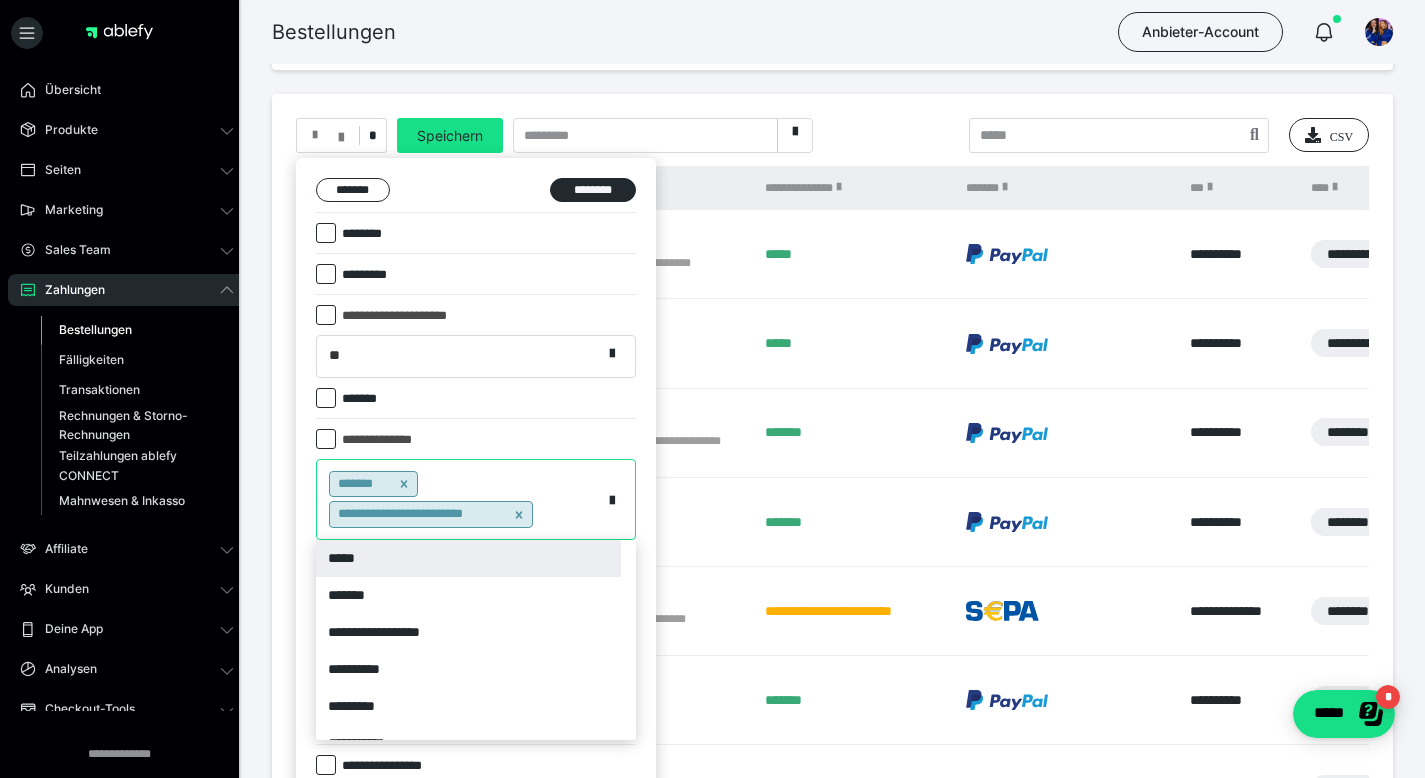 click on "**********" at bounding box center [459, 499] 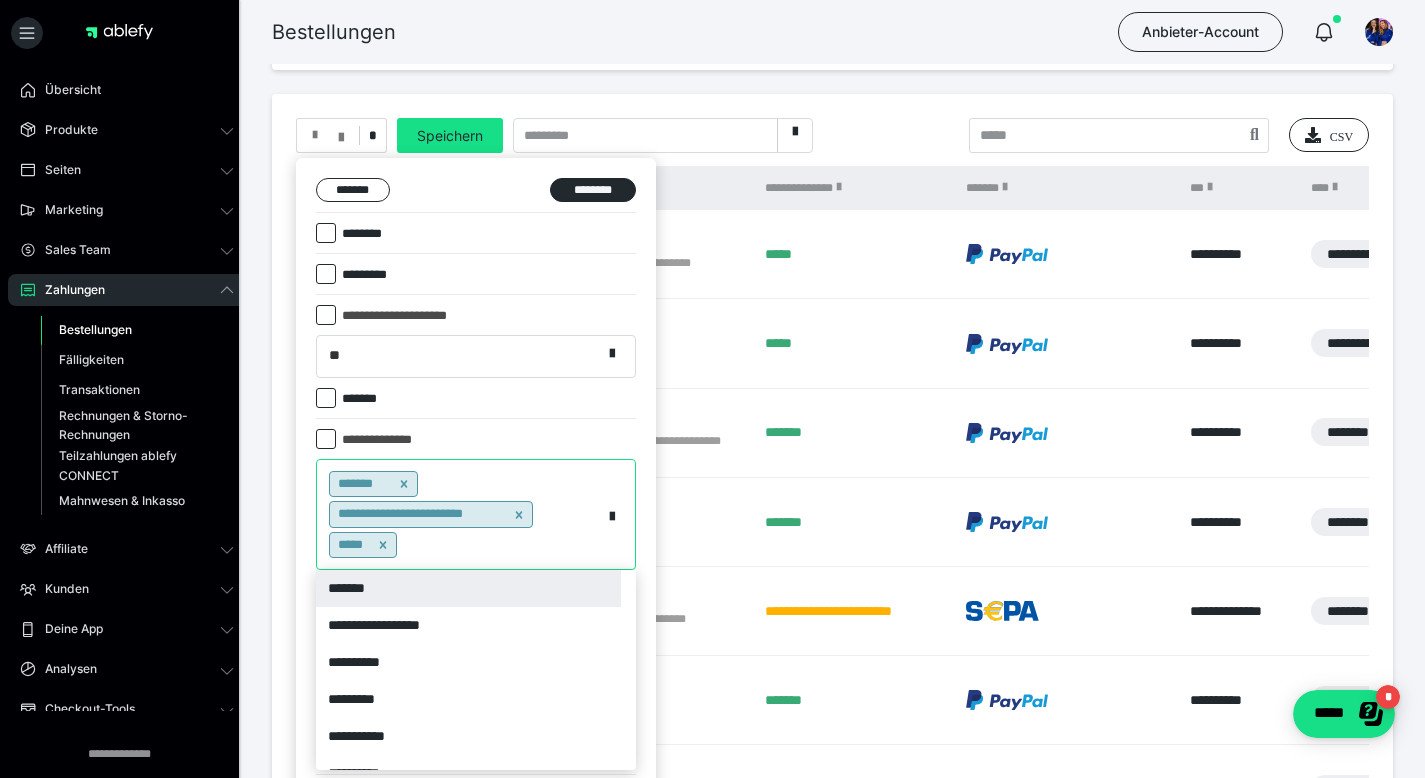 click on "**********" at bounding box center (459, 514) 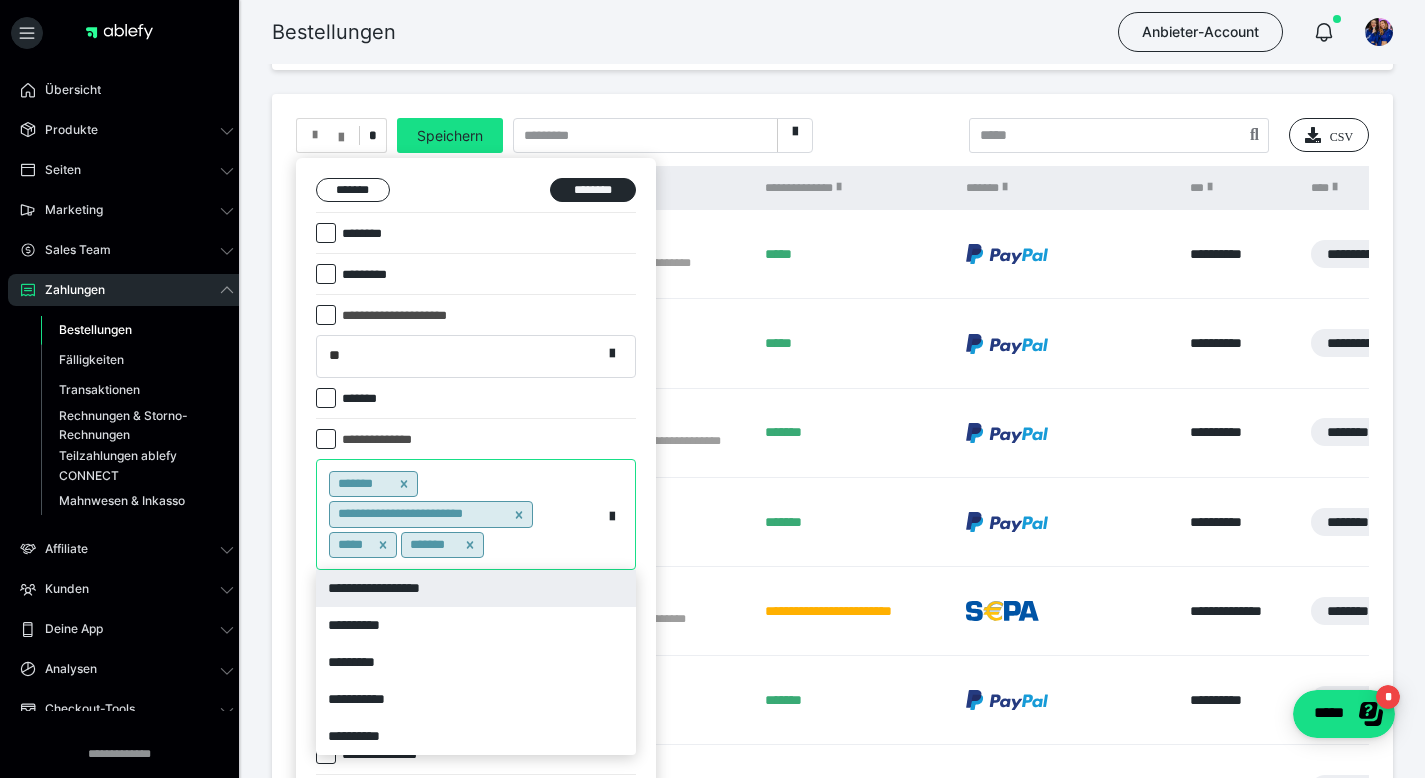 click on "**********" at bounding box center [459, 514] 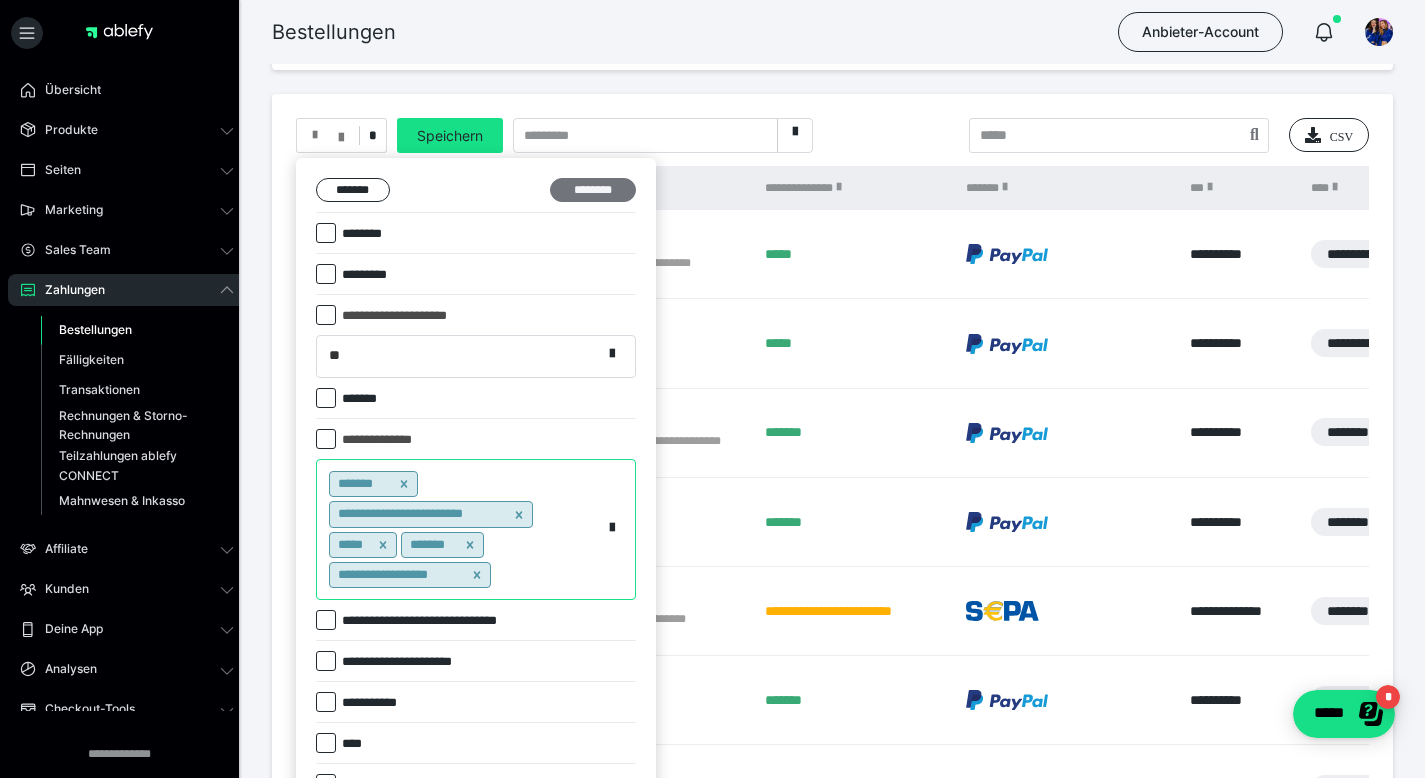 click on "********" at bounding box center [593, 190] 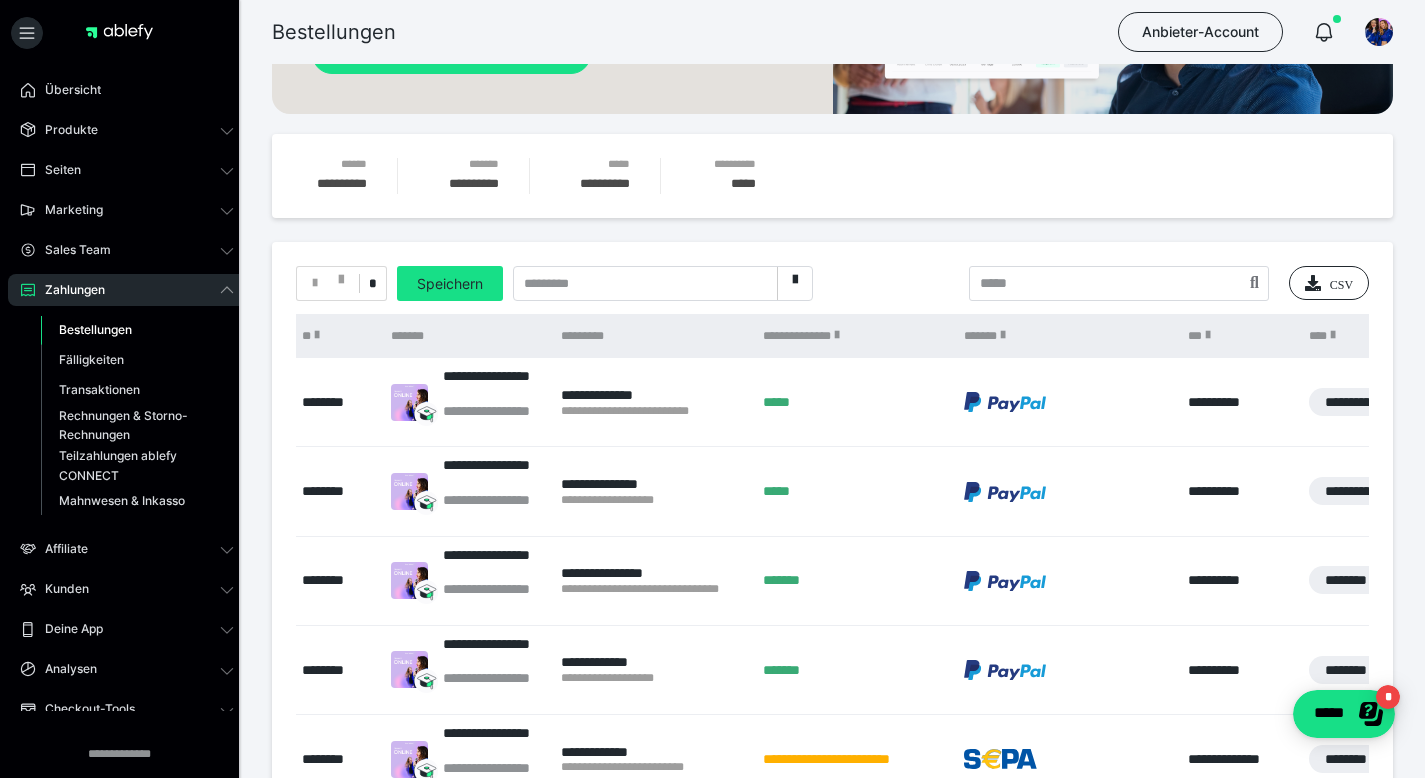 scroll, scrollTop: 205, scrollLeft: 0, axis: vertical 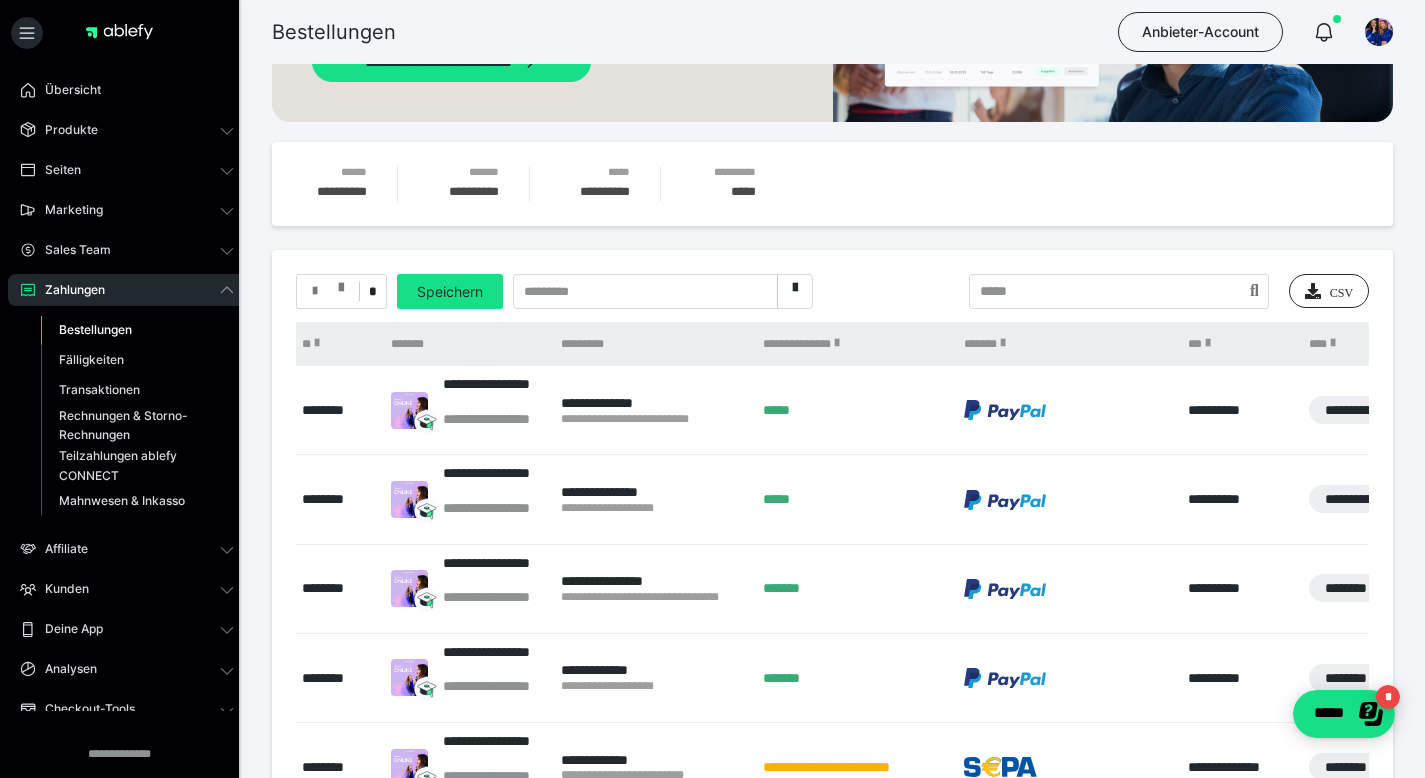 click at bounding box center [341, 283] 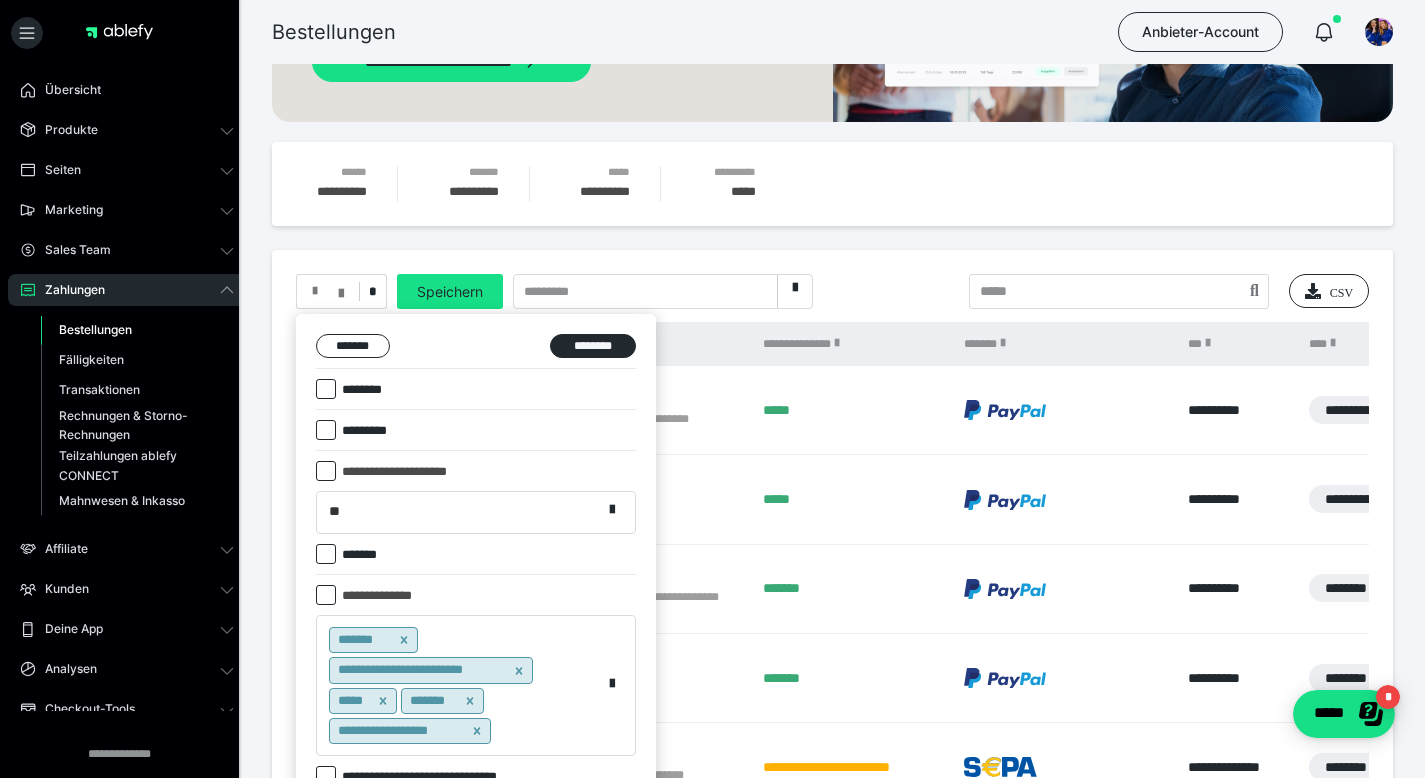 click at bounding box center (326, 389) 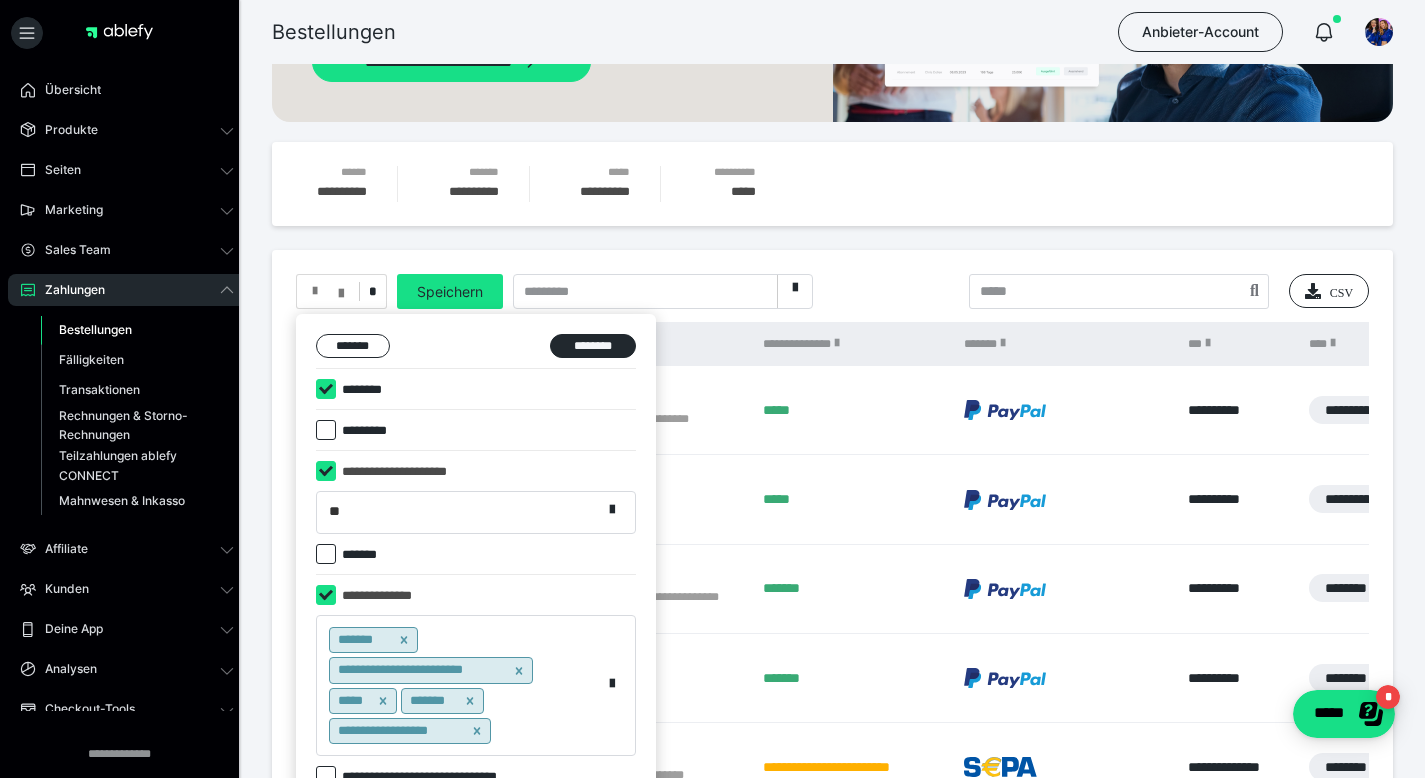 checkbox on "****" 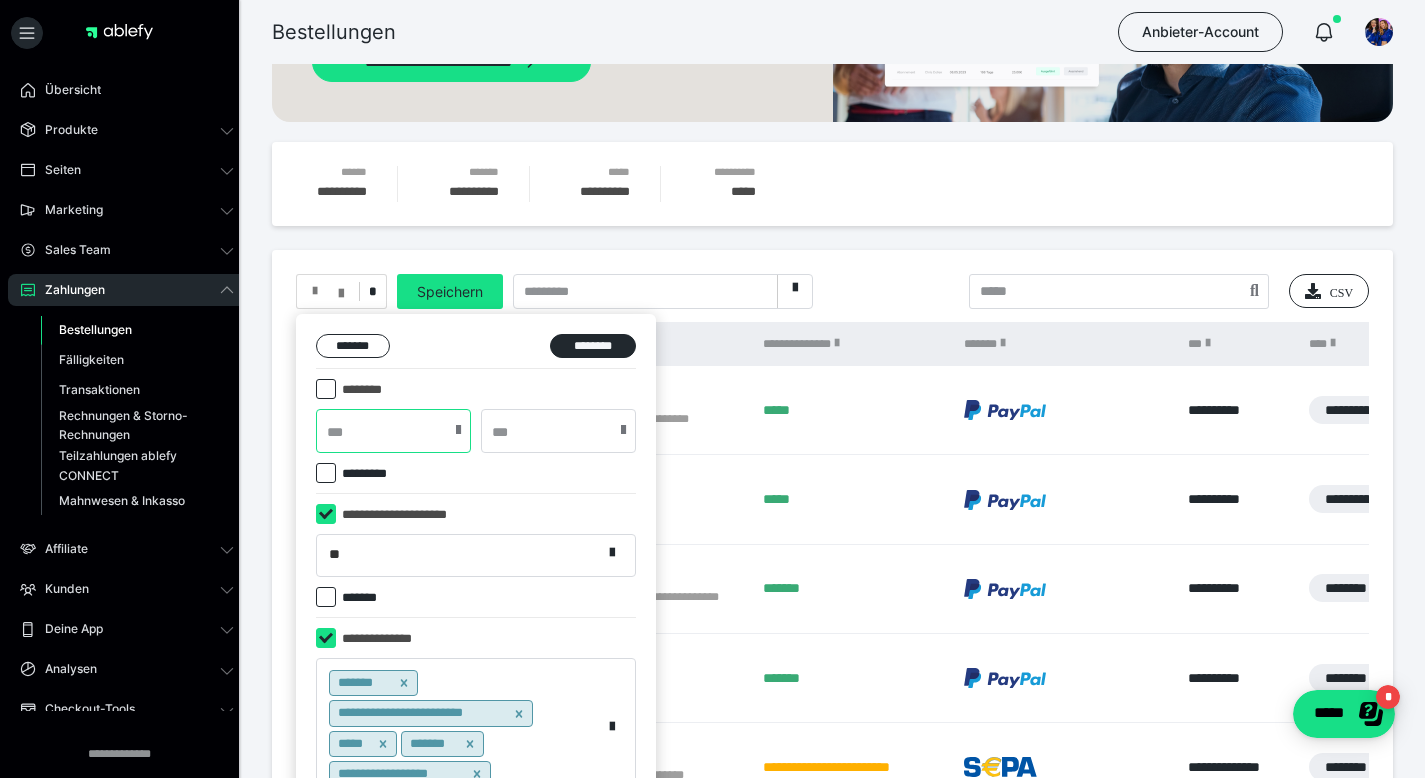 click at bounding box center [393, 431] 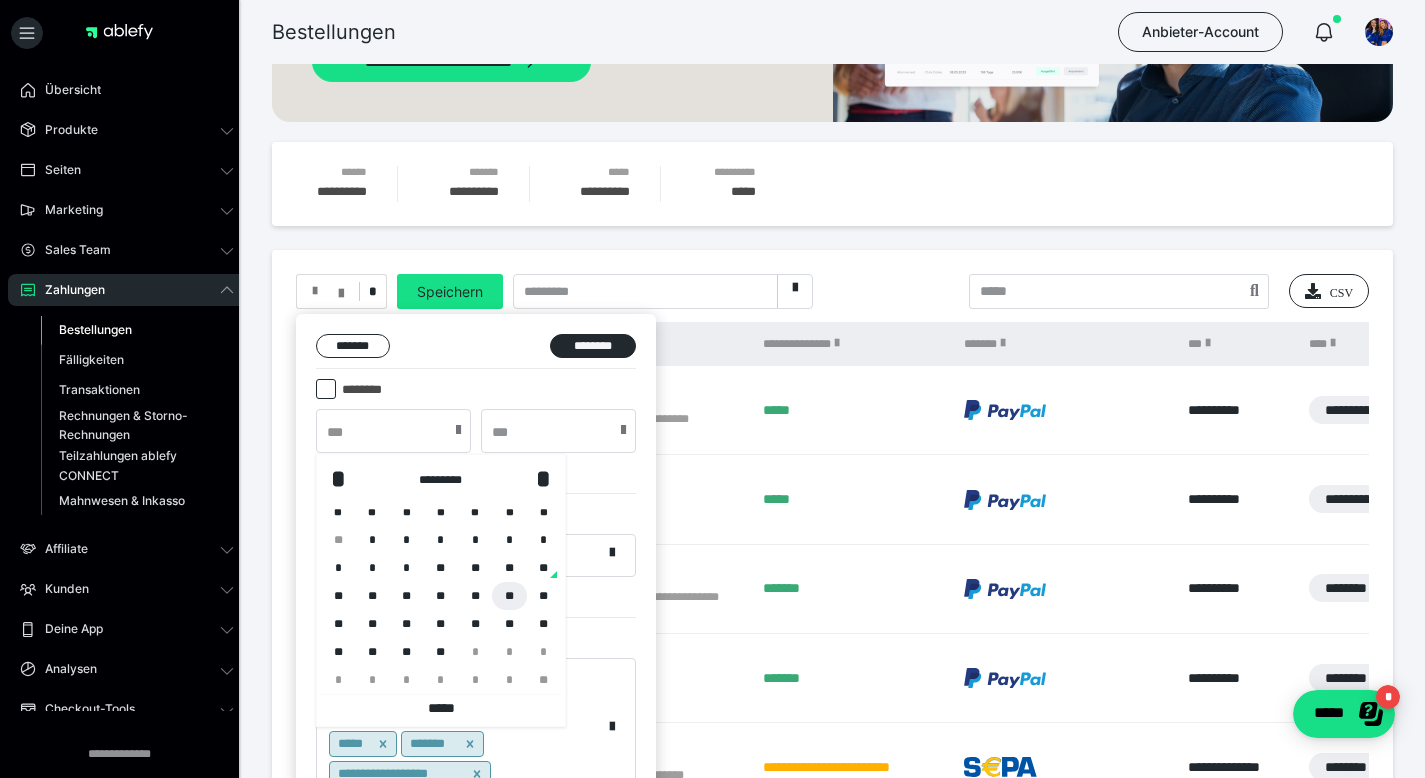 click on "**" at bounding box center [509, 596] 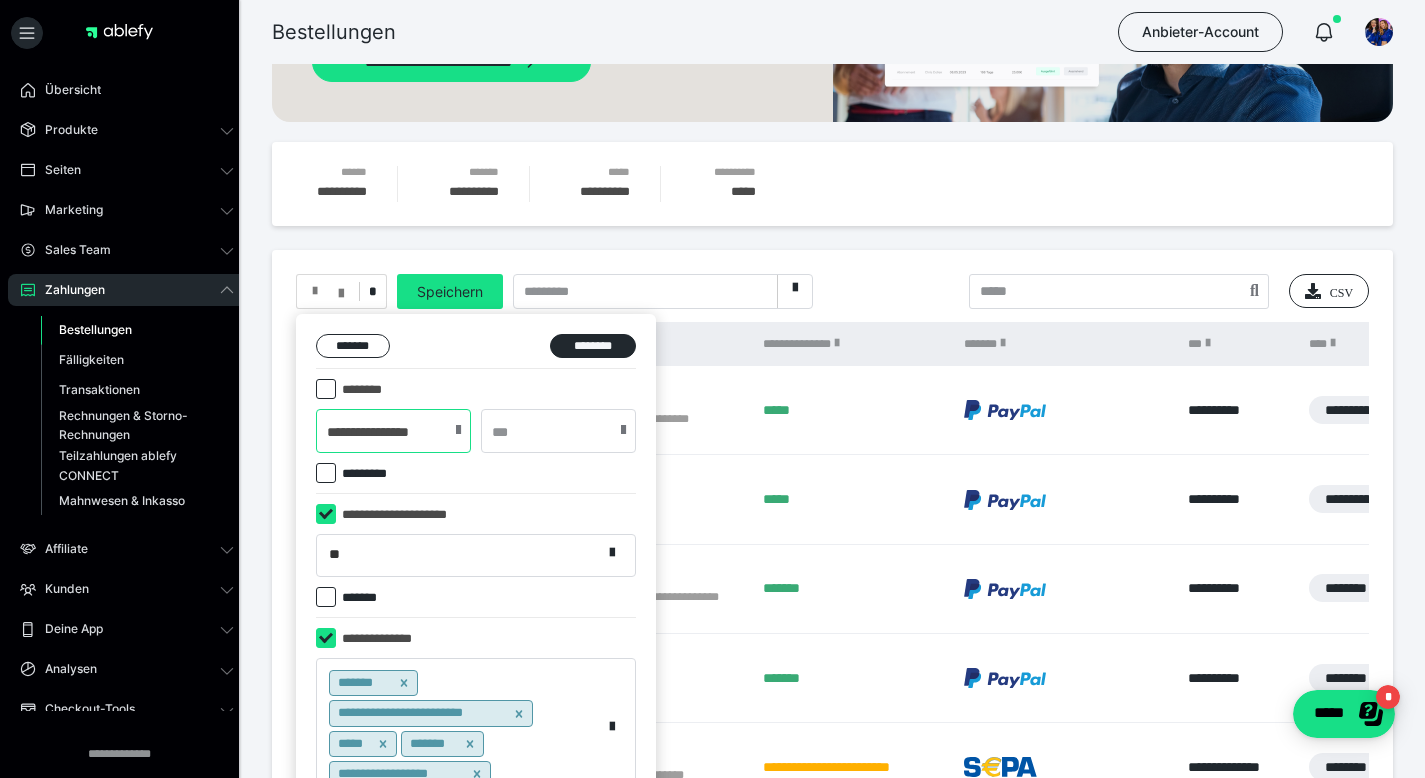 click on "**********" at bounding box center (393, 431) 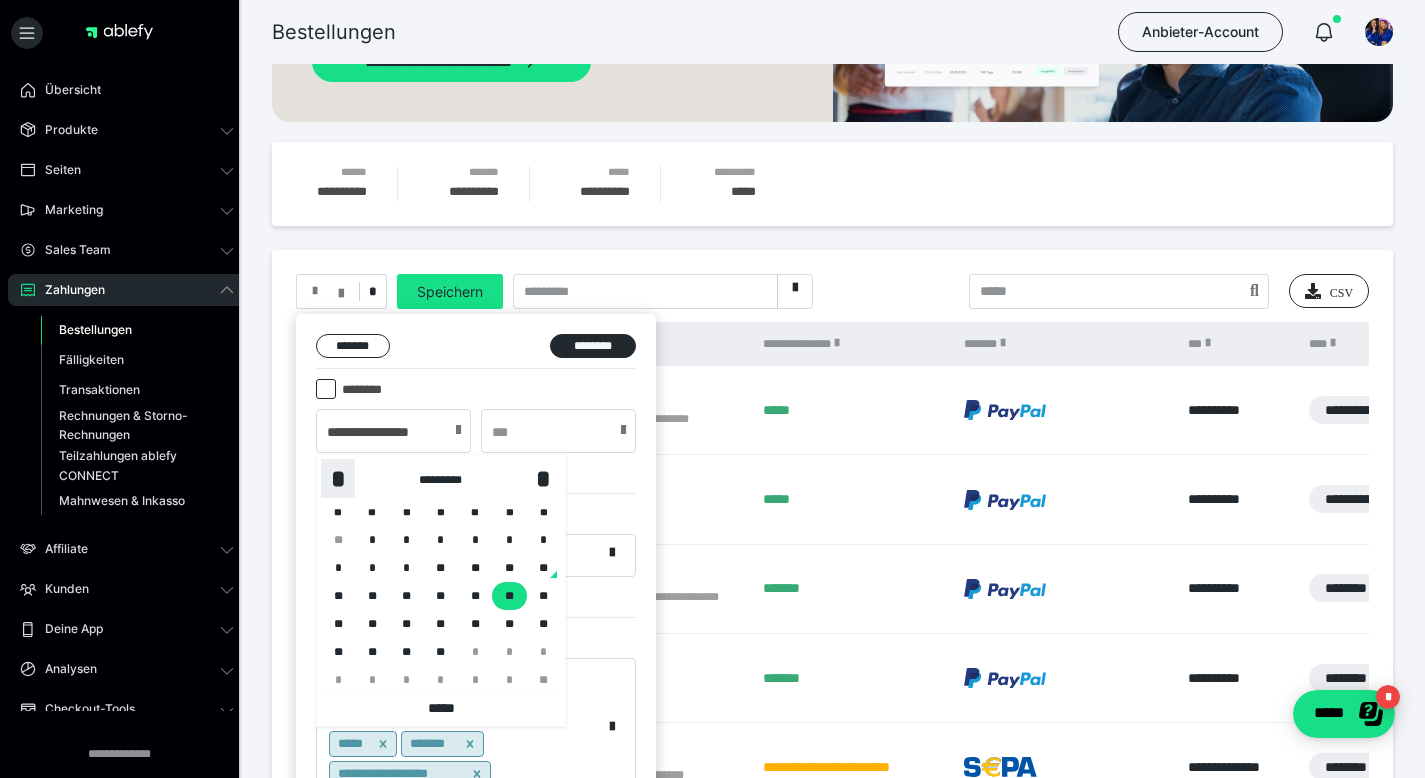 click on "*" at bounding box center [338, 479] 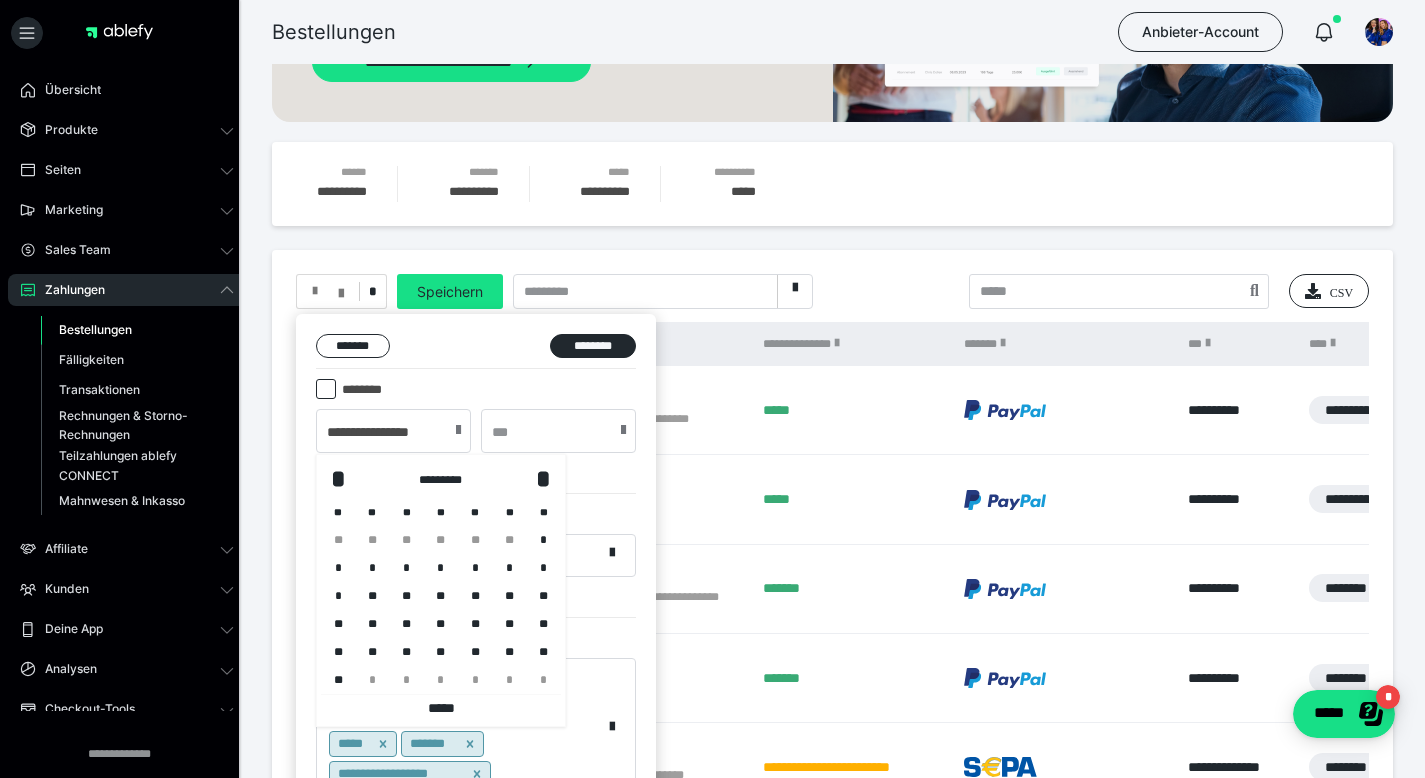 drag, startPoint x: 448, startPoint y: 624, endPoint x: 457, endPoint y: 615, distance: 12.727922 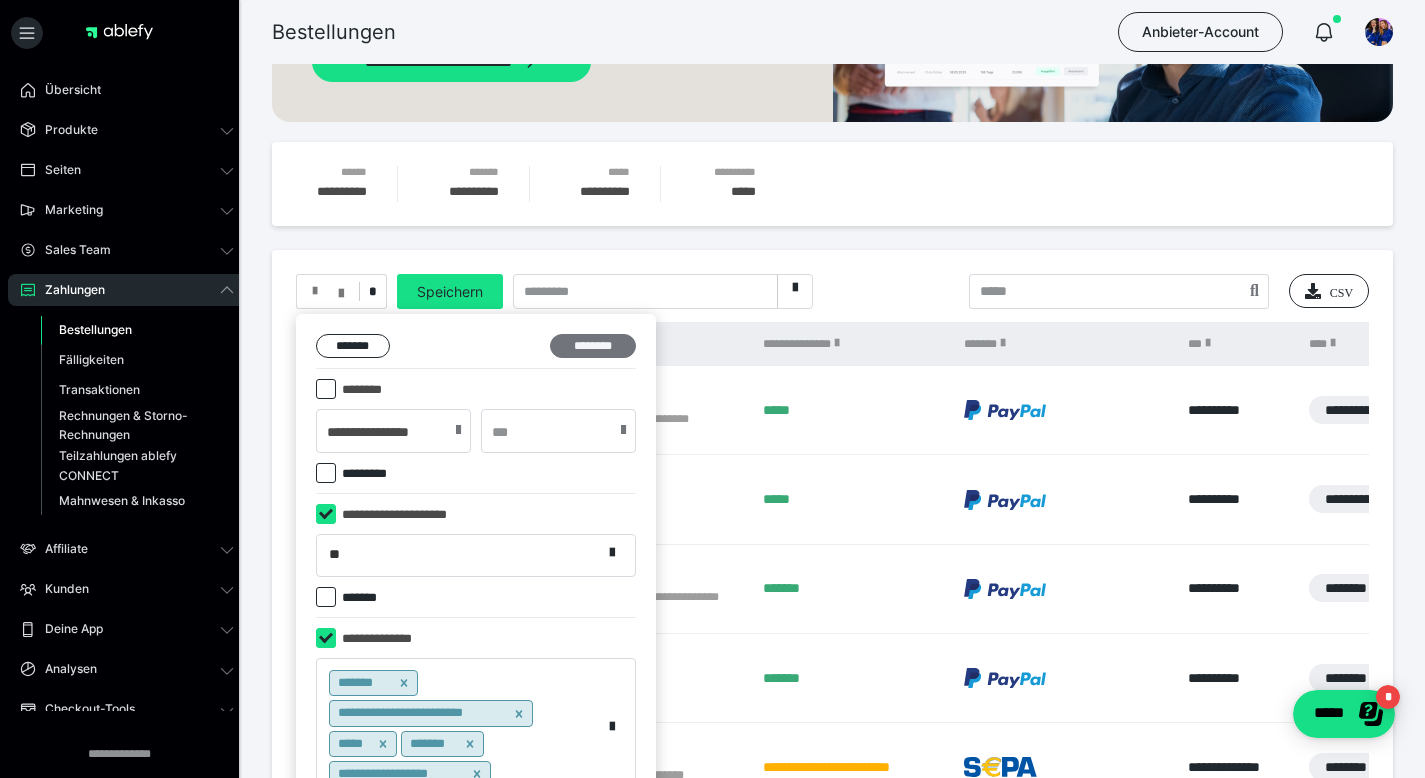 click on "********" at bounding box center [593, 346] 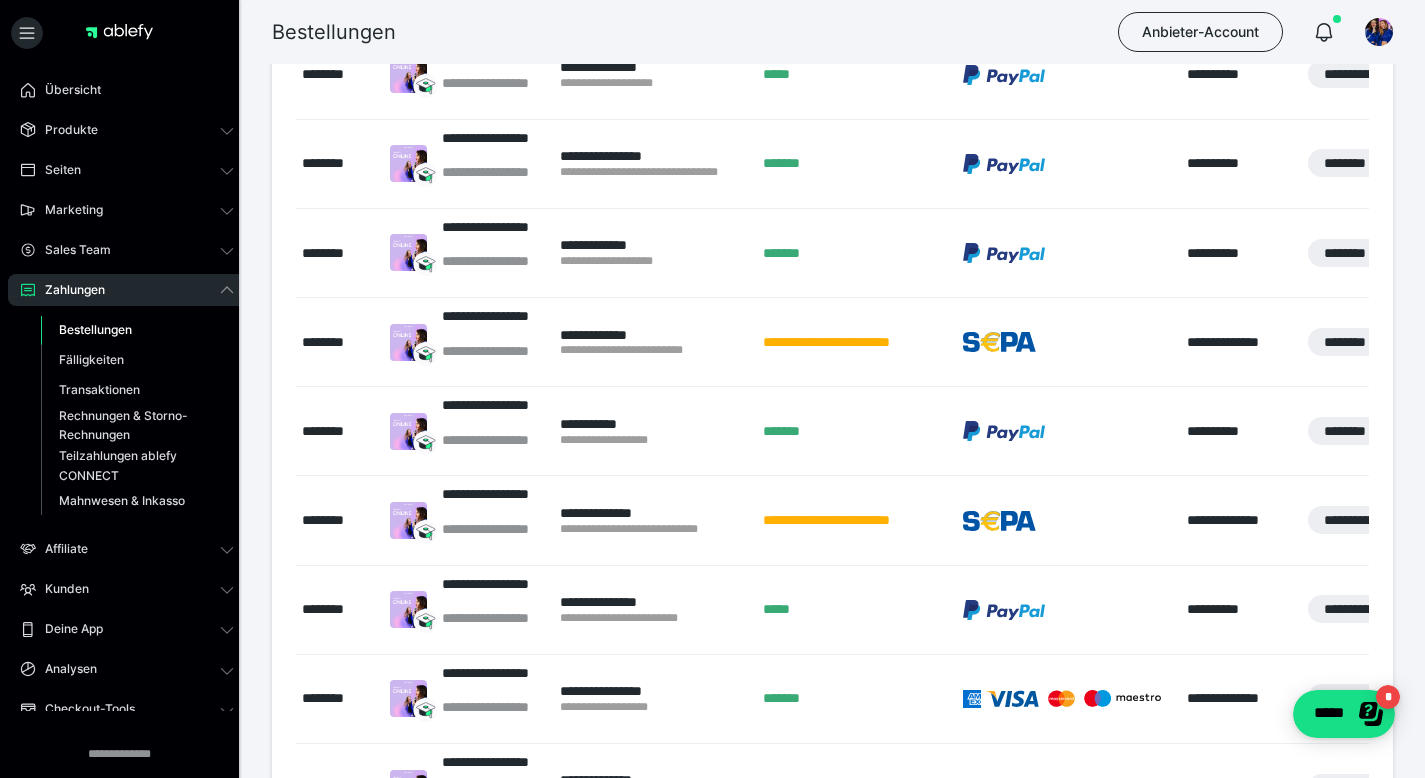scroll, scrollTop: 1164, scrollLeft: 0, axis: vertical 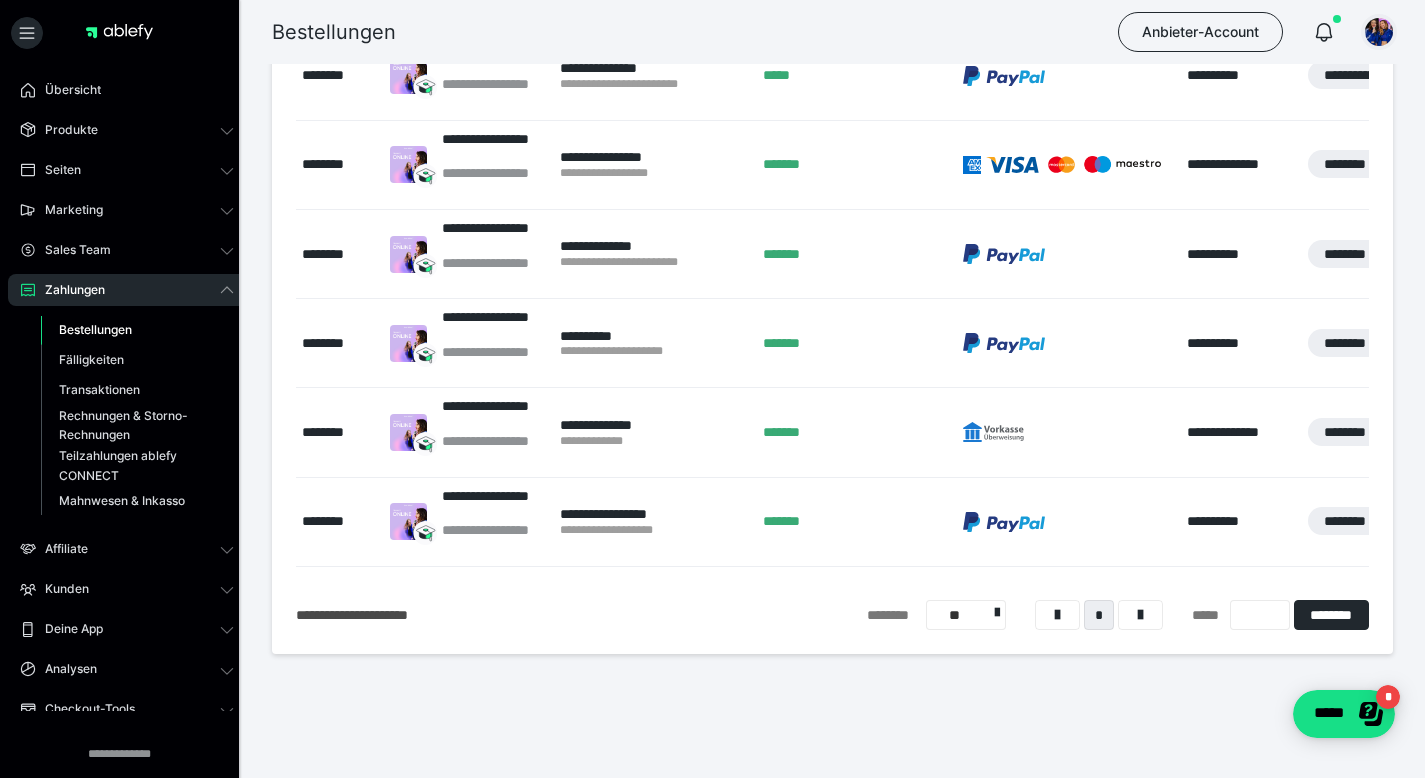 click at bounding box center [1379, 32] 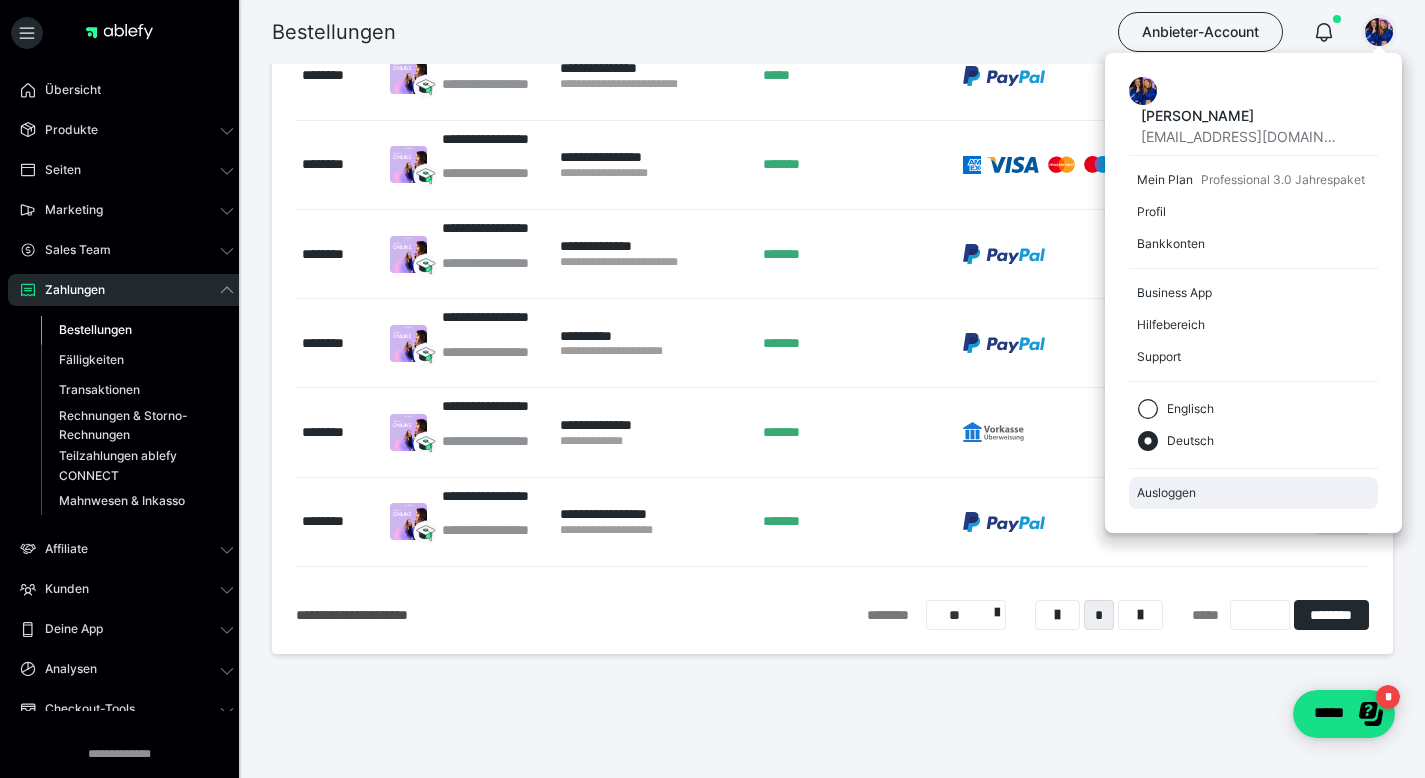 click on "Ausloggen" at bounding box center [1253, 493] 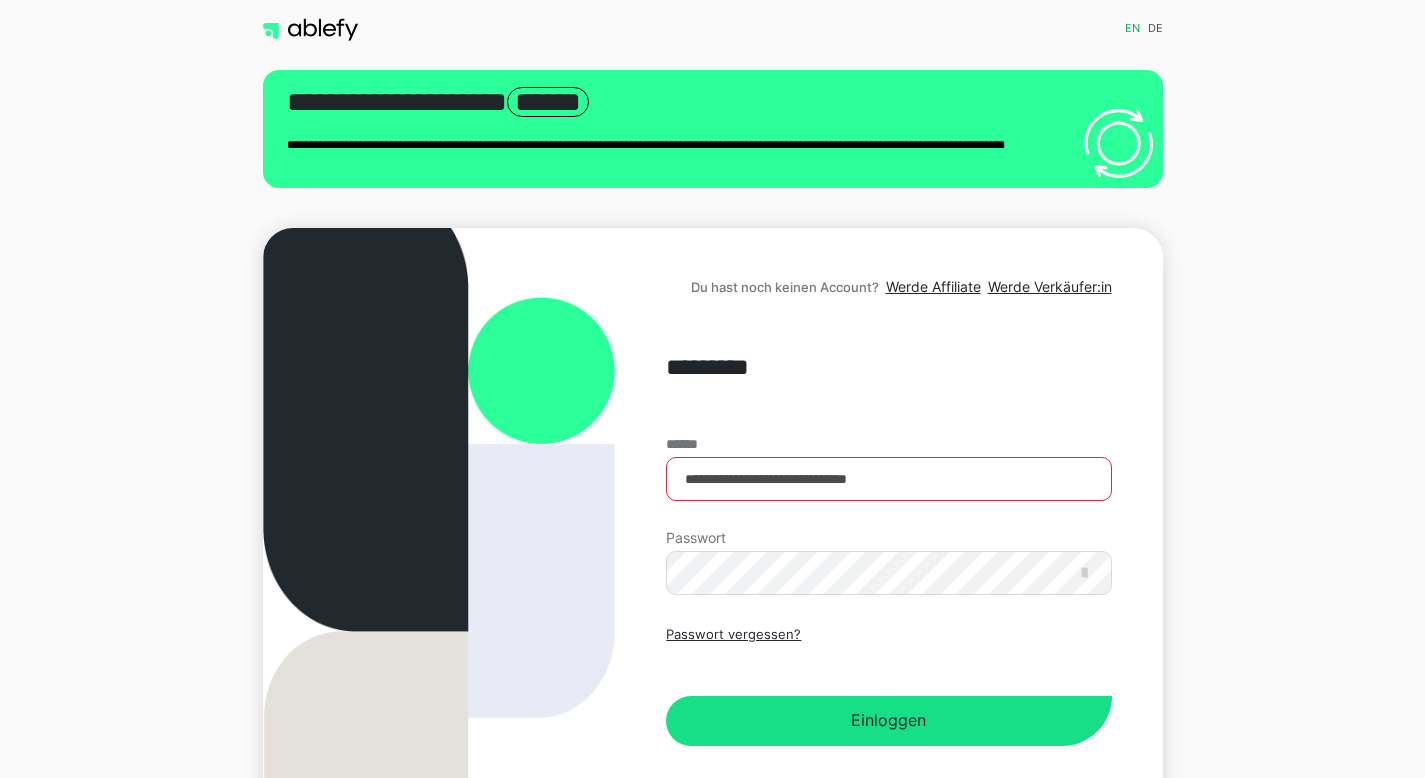 scroll, scrollTop: 0, scrollLeft: 0, axis: both 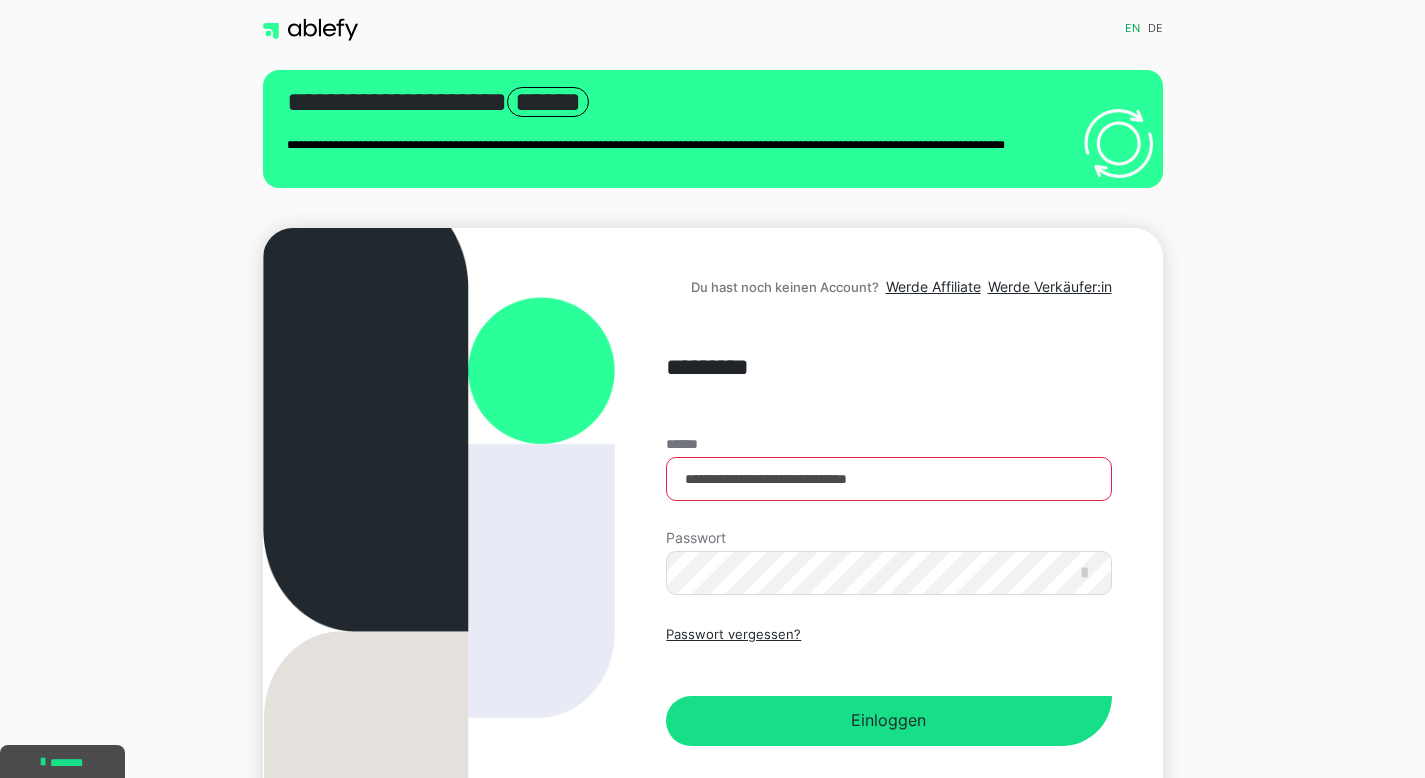 click on "**********" at bounding box center [888, 479] 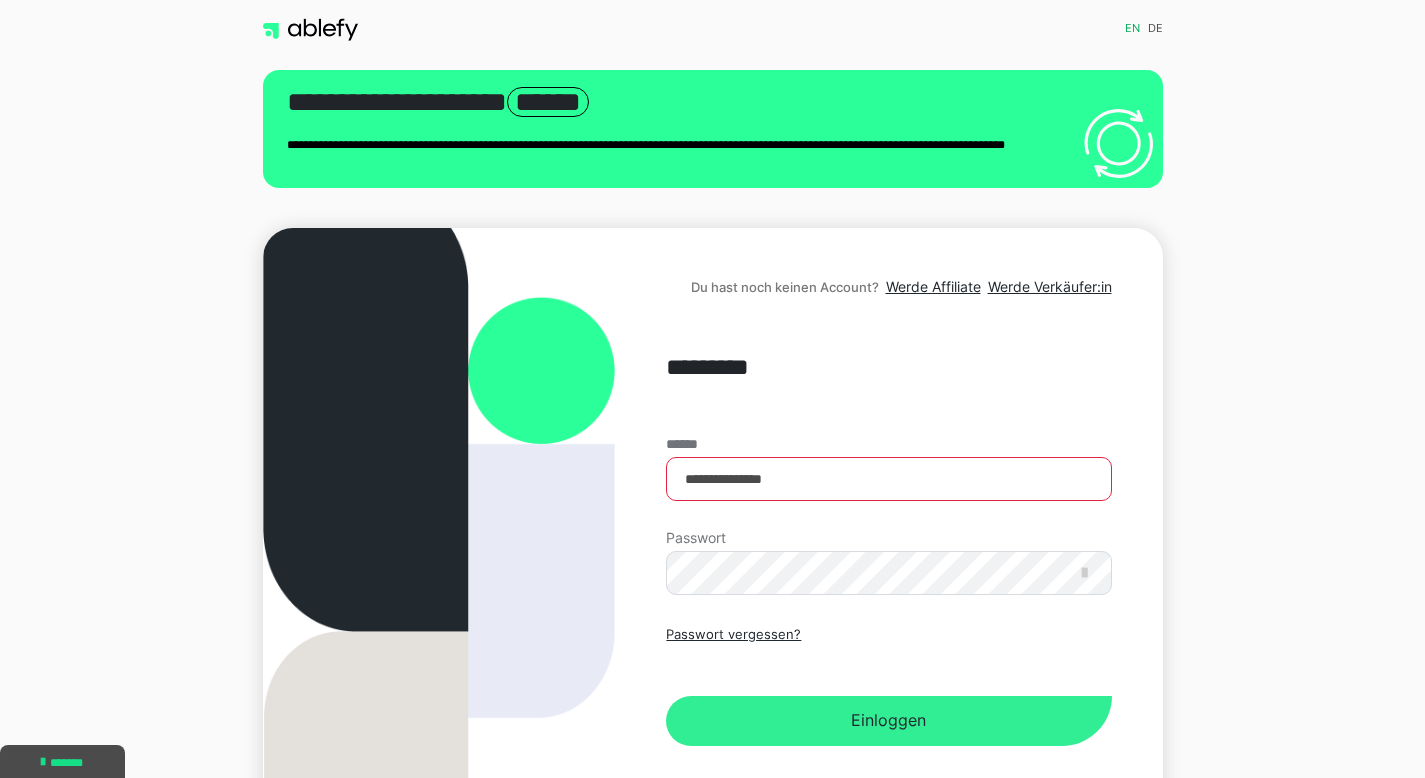 click on "Einloggen" at bounding box center (888, 721) 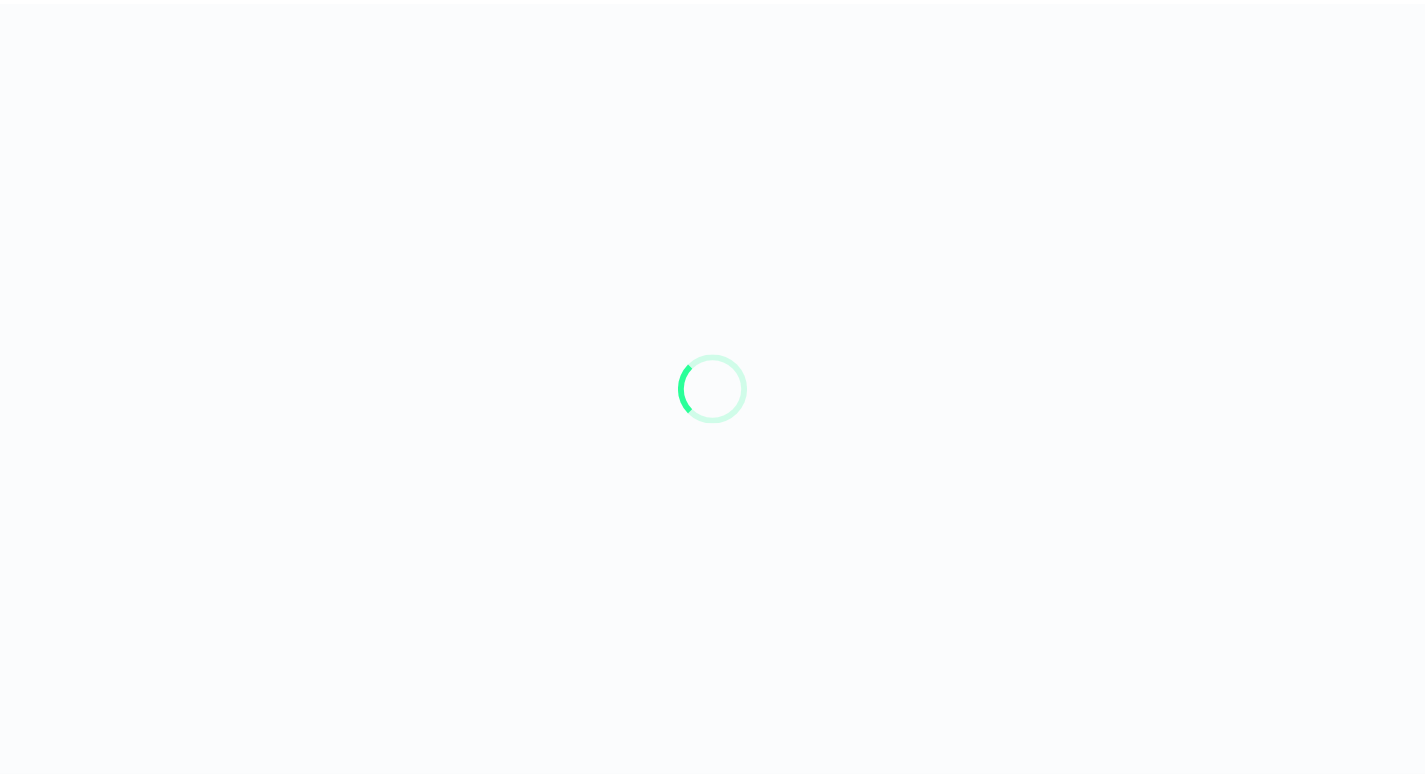 scroll, scrollTop: 0, scrollLeft: 0, axis: both 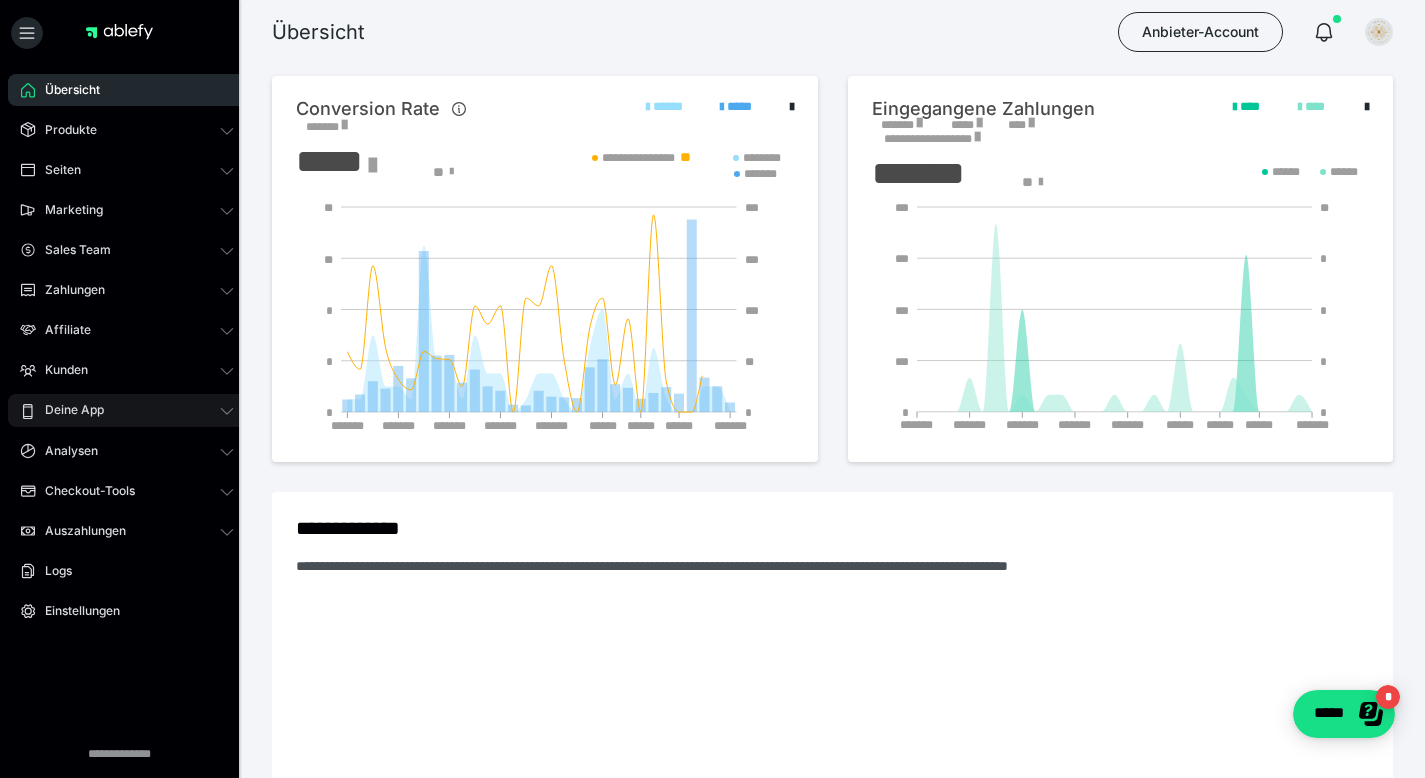 click on "Deine App" at bounding box center (67, 410) 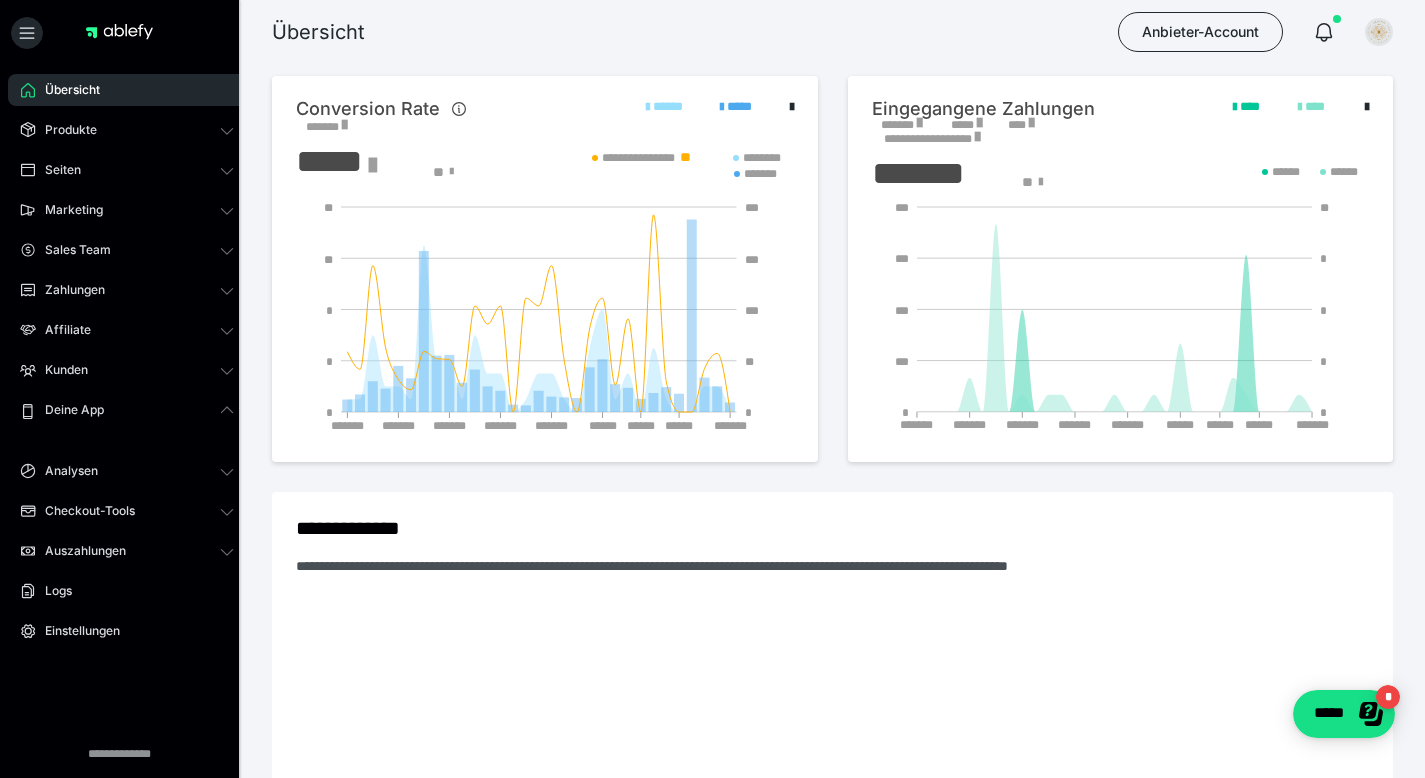 click on "Analysen" at bounding box center [64, 471] 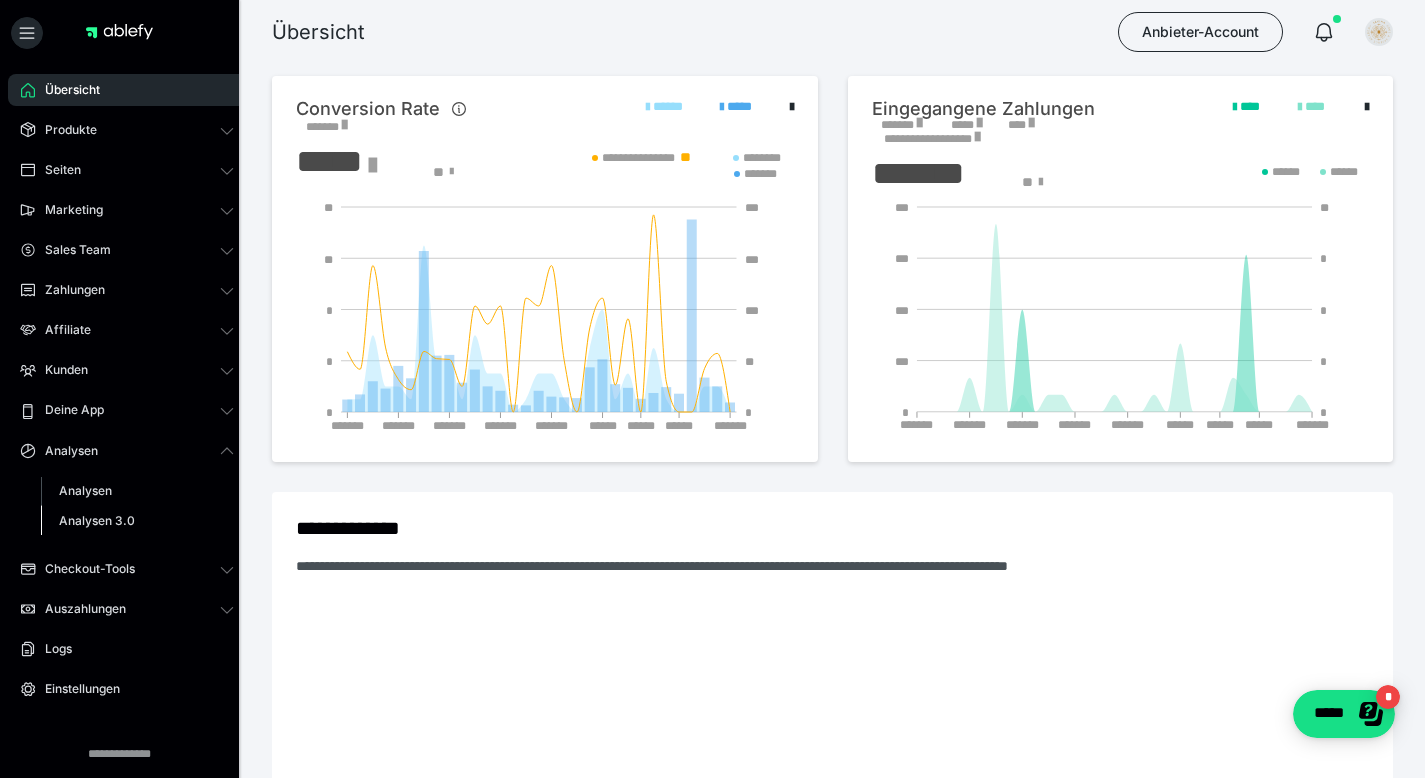 click on "Analysen 3.0" at bounding box center [97, 520] 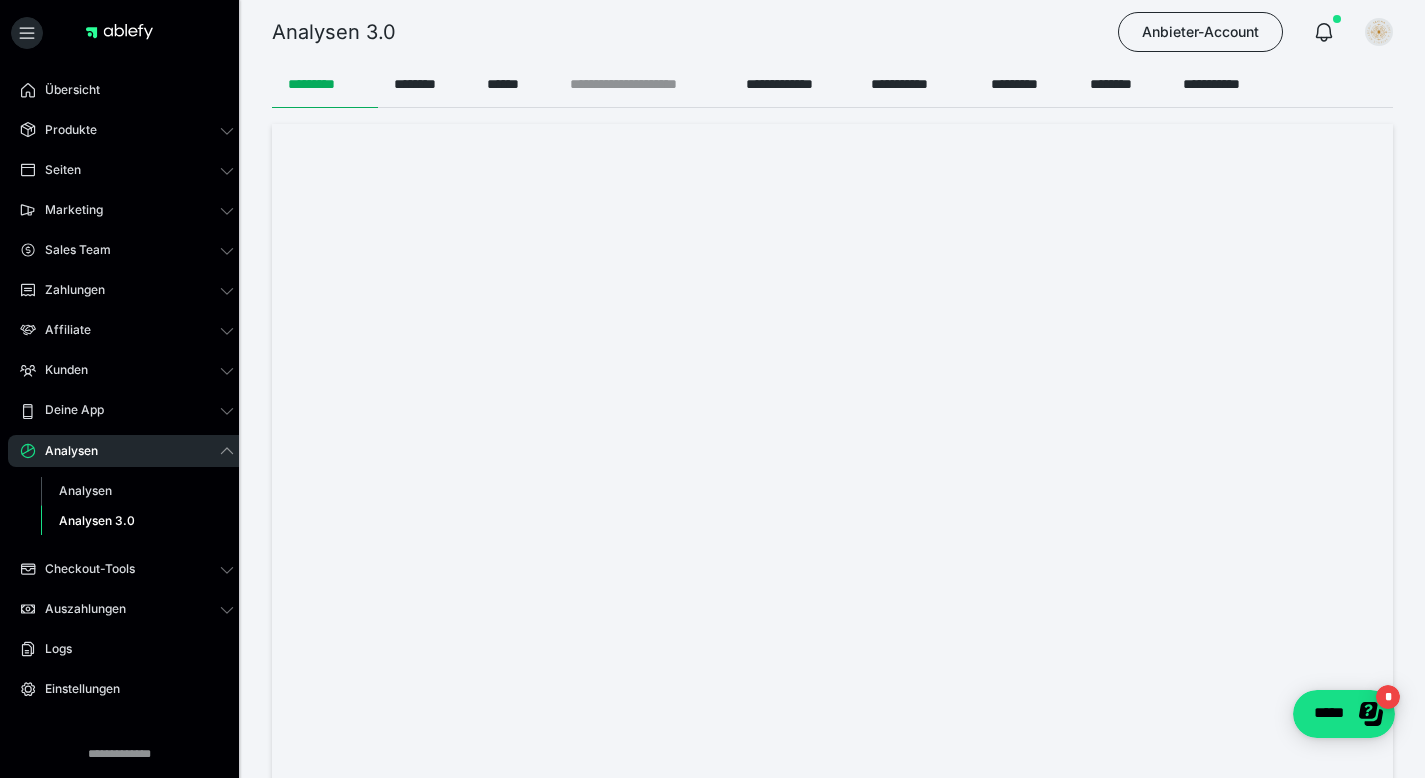 click on "**********" at bounding box center (642, 84) 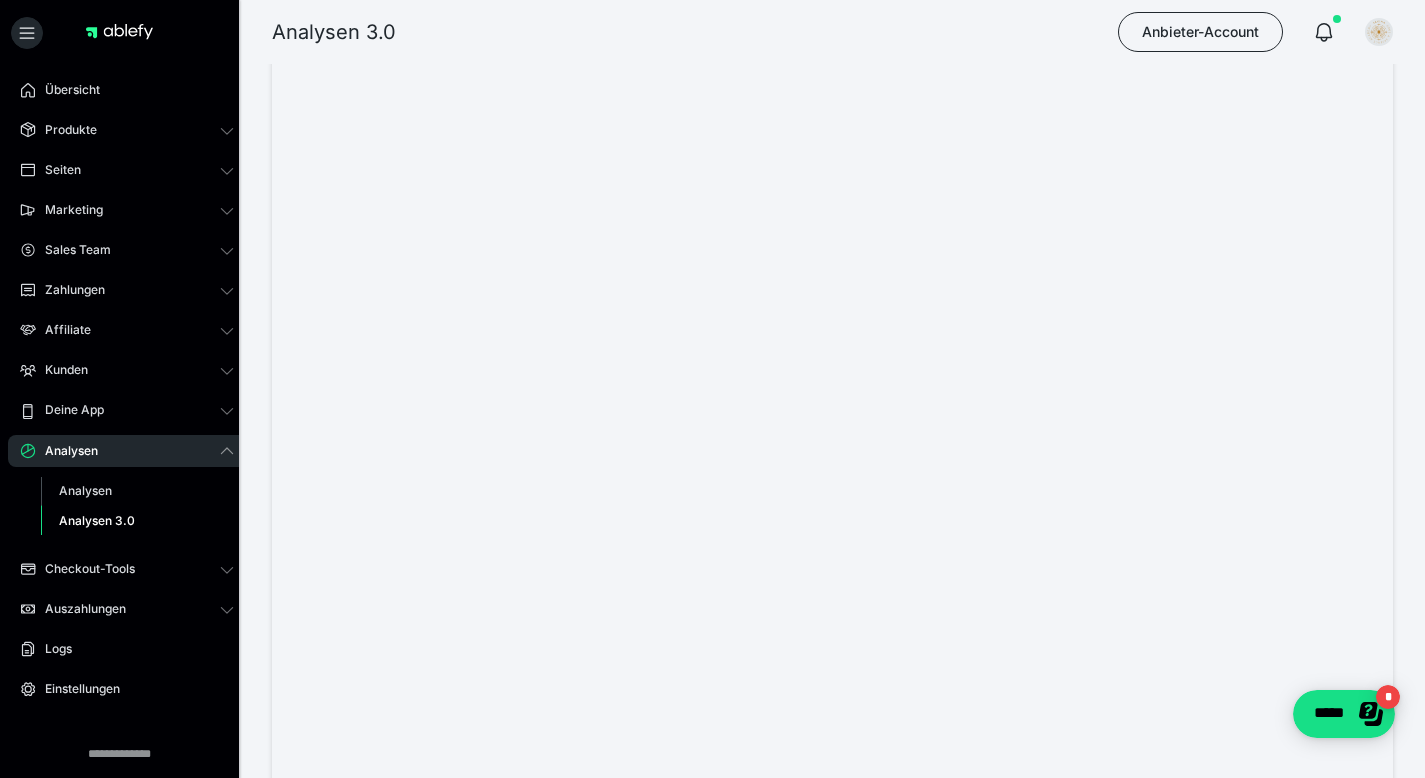 scroll, scrollTop: 164, scrollLeft: 0, axis: vertical 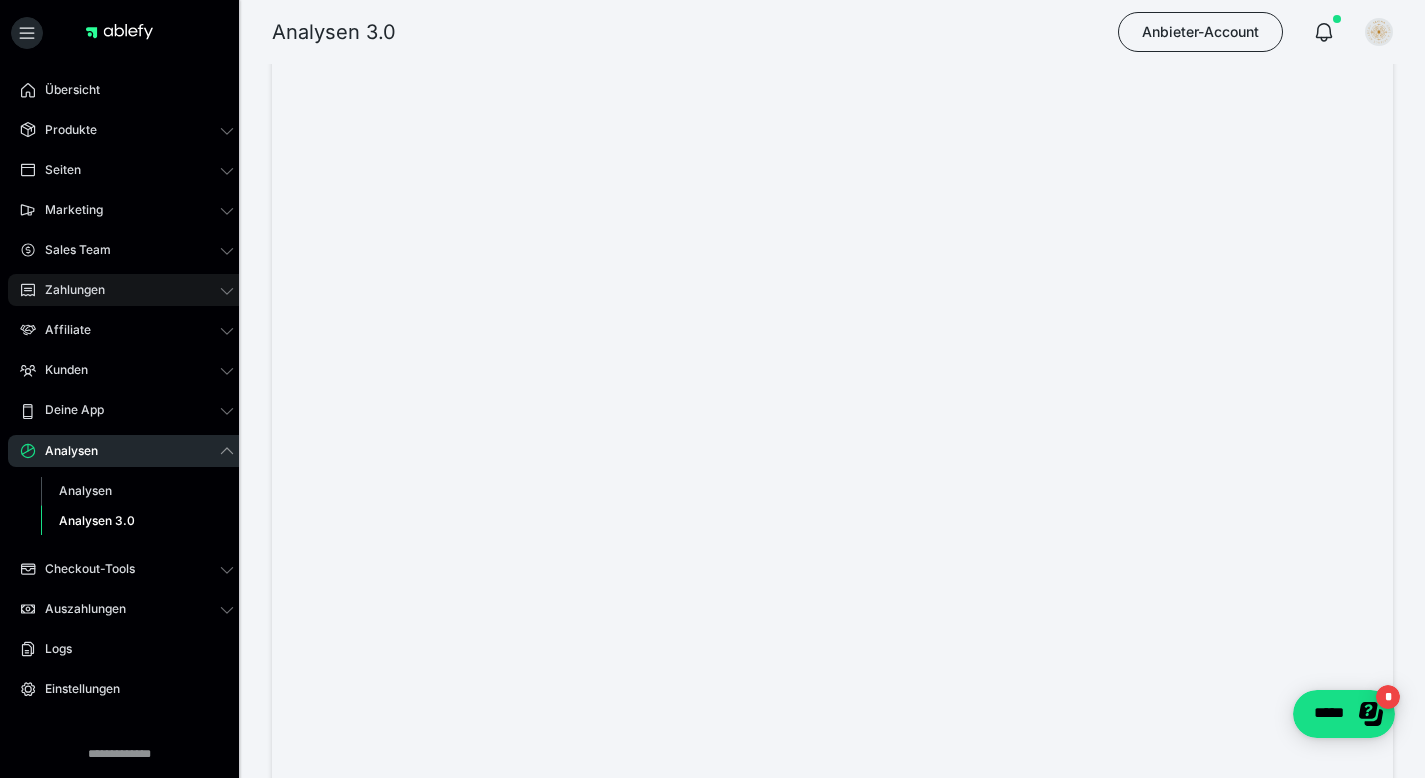 click on "Zahlungen" at bounding box center (68, 290) 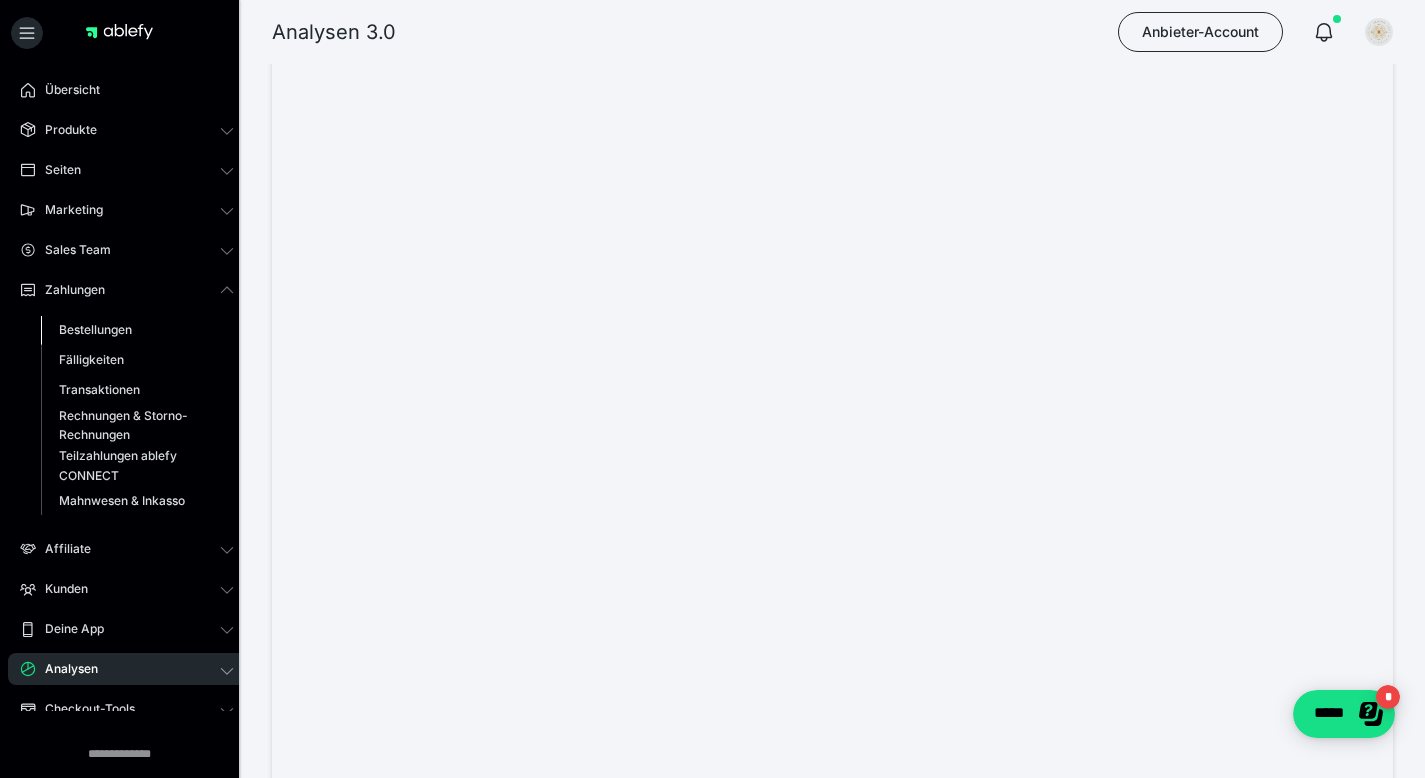 click on "Bestellungen" at bounding box center (95, 329) 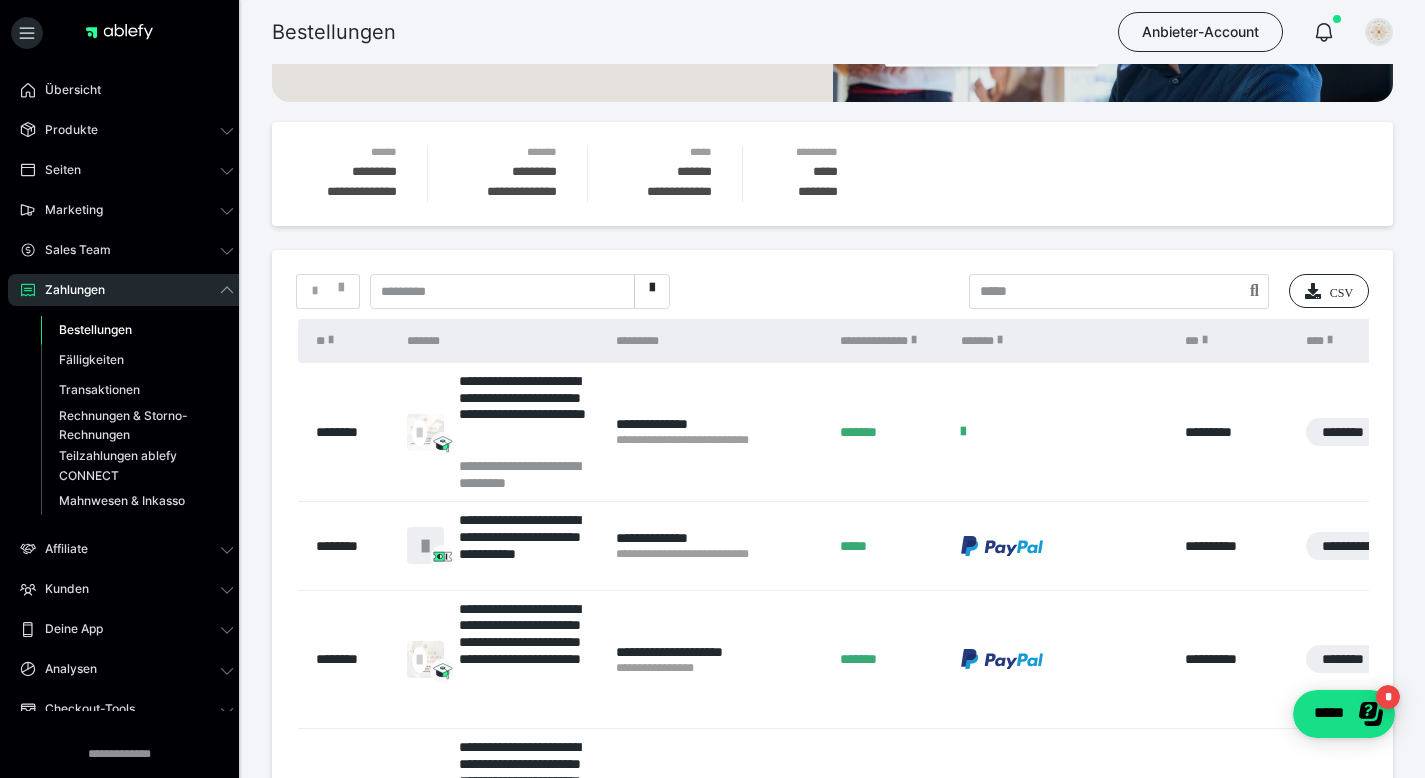 scroll, scrollTop: 218, scrollLeft: 0, axis: vertical 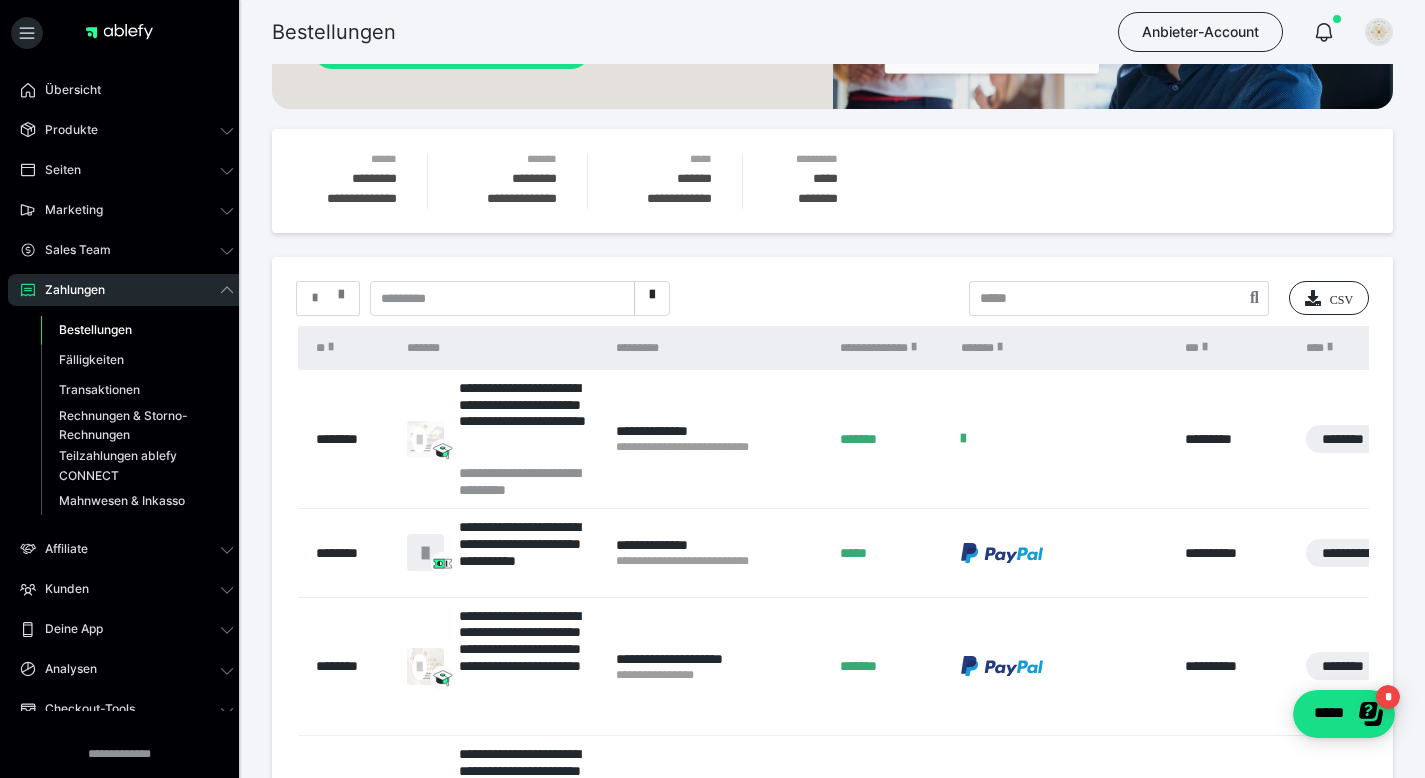 click at bounding box center [341, 290] 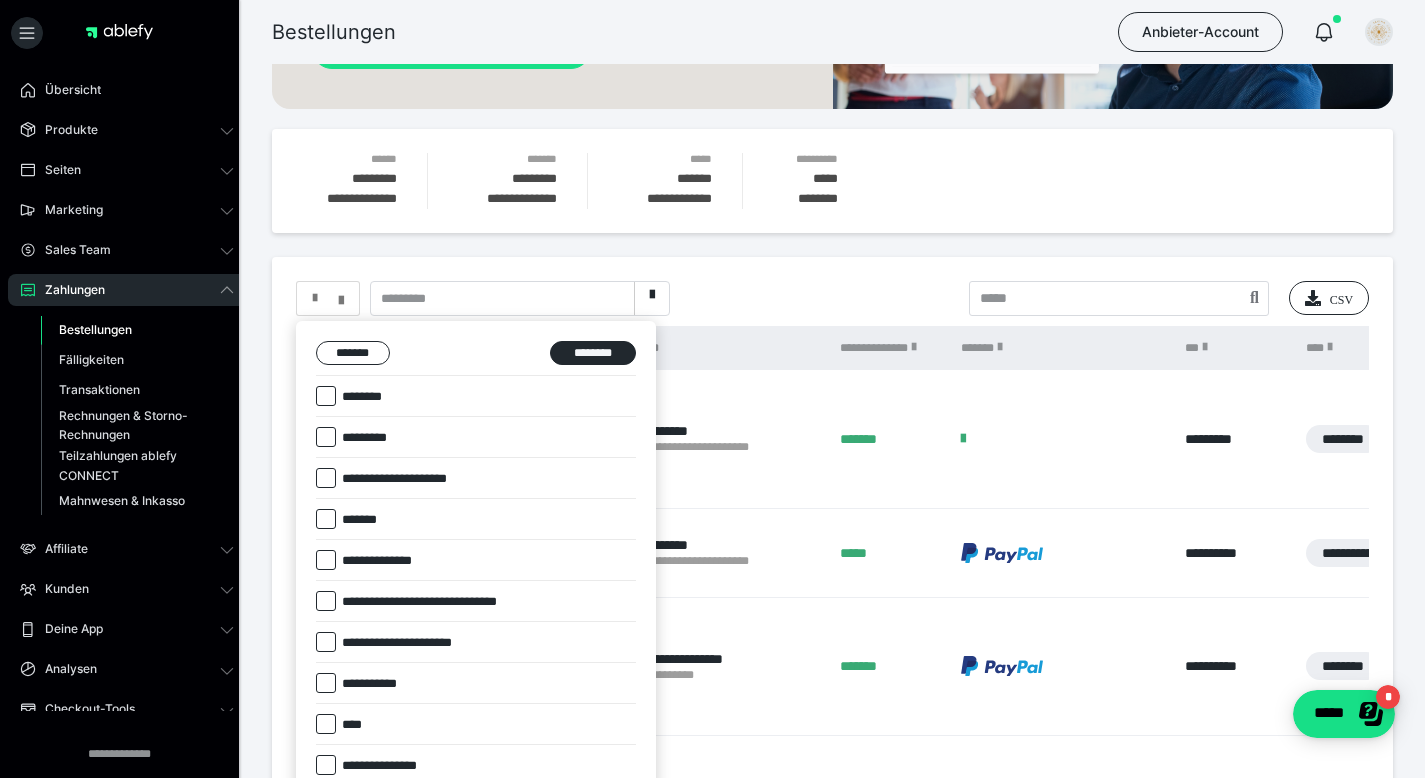 click at bounding box center [326, 396] 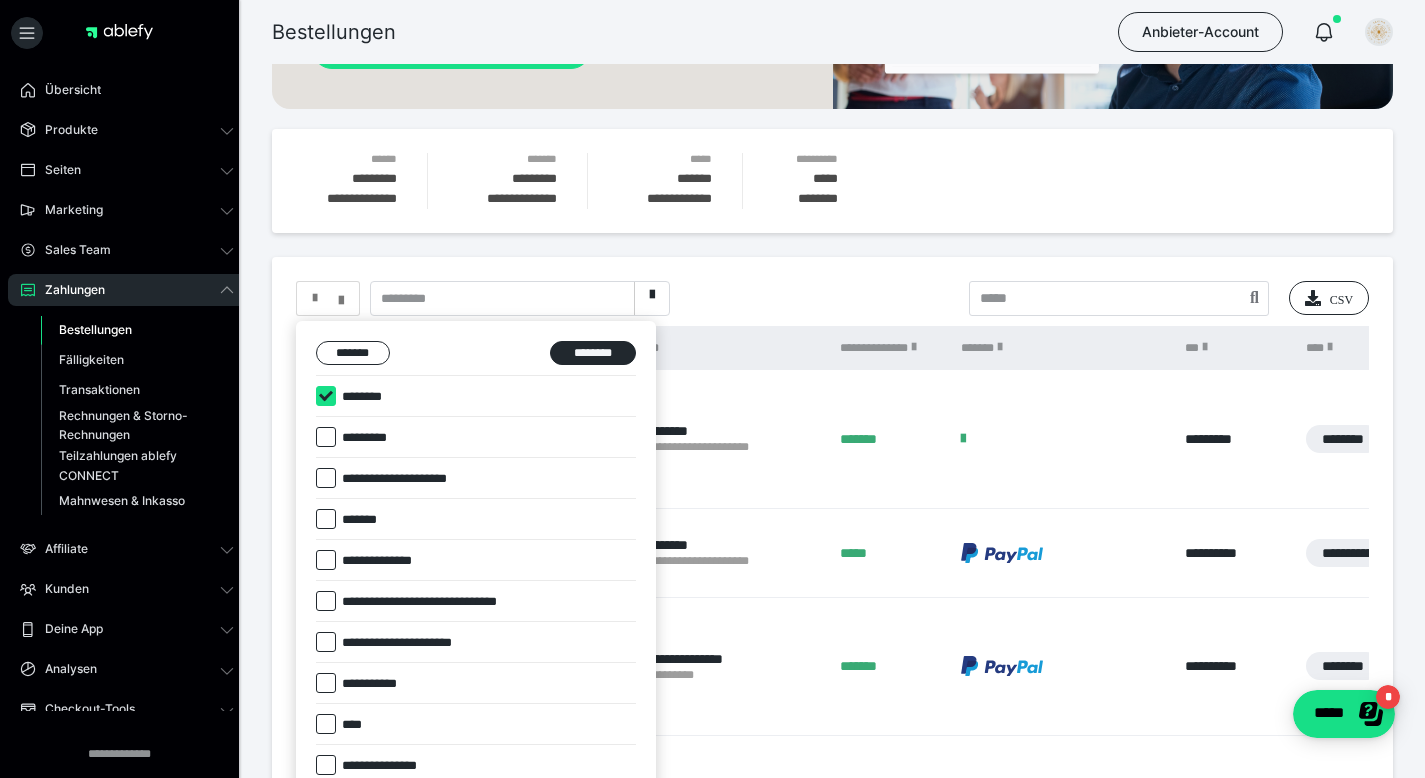 checkbox on "****" 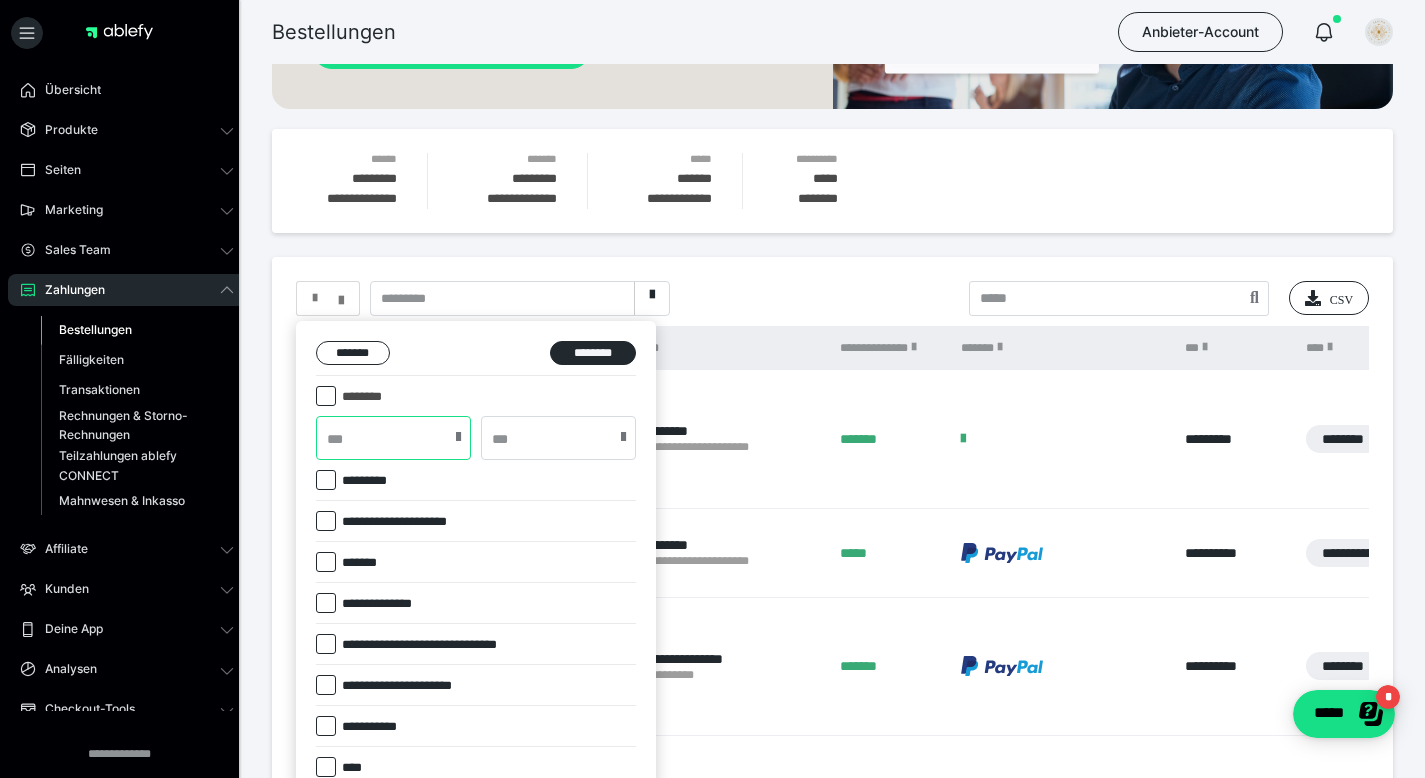 click at bounding box center (393, 438) 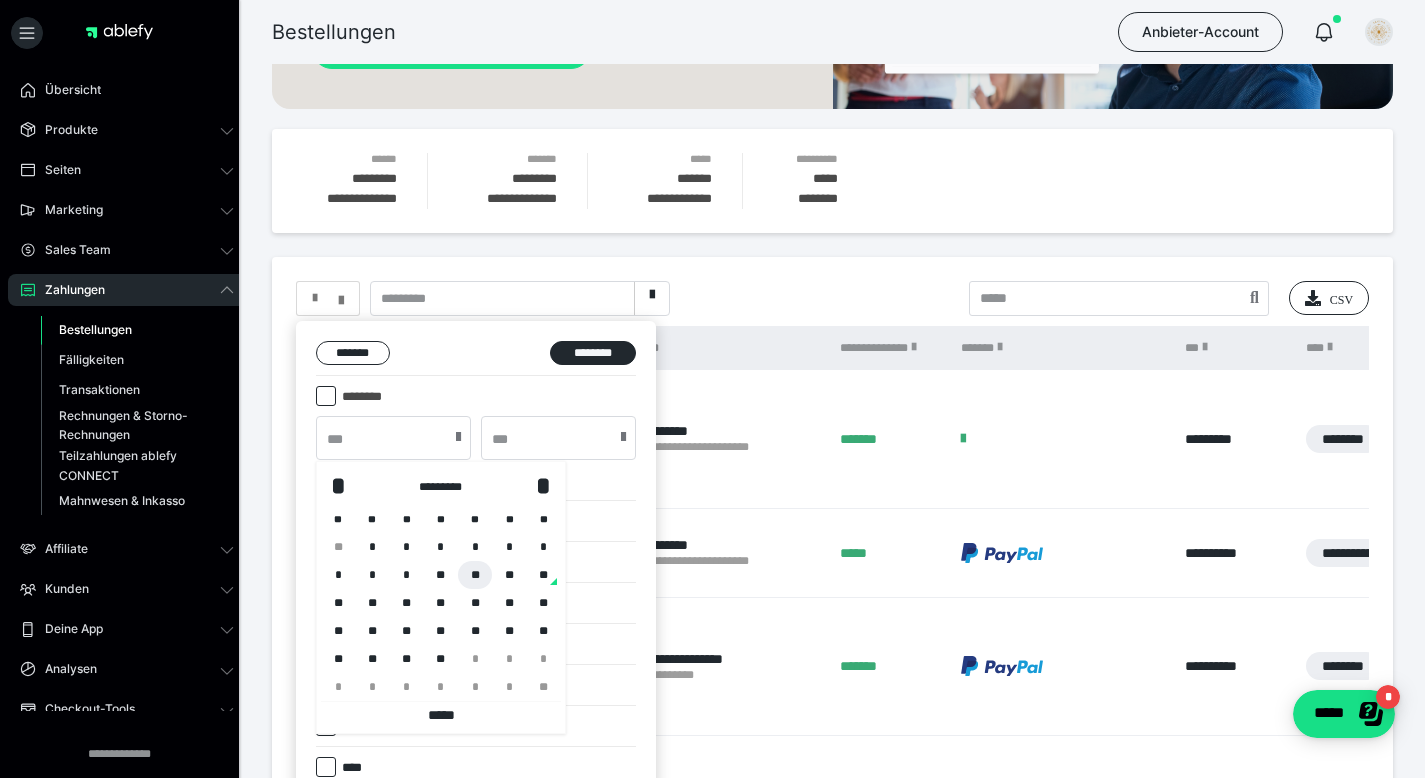 click on "**" at bounding box center (475, 575) 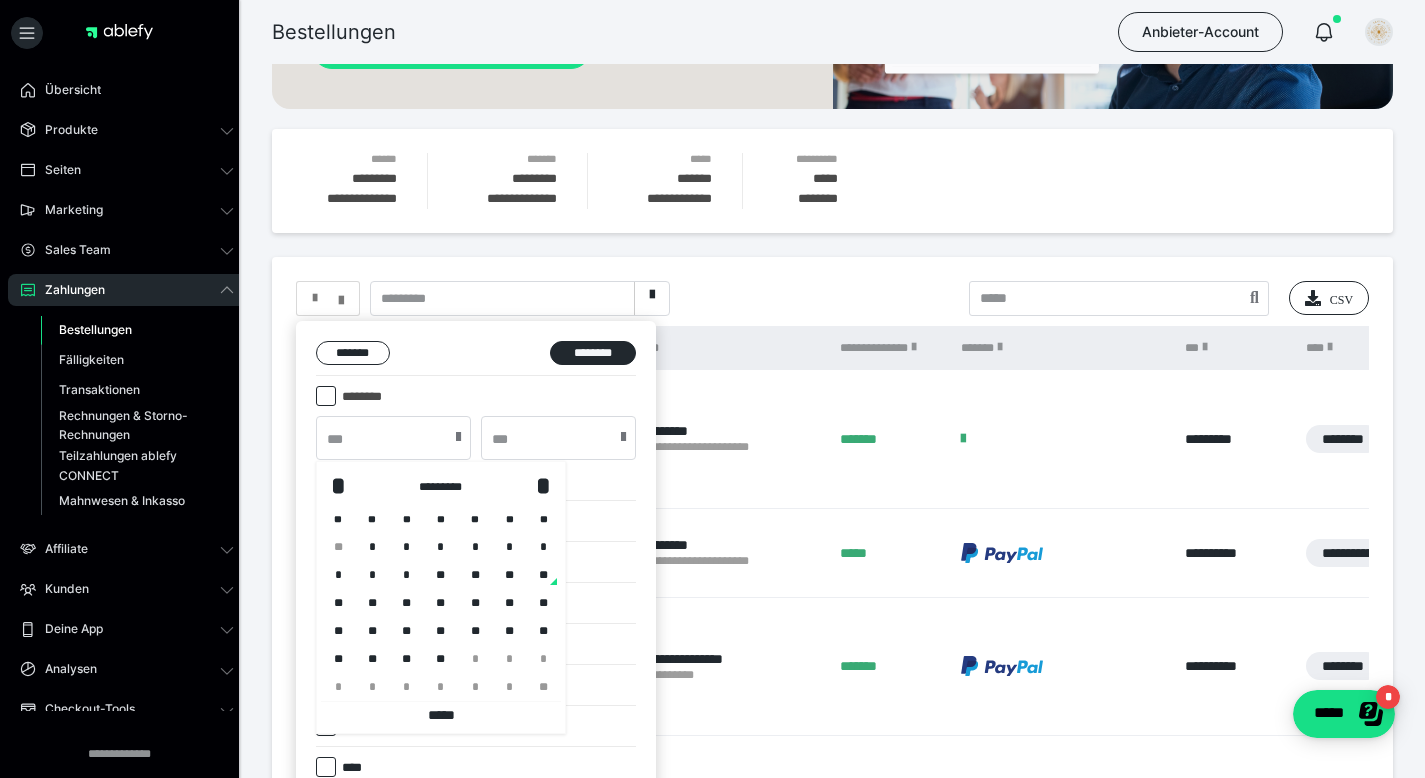 type on "**********" 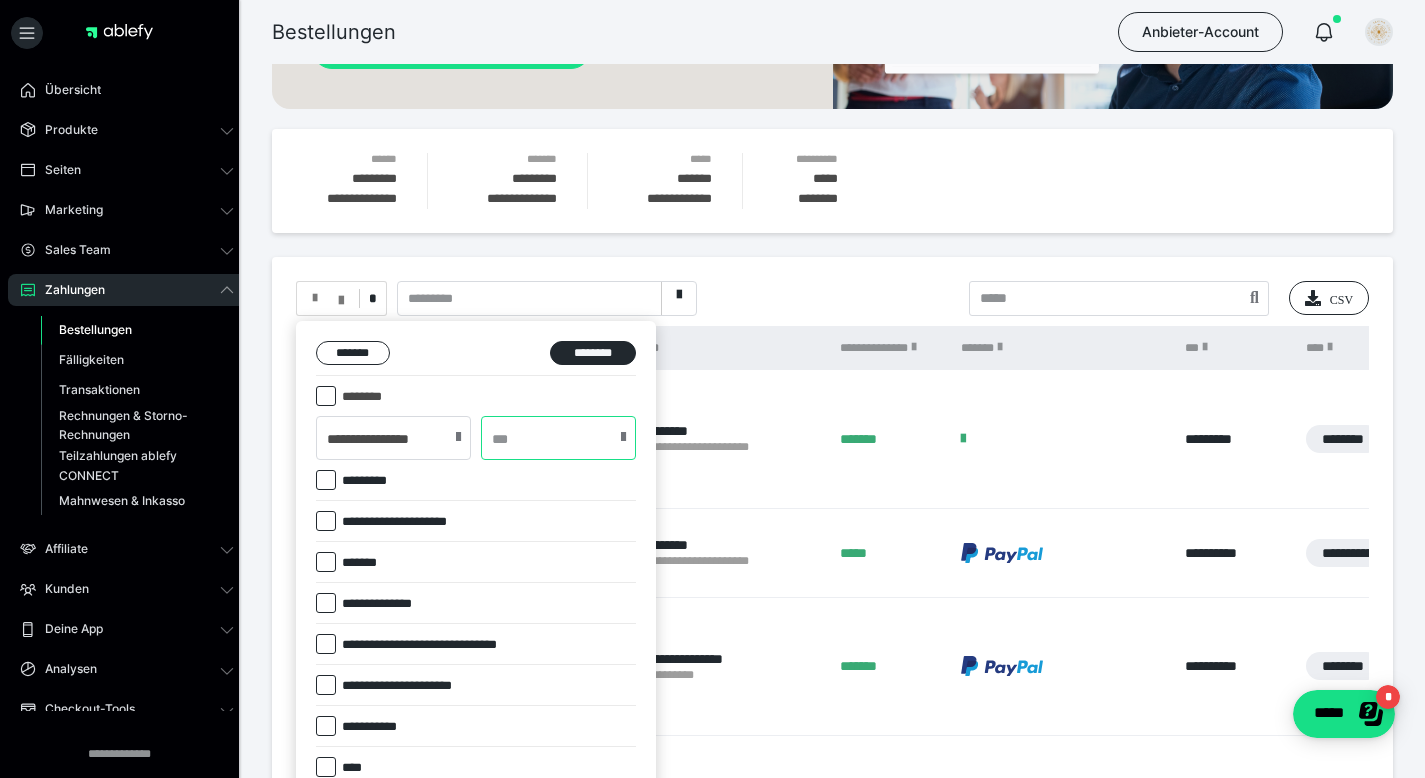 click at bounding box center [558, 438] 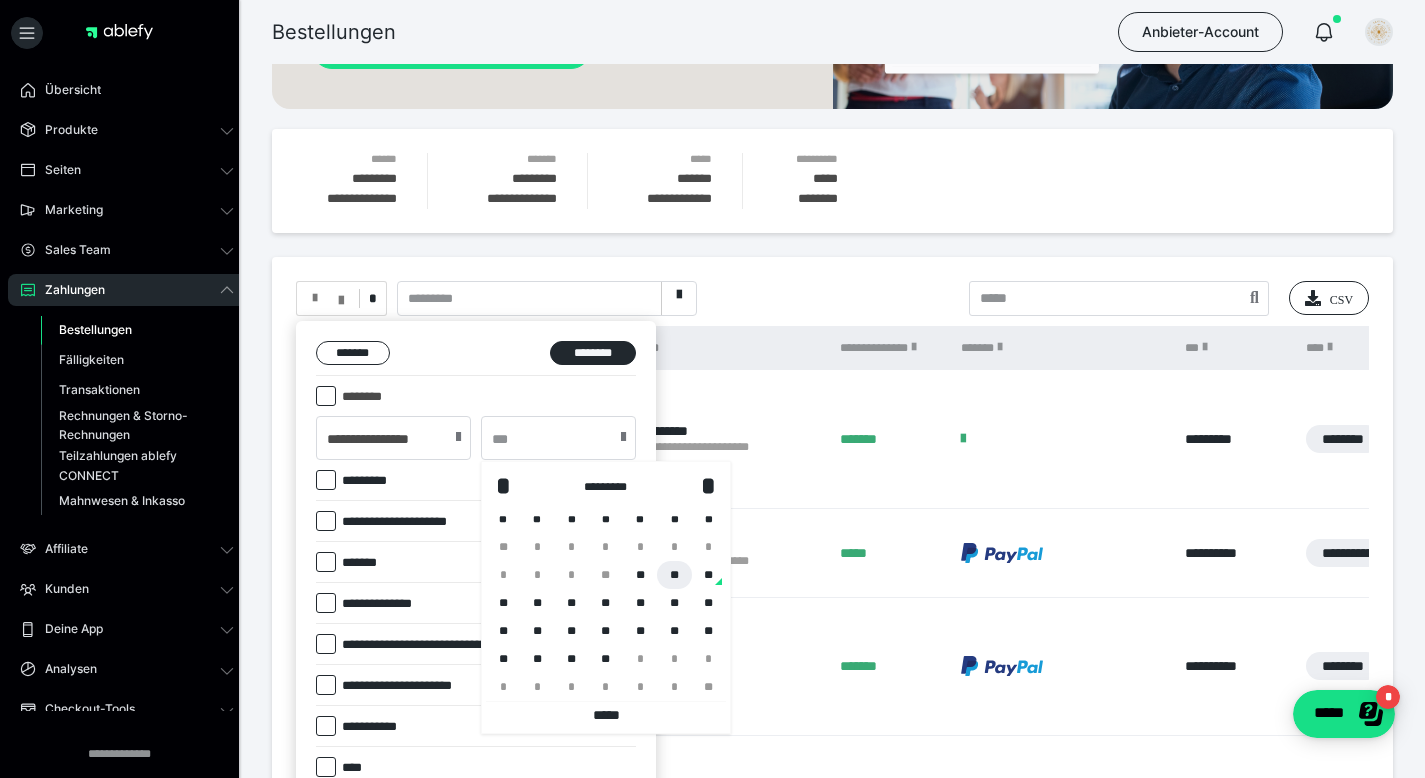 click on "**" at bounding box center [674, 575] 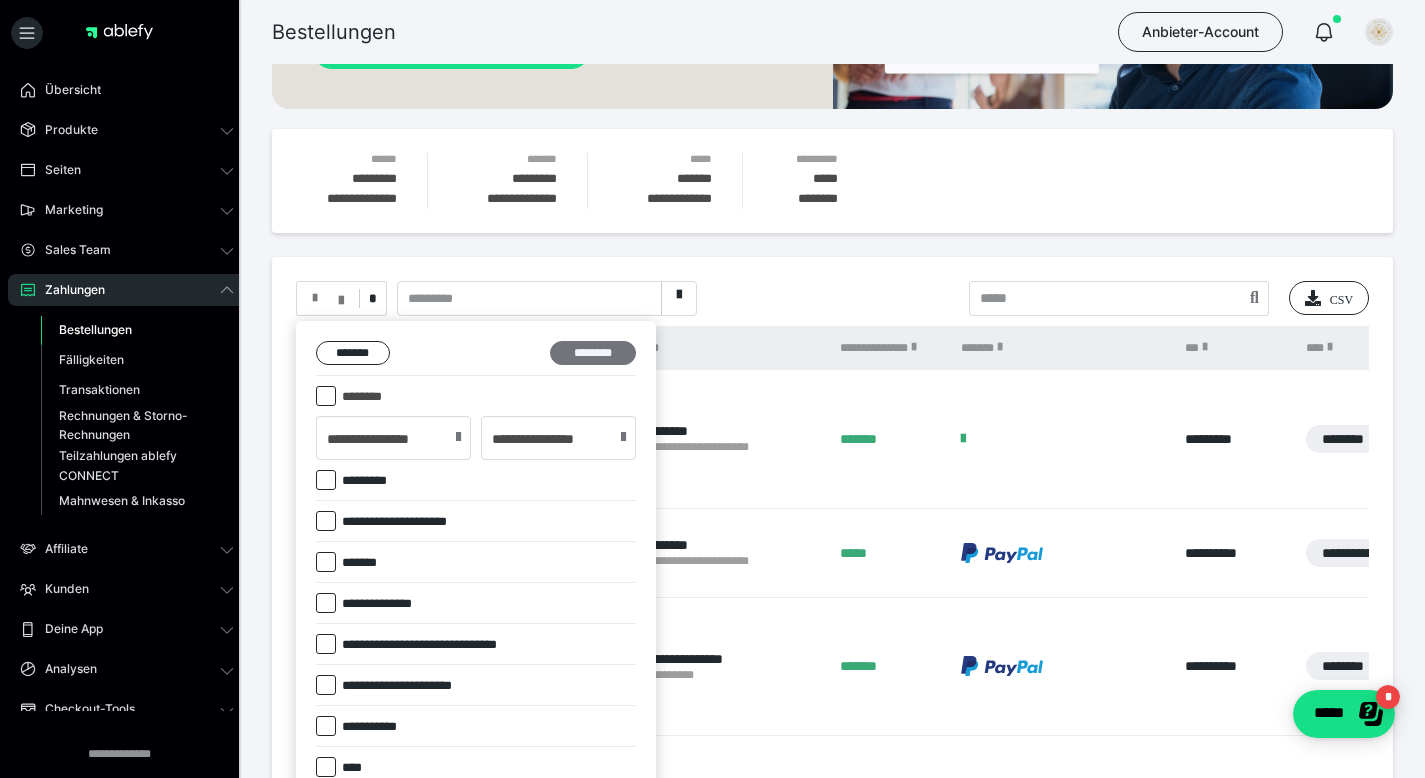 click on "********" at bounding box center [593, 353] 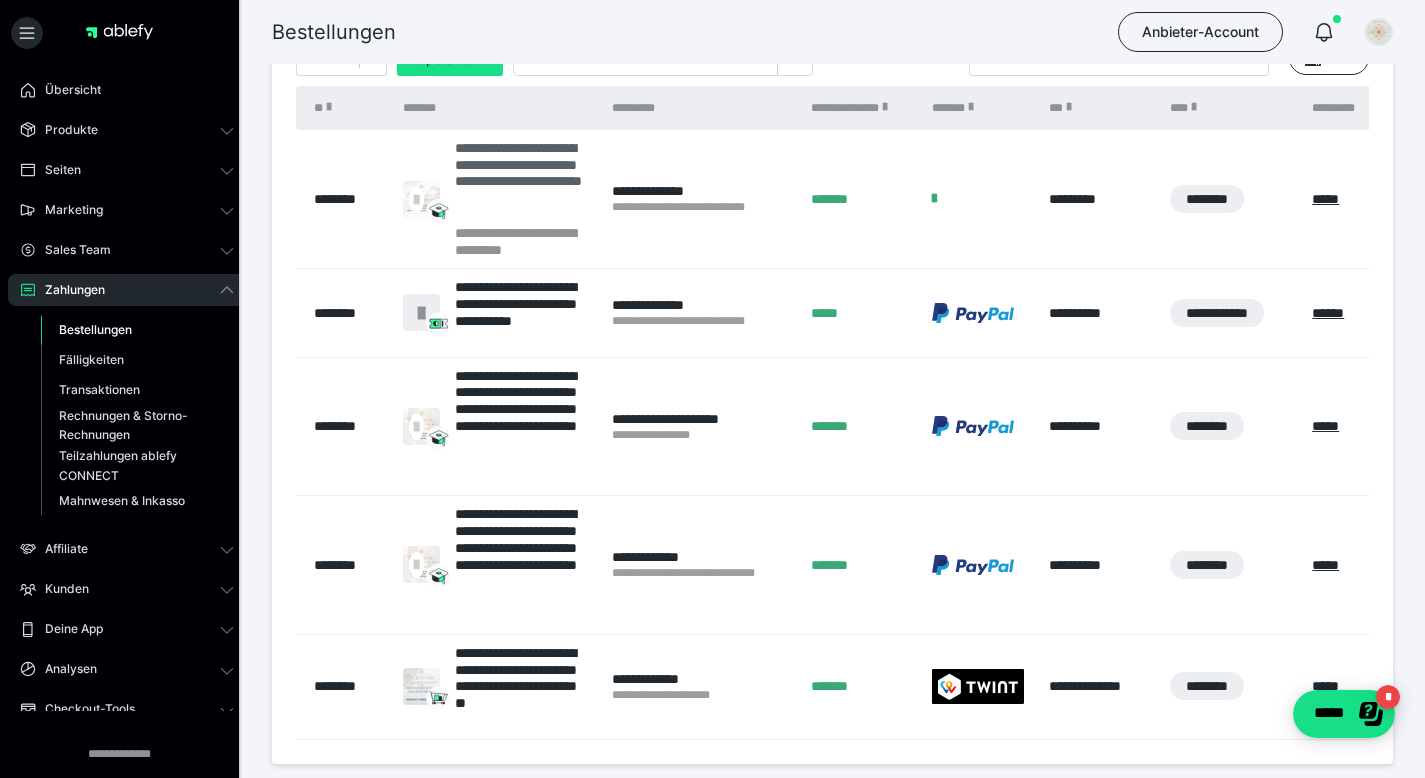 scroll, scrollTop: 574, scrollLeft: 0, axis: vertical 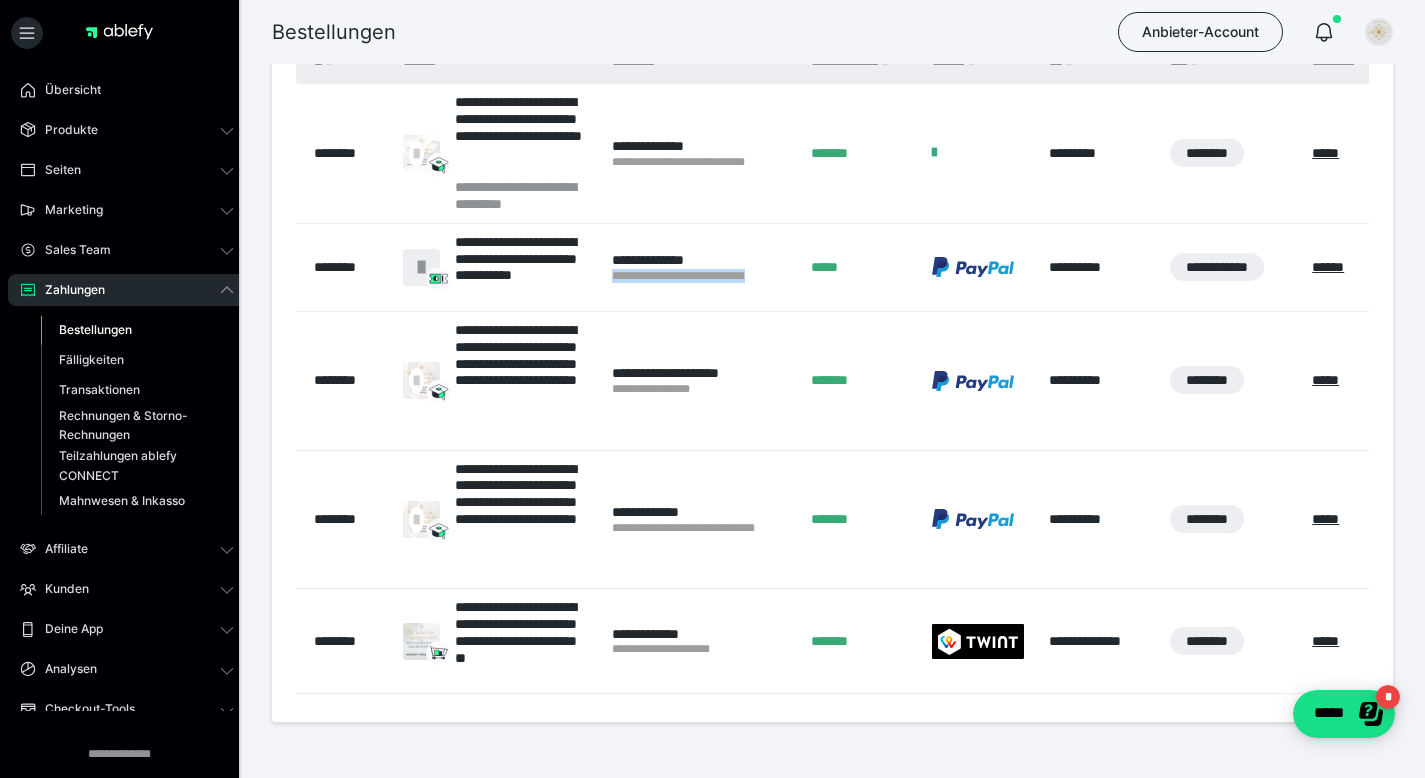 drag, startPoint x: 787, startPoint y: 275, endPoint x: 606, endPoint y: 271, distance: 181.04419 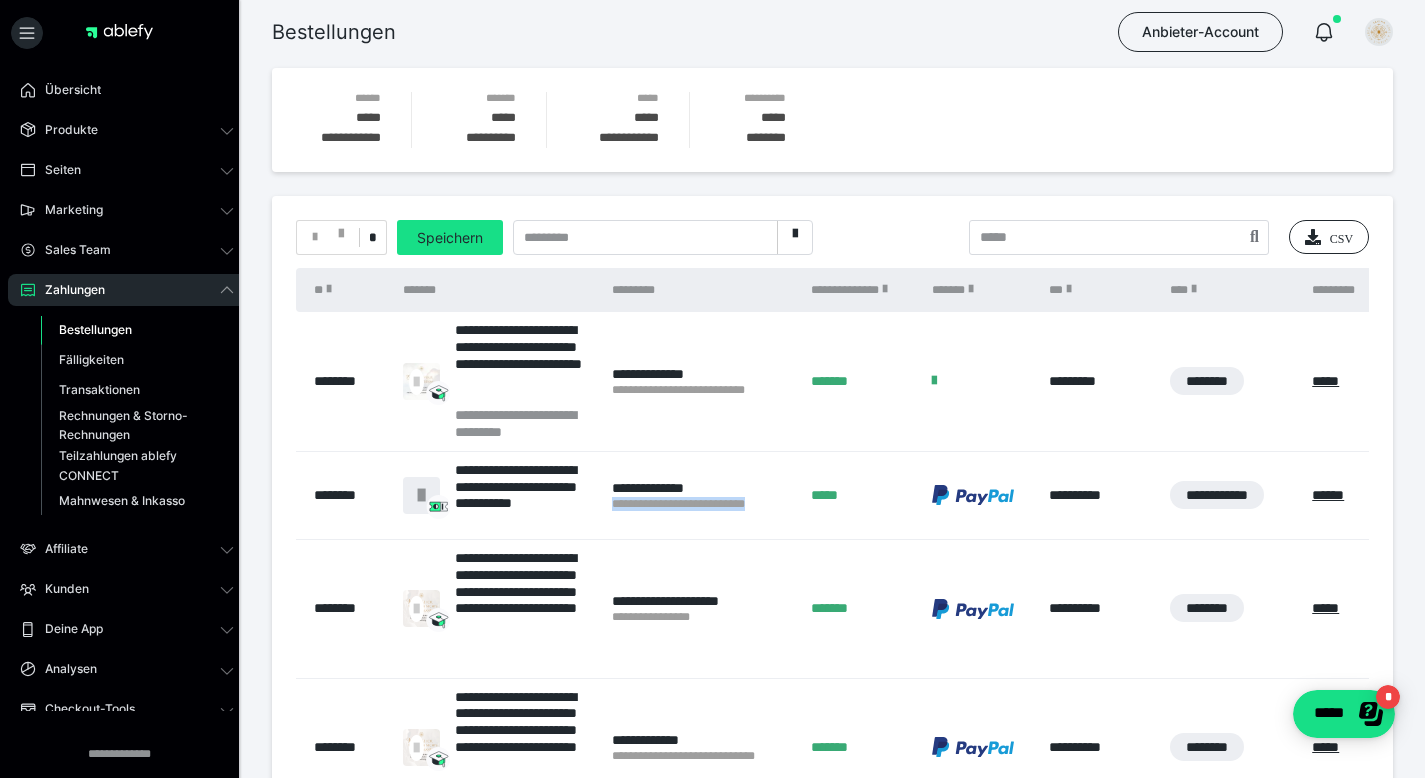 scroll, scrollTop: 0, scrollLeft: 0, axis: both 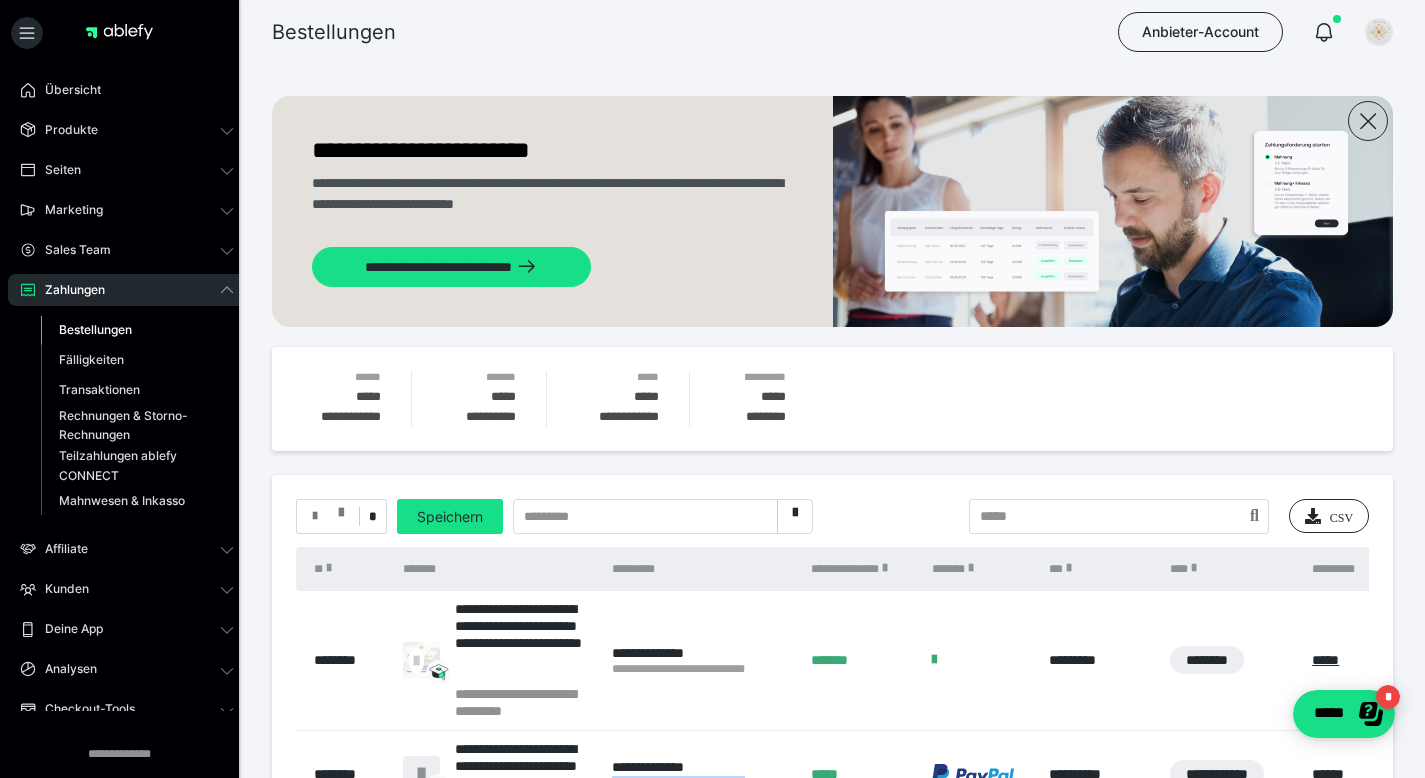 click at bounding box center [341, 508] 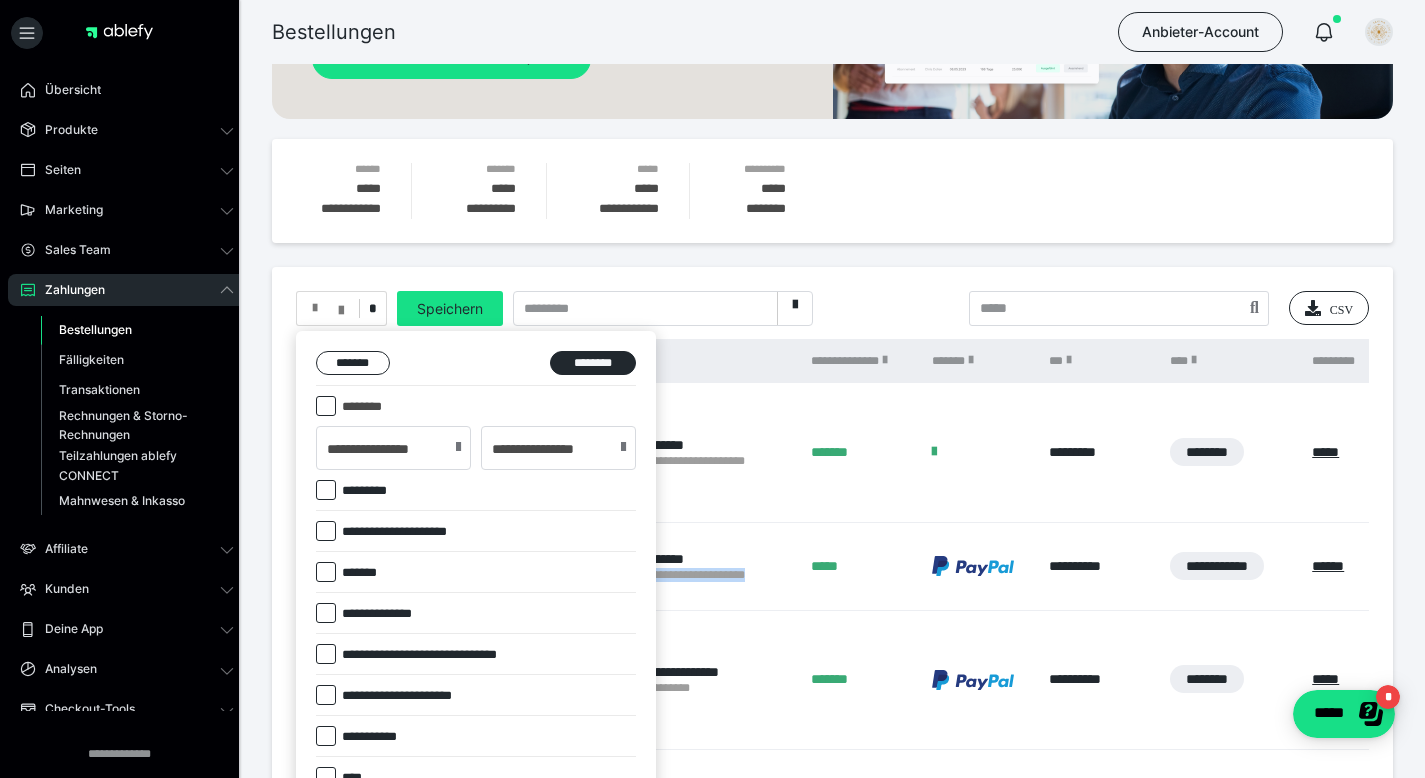 scroll, scrollTop: 228, scrollLeft: 0, axis: vertical 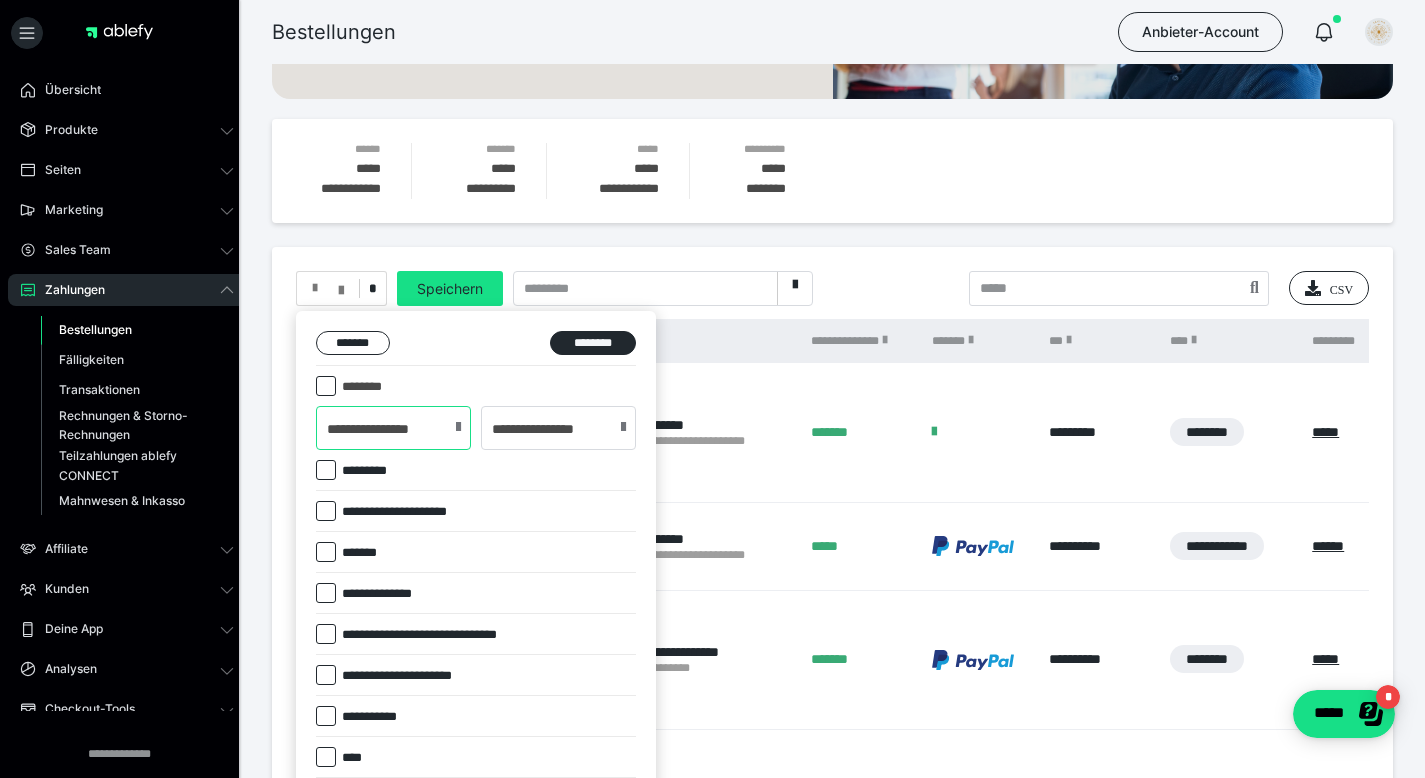 click on "**********" at bounding box center (393, 428) 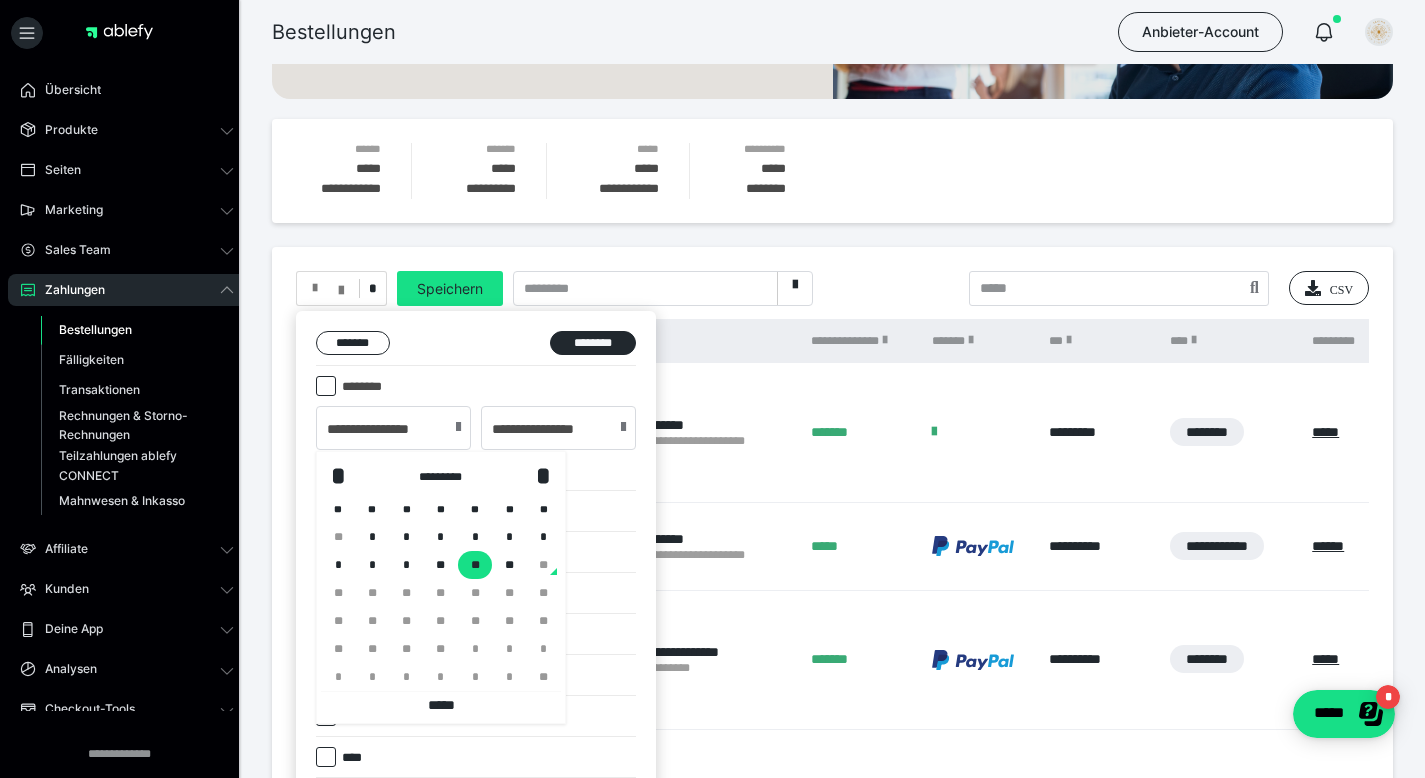 click on "*" at bounding box center (441, 537) 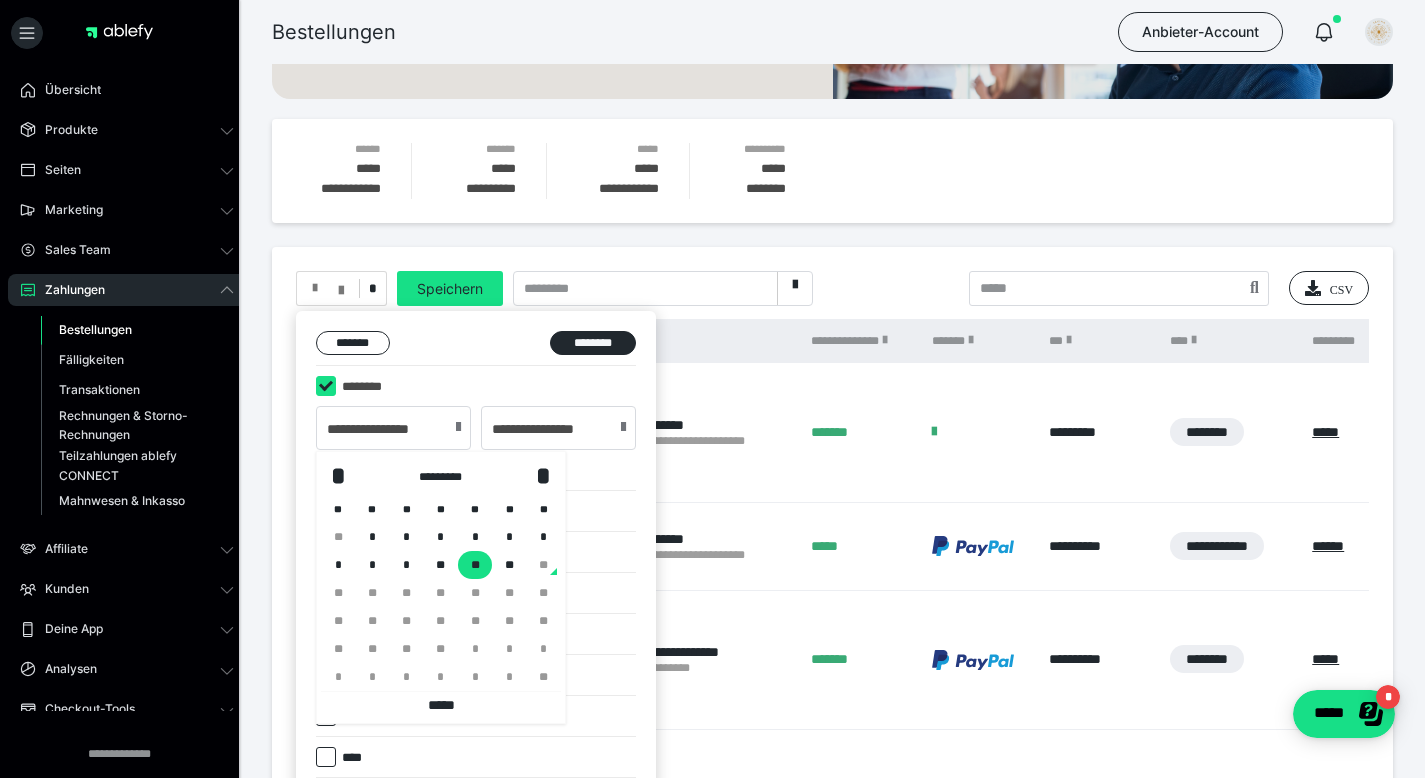 type on "**********" 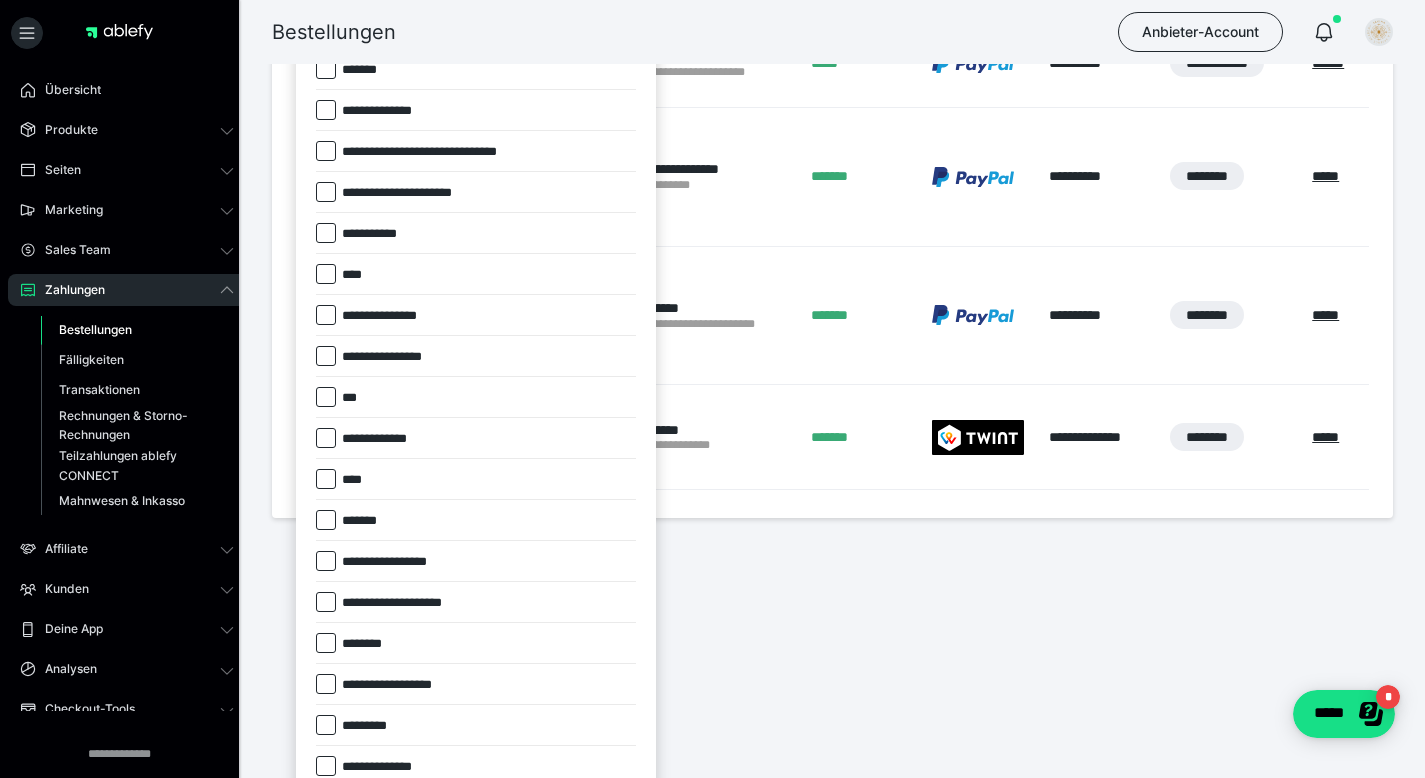 scroll, scrollTop: 715, scrollLeft: 0, axis: vertical 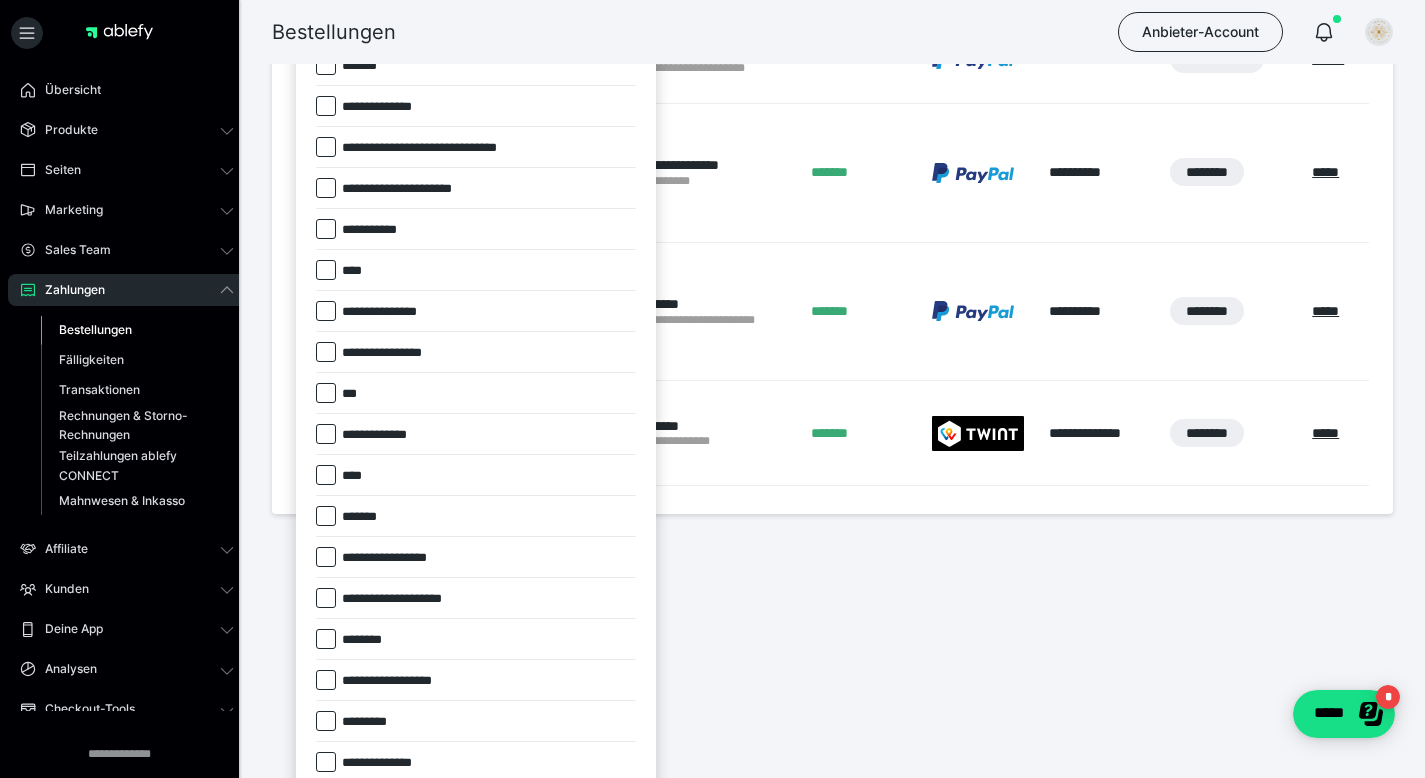 click at bounding box center (326, 516) 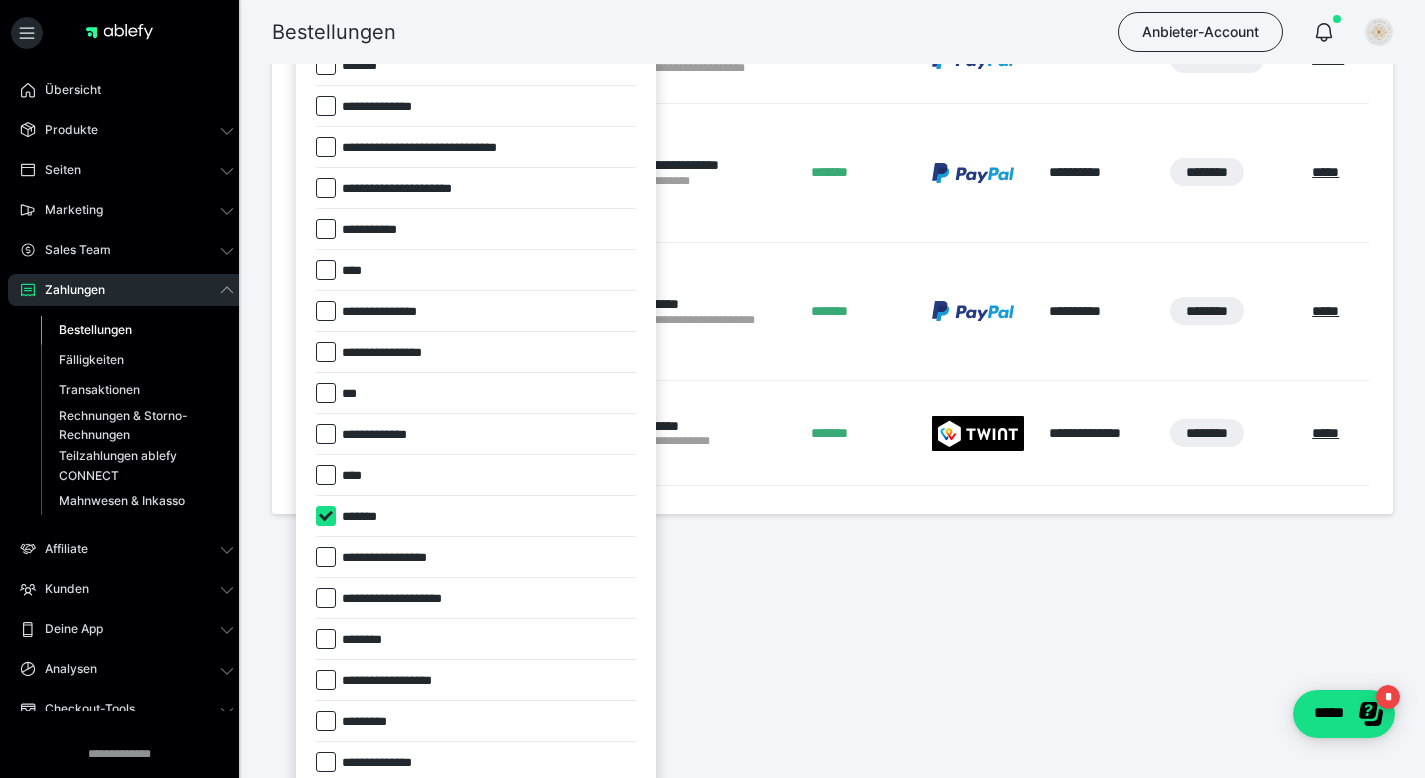 checkbox on "****" 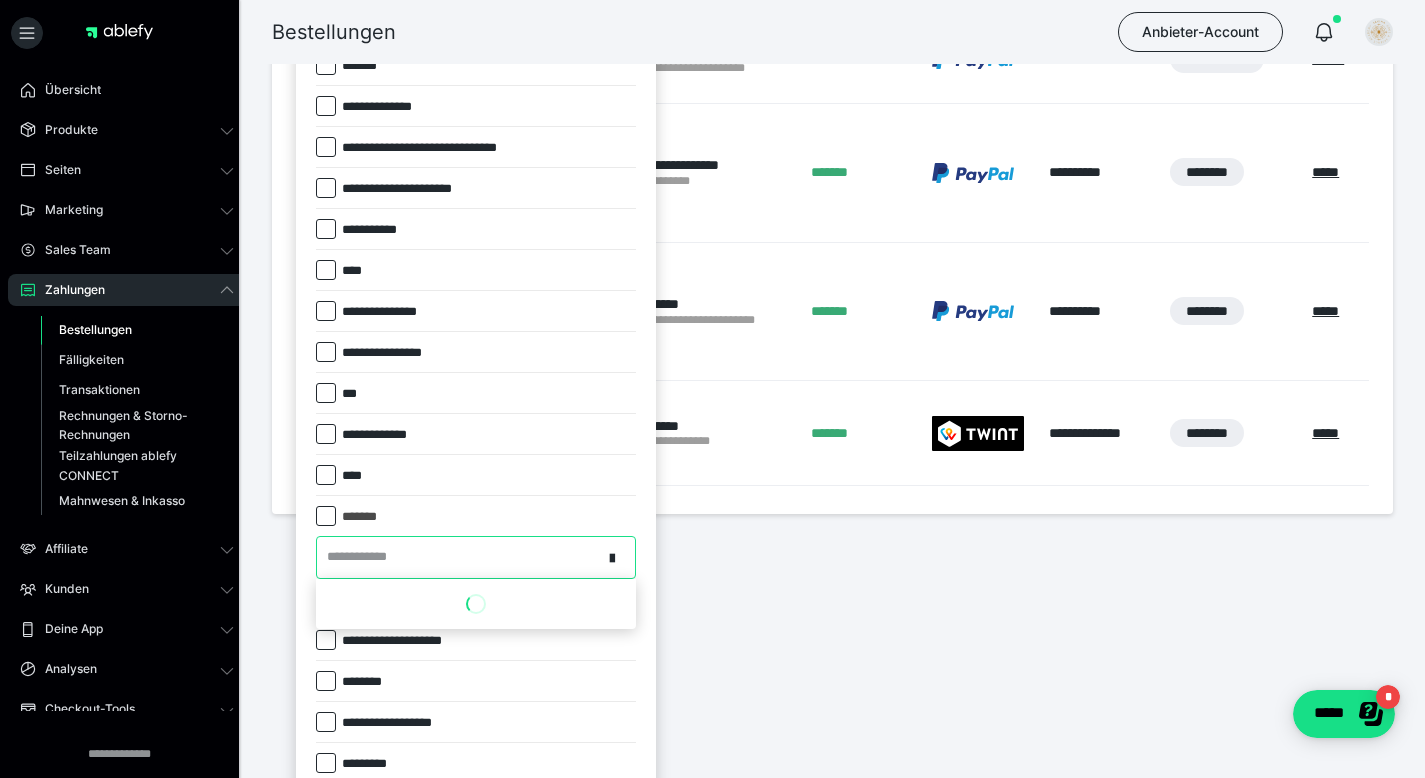 click on "**********" at bounding box center [363, 557] 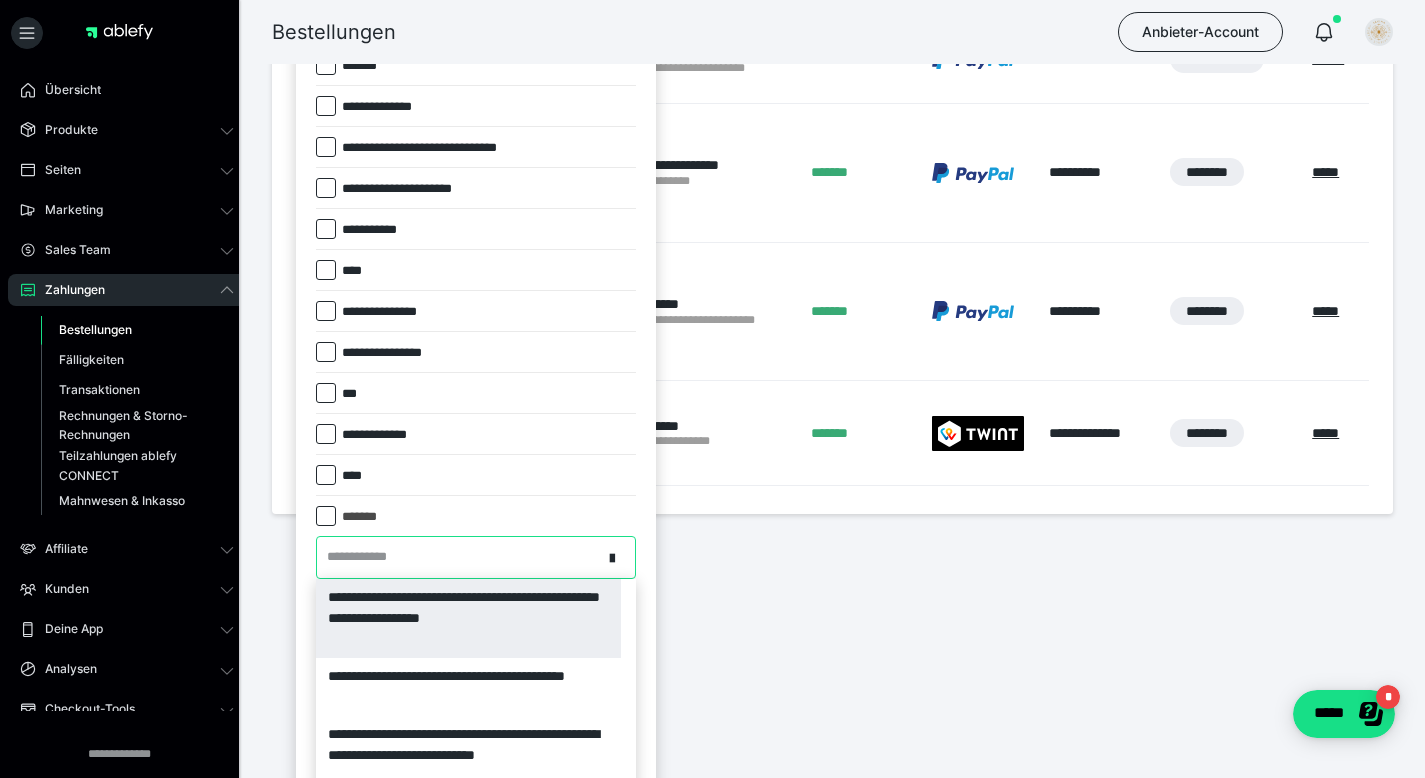 scroll, scrollTop: 761, scrollLeft: 0, axis: vertical 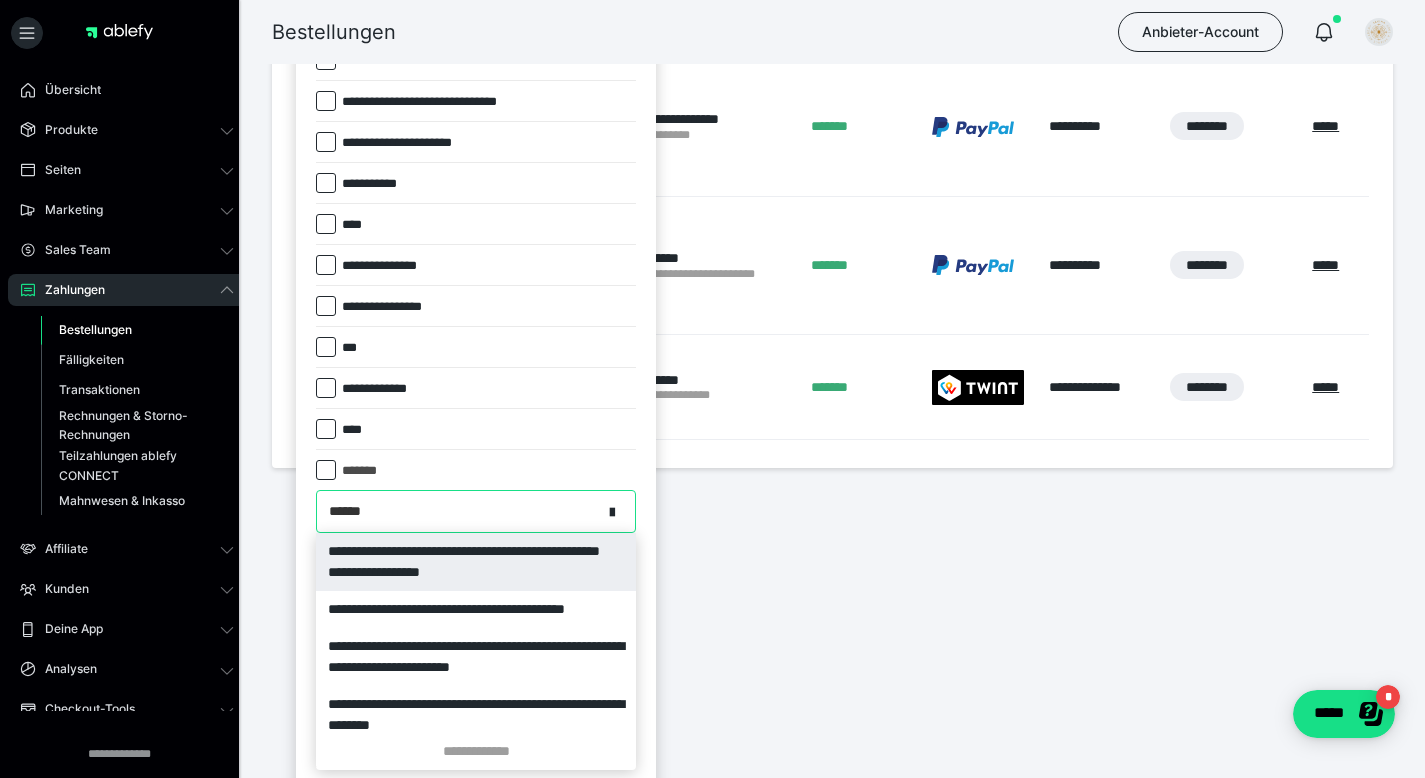 type on "*******" 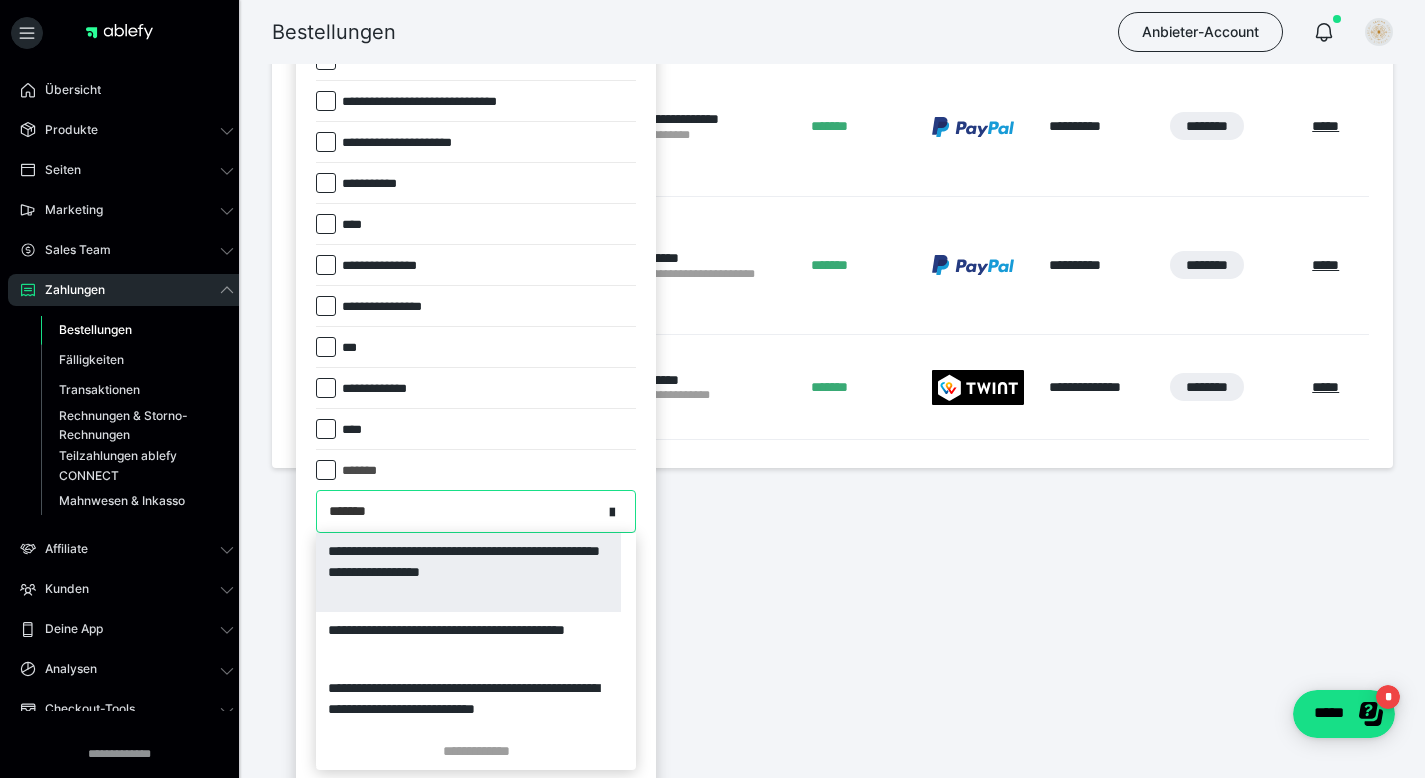 scroll, scrollTop: 774, scrollLeft: 0, axis: vertical 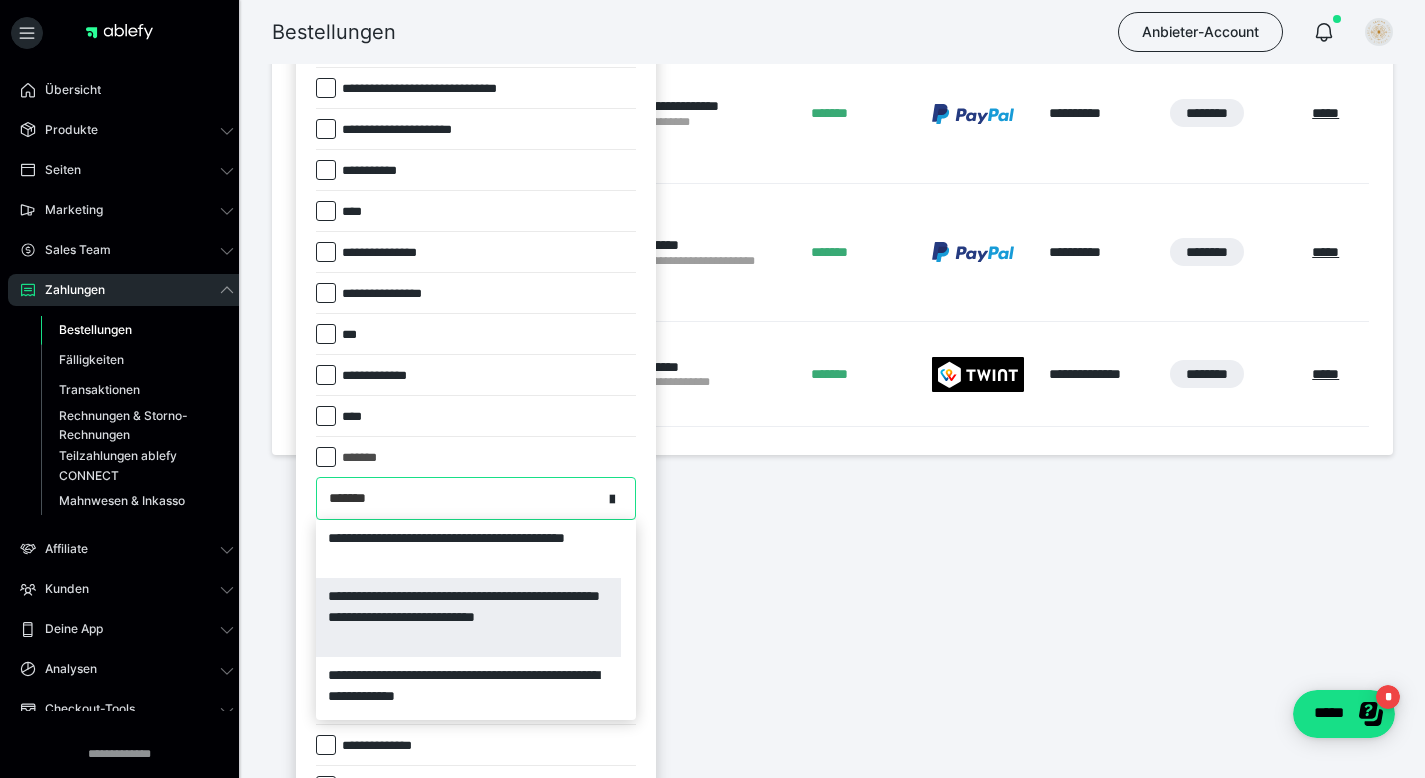 click on "**********" at bounding box center [468, 617] 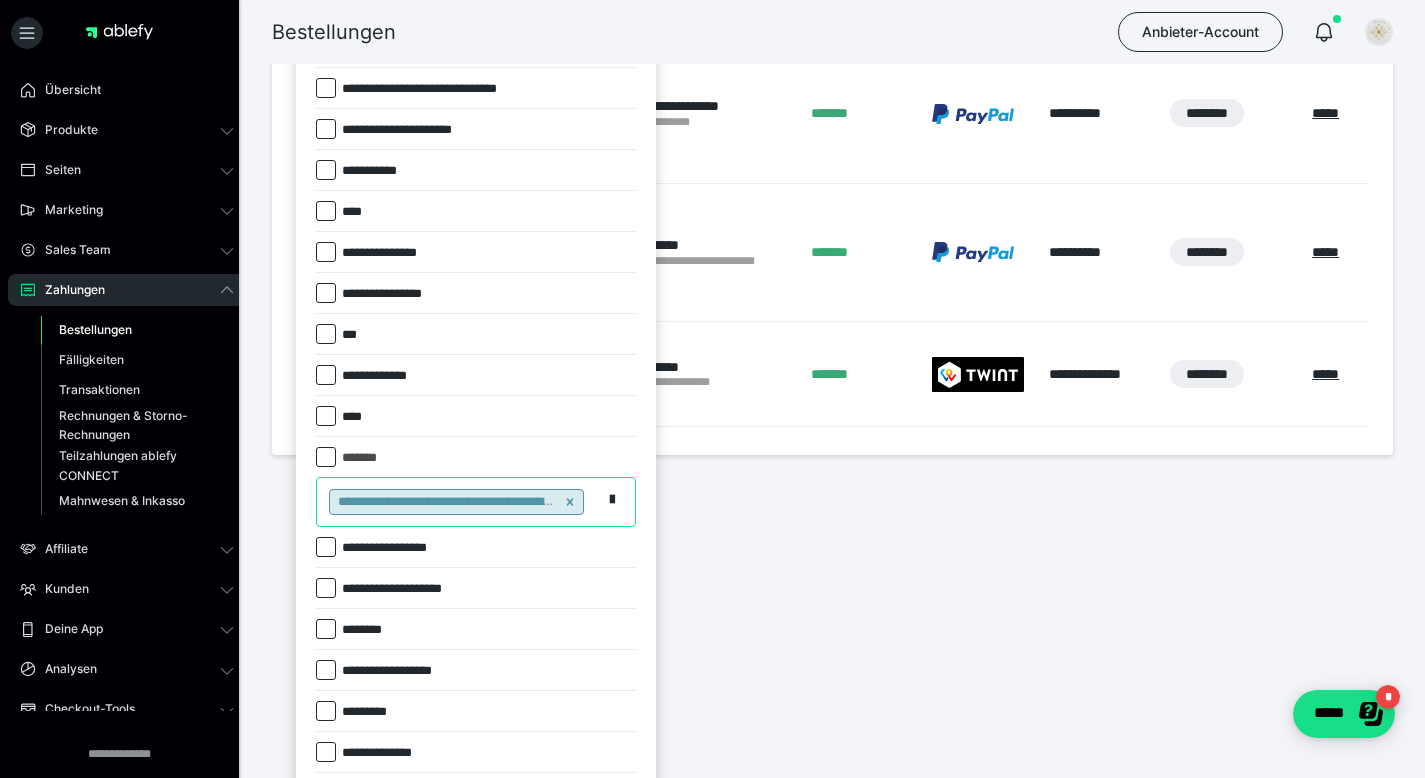 click on "**********" at bounding box center (459, 502) 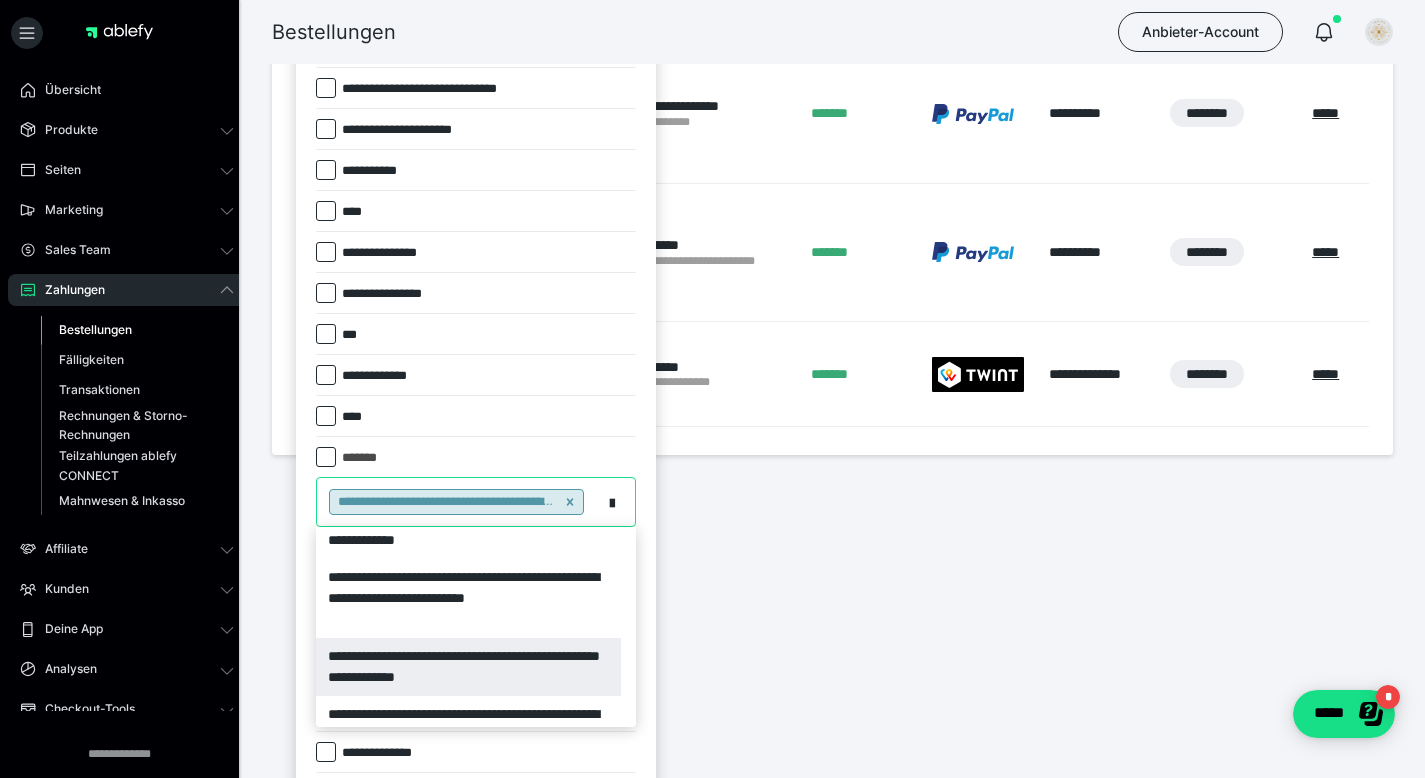 scroll, scrollTop: 83, scrollLeft: 0, axis: vertical 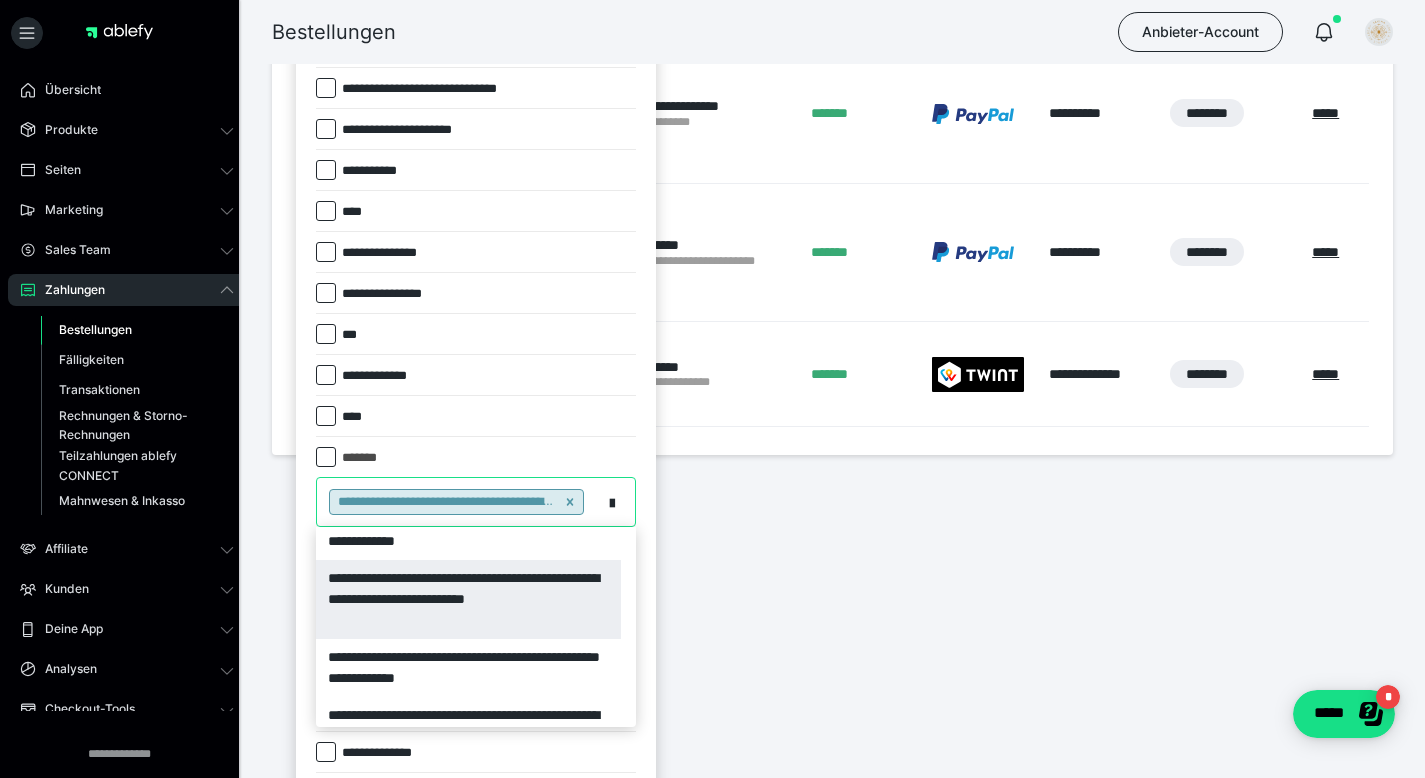 click on "**********" at bounding box center (468, 599) 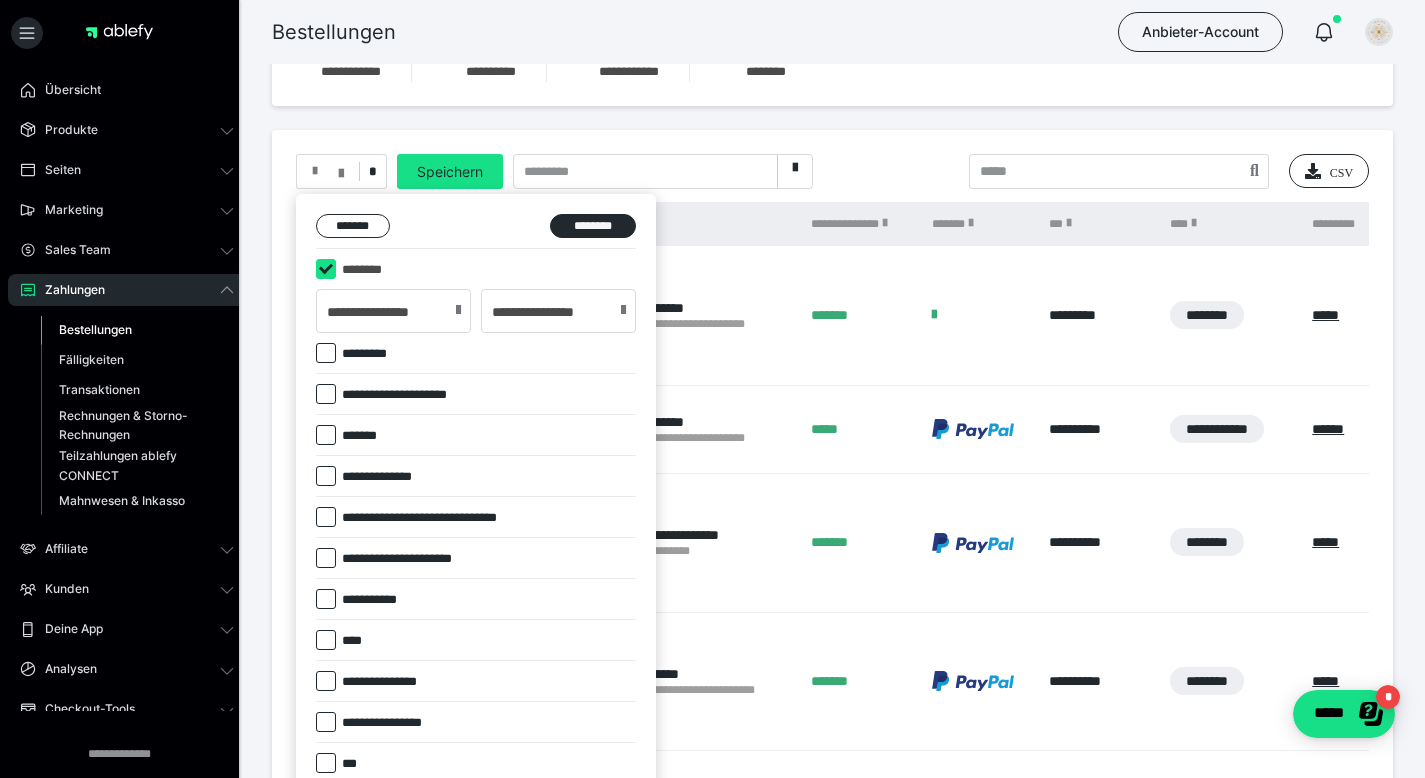 scroll, scrollTop: 335, scrollLeft: 0, axis: vertical 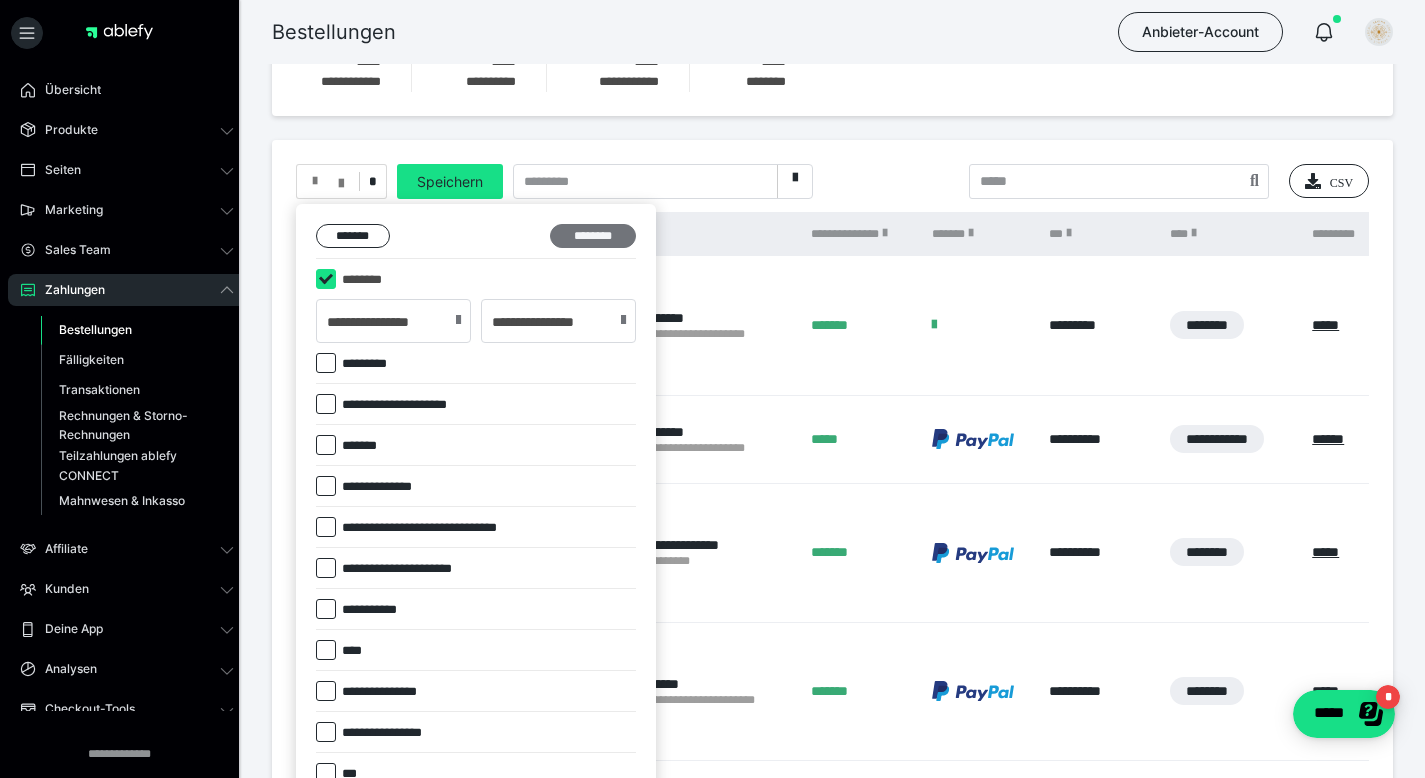 click on "********" at bounding box center (593, 236) 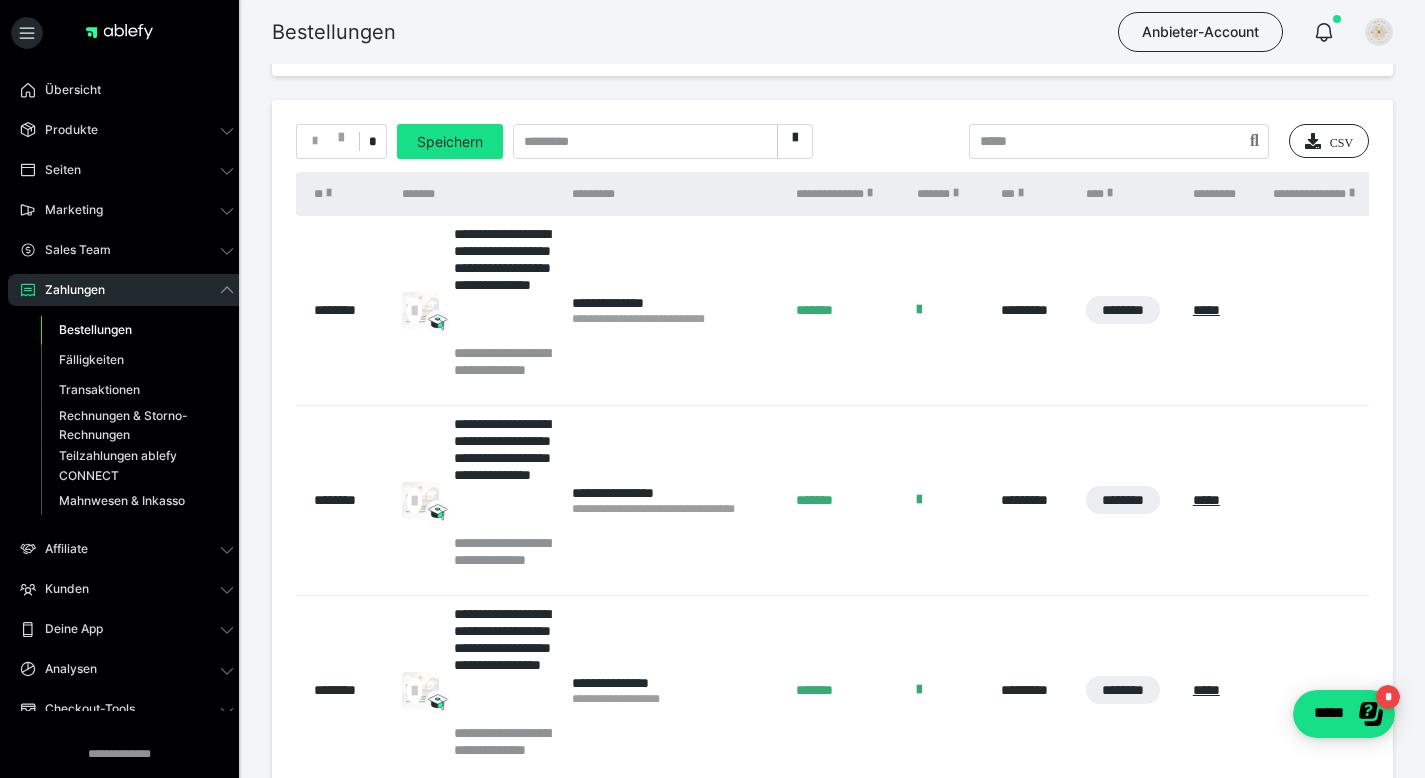 scroll, scrollTop: 356, scrollLeft: 0, axis: vertical 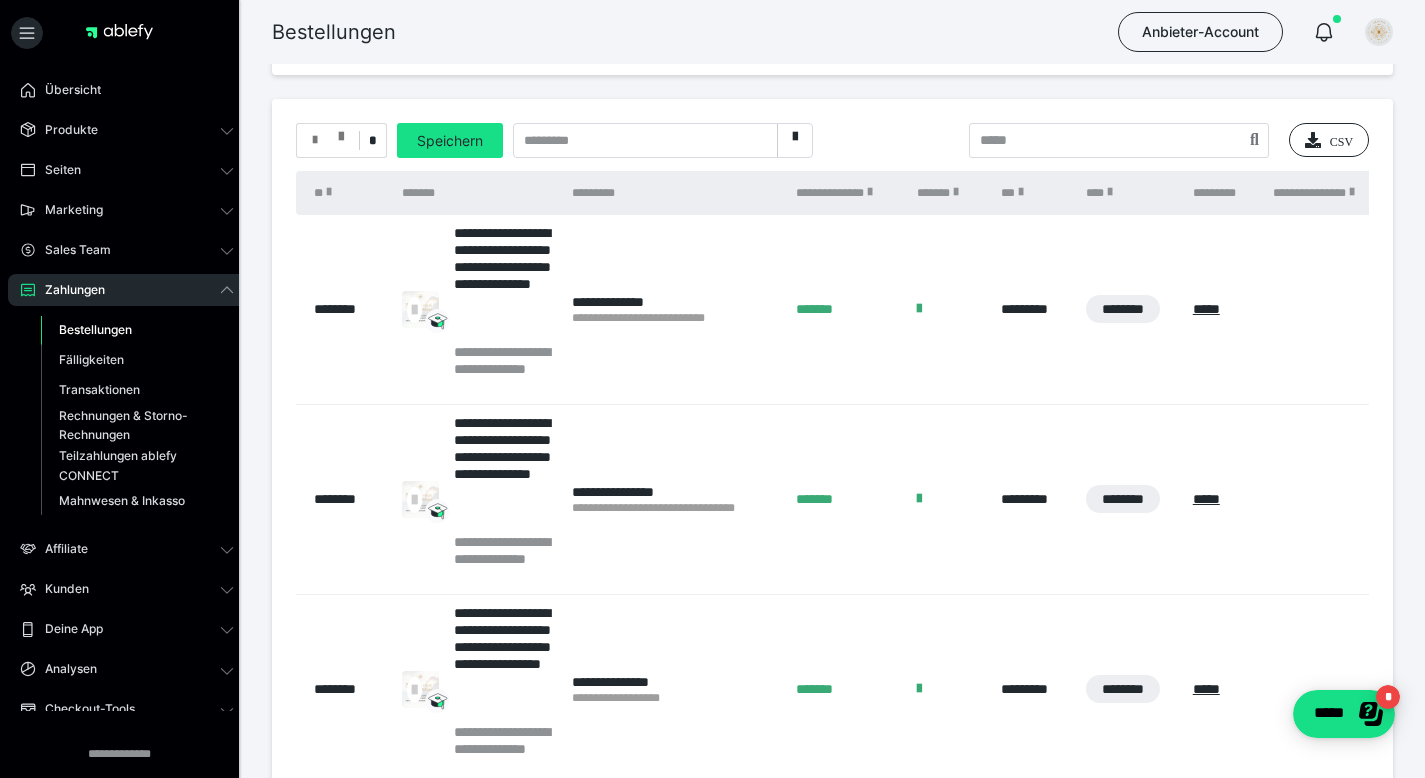 click at bounding box center [341, 132] 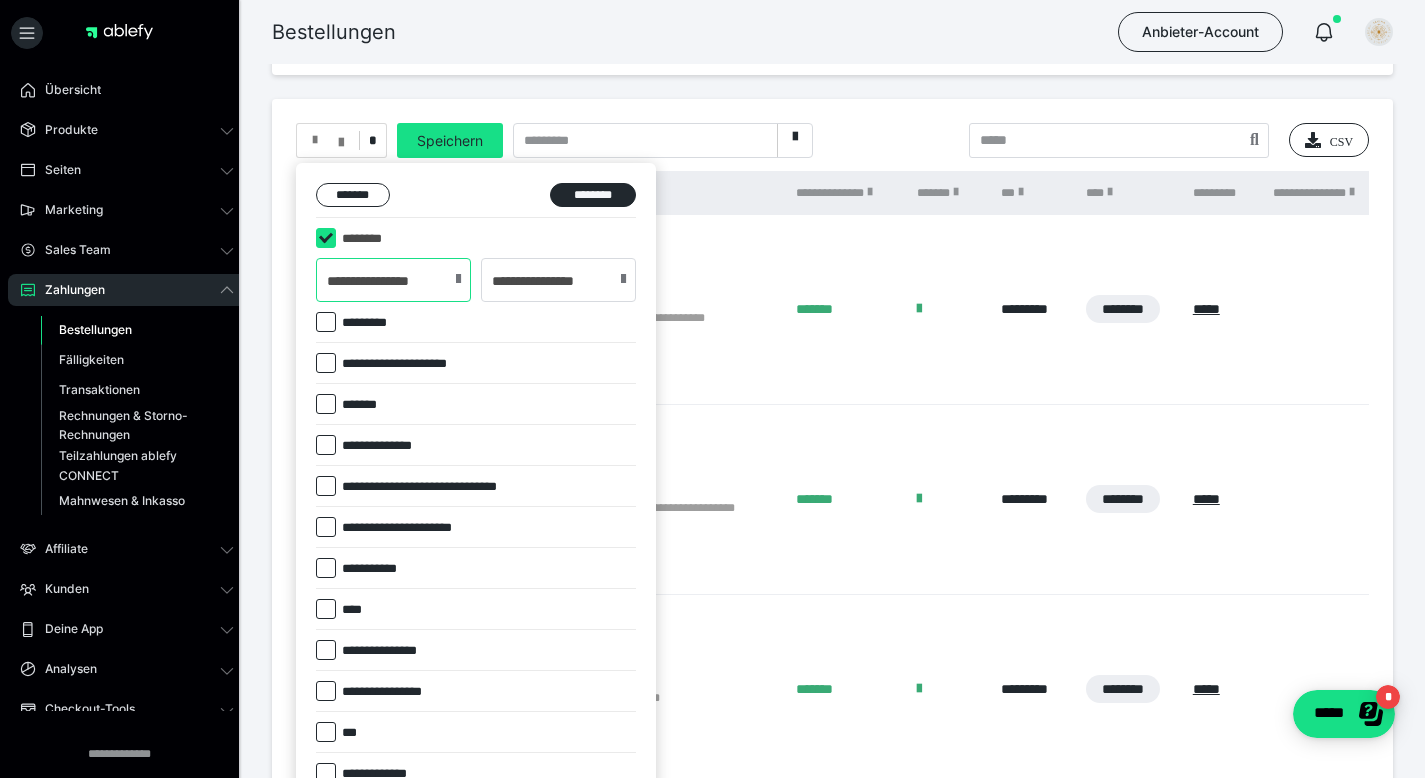 click on "**********" at bounding box center (393, 280) 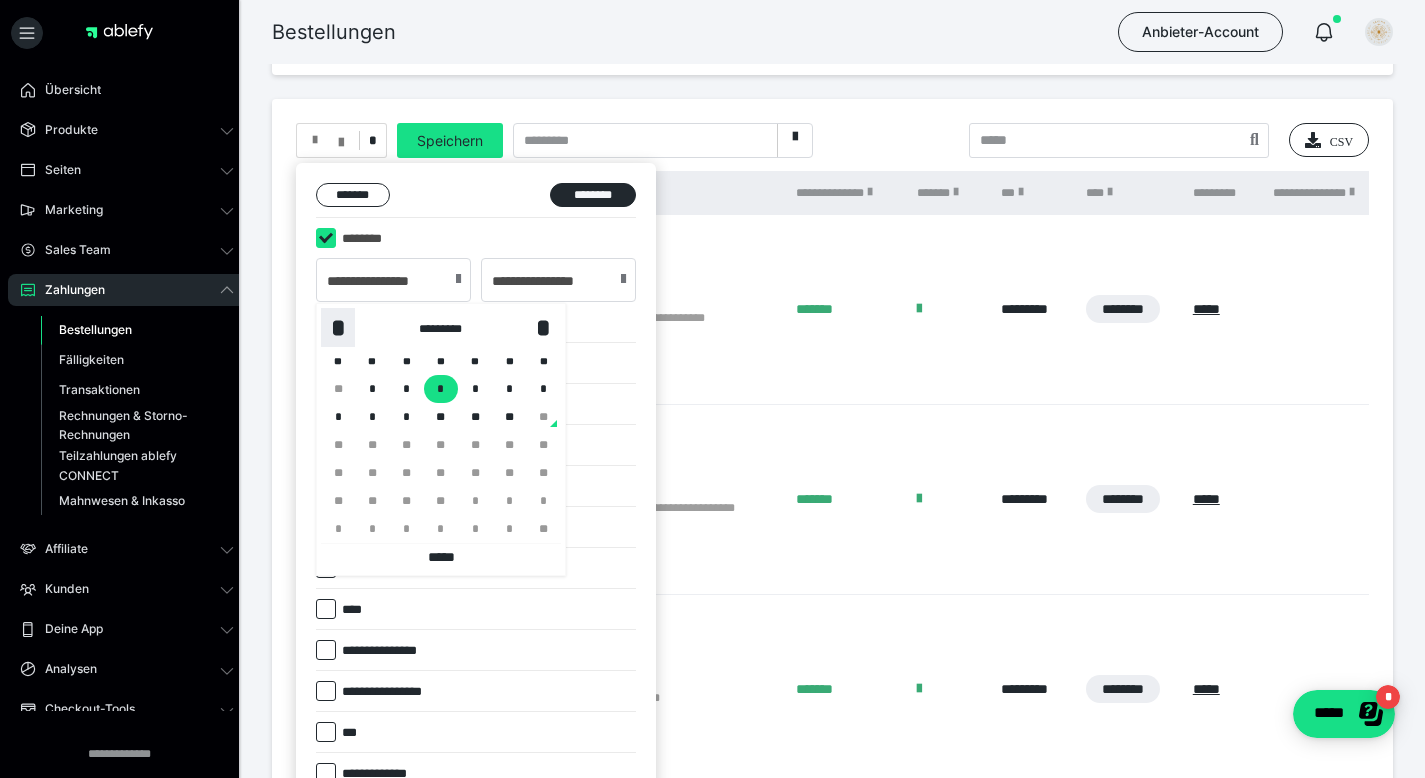 click on "*" at bounding box center (338, 328) 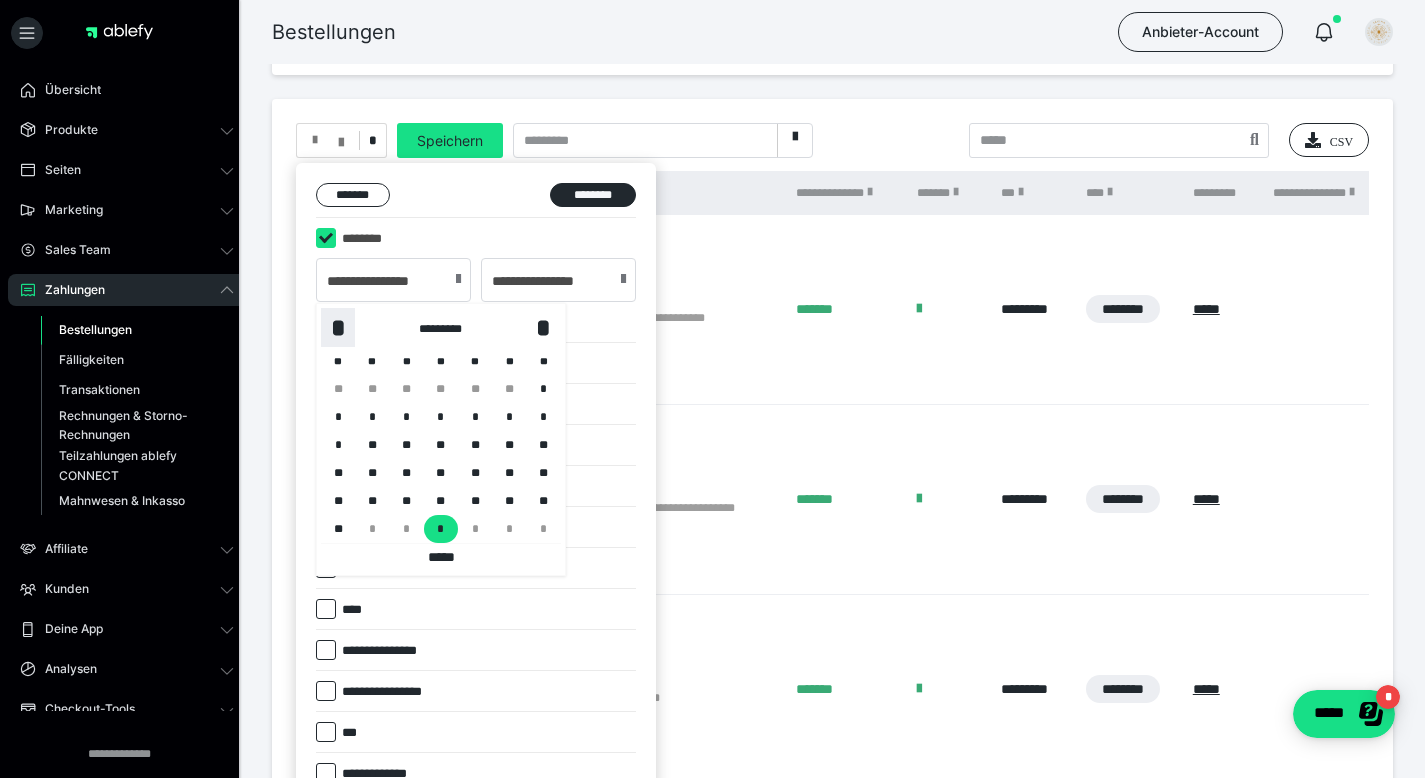 click on "*" at bounding box center (338, 328) 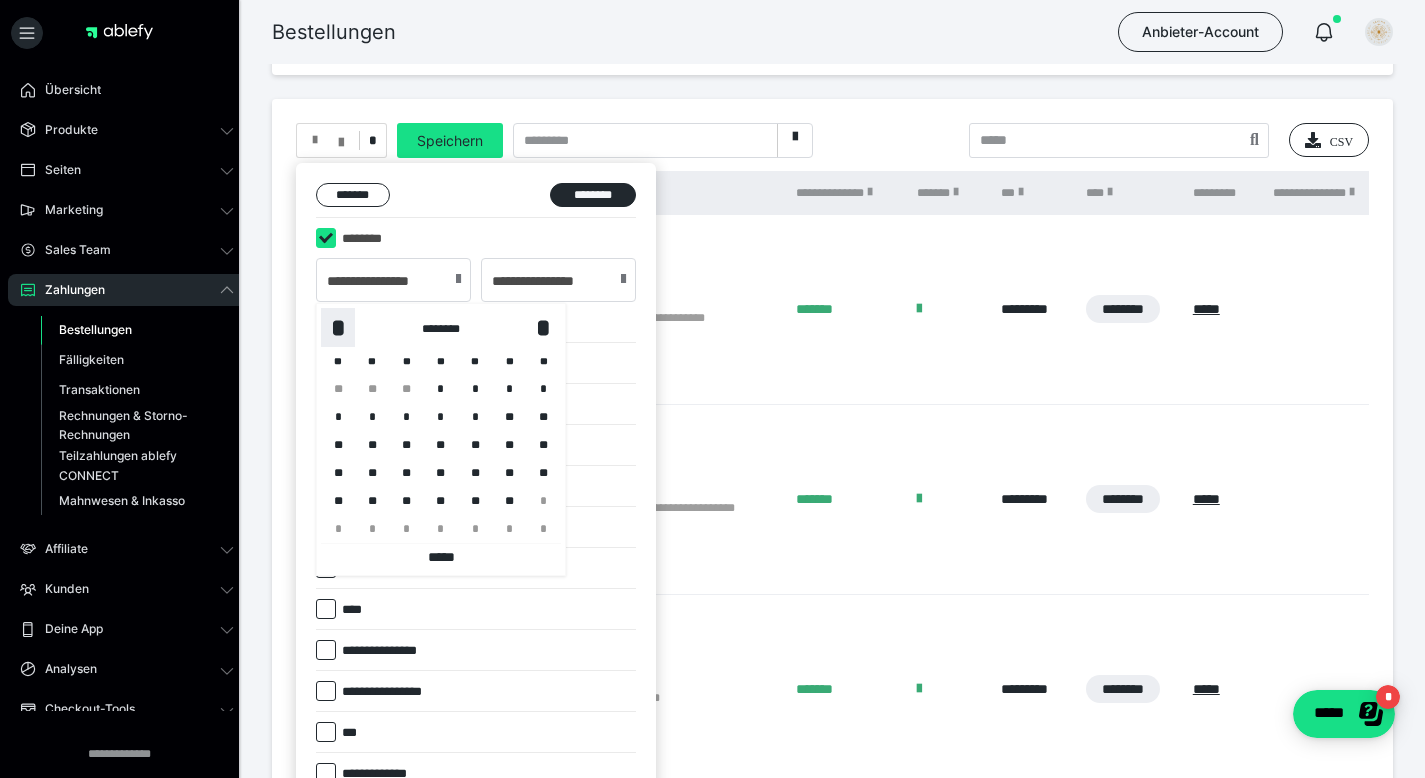 click on "*" at bounding box center [338, 328] 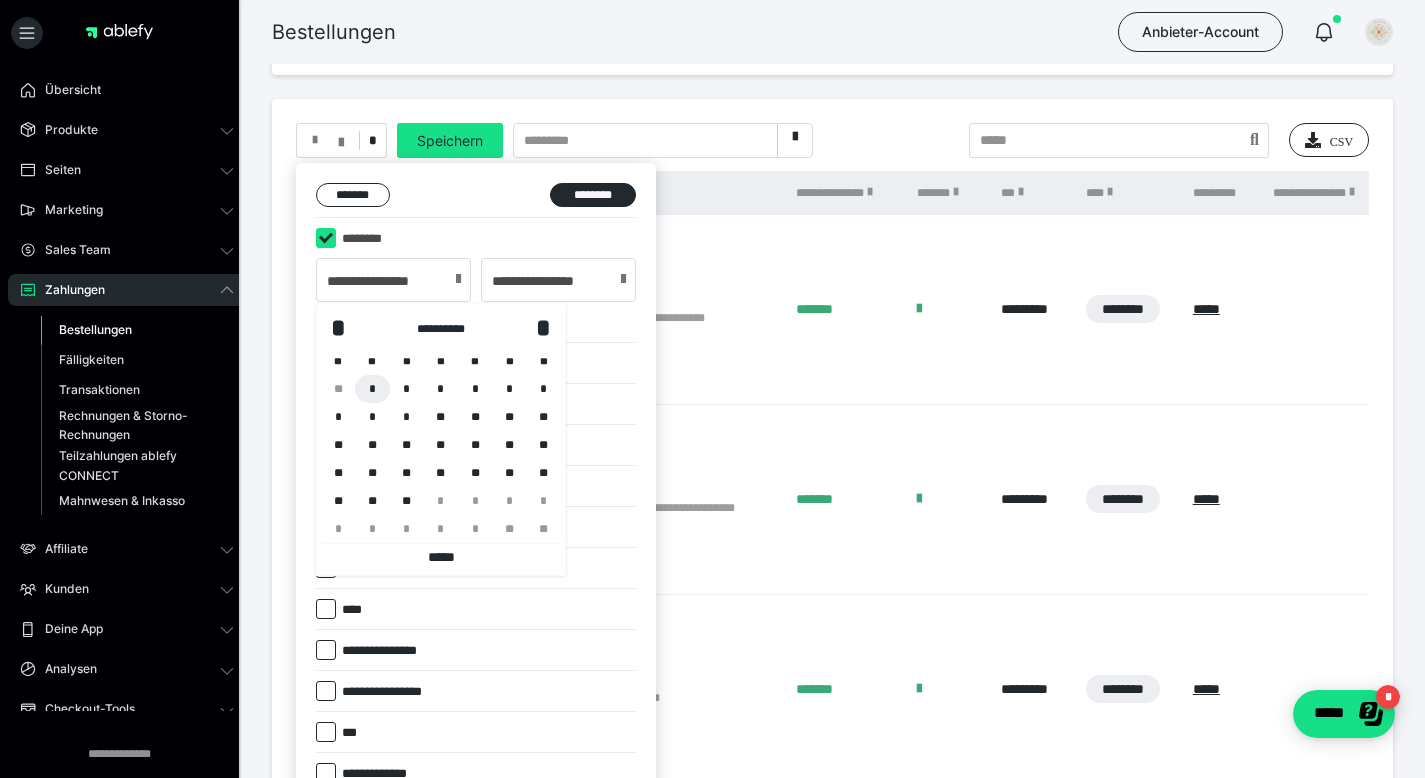 click on "*" at bounding box center [372, 389] 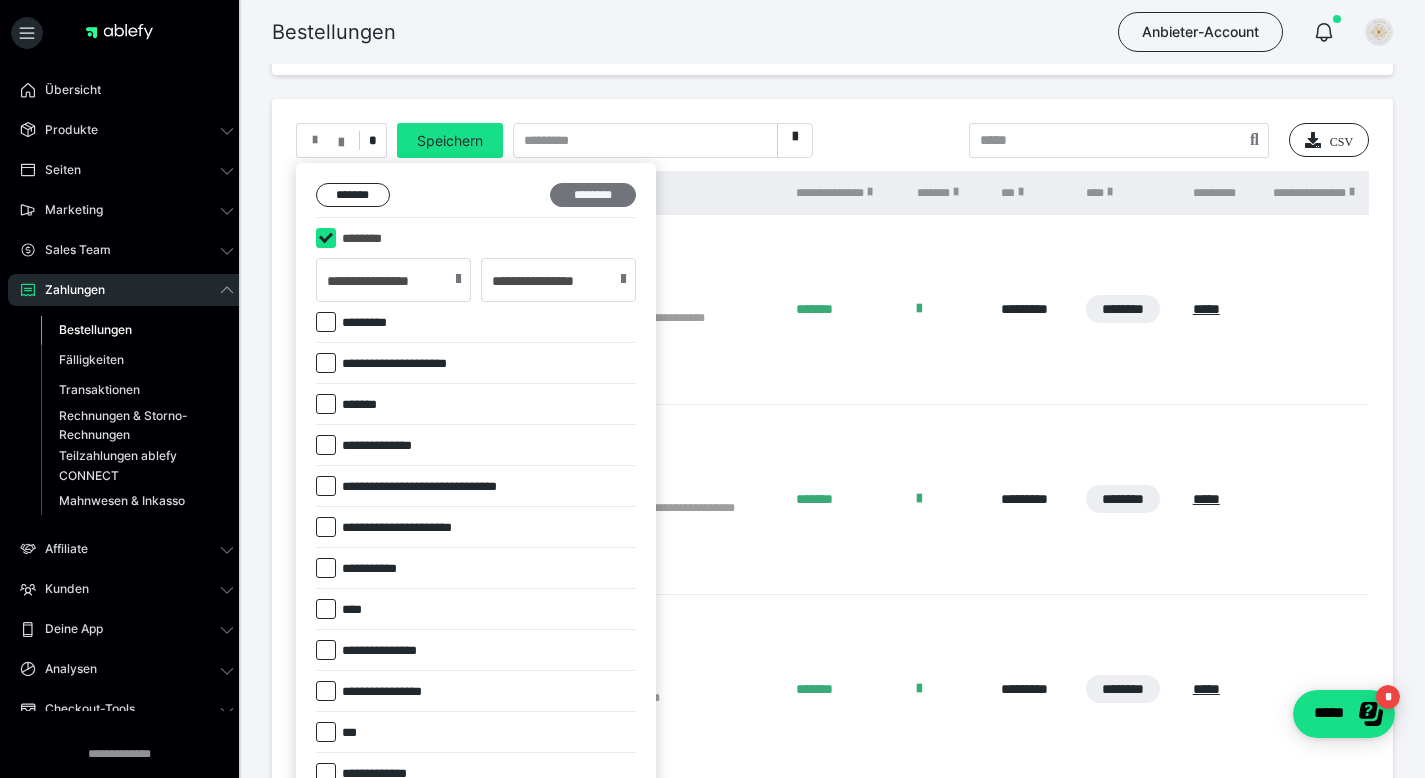 click on "********" at bounding box center [593, 195] 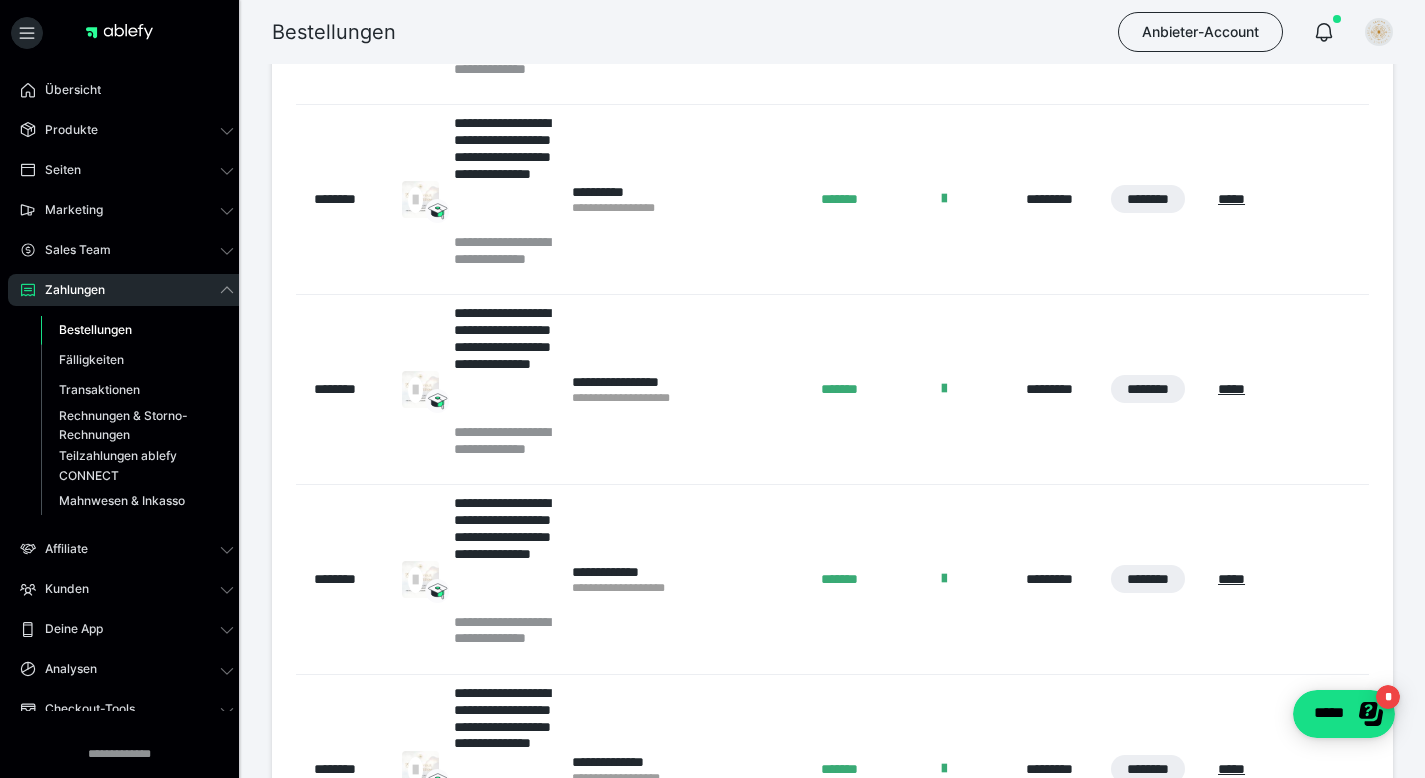scroll, scrollTop: 1924, scrollLeft: 0, axis: vertical 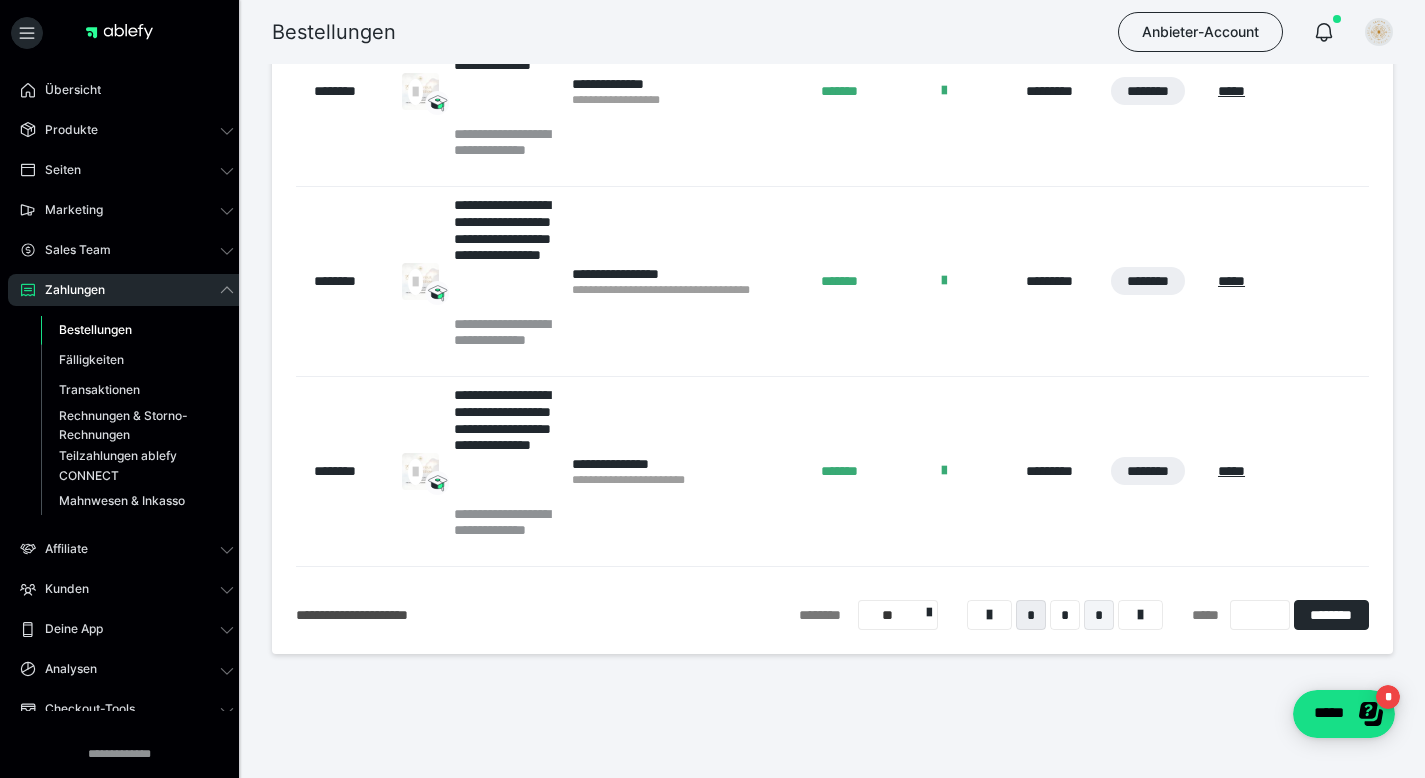 click on "*" at bounding box center (1099, 615) 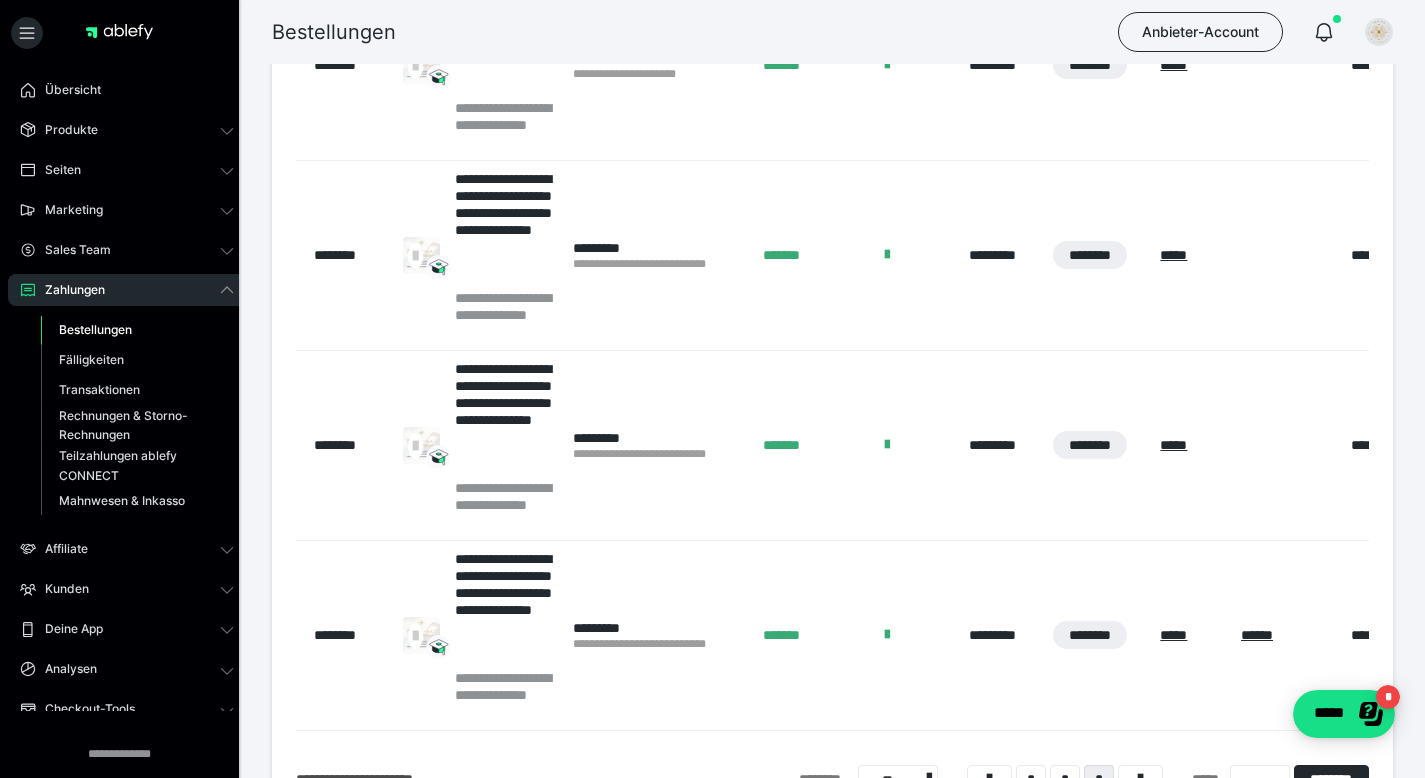 scroll, scrollTop: 974, scrollLeft: 0, axis: vertical 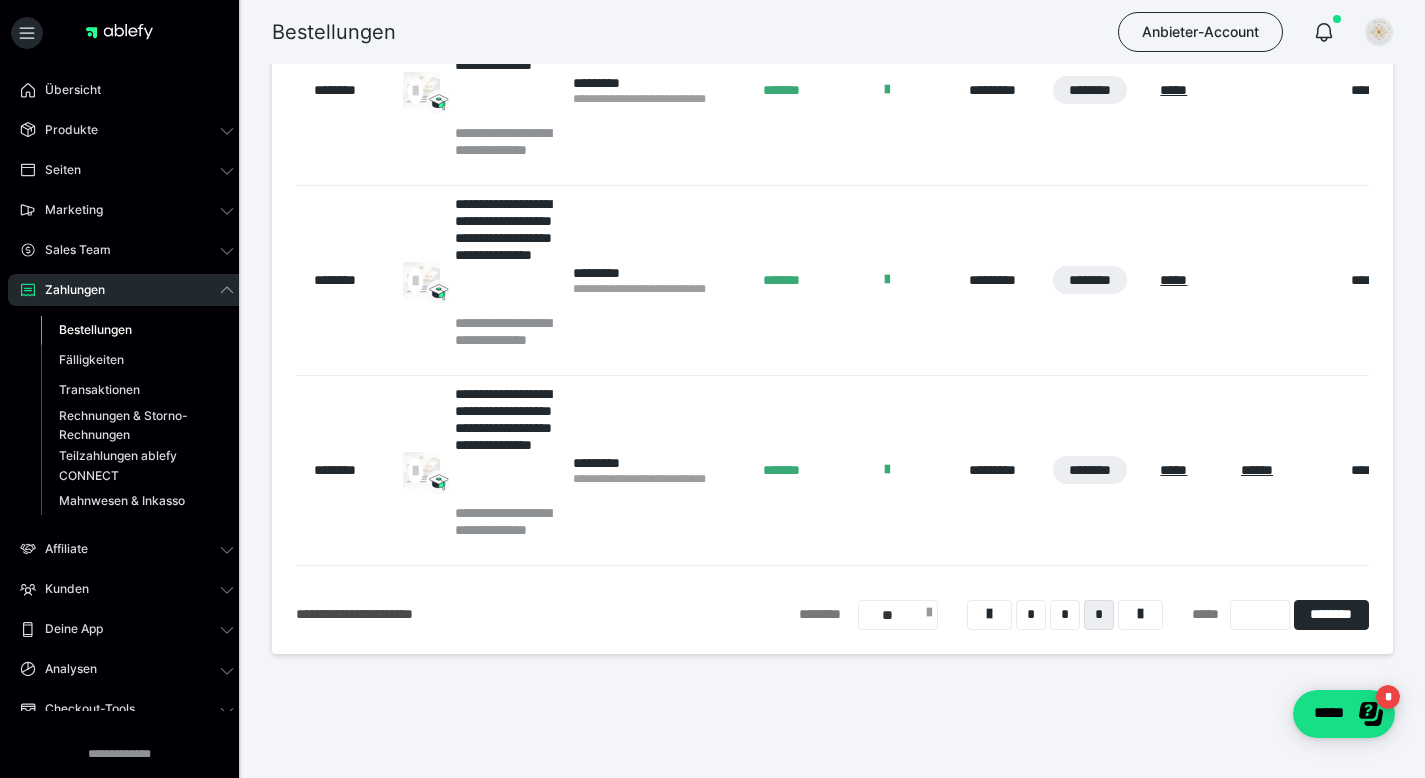 click on "**" at bounding box center [898, 615] 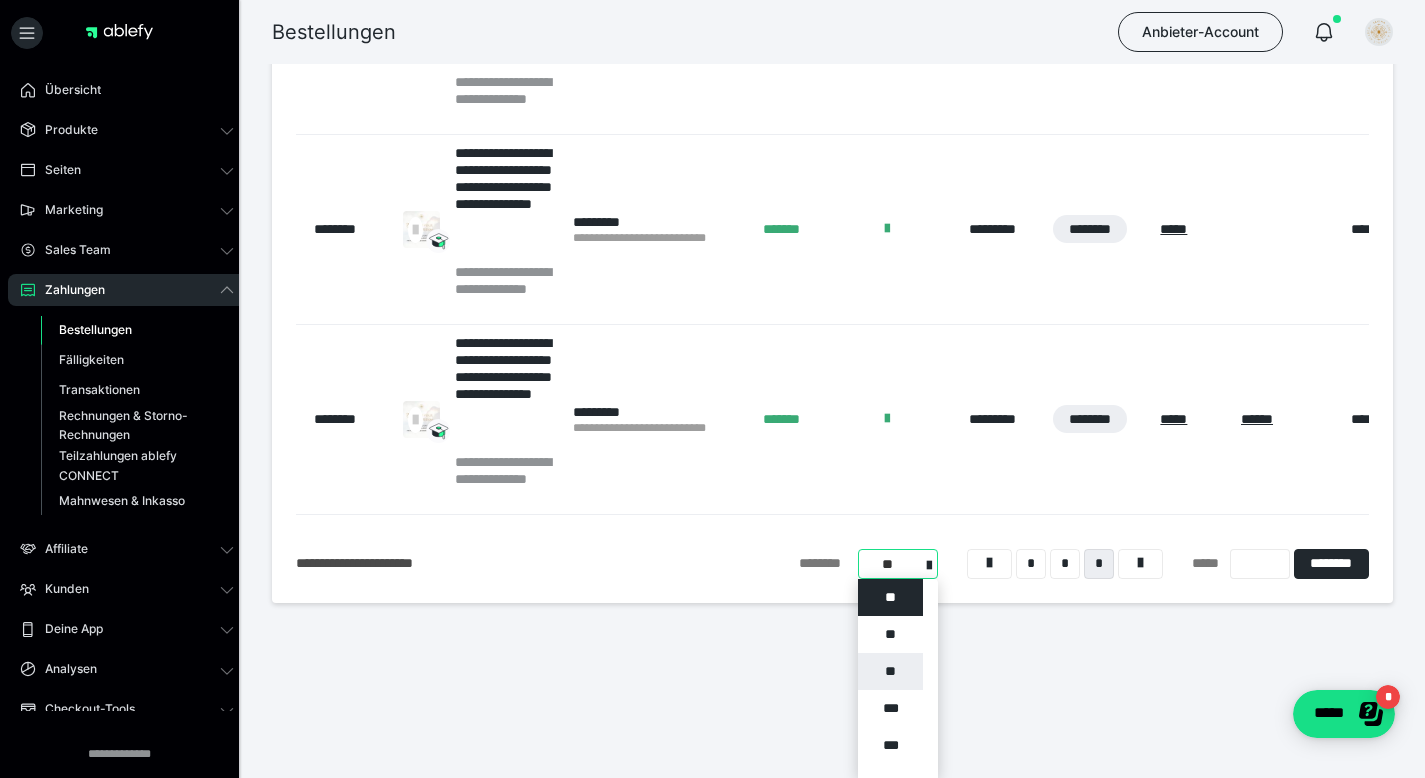 click on "**" at bounding box center (890, 671) 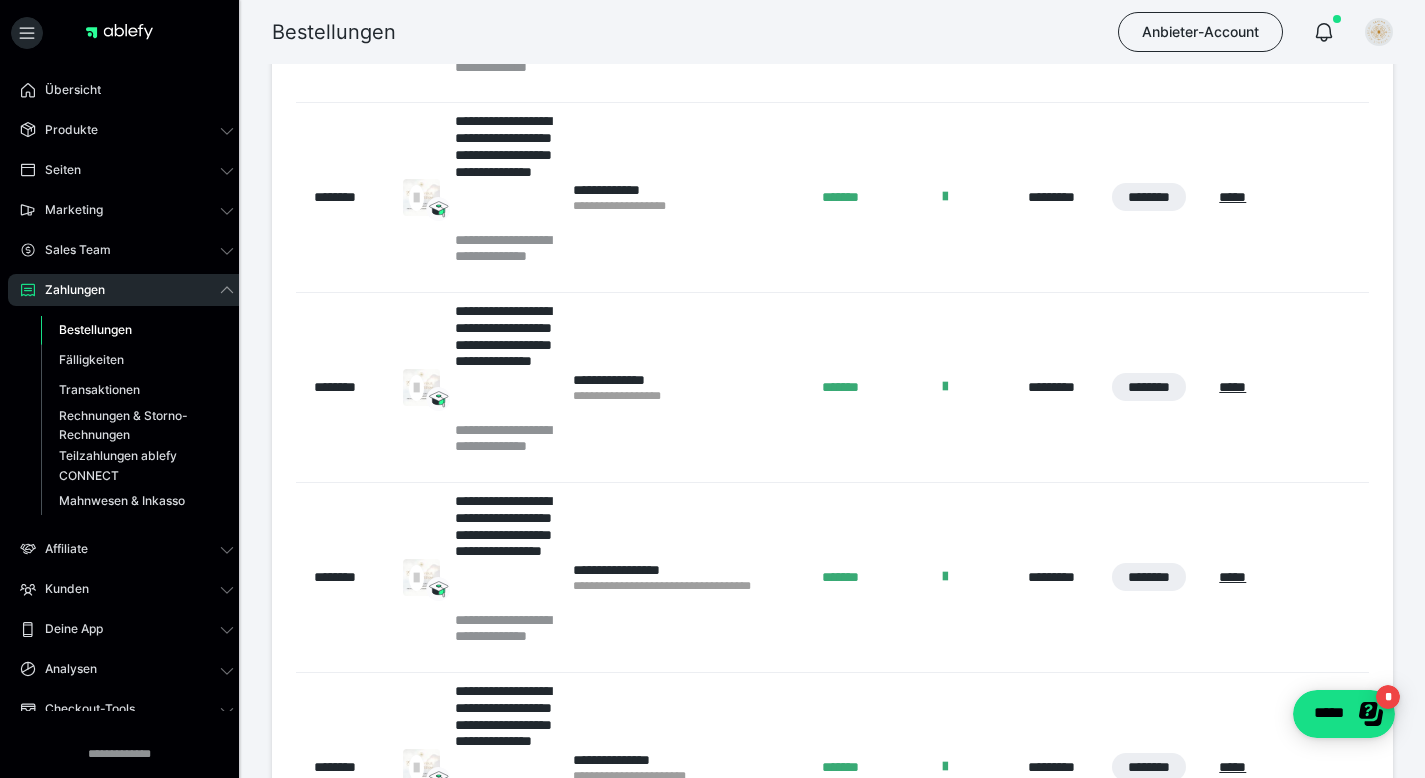 scroll, scrollTop: 1622, scrollLeft: 0, axis: vertical 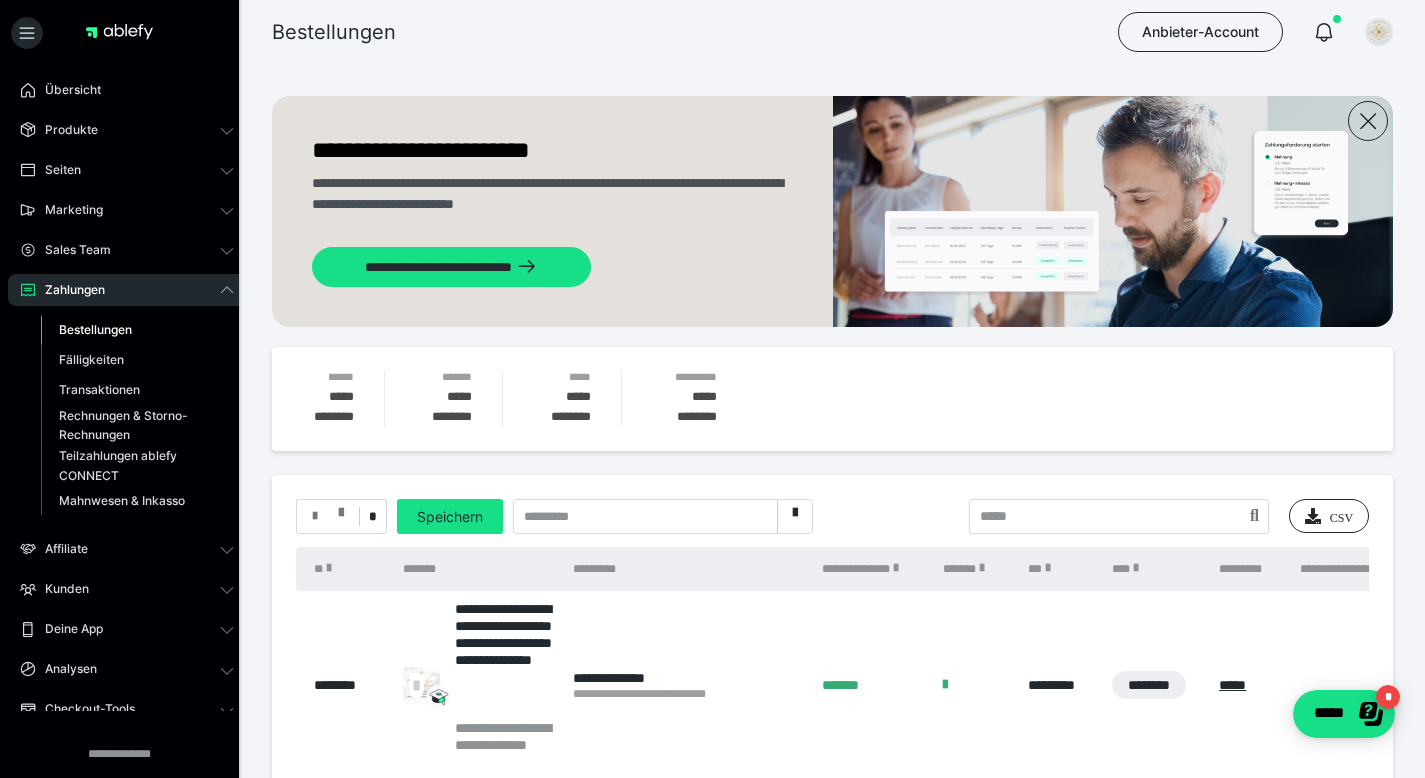 click at bounding box center (341, 508) 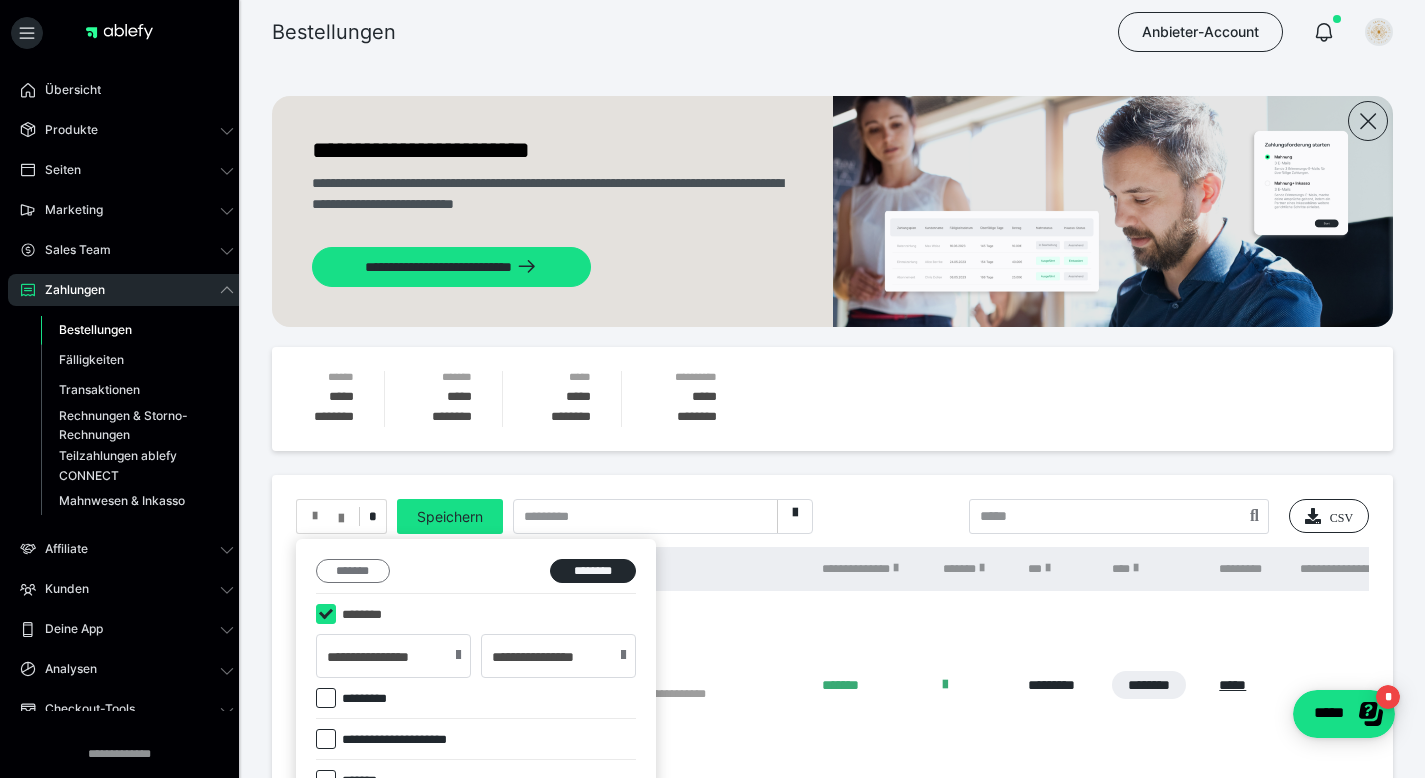 click on "*******" at bounding box center [353, 571] 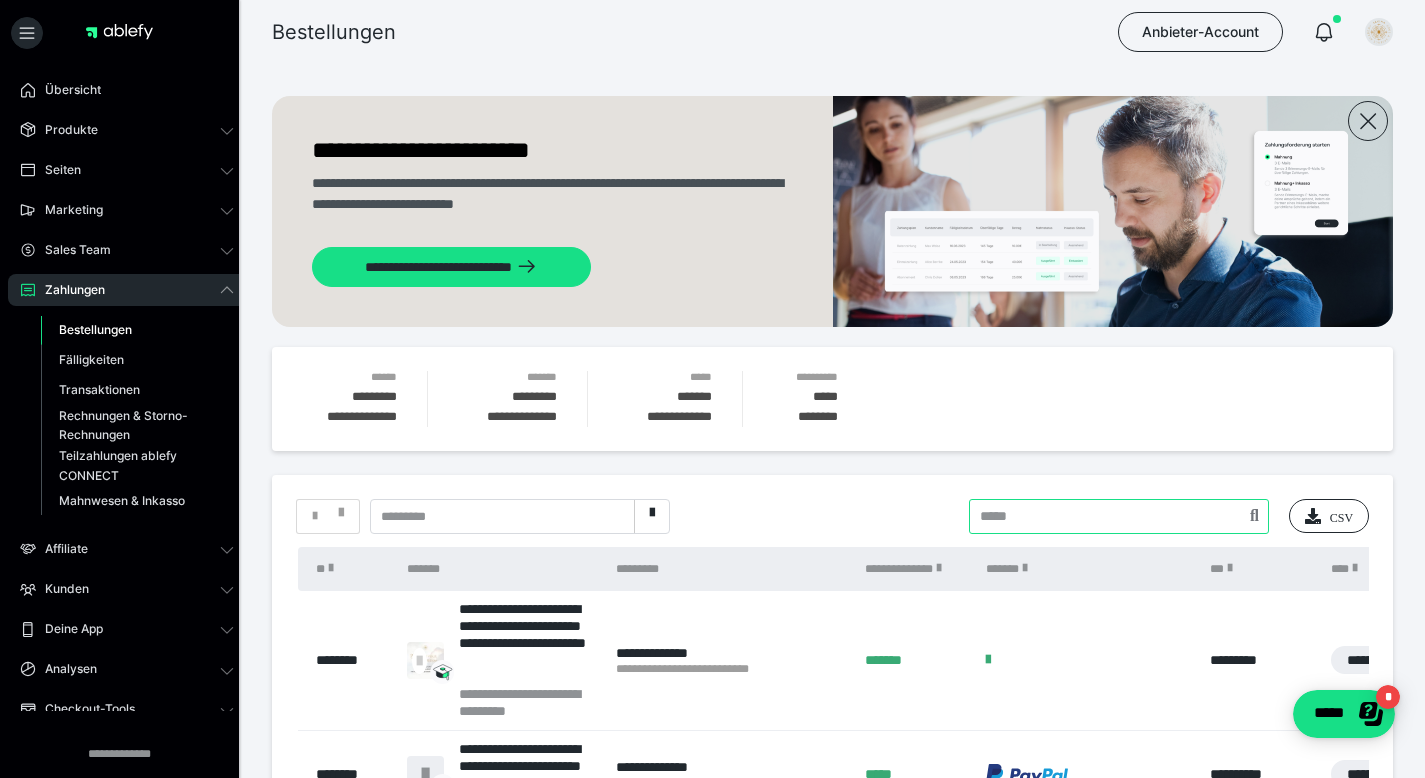 click at bounding box center [1119, 516] 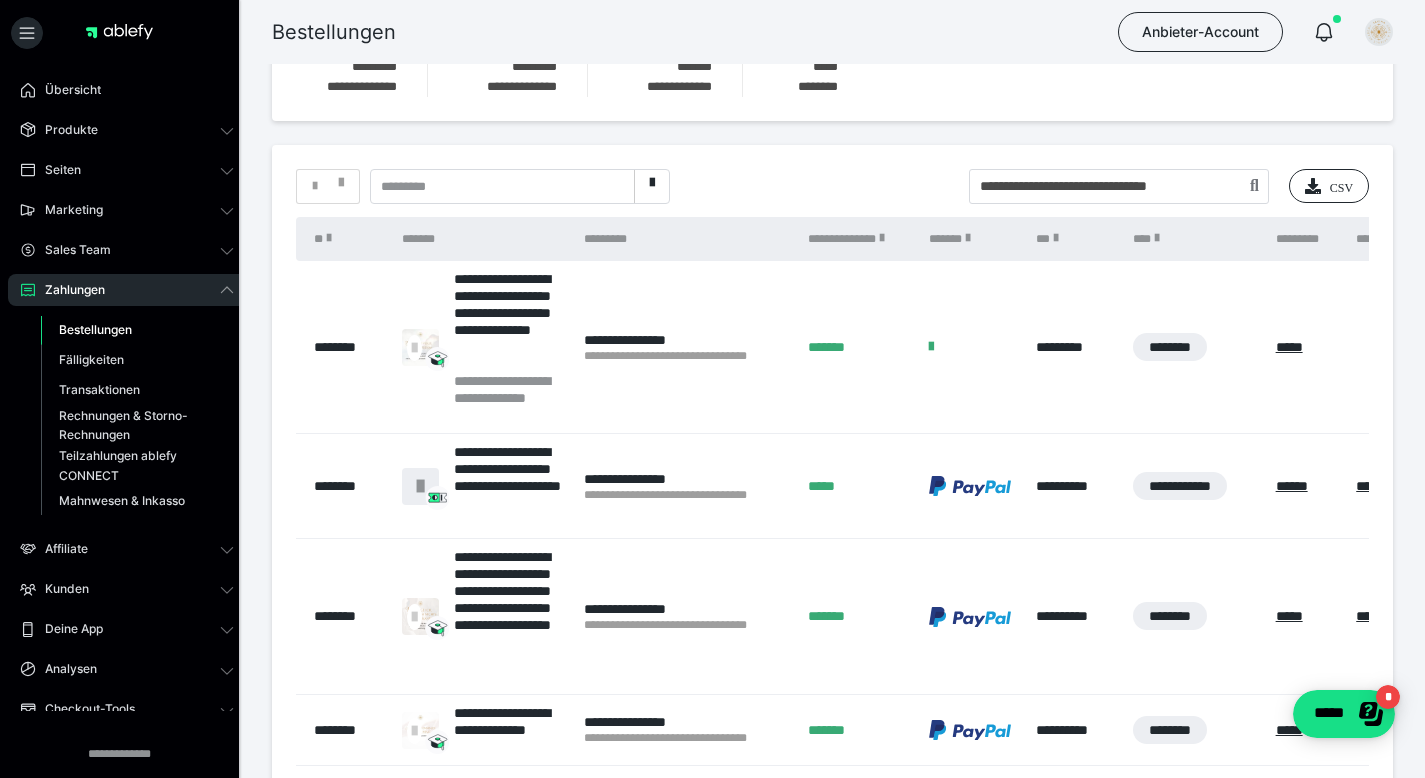 scroll, scrollTop: 333, scrollLeft: 0, axis: vertical 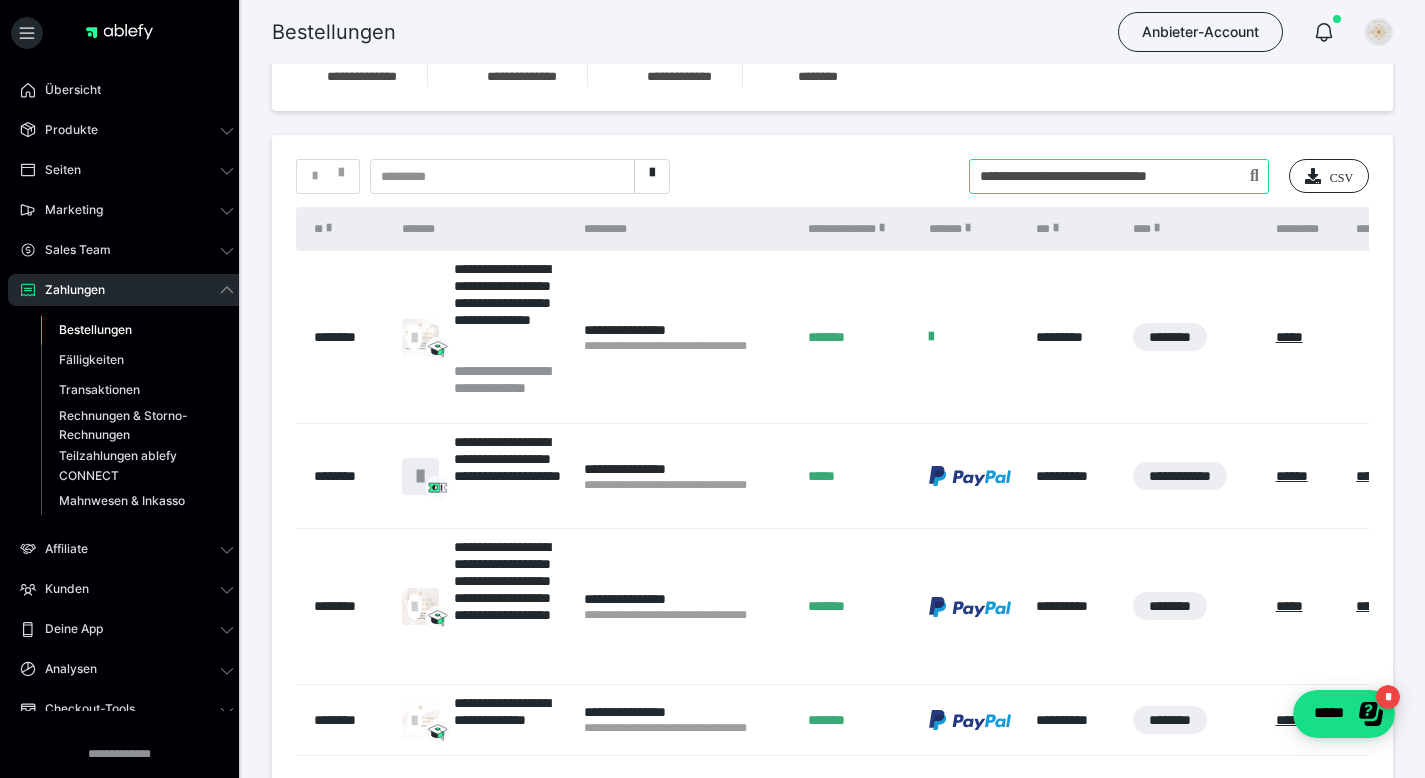 click at bounding box center [1119, 176] 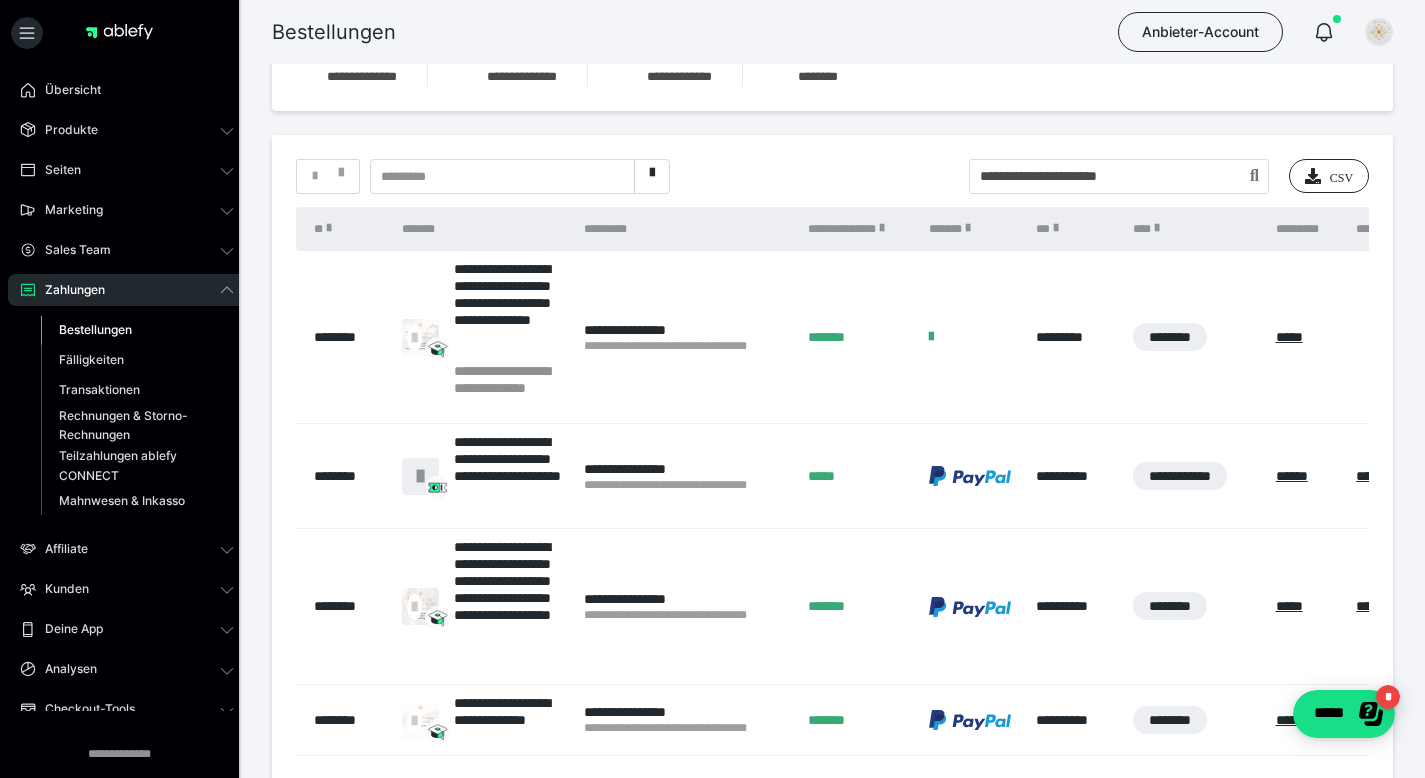 click on "**********" at bounding box center (832, 459) 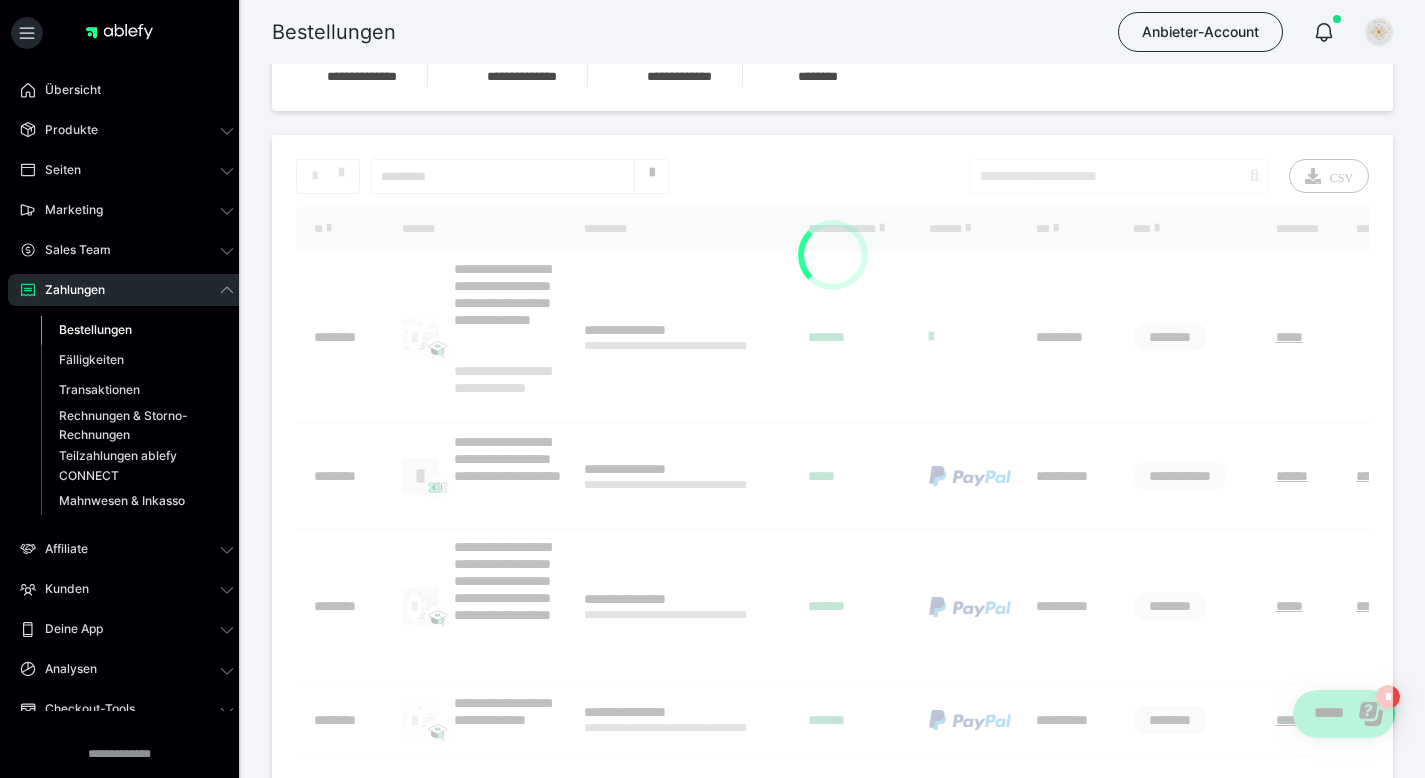 scroll, scrollTop: 276, scrollLeft: 0, axis: vertical 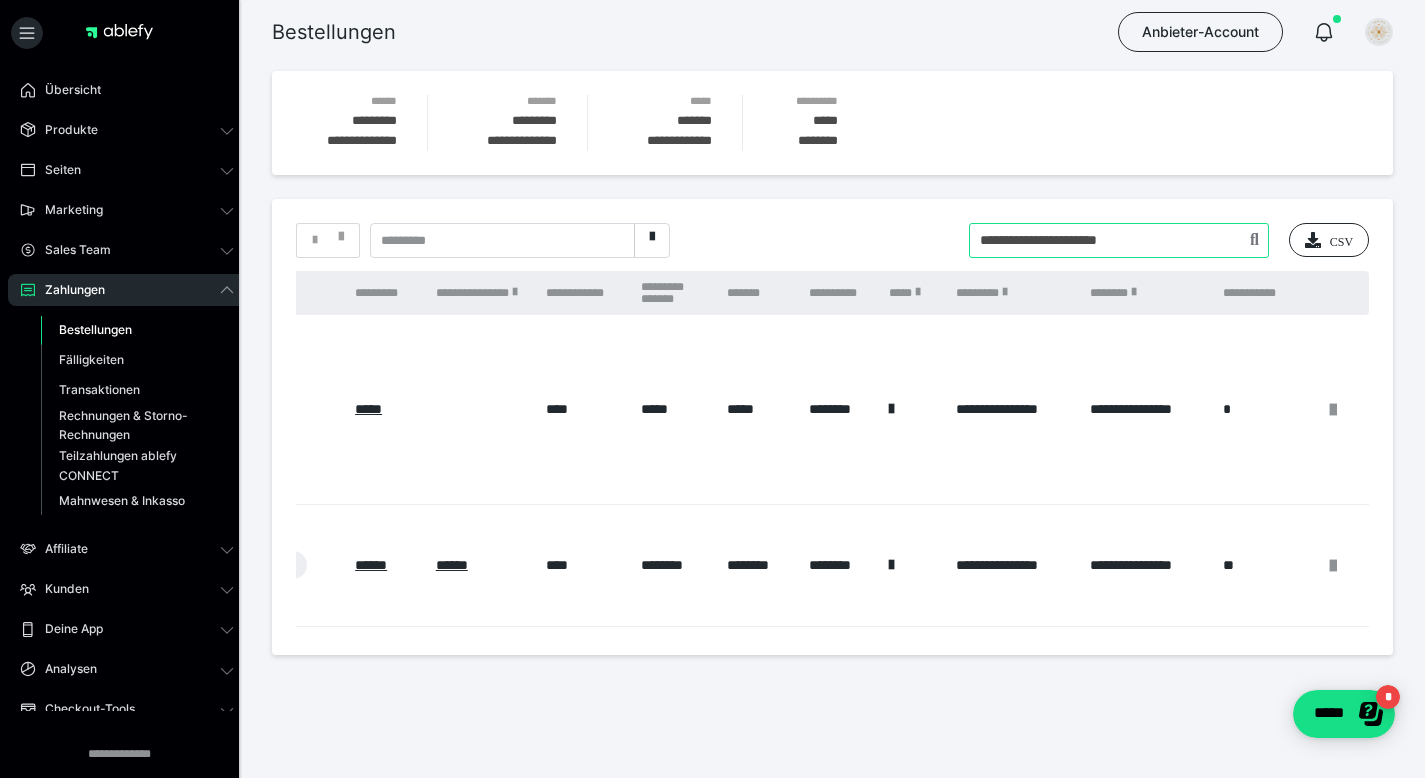 click at bounding box center [1119, 240] 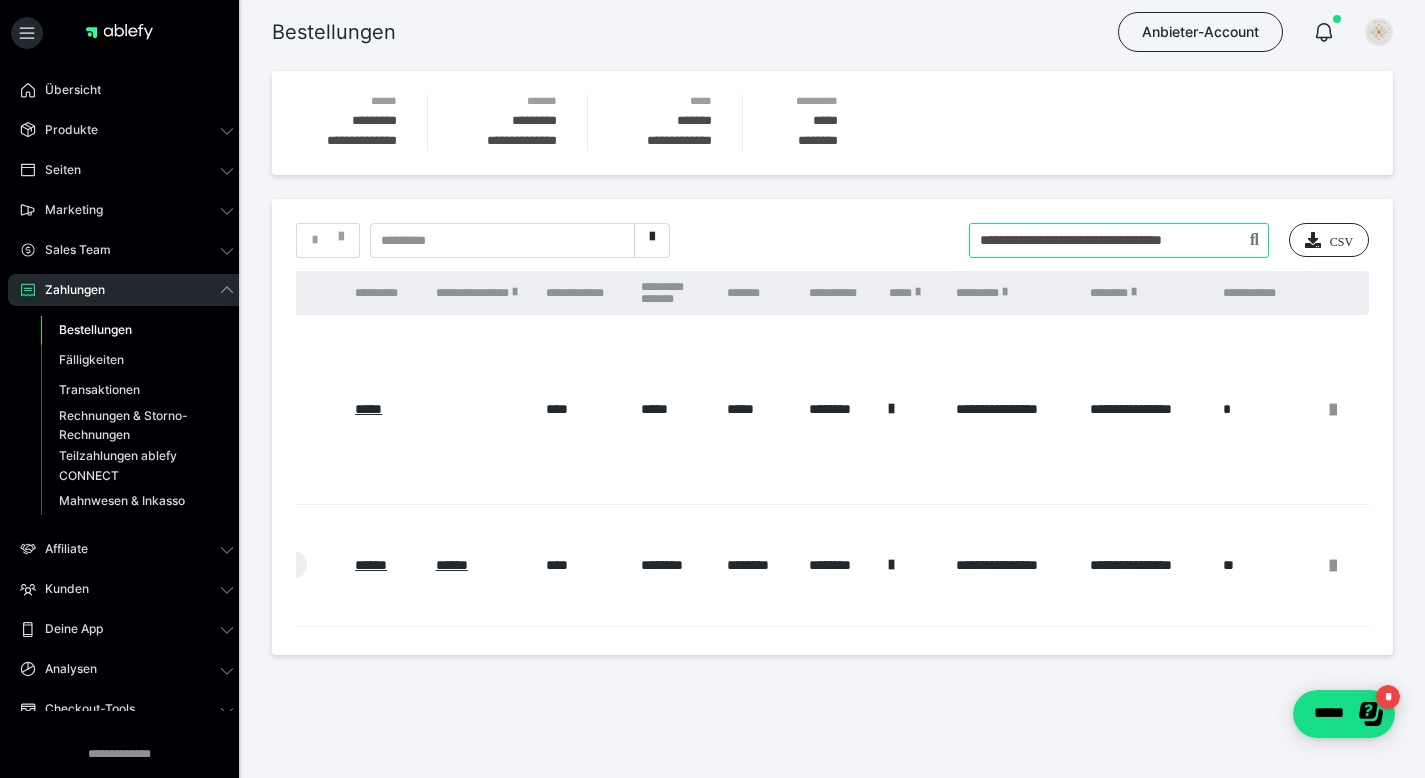 scroll, scrollTop: 0, scrollLeft: 13, axis: horizontal 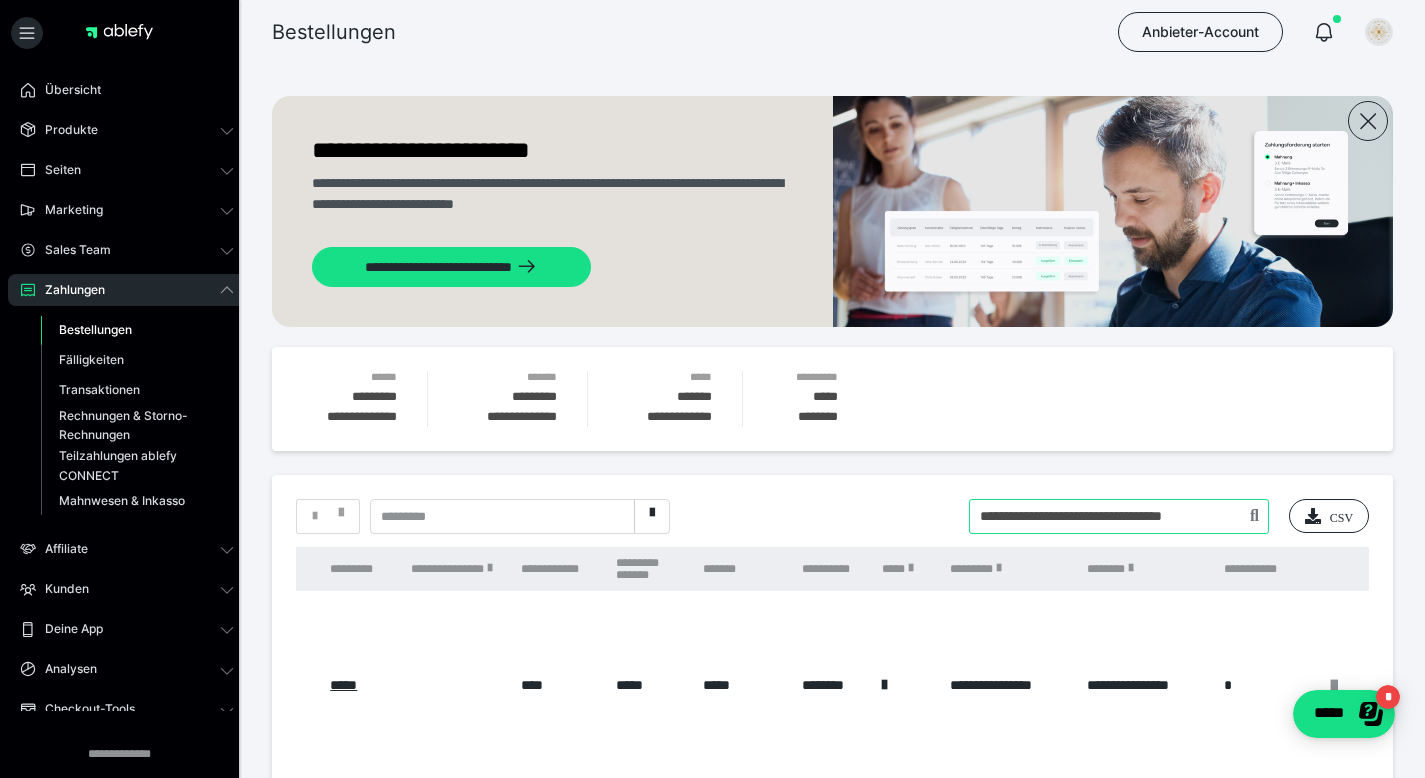 click at bounding box center (1119, 516) 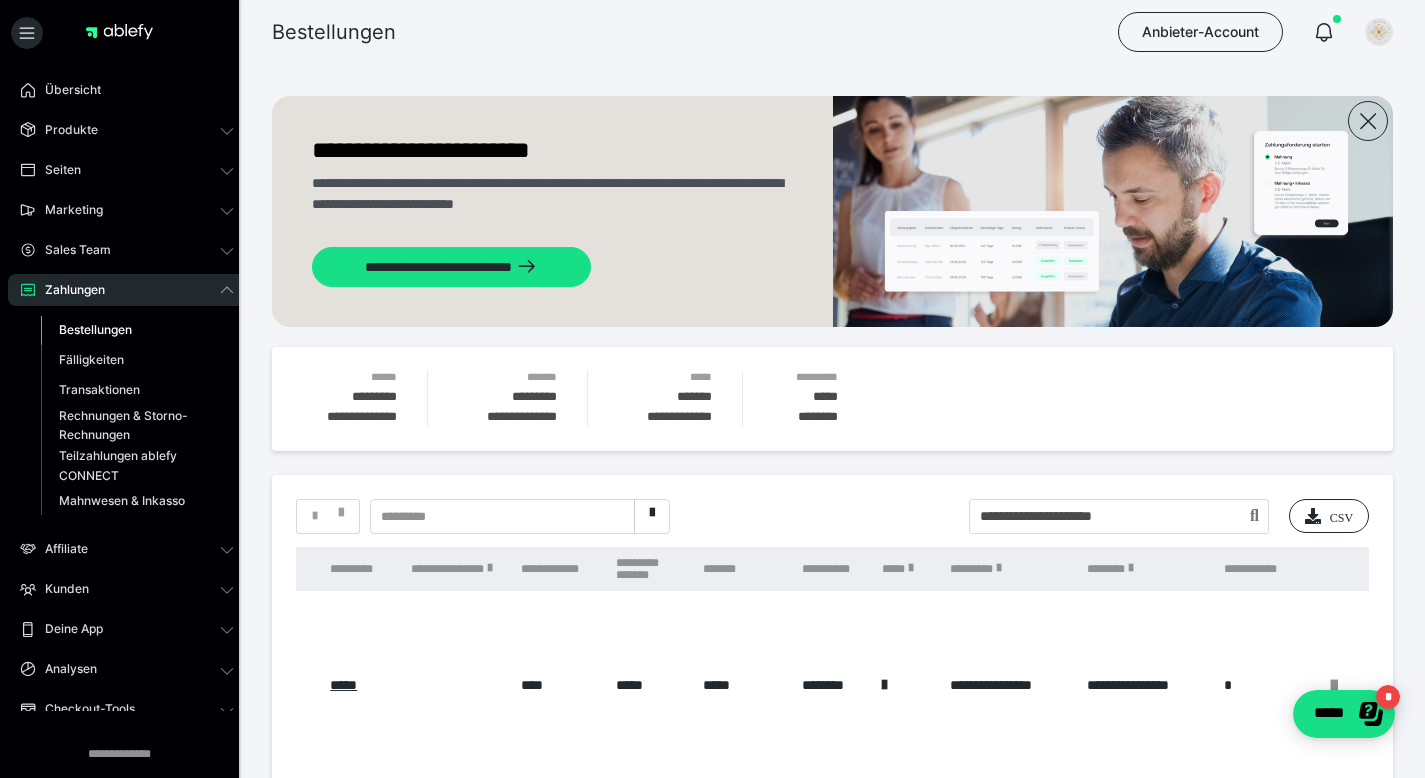click on "**********" at bounding box center [832, 798] 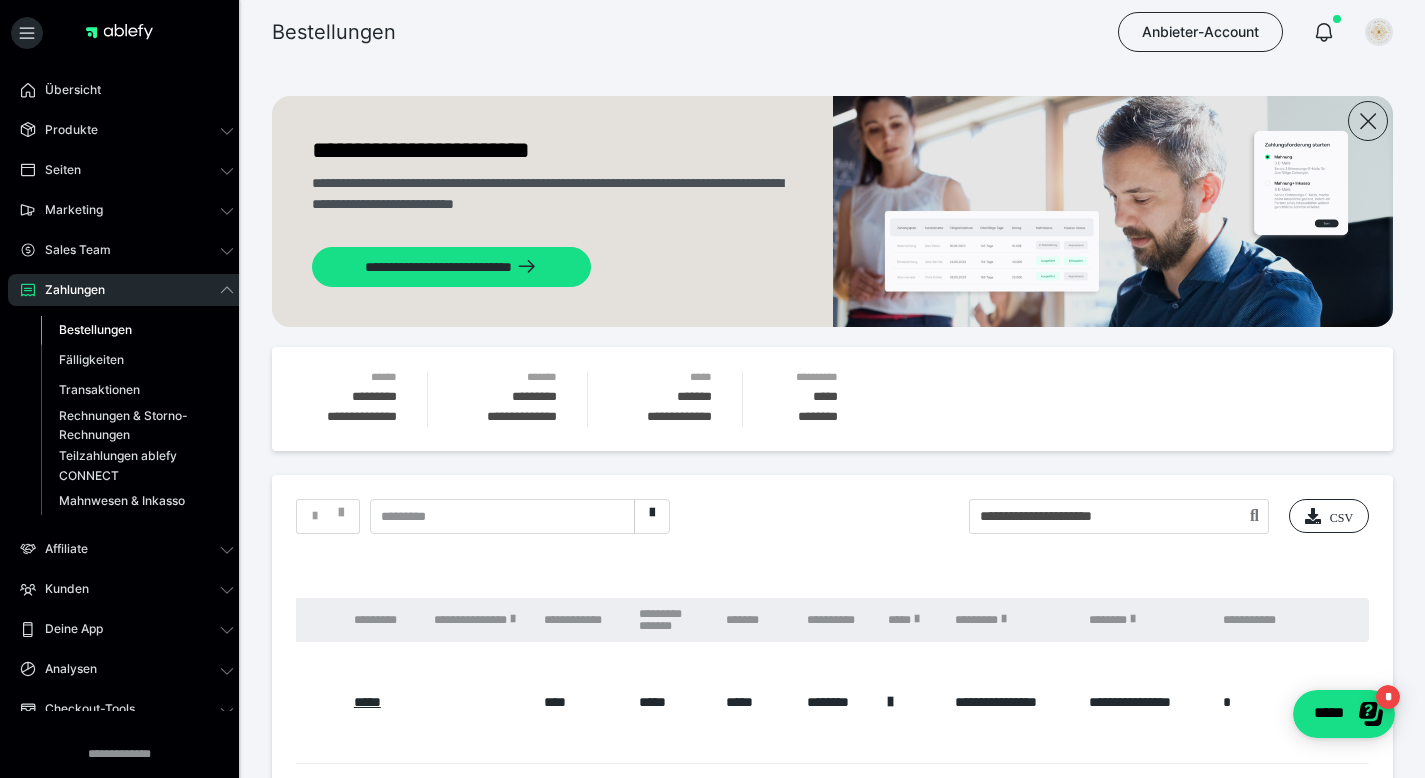 scroll, scrollTop: 0, scrollLeft: 850, axis: horizontal 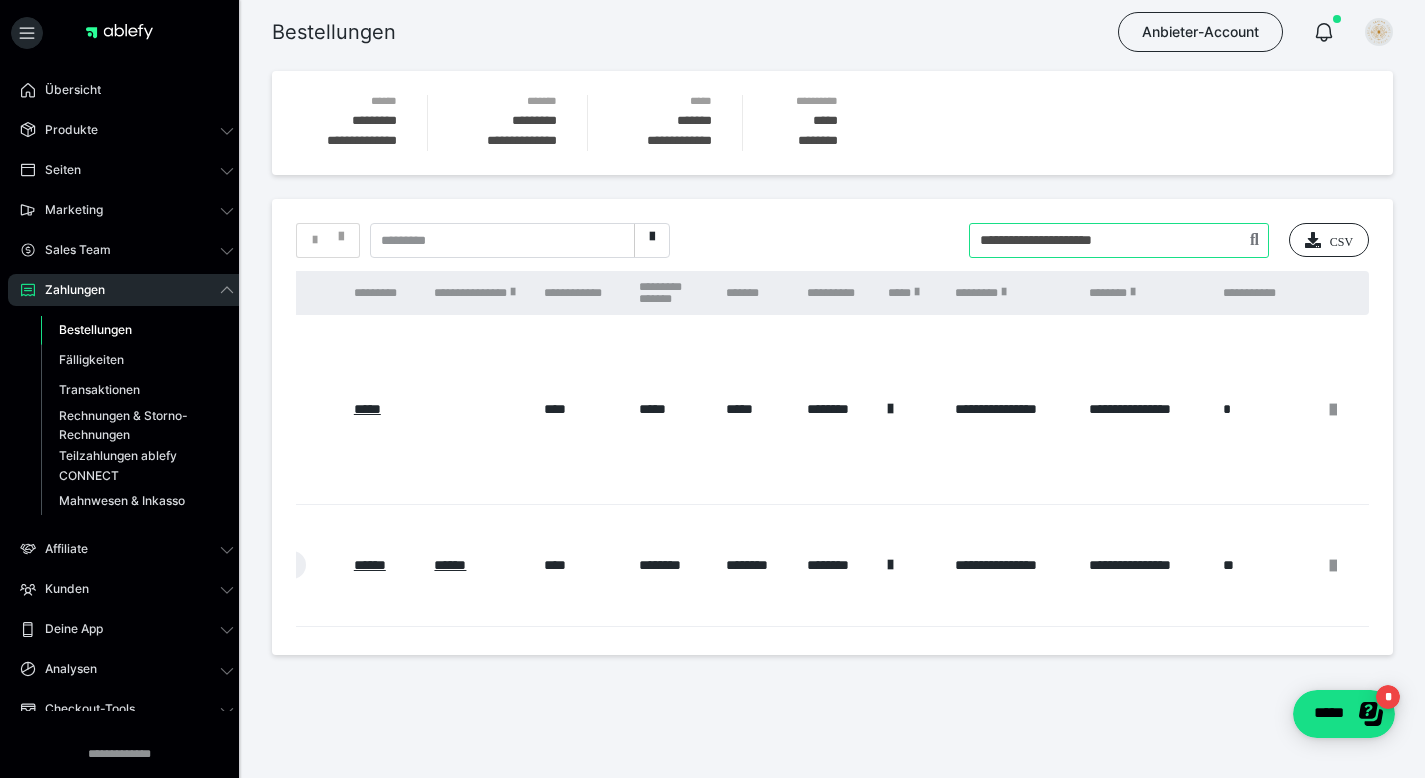 click at bounding box center (1119, 240) 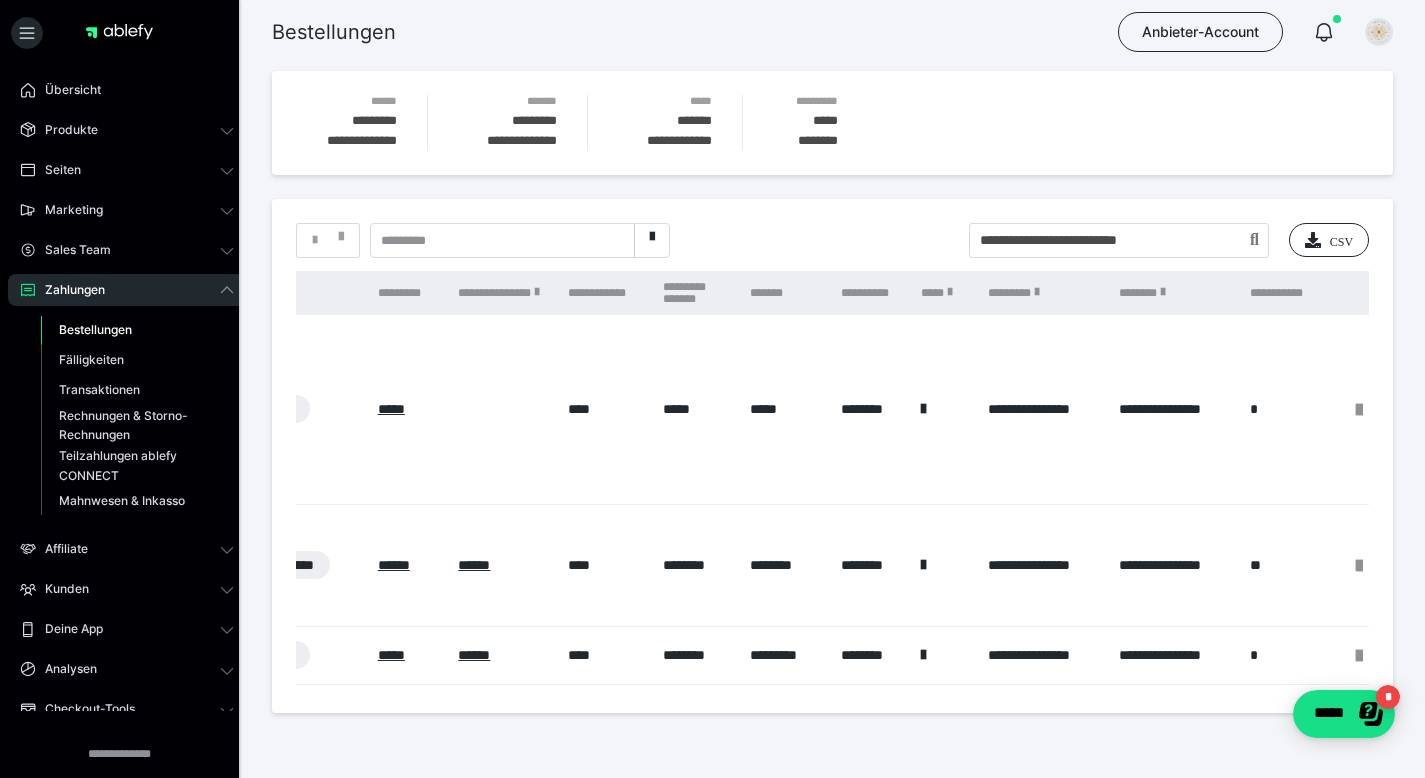 scroll, scrollTop: 334, scrollLeft: 0, axis: vertical 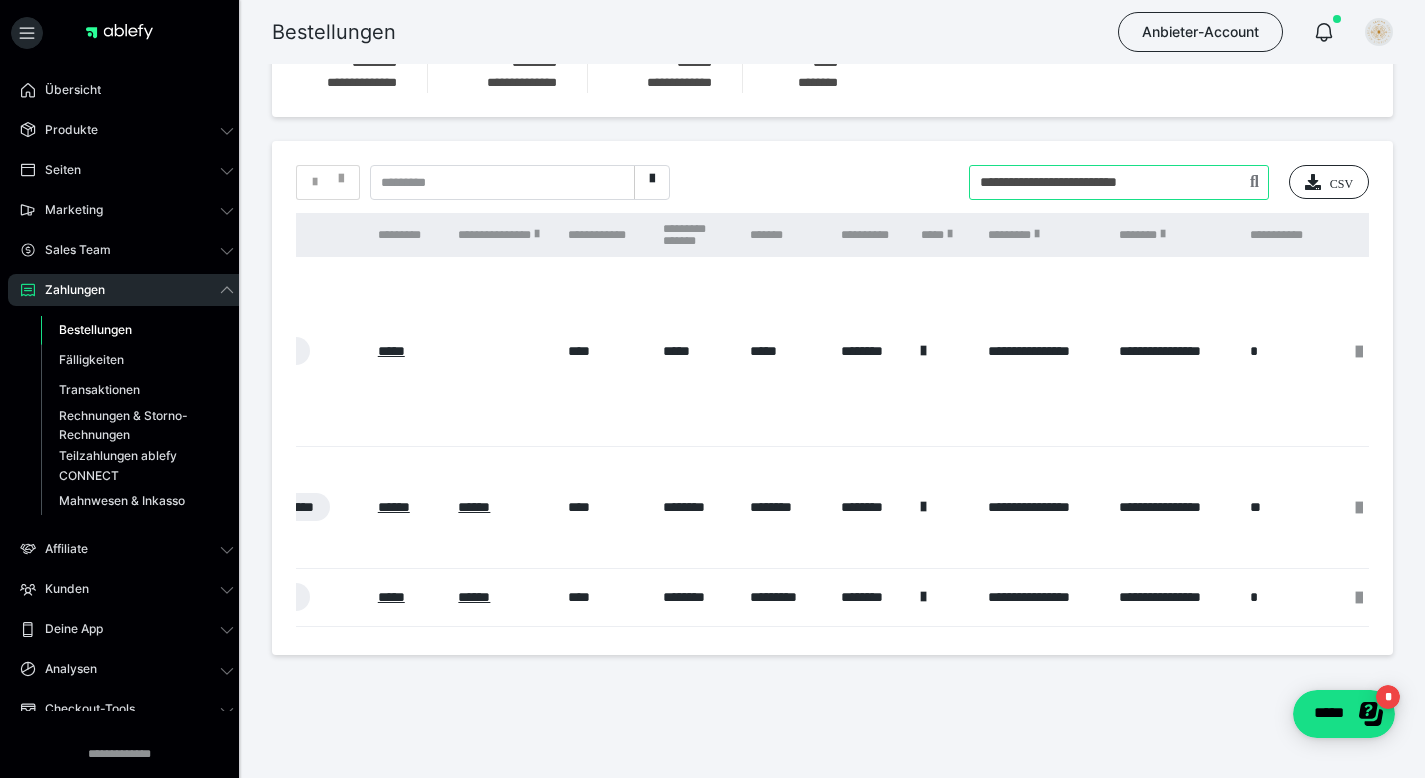 click at bounding box center [1119, 182] 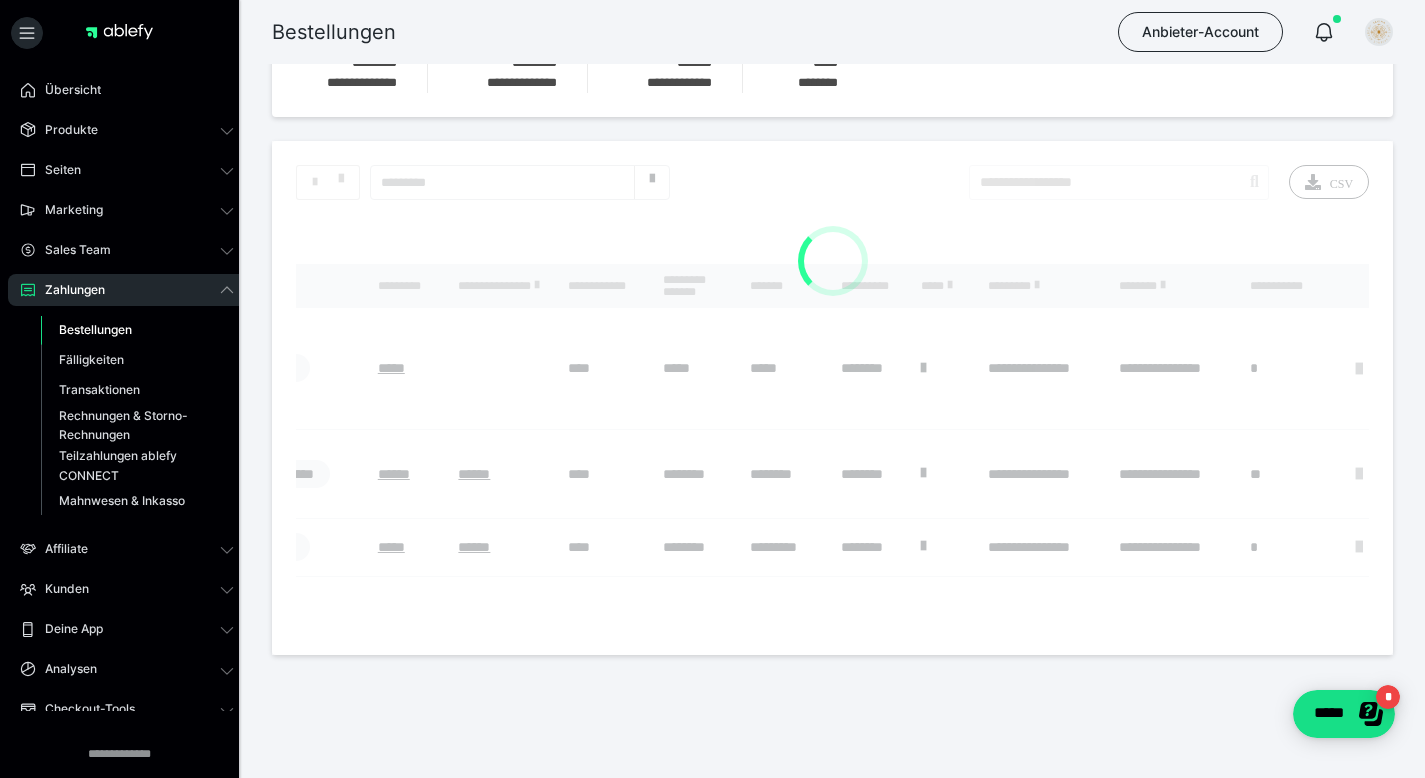 scroll, scrollTop: 276, scrollLeft: 0, axis: vertical 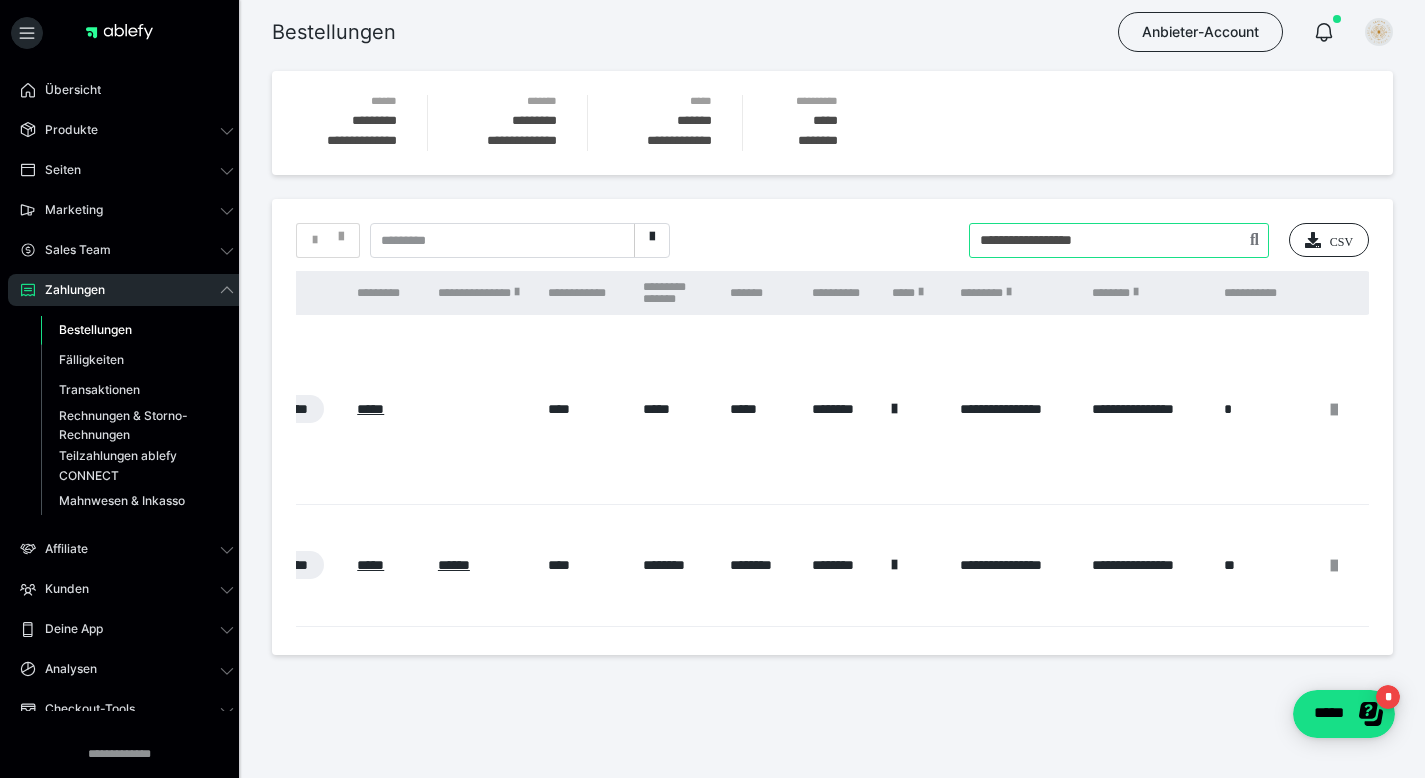 click at bounding box center (1119, 240) 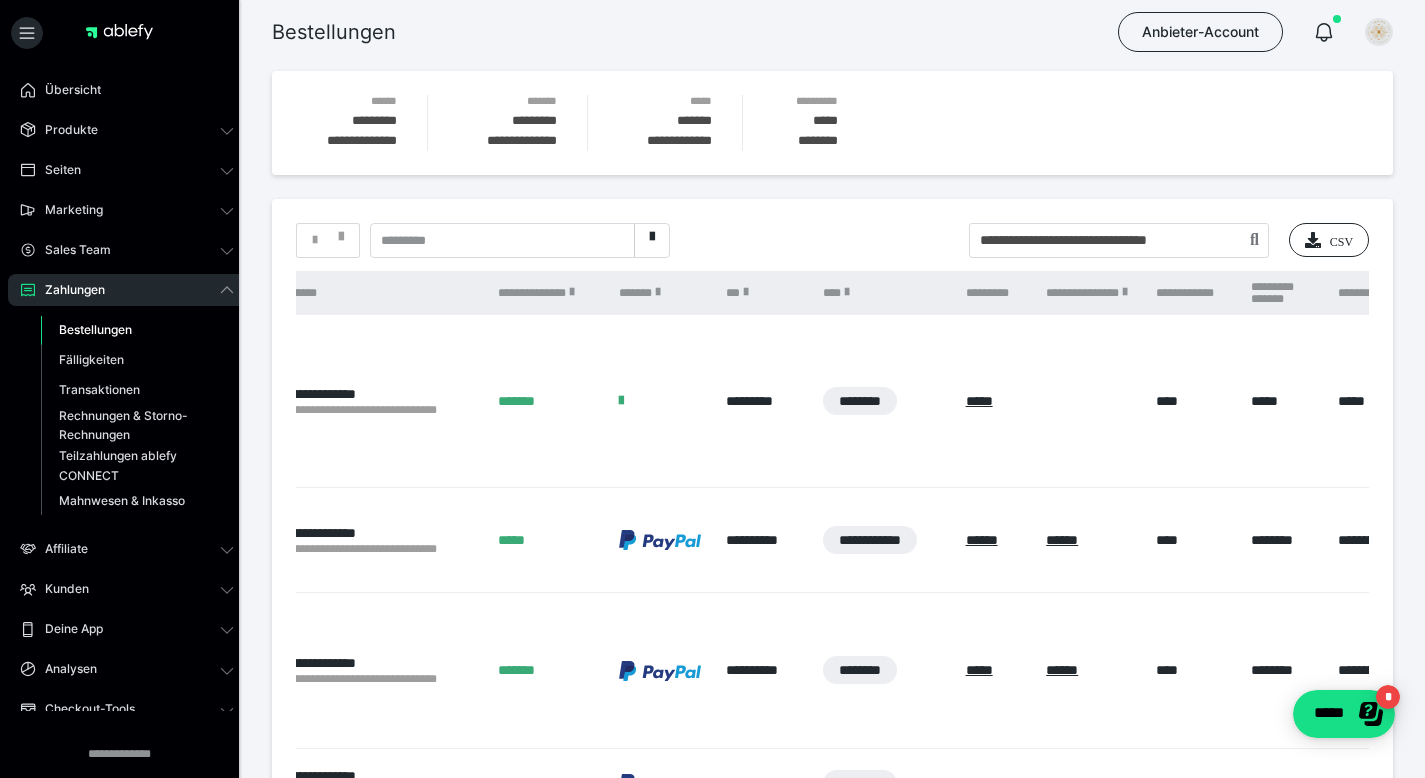 scroll, scrollTop: 0, scrollLeft: 0, axis: both 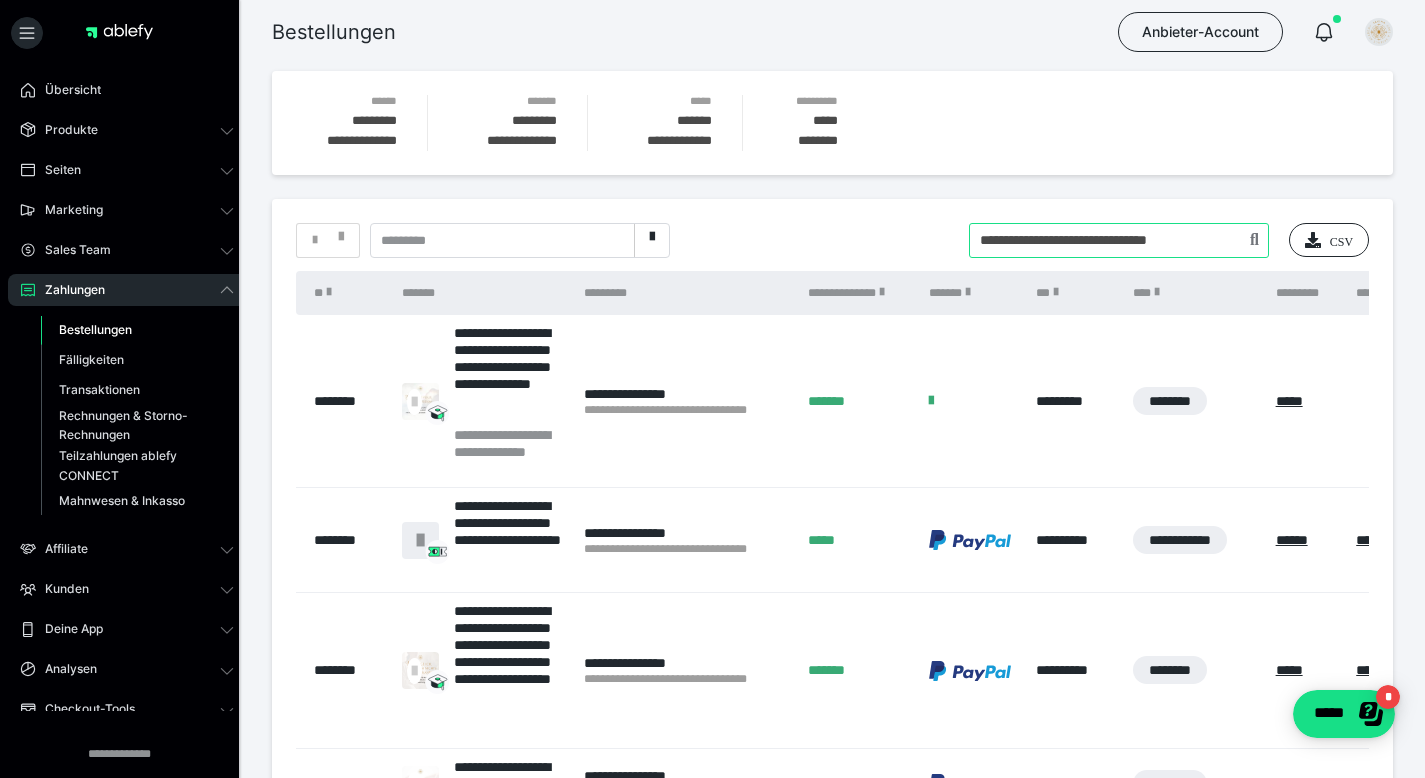 click at bounding box center [1119, 240] 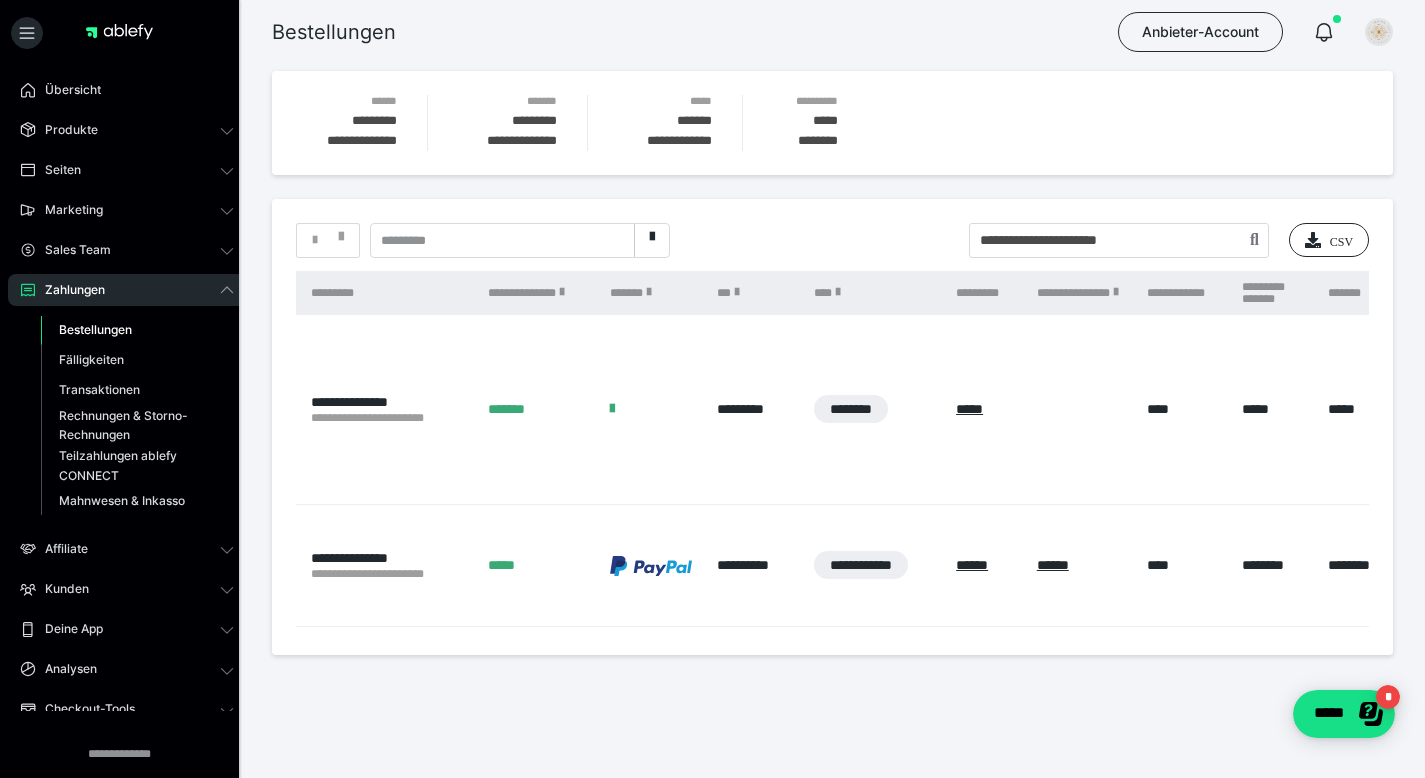 scroll, scrollTop: 0, scrollLeft: 862, axis: horizontal 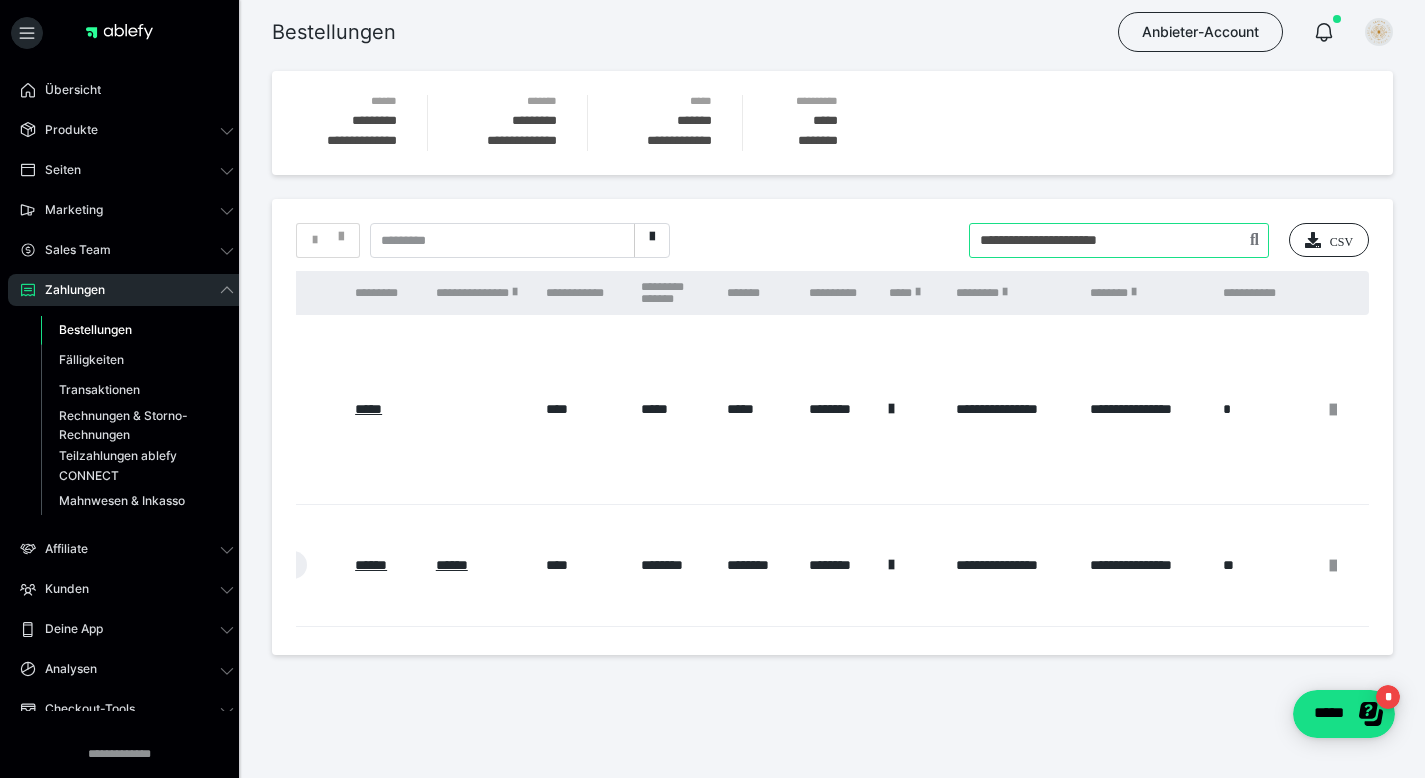 click at bounding box center (1119, 240) 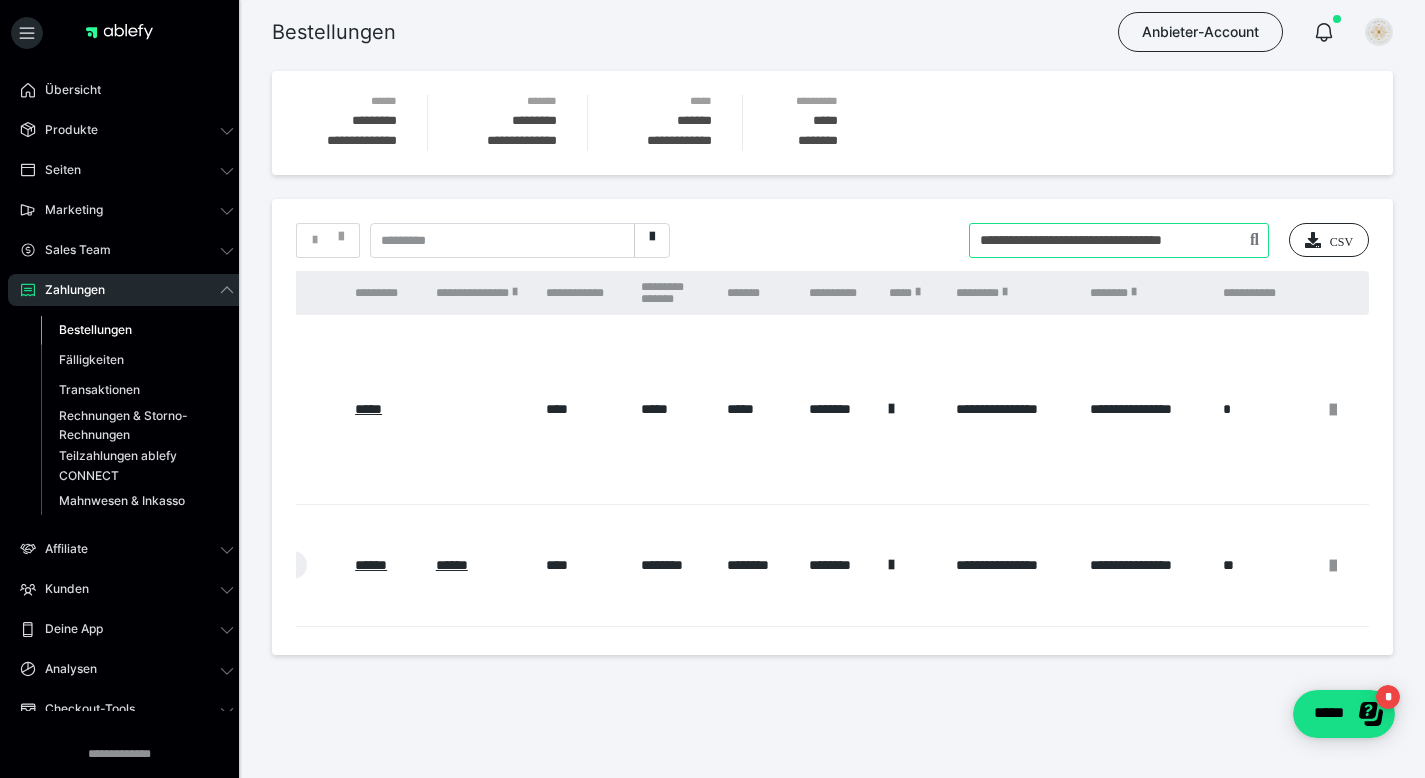 scroll, scrollTop: 0, scrollLeft: 13, axis: horizontal 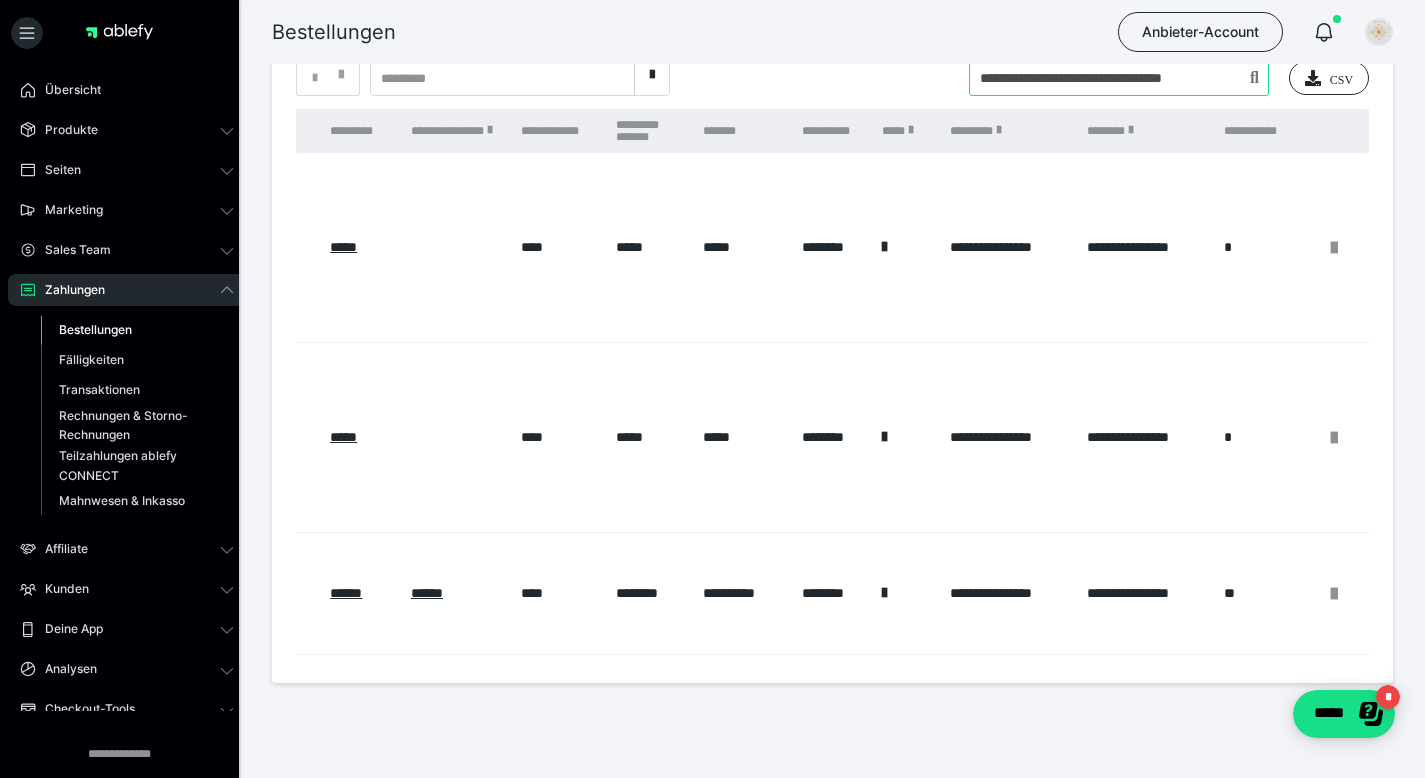 click at bounding box center (1119, 78) 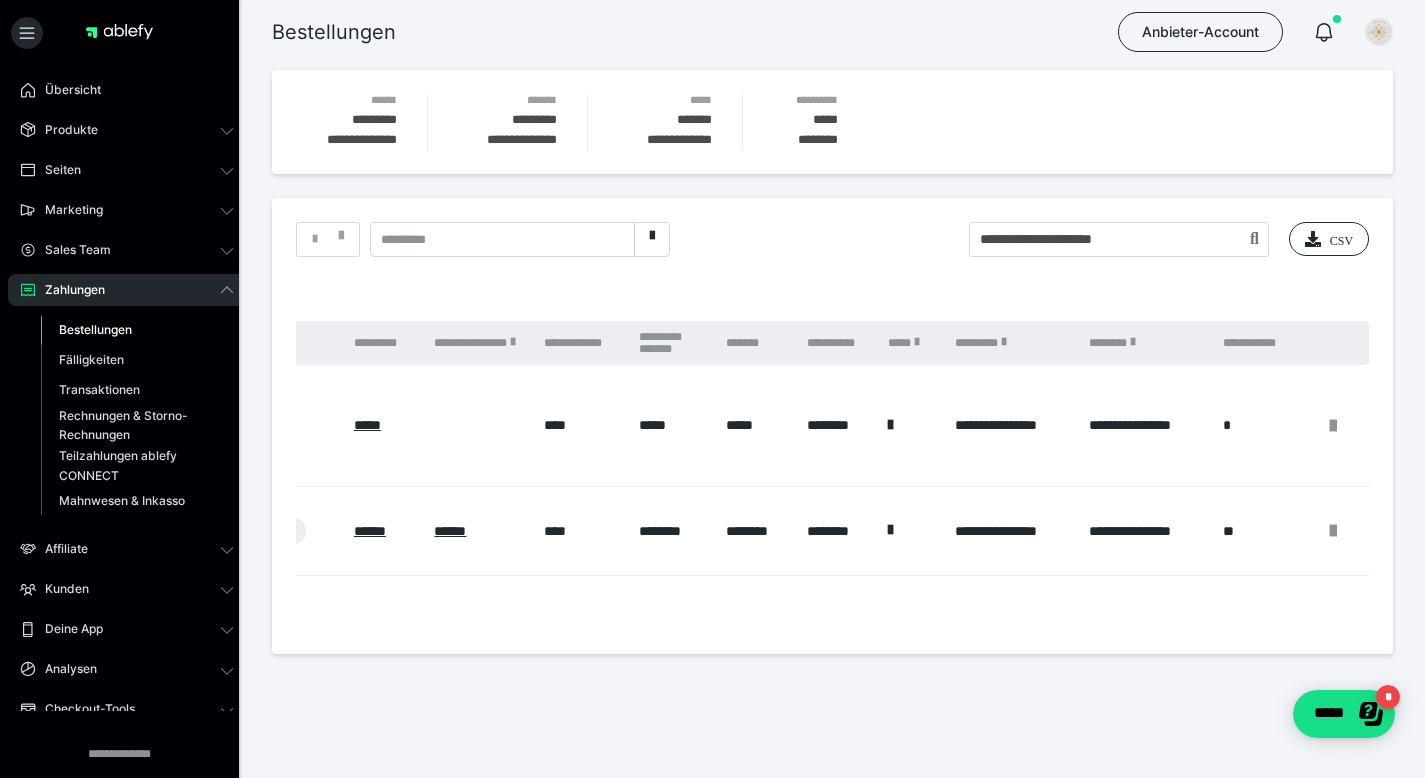 scroll, scrollTop: 0, scrollLeft: 850, axis: horizontal 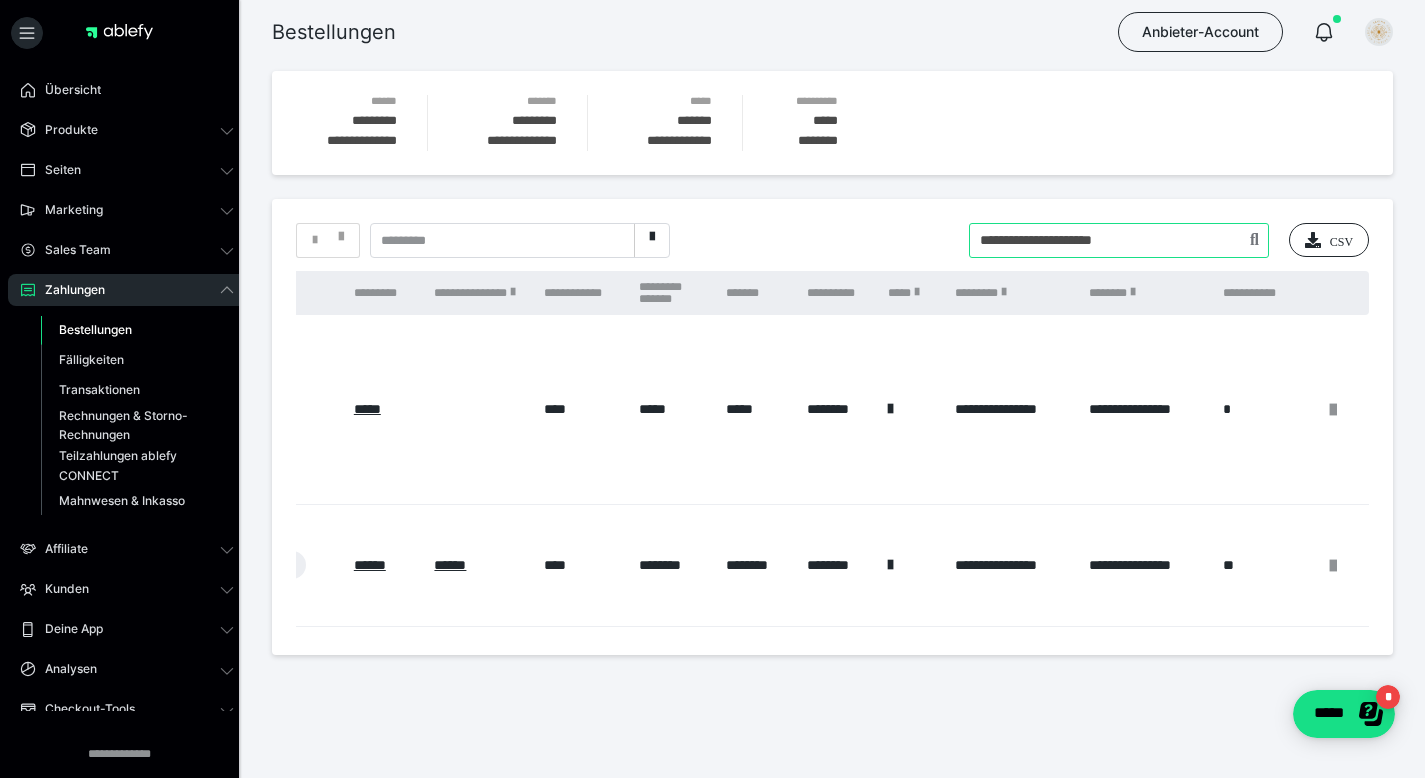 click at bounding box center [1119, 240] 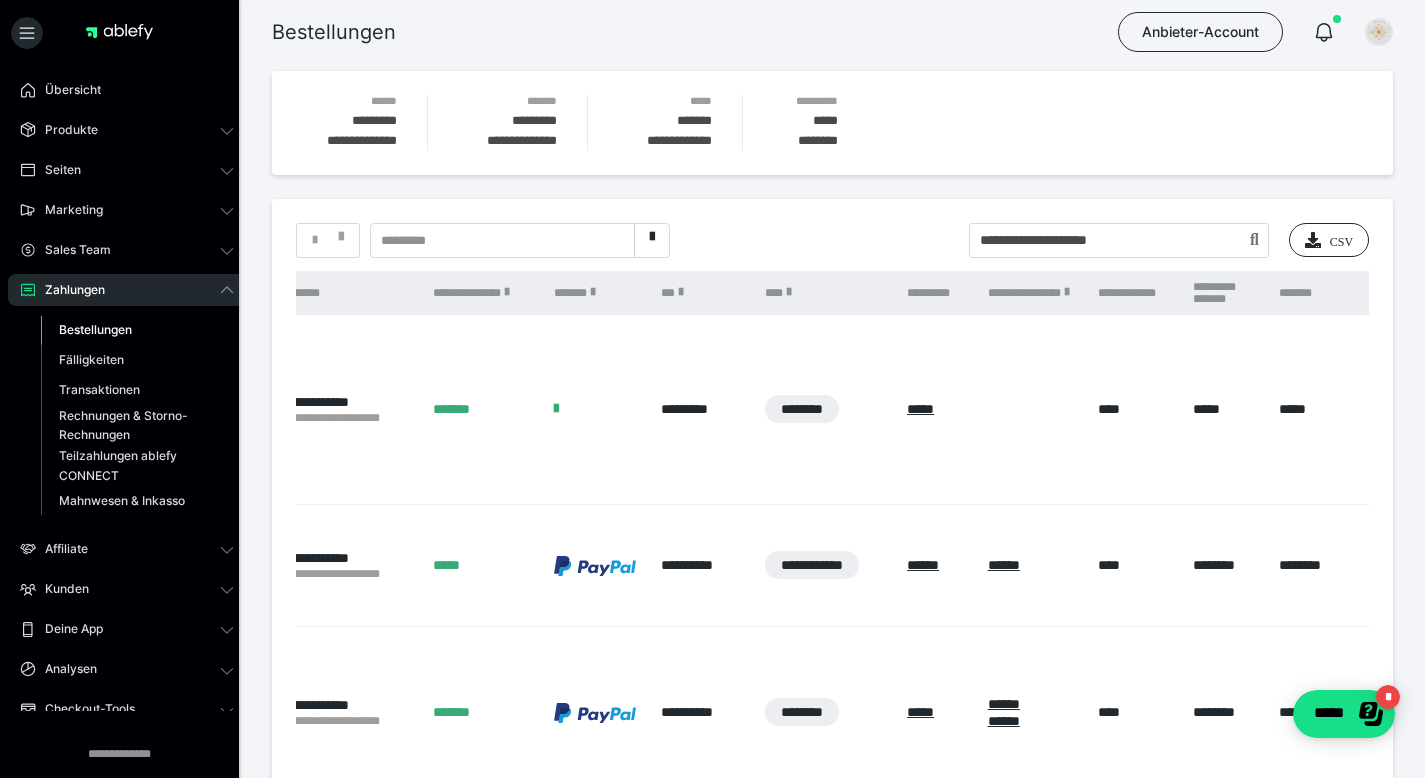 scroll, scrollTop: 0, scrollLeft: 0, axis: both 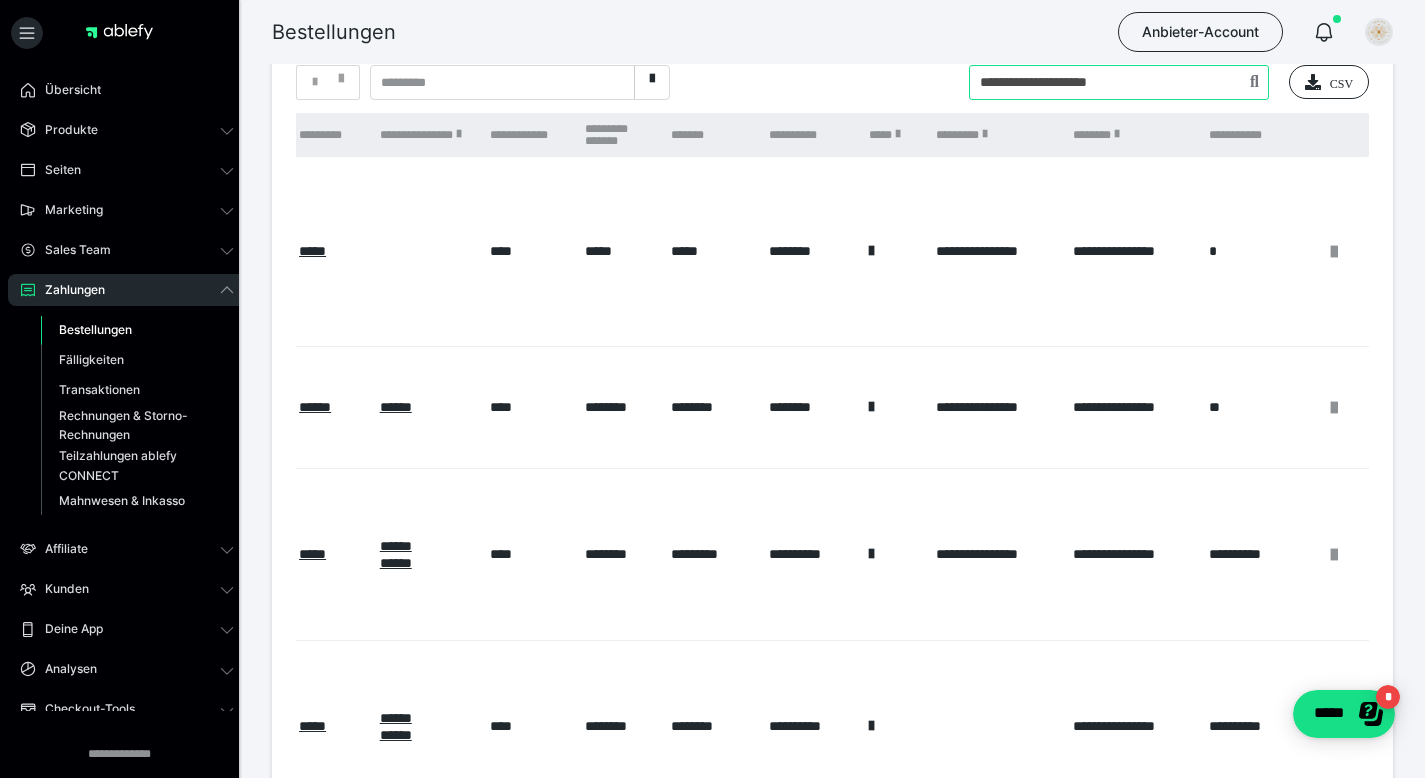 click at bounding box center (1119, 82) 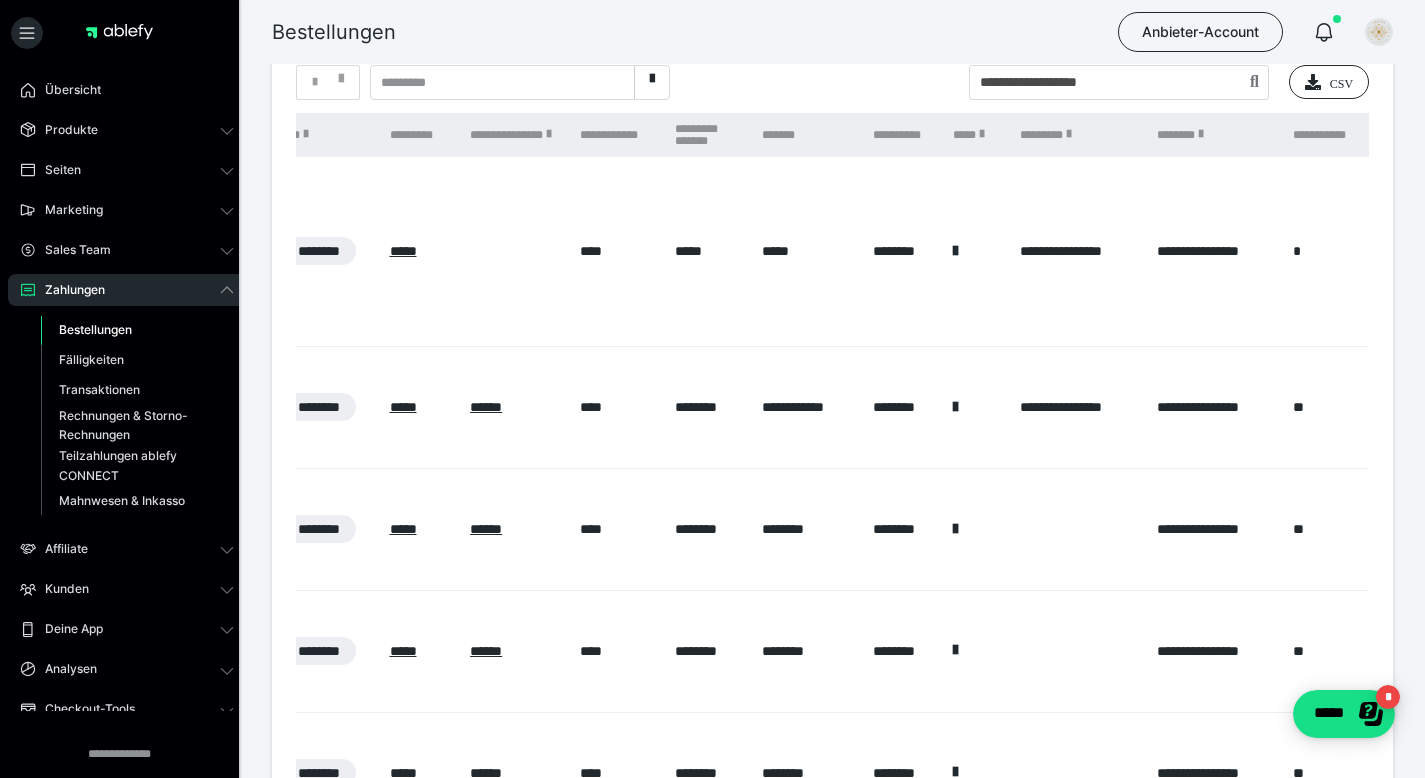 scroll, scrollTop: 0, scrollLeft: 857, axis: horizontal 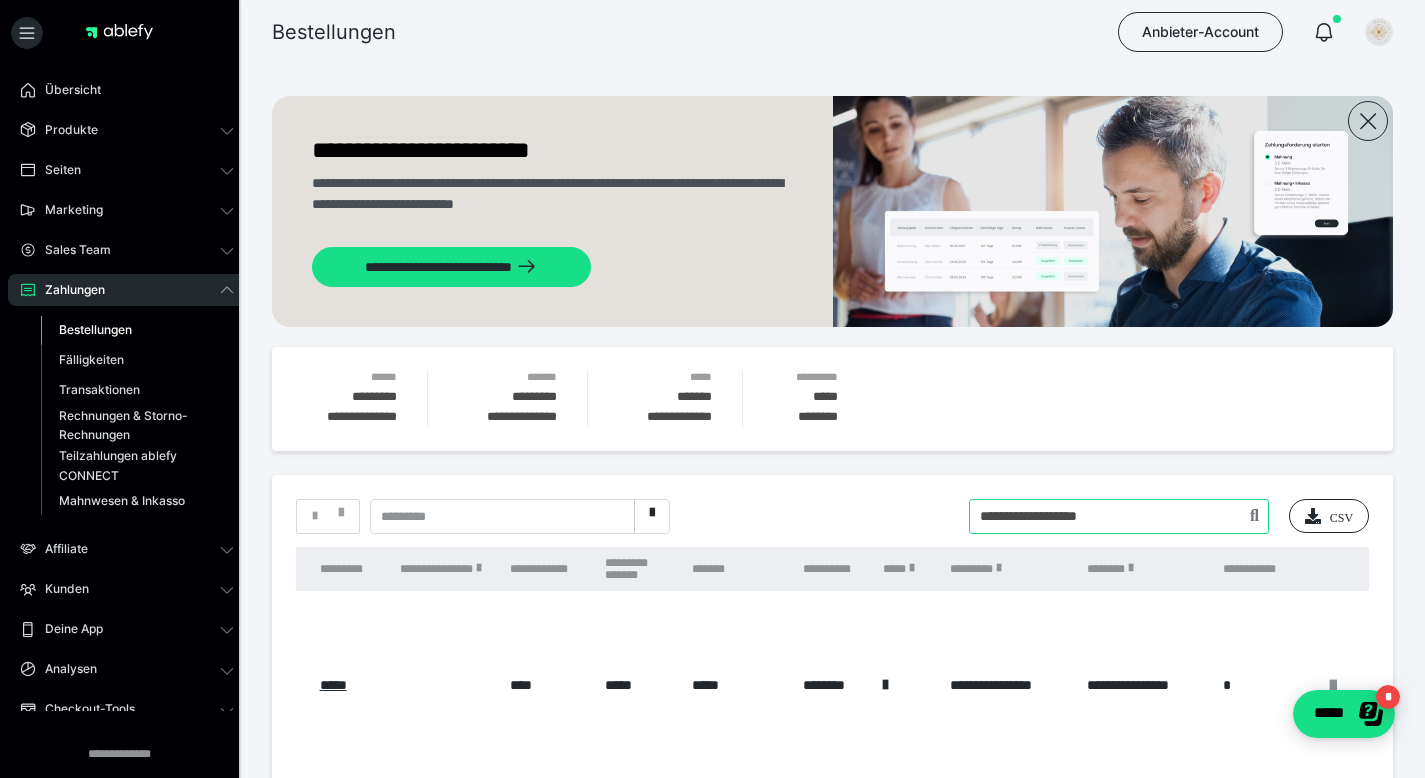 click at bounding box center (1119, 516) 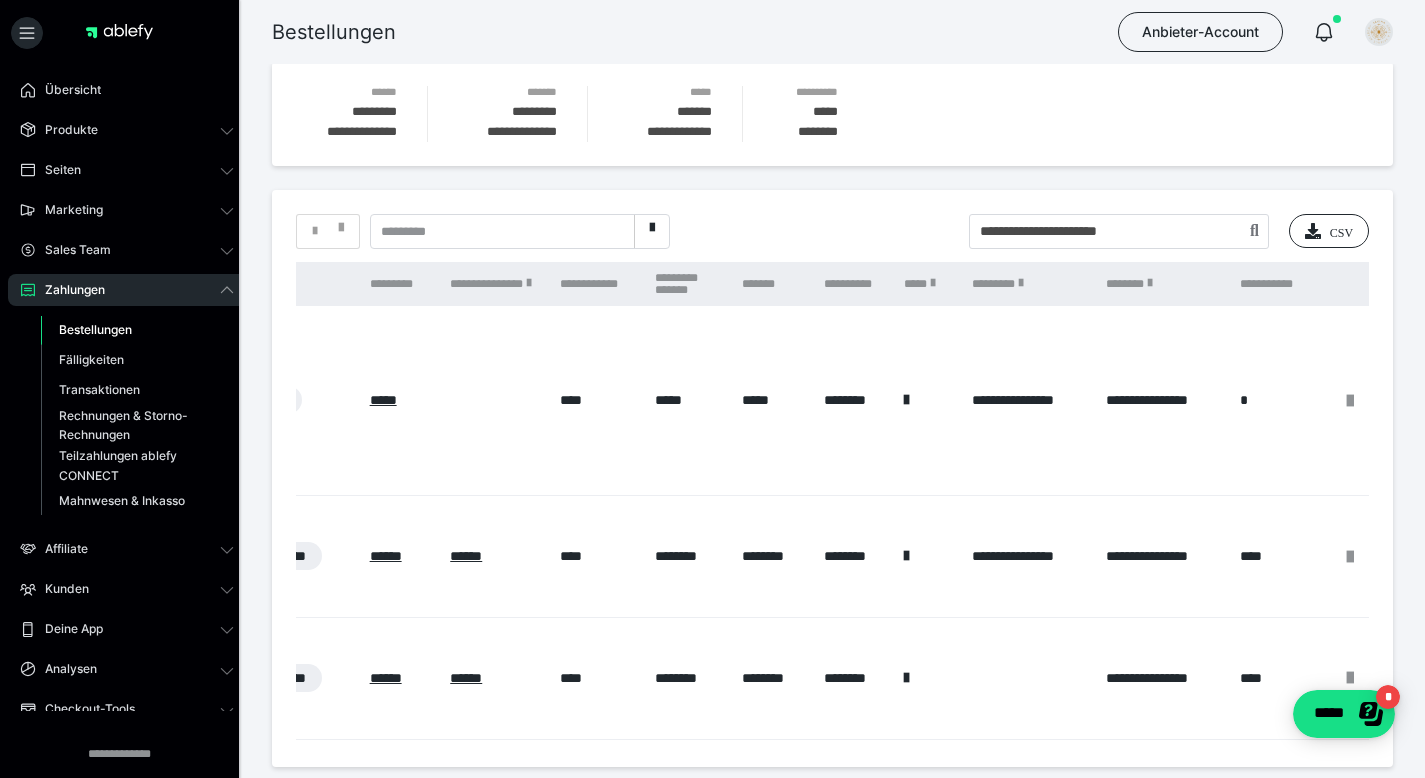 scroll, scrollTop: 398, scrollLeft: 0, axis: vertical 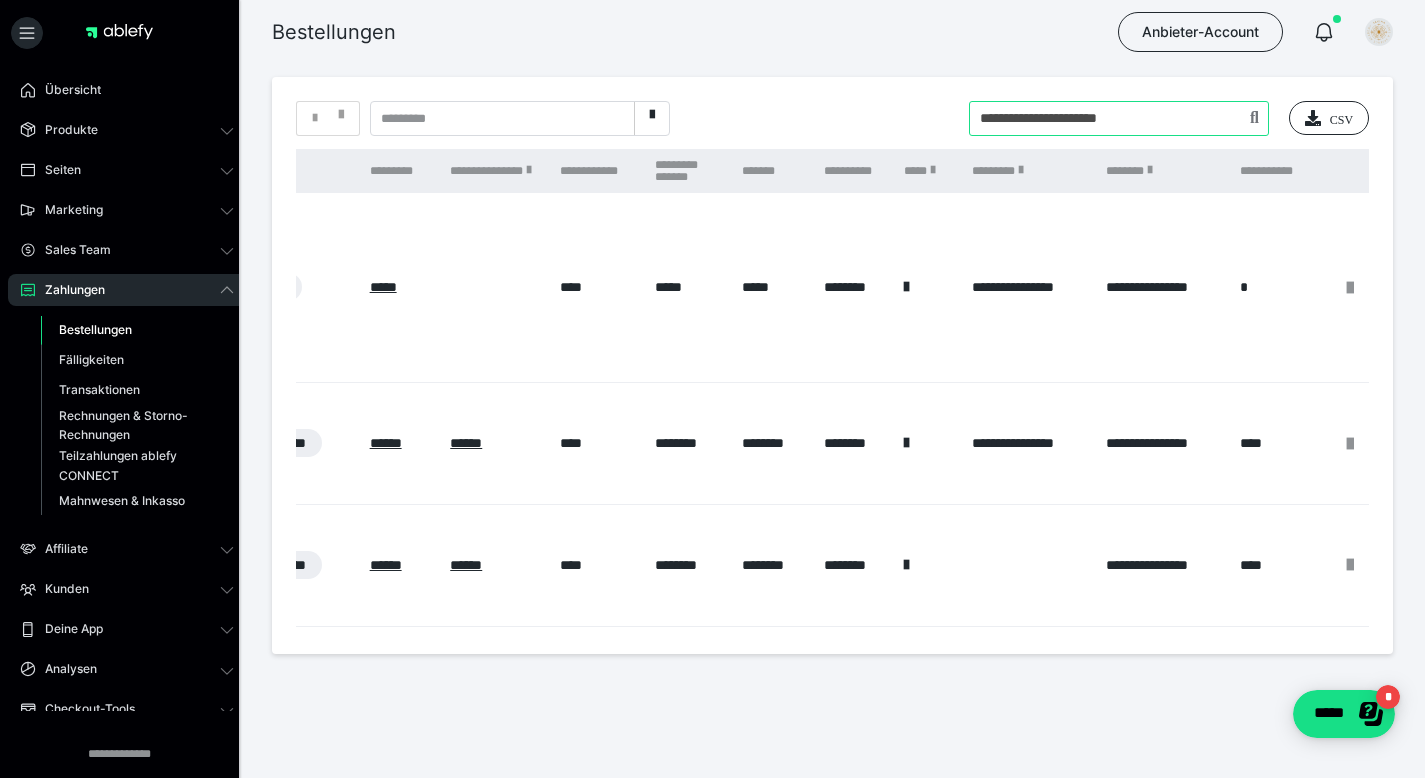 click at bounding box center [1119, 118] 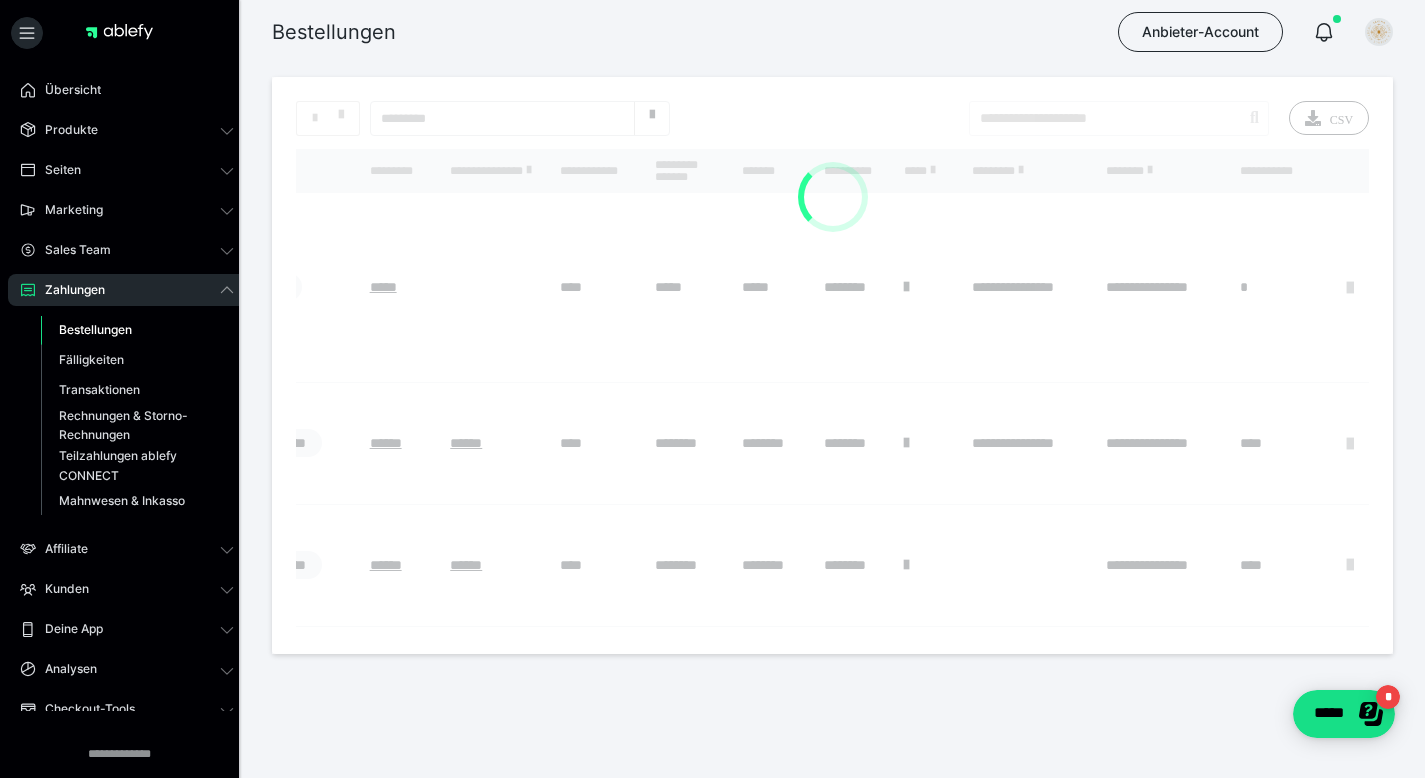 scroll, scrollTop: 242, scrollLeft: 0, axis: vertical 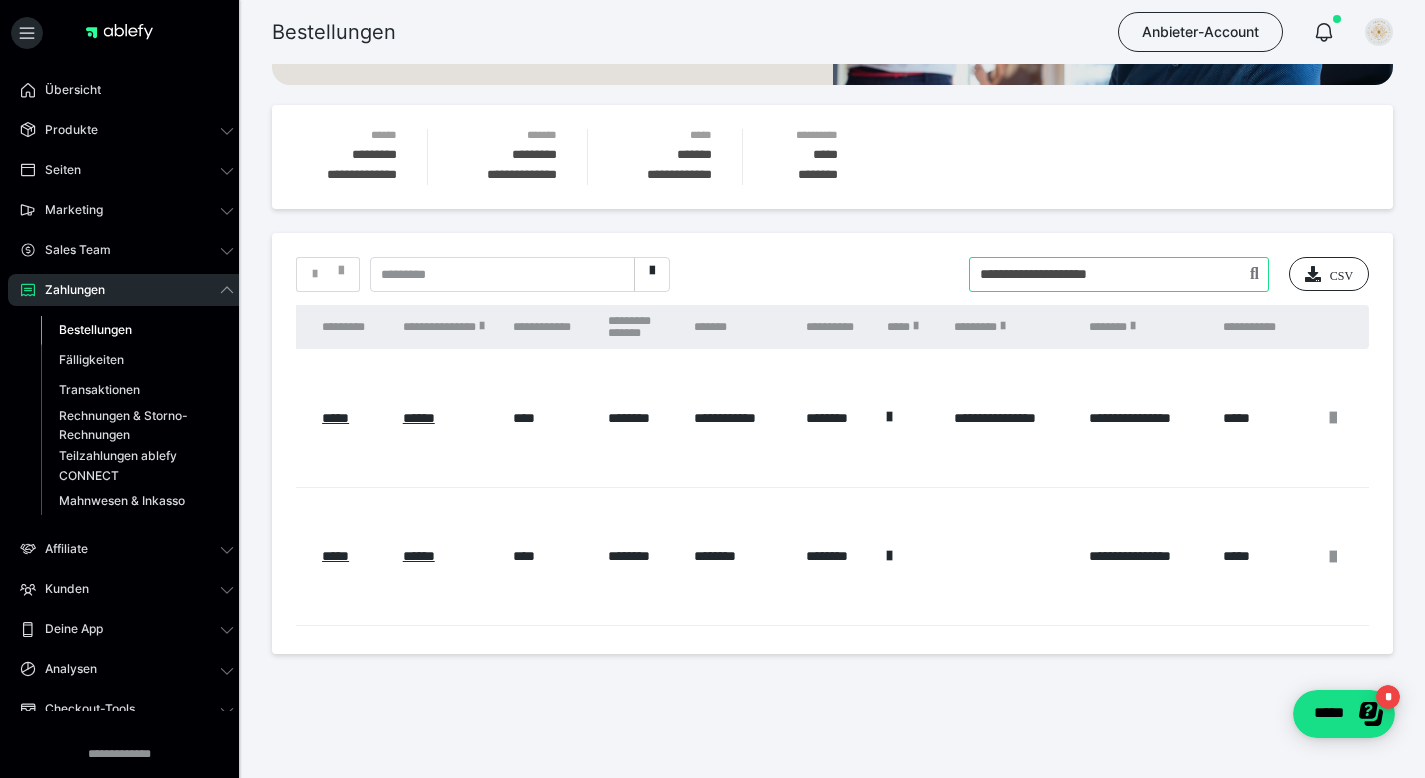 click at bounding box center (1119, 274) 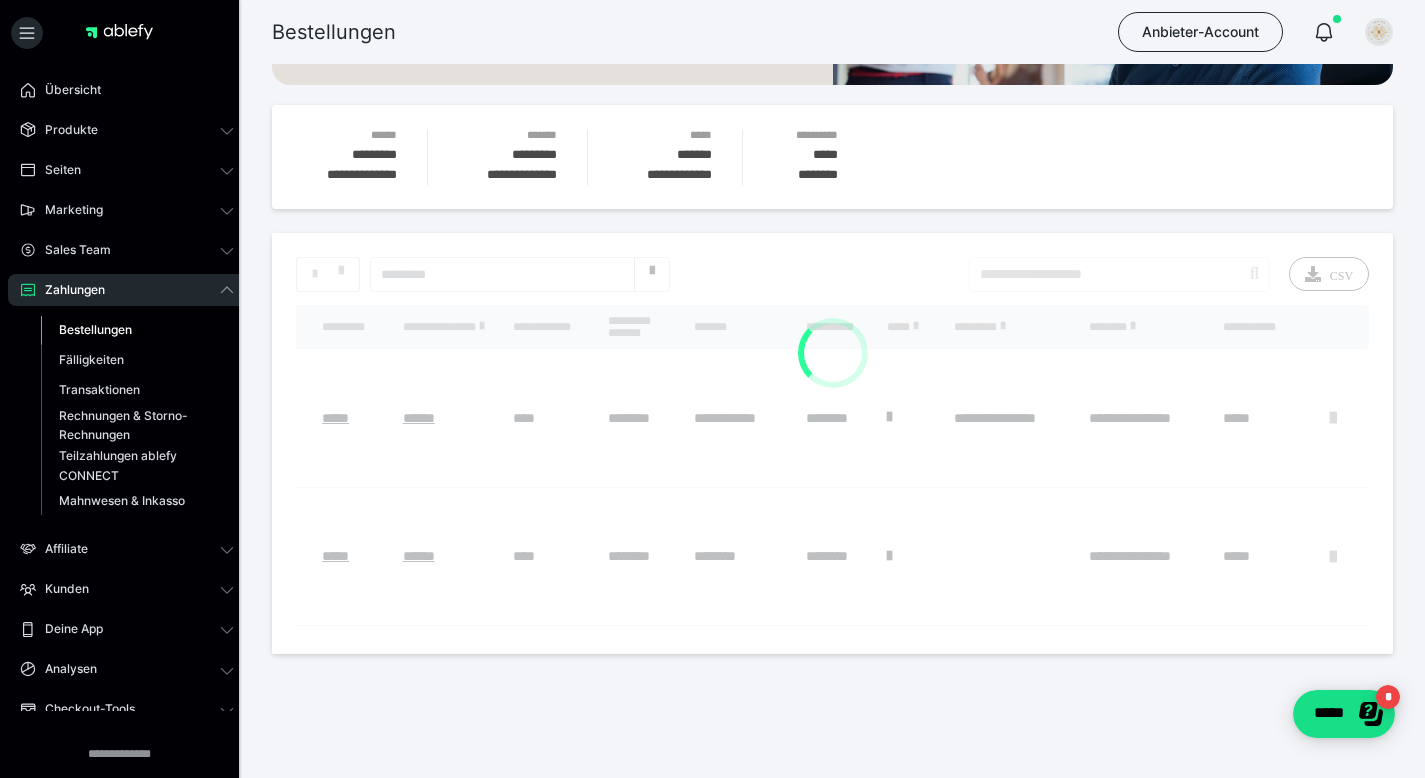 scroll, scrollTop: 0, scrollLeft: 876, axis: horizontal 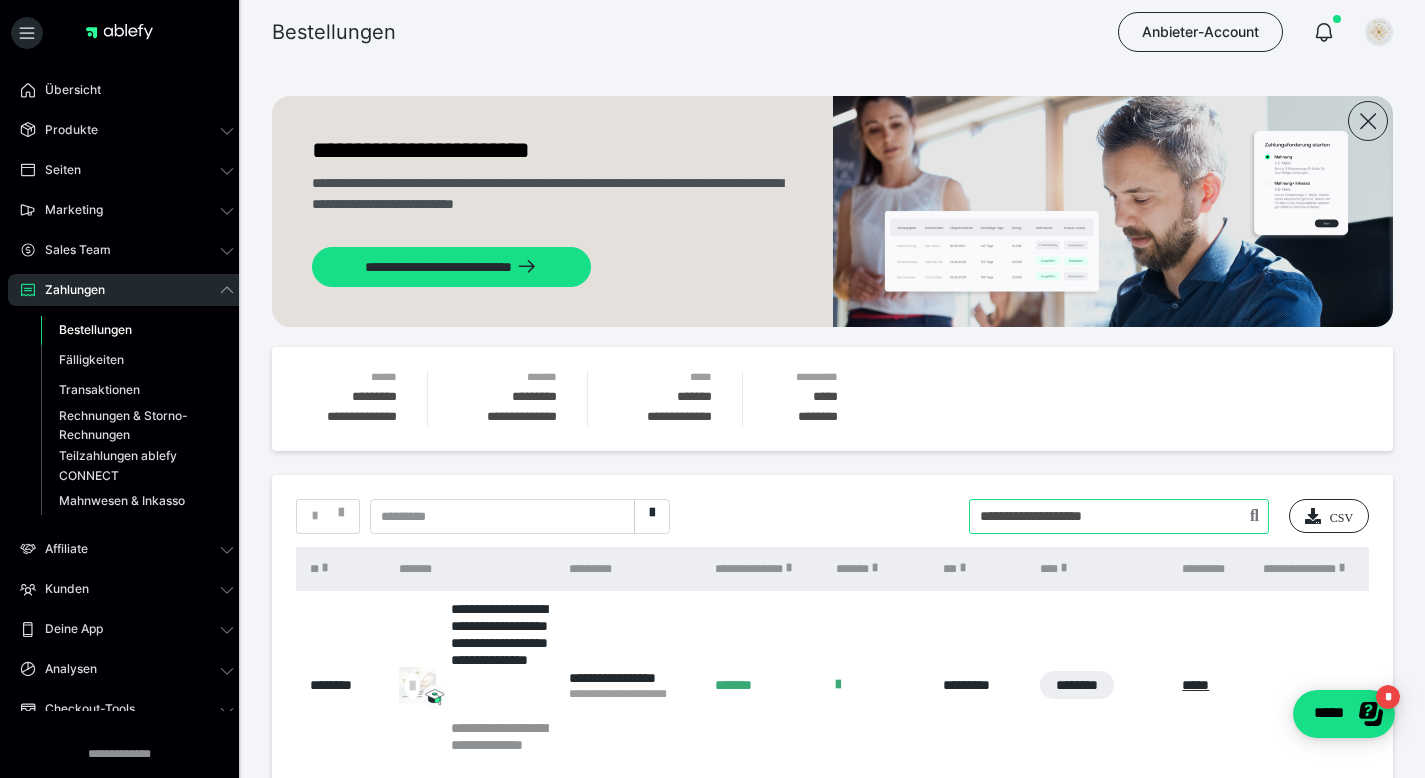 click at bounding box center (1119, 516) 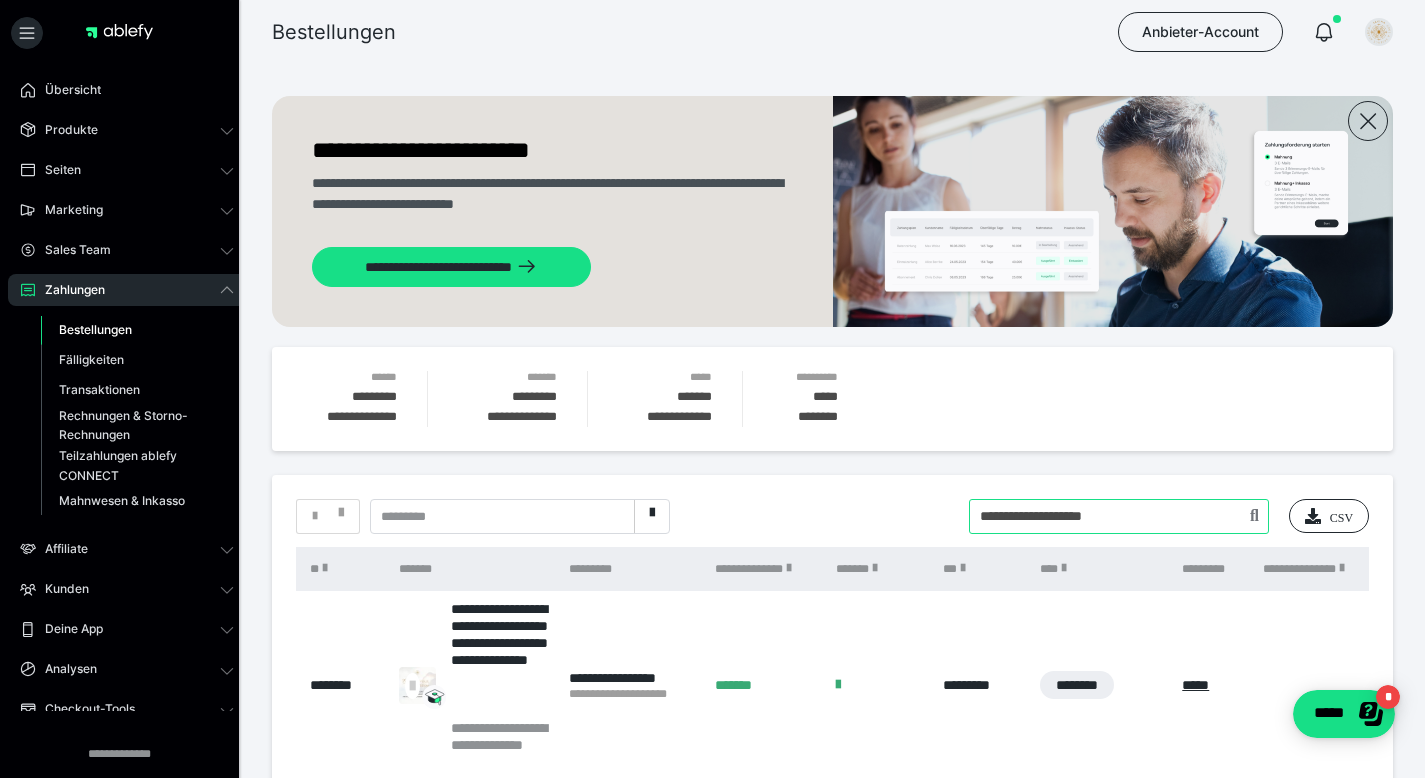 click at bounding box center [1119, 516] 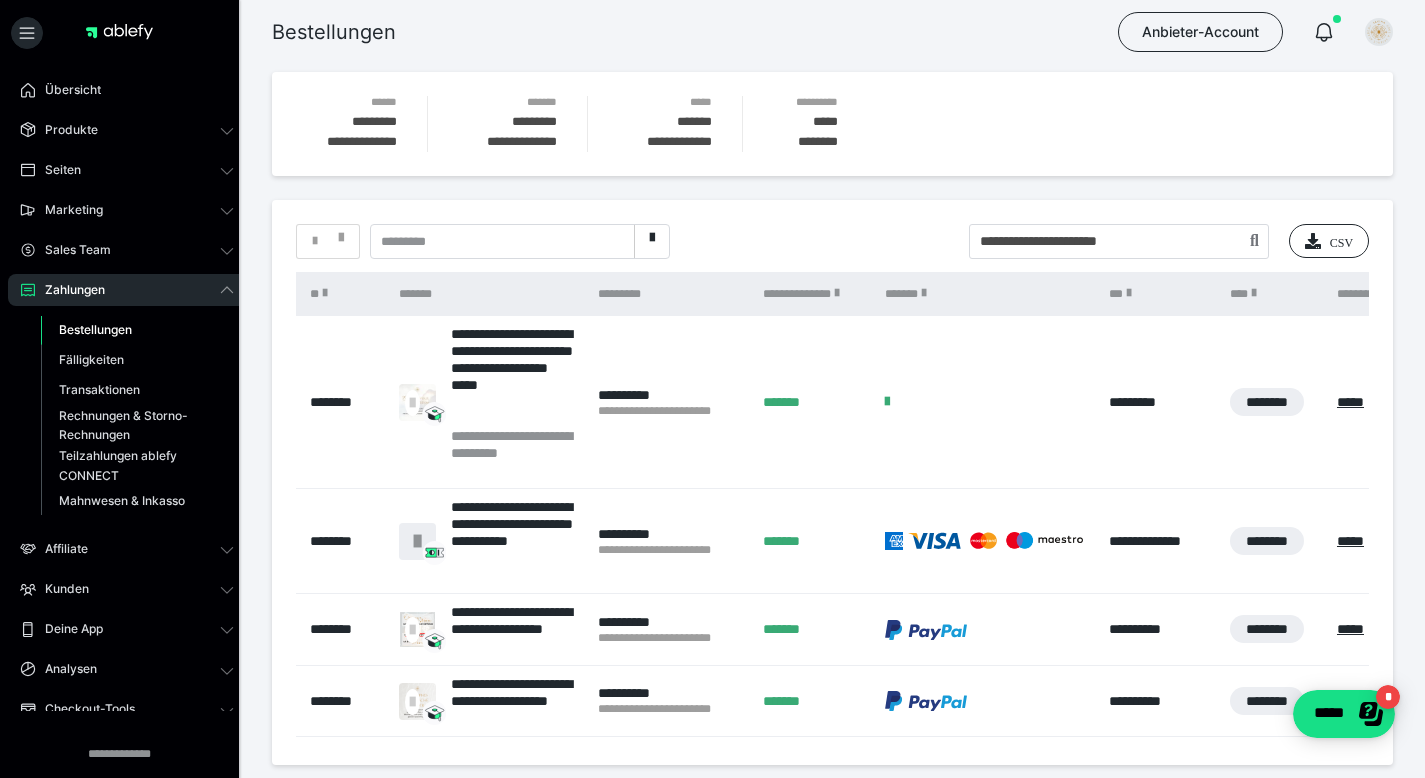 scroll, scrollTop: 295, scrollLeft: 0, axis: vertical 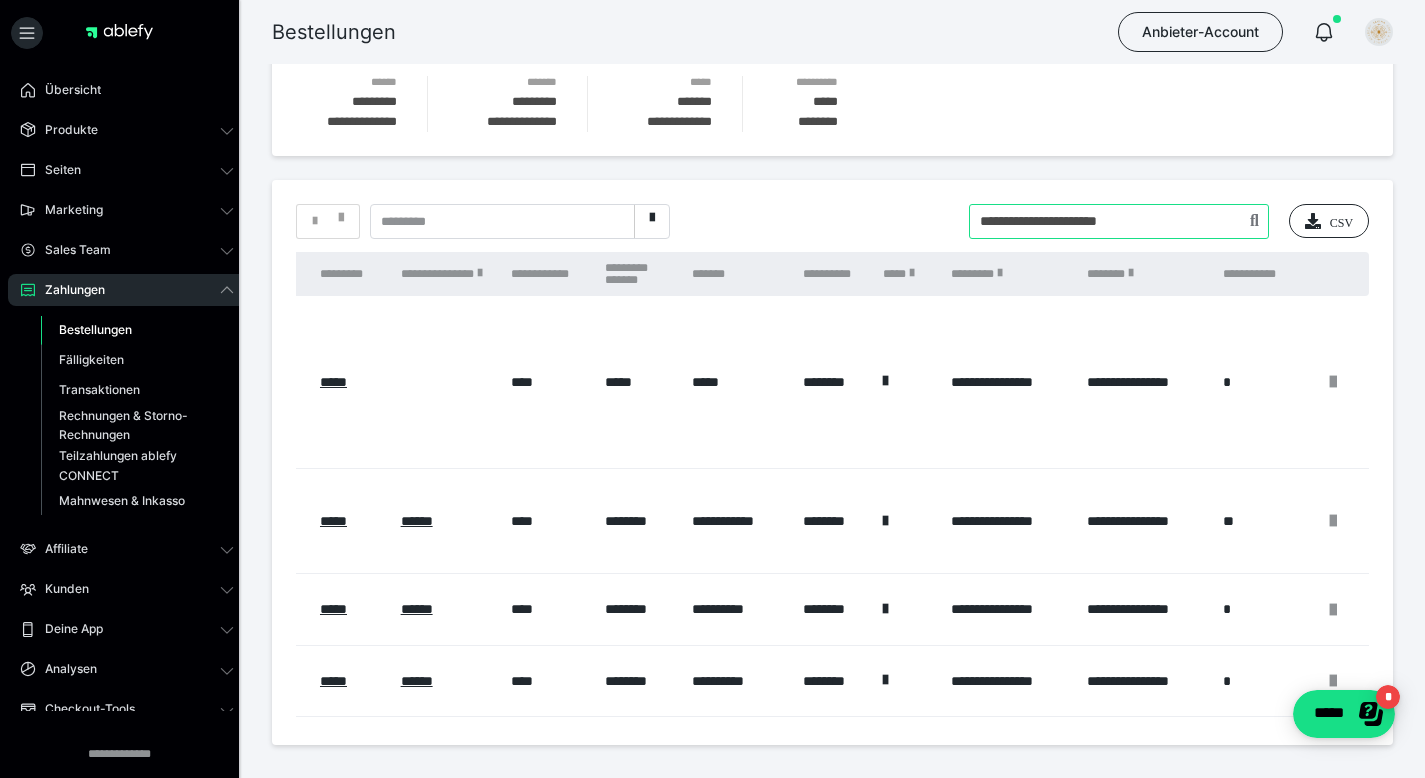 click at bounding box center [1119, 221] 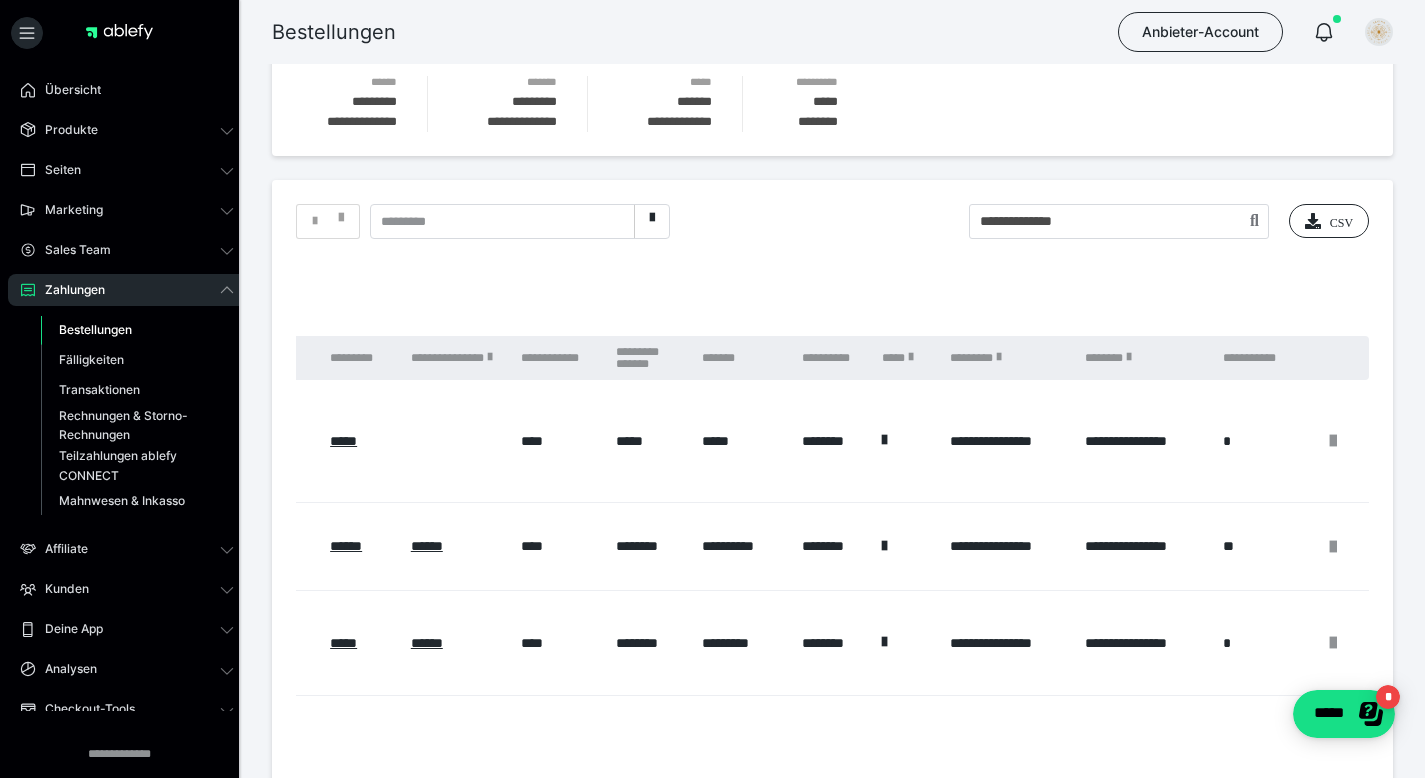 scroll, scrollTop: 0, scrollLeft: 840, axis: horizontal 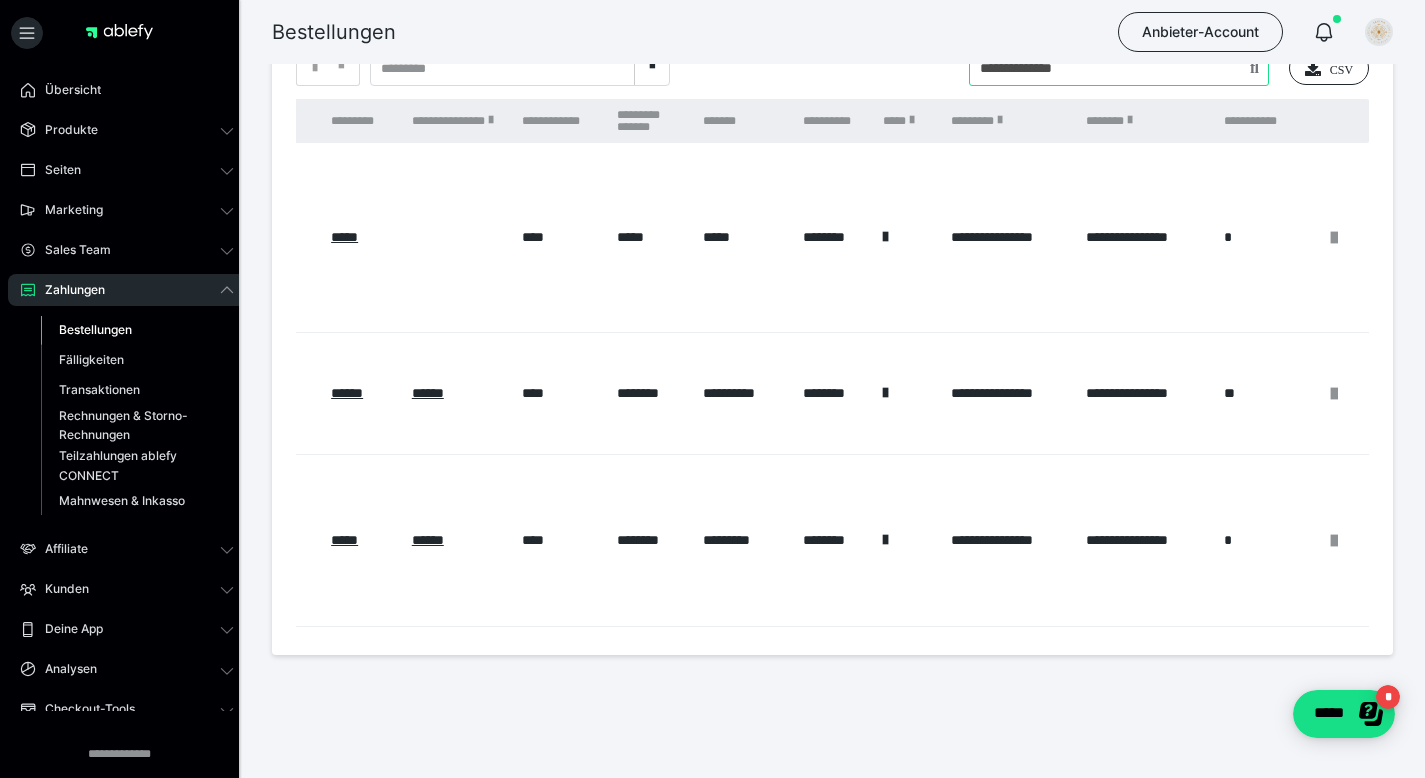 click at bounding box center (1119, 68) 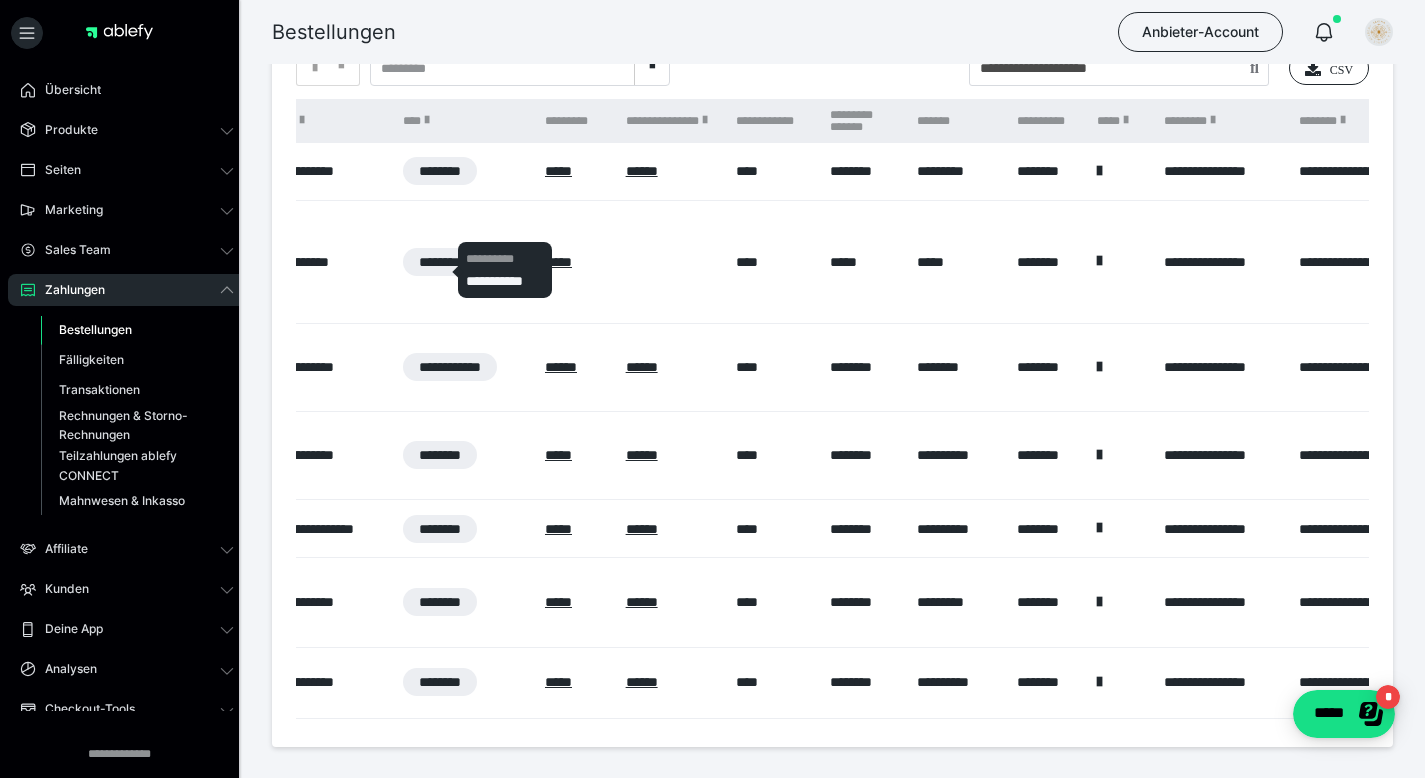 scroll, scrollTop: 0, scrollLeft: 1065, axis: horizontal 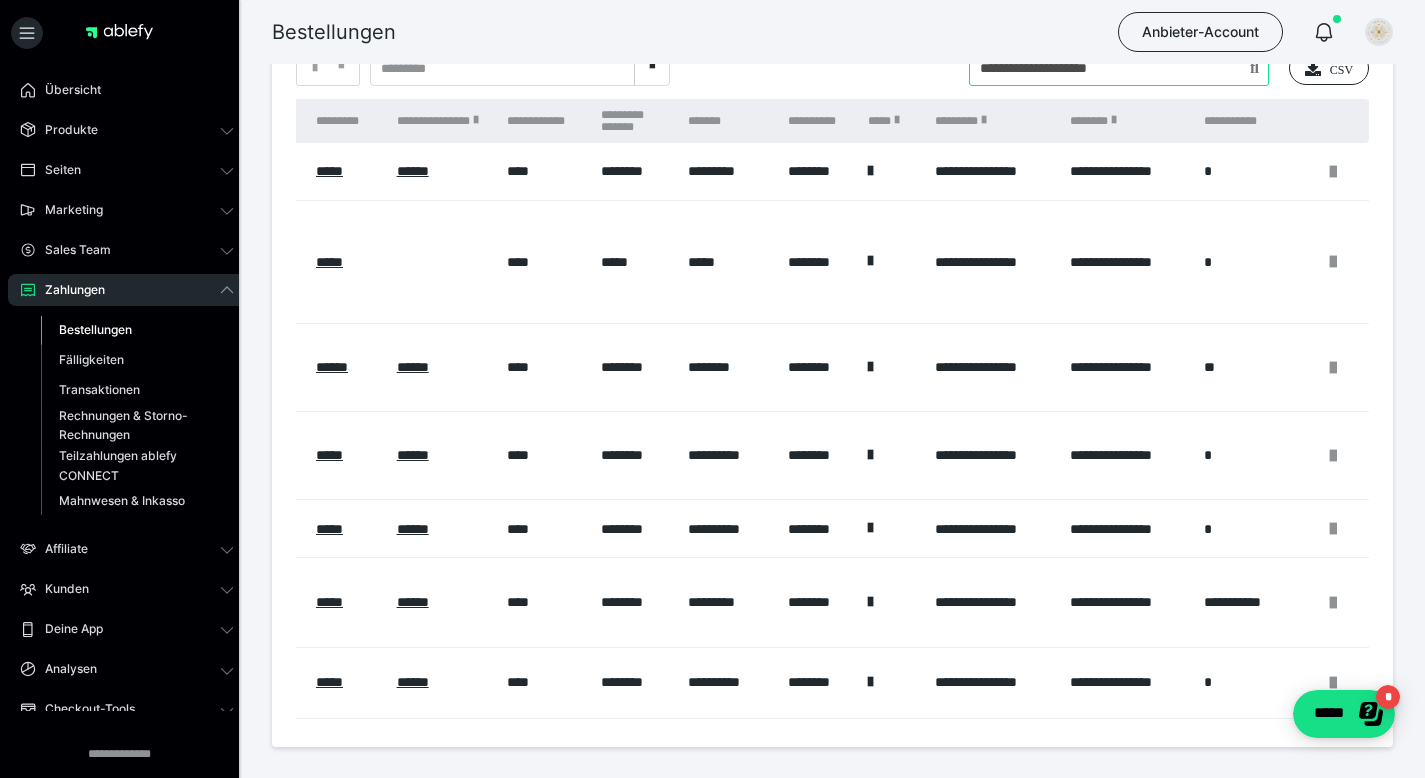click at bounding box center (1119, 68) 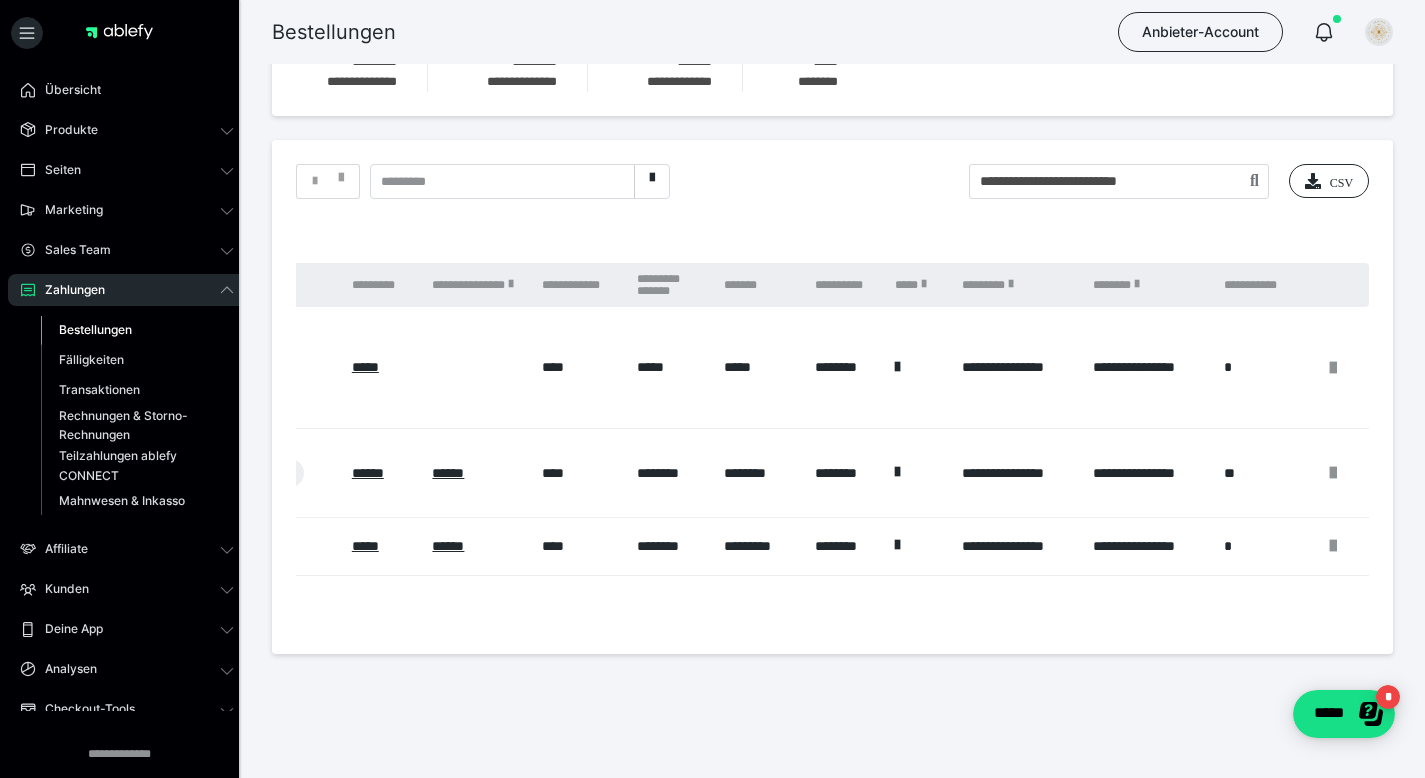 scroll, scrollTop: 0, scrollLeft: 876, axis: horizontal 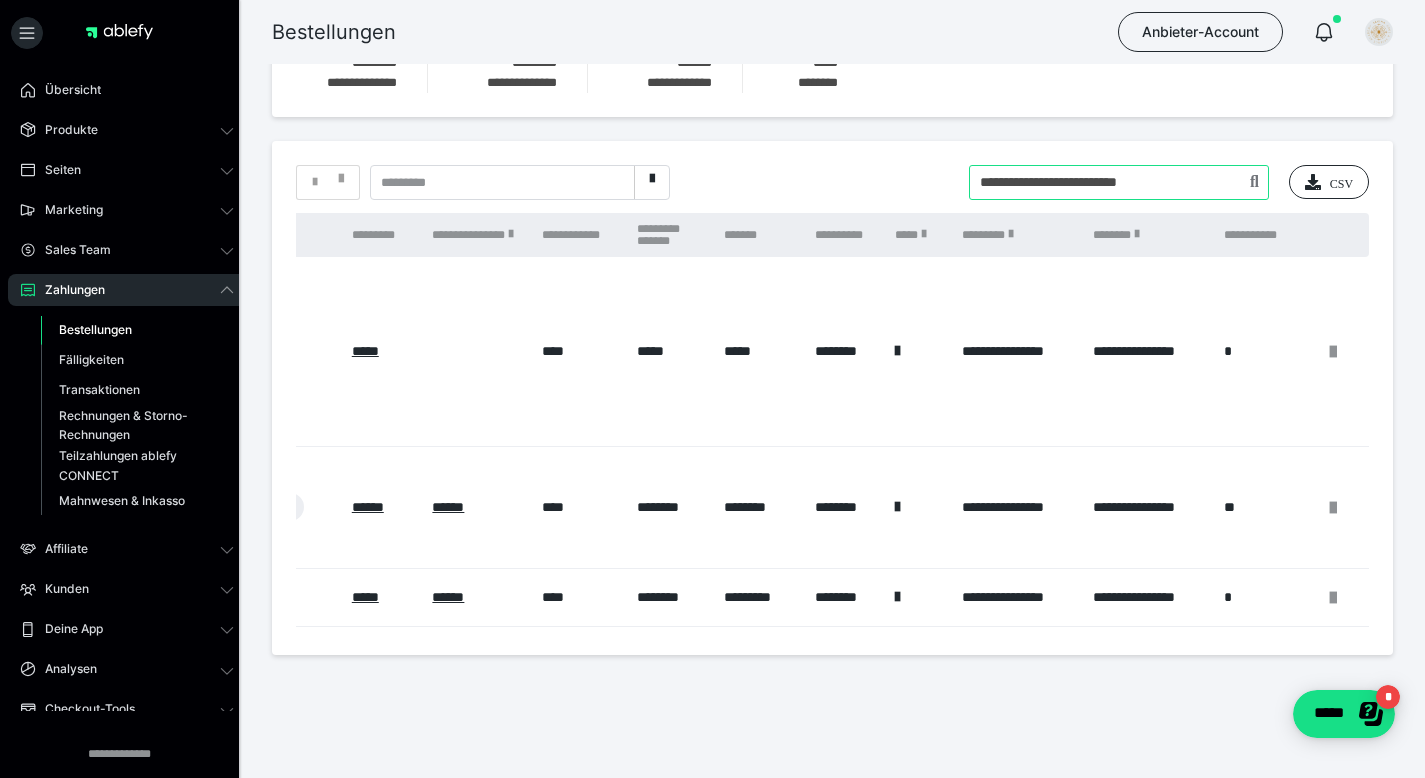 click at bounding box center (1119, 182) 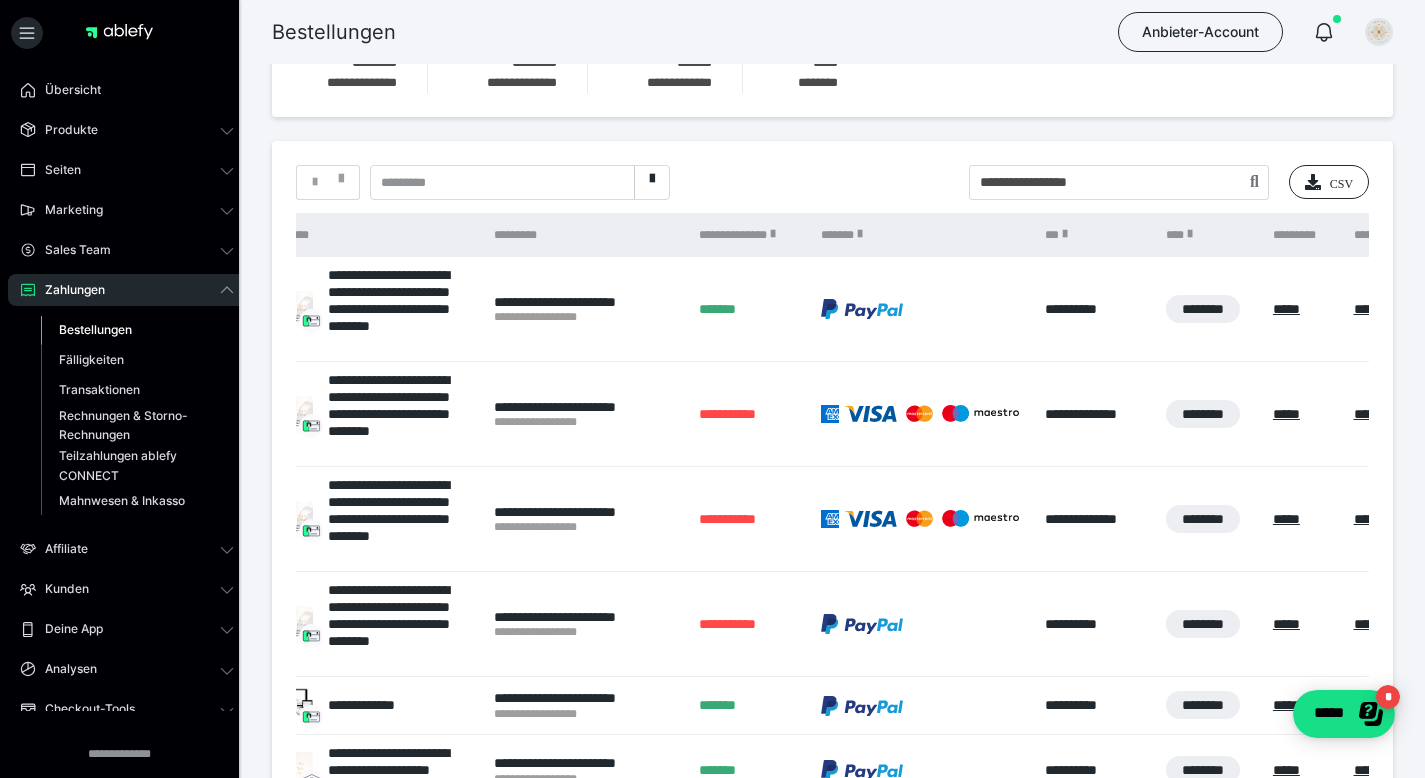 scroll, scrollTop: 0, scrollLeft: 0, axis: both 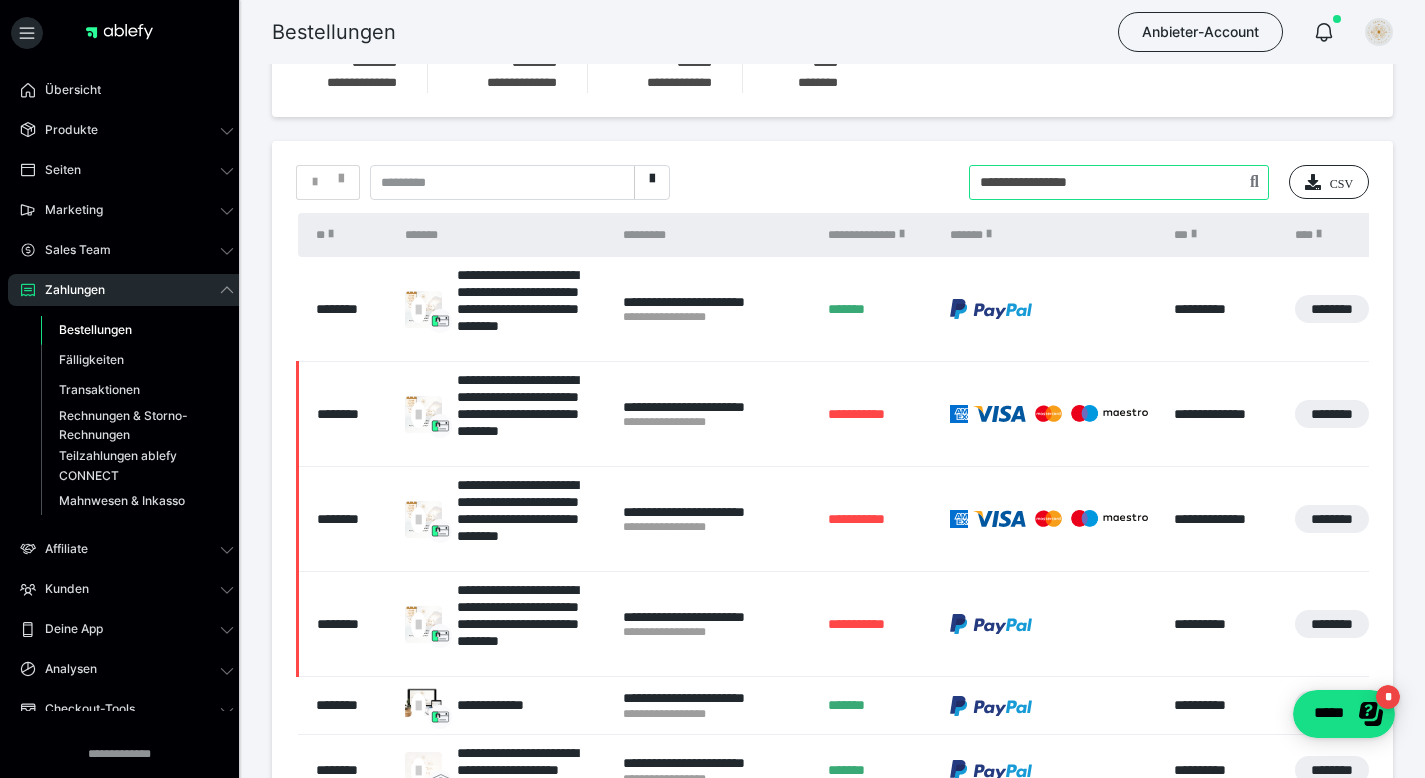 click at bounding box center [1119, 182] 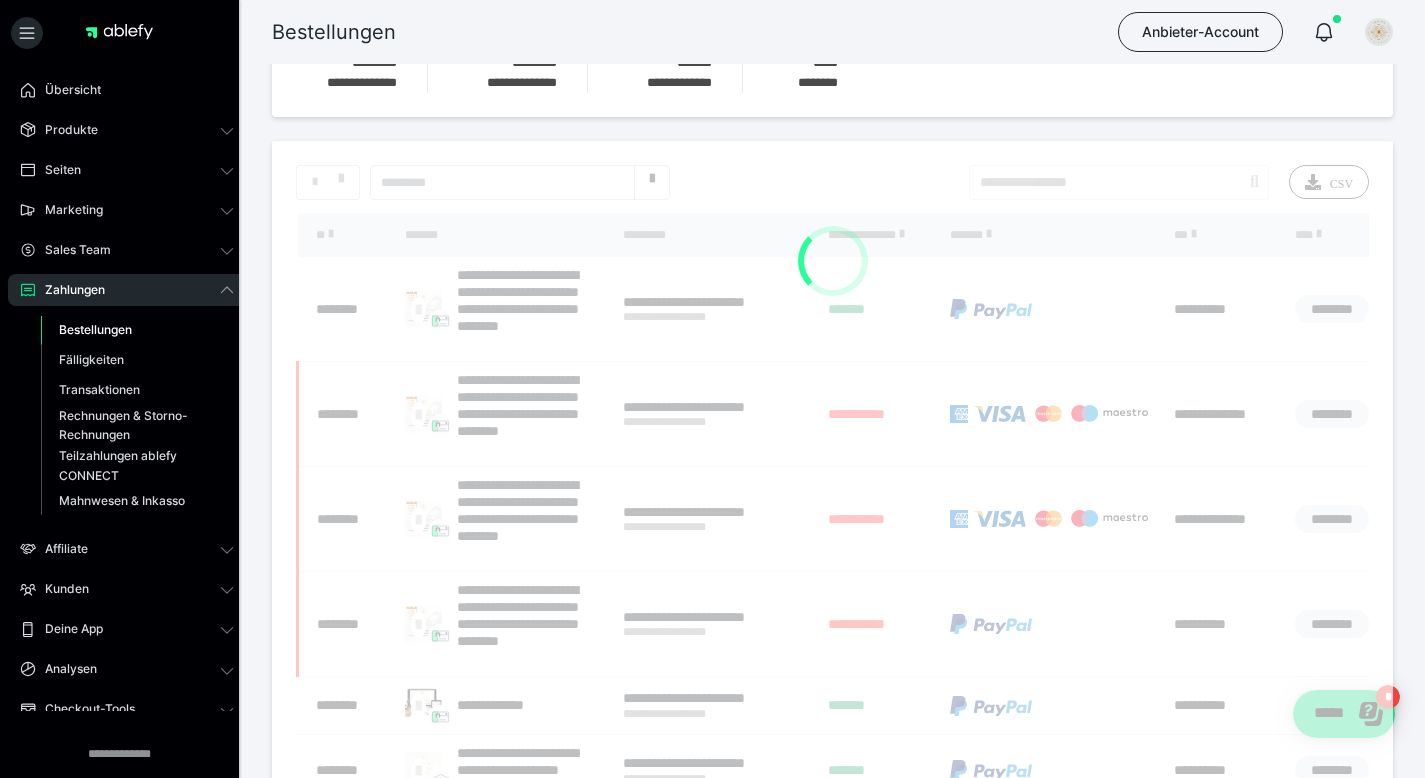 scroll, scrollTop: 276, scrollLeft: 0, axis: vertical 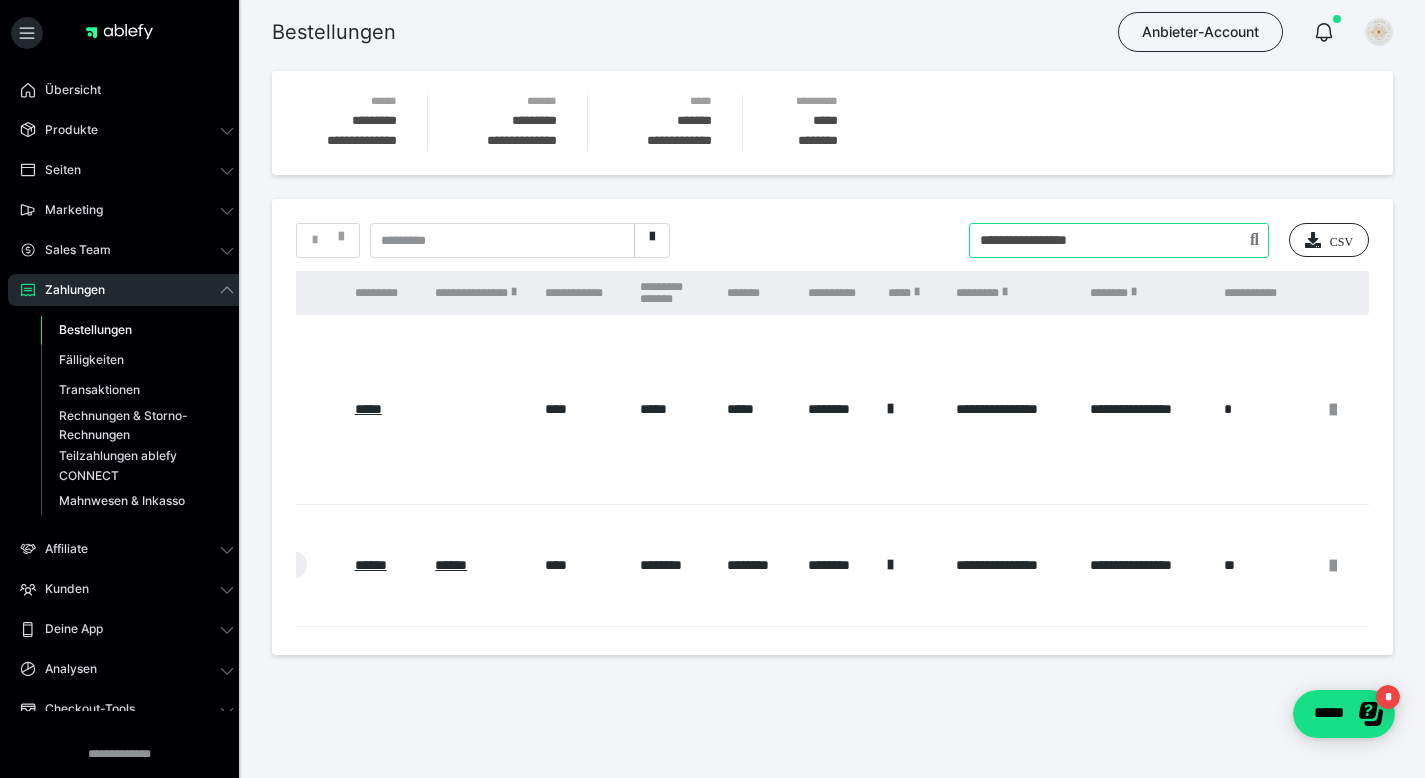 click at bounding box center [1119, 240] 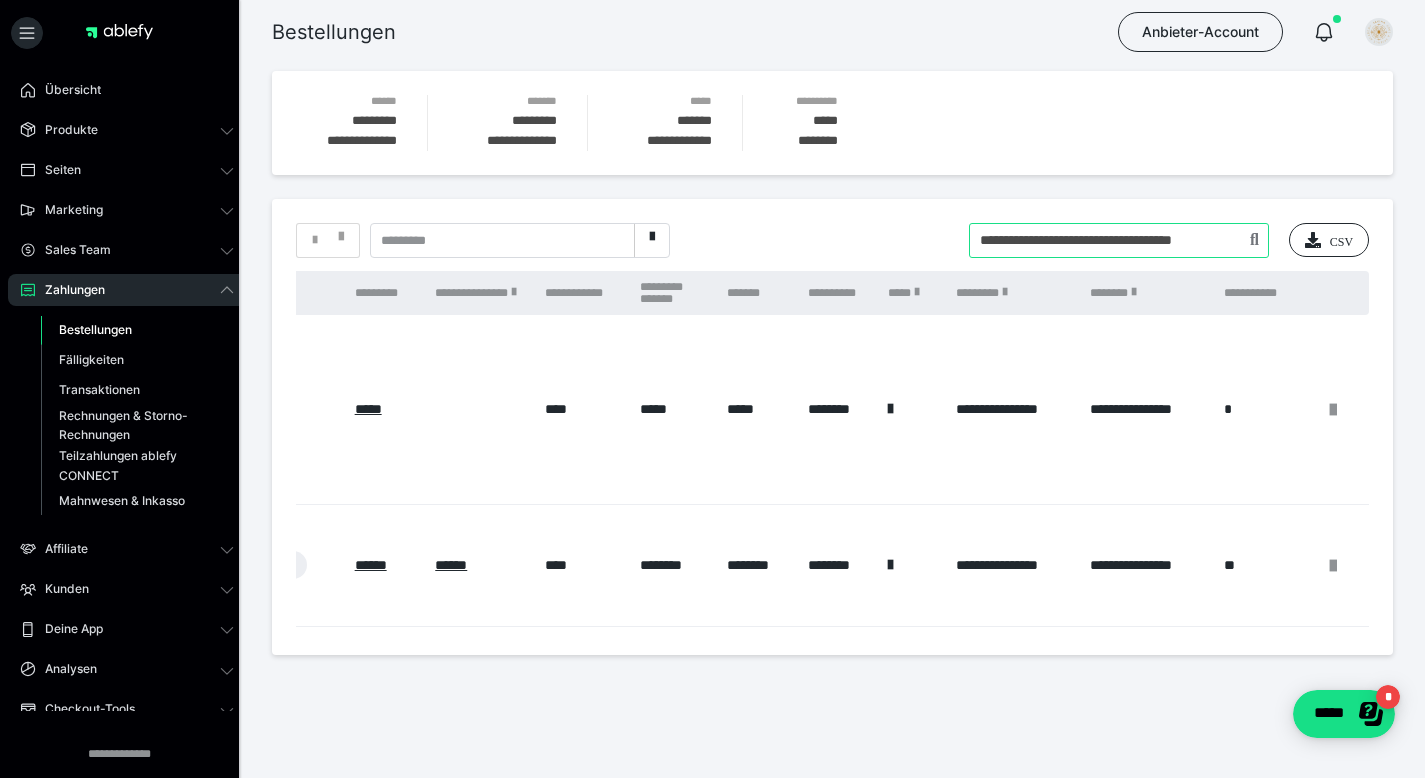scroll, scrollTop: 0, scrollLeft: 30, axis: horizontal 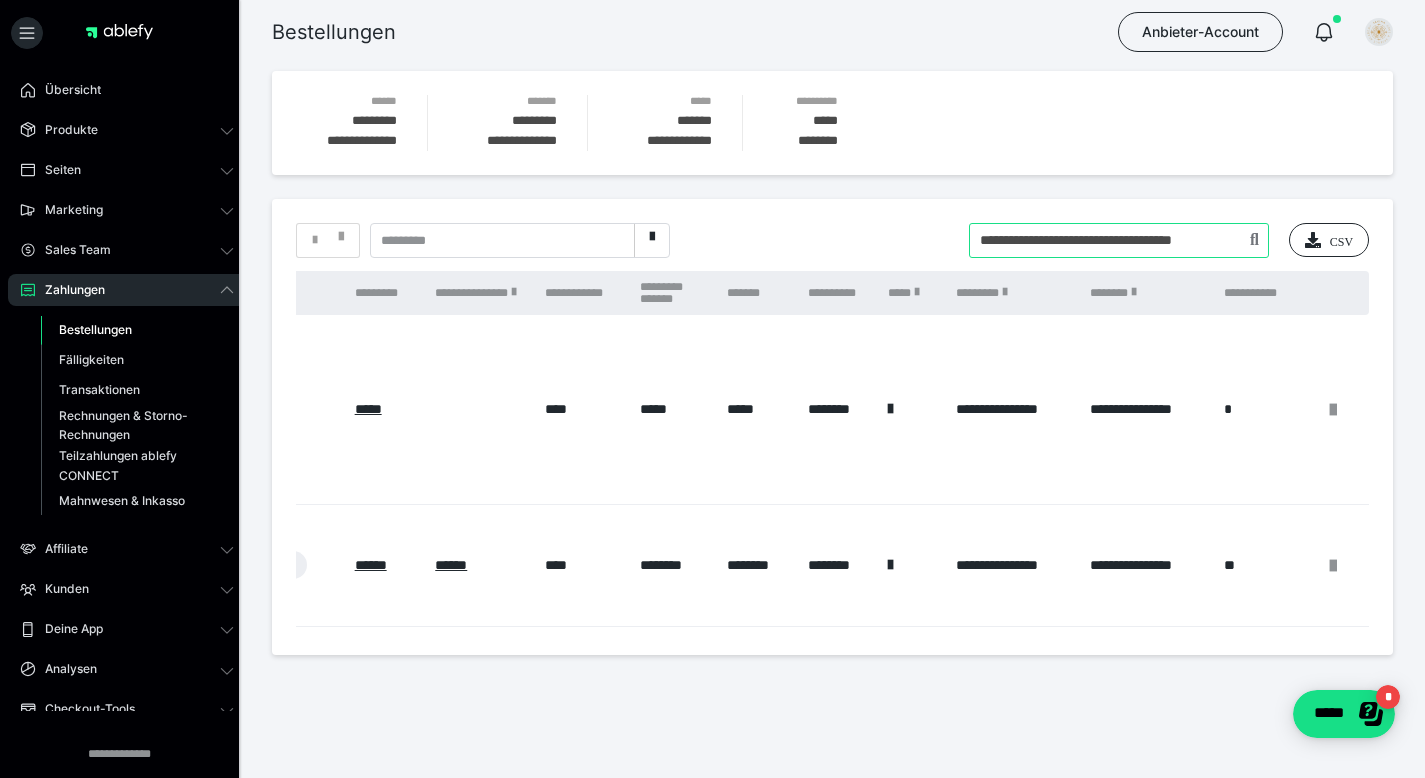 click at bounding box center (1119, 240) 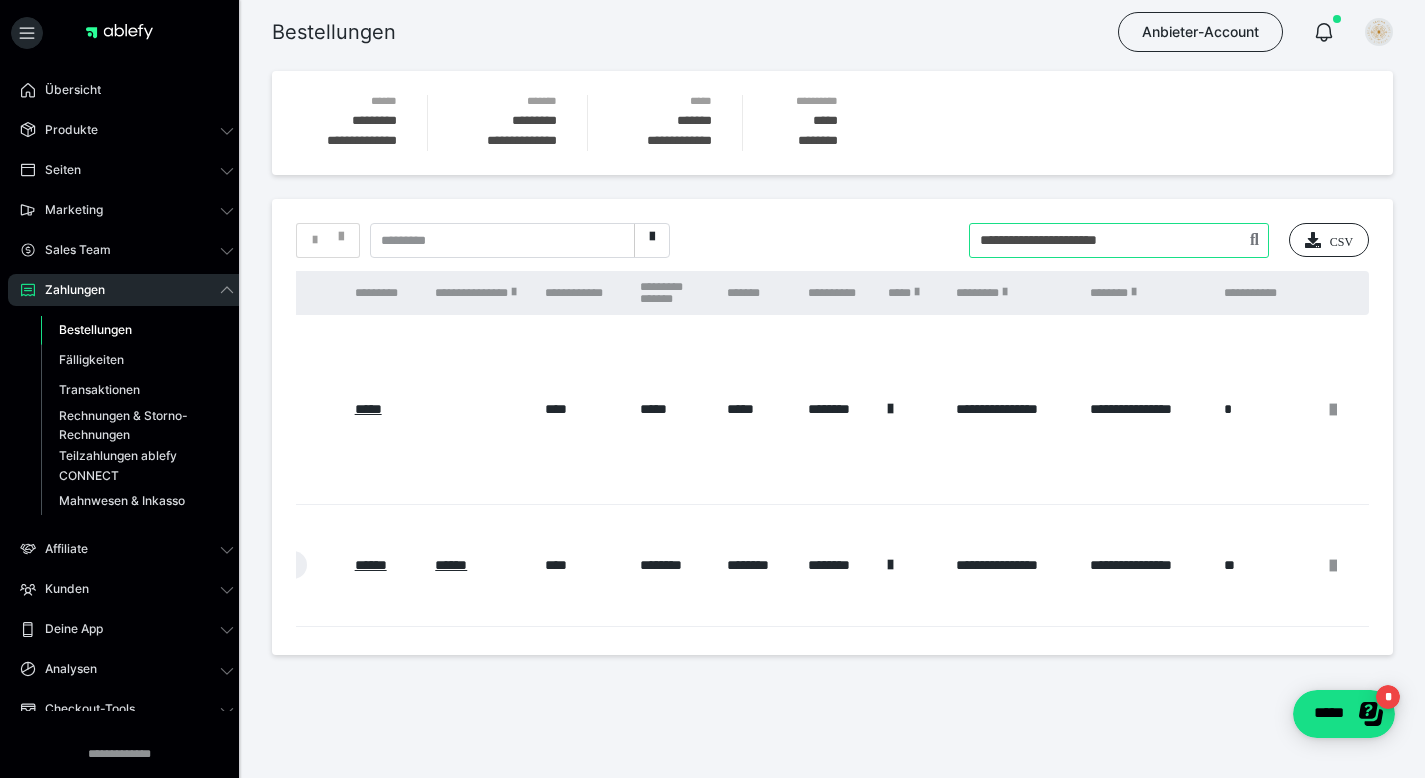 scroll, scrollTop: 0, scrollLeft: 0, axis: both 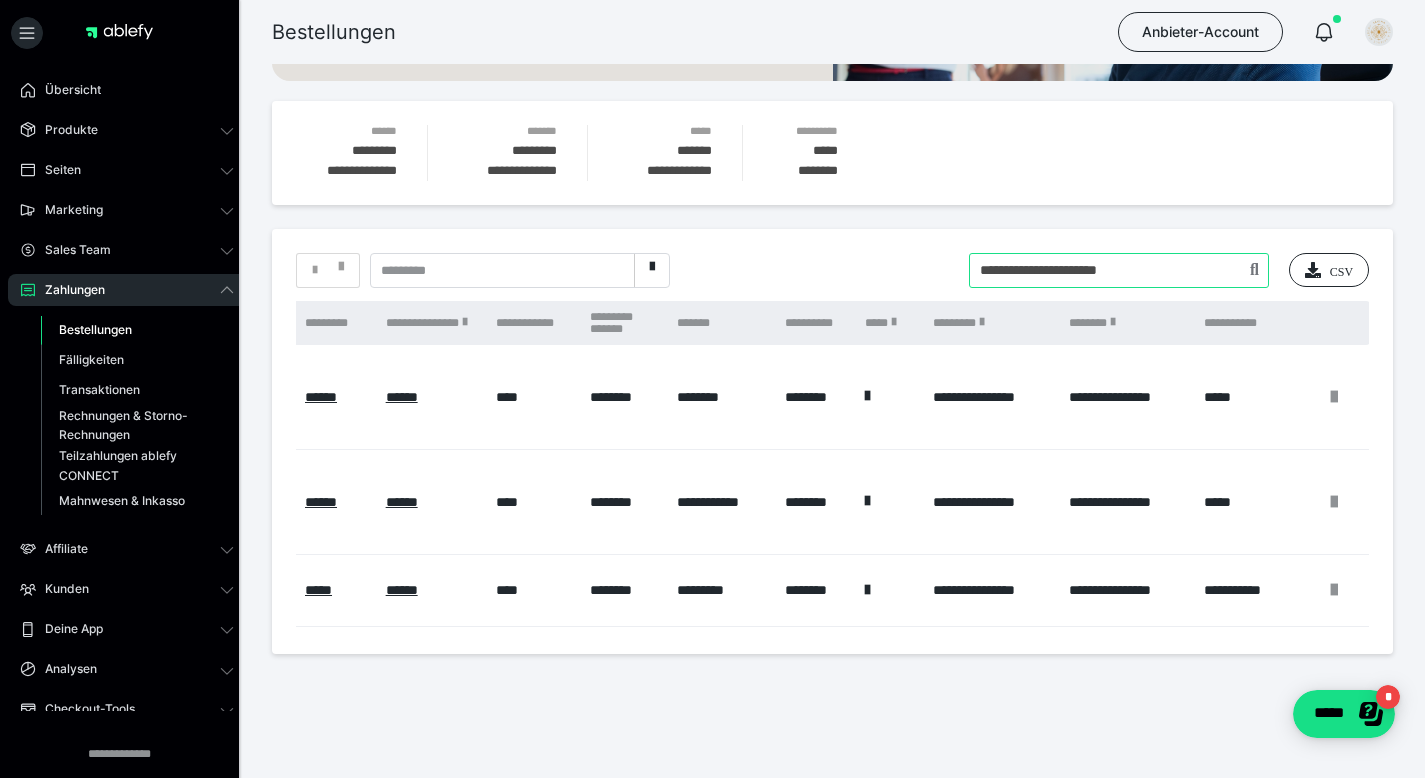 click at bounding box center (1119, 270) 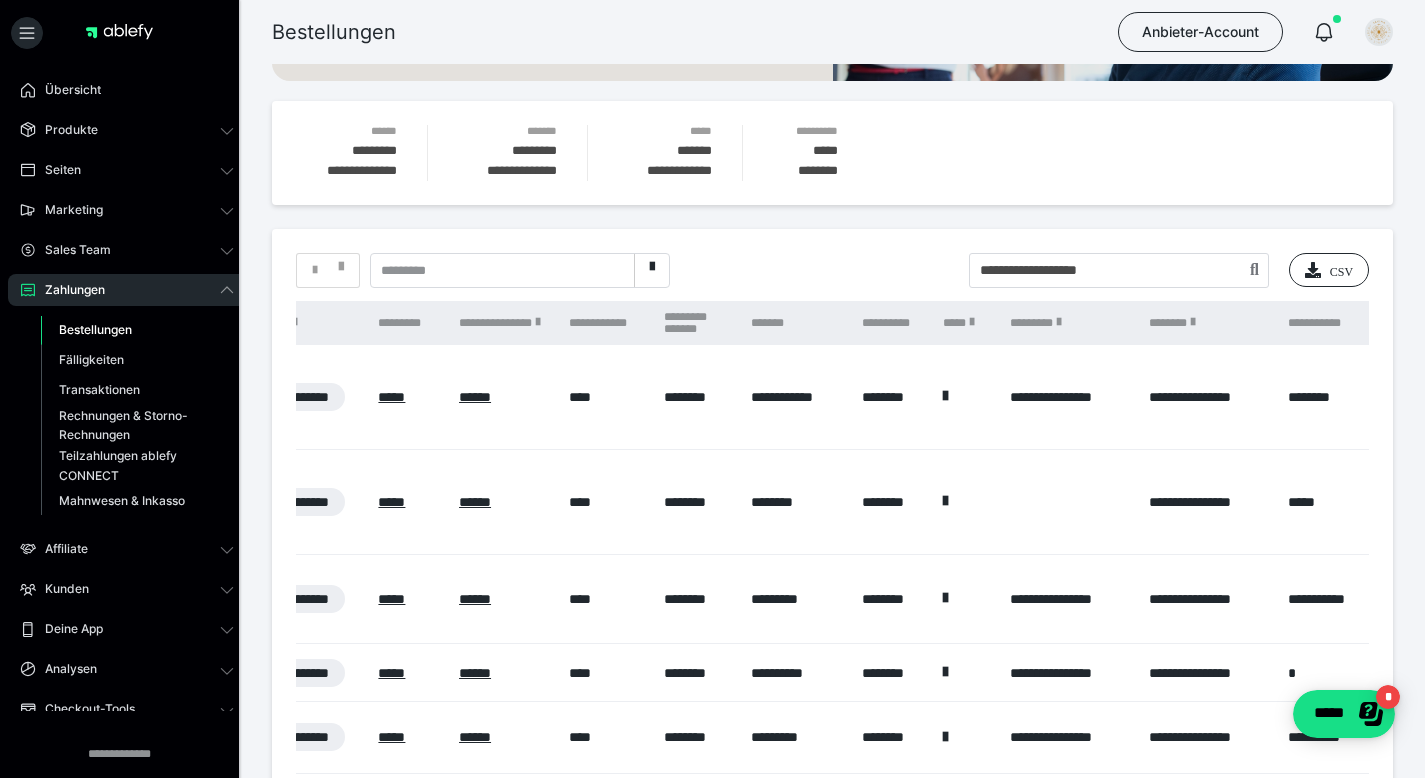 scroll, scrollTop: 0, scrollLeft: 921, axis: horizontal 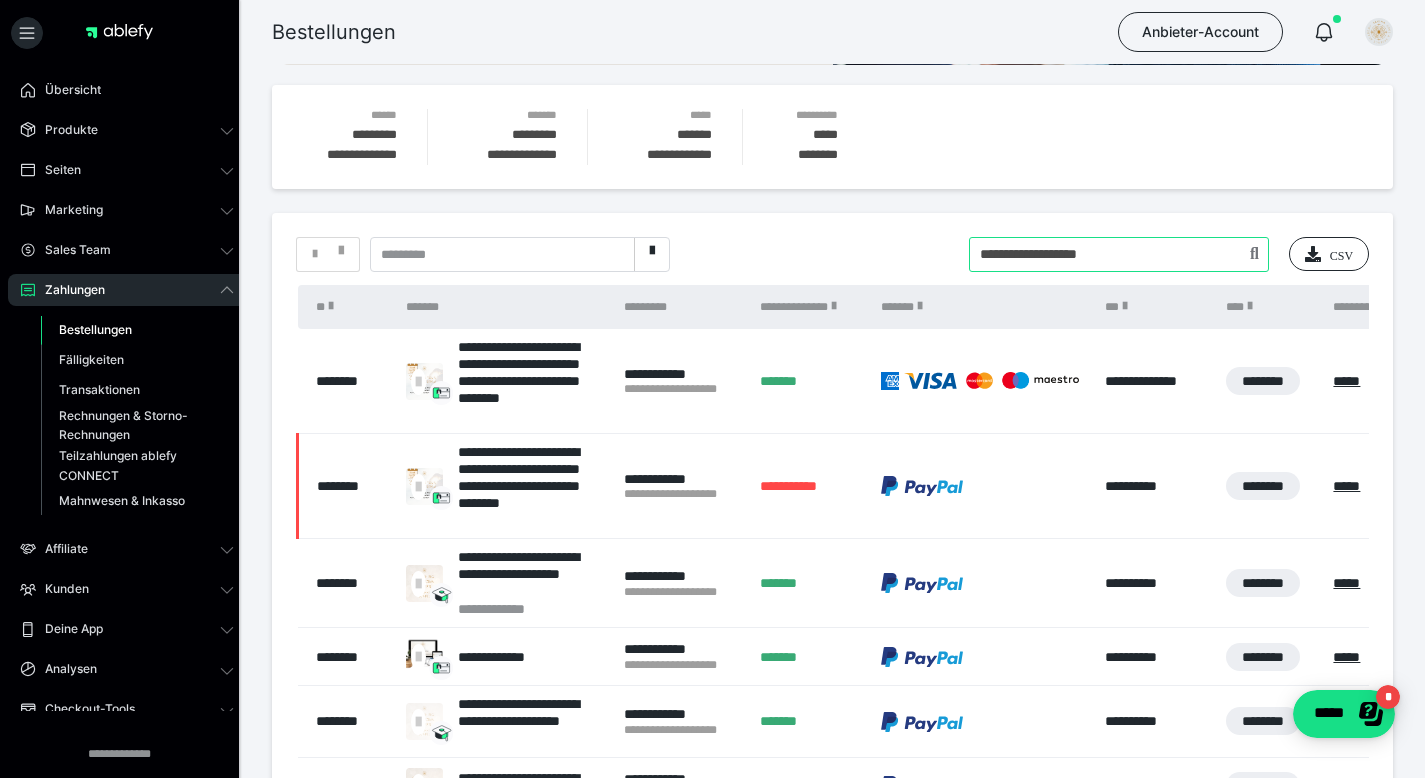 click at bounding box center [1119, 254] 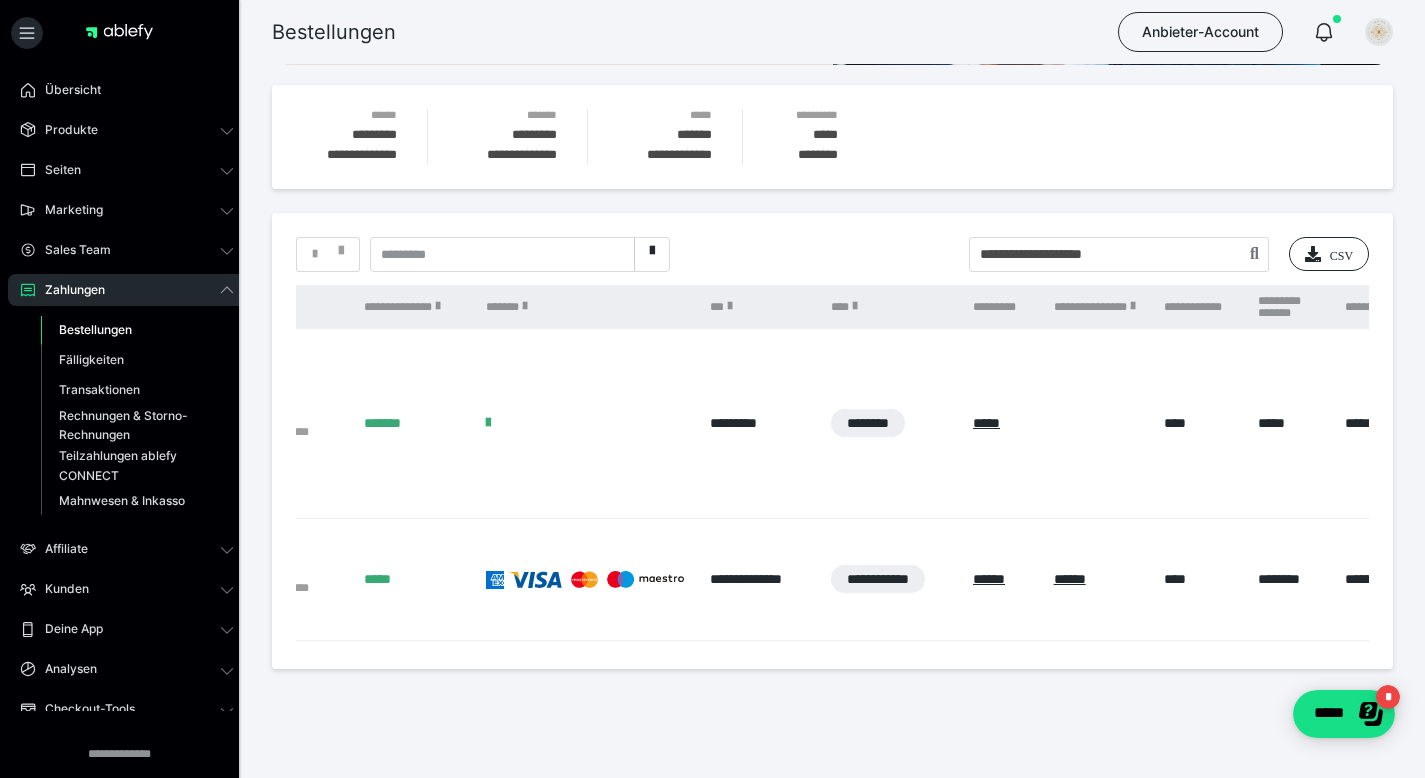 scroll, scrollTop: 0, scrollLeft: 979, axis: horizontal 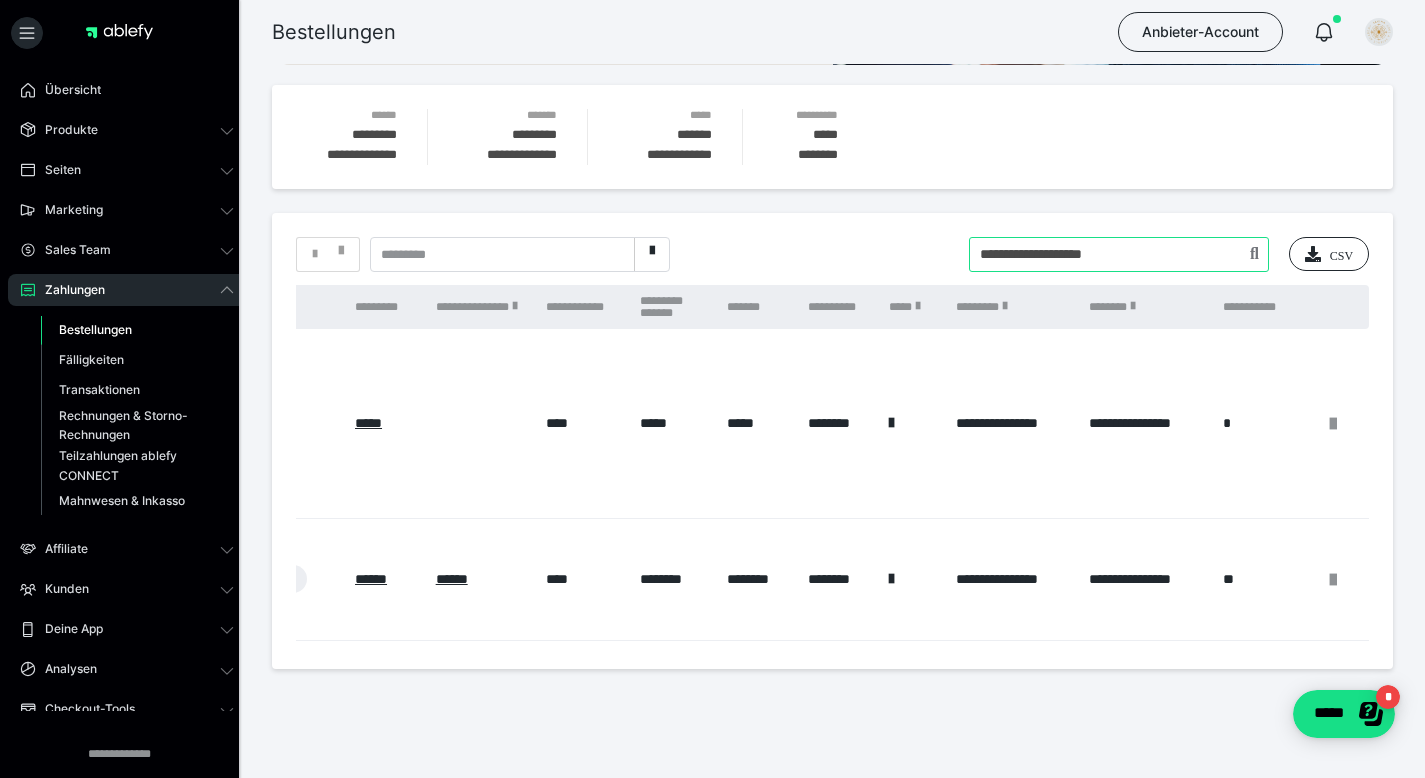 click at bounding box center (1119, 254) 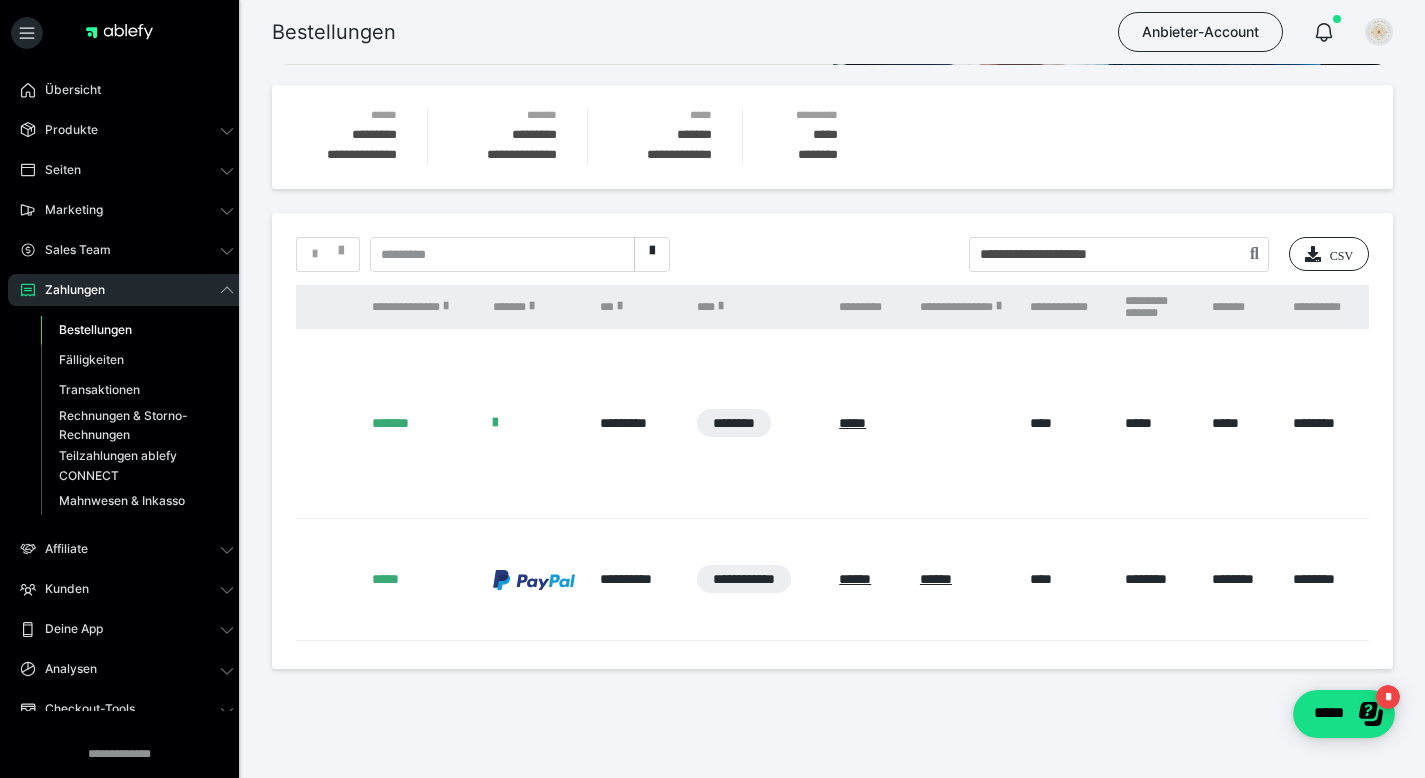 scroll, scrollTop: 0, scrollLeft: 0, axis: both 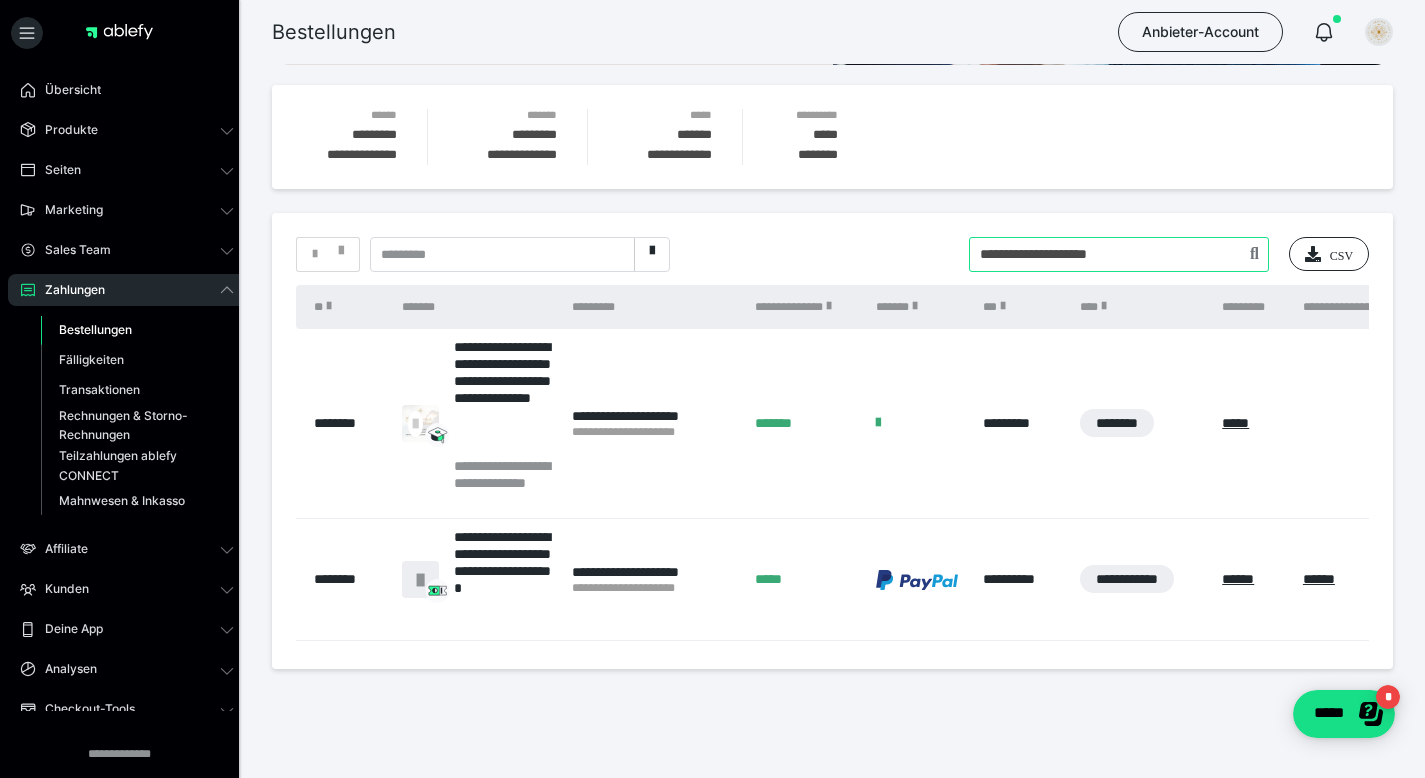click at bounding box center [1119, 254] 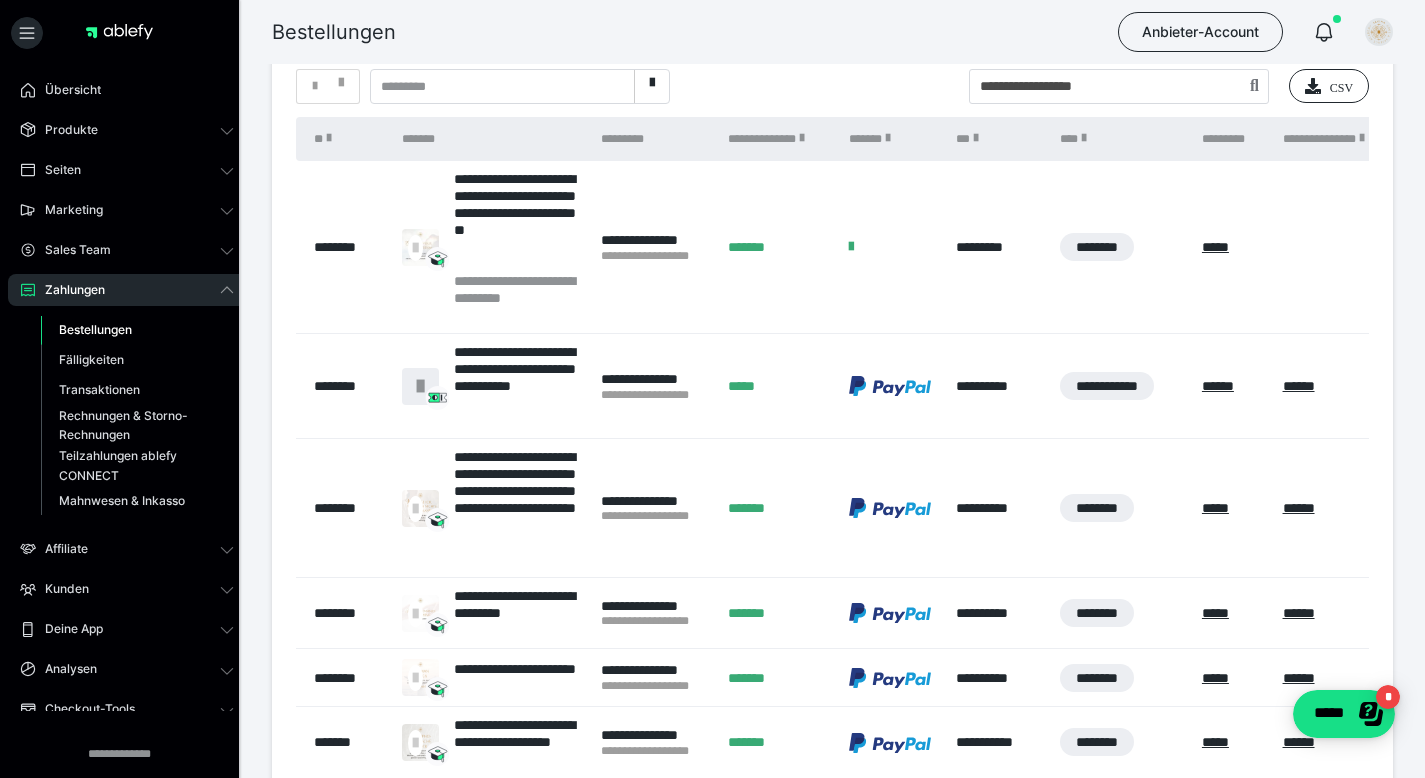 scroll, scrollTop: 454, scrollLeft: 0, axis: vertical 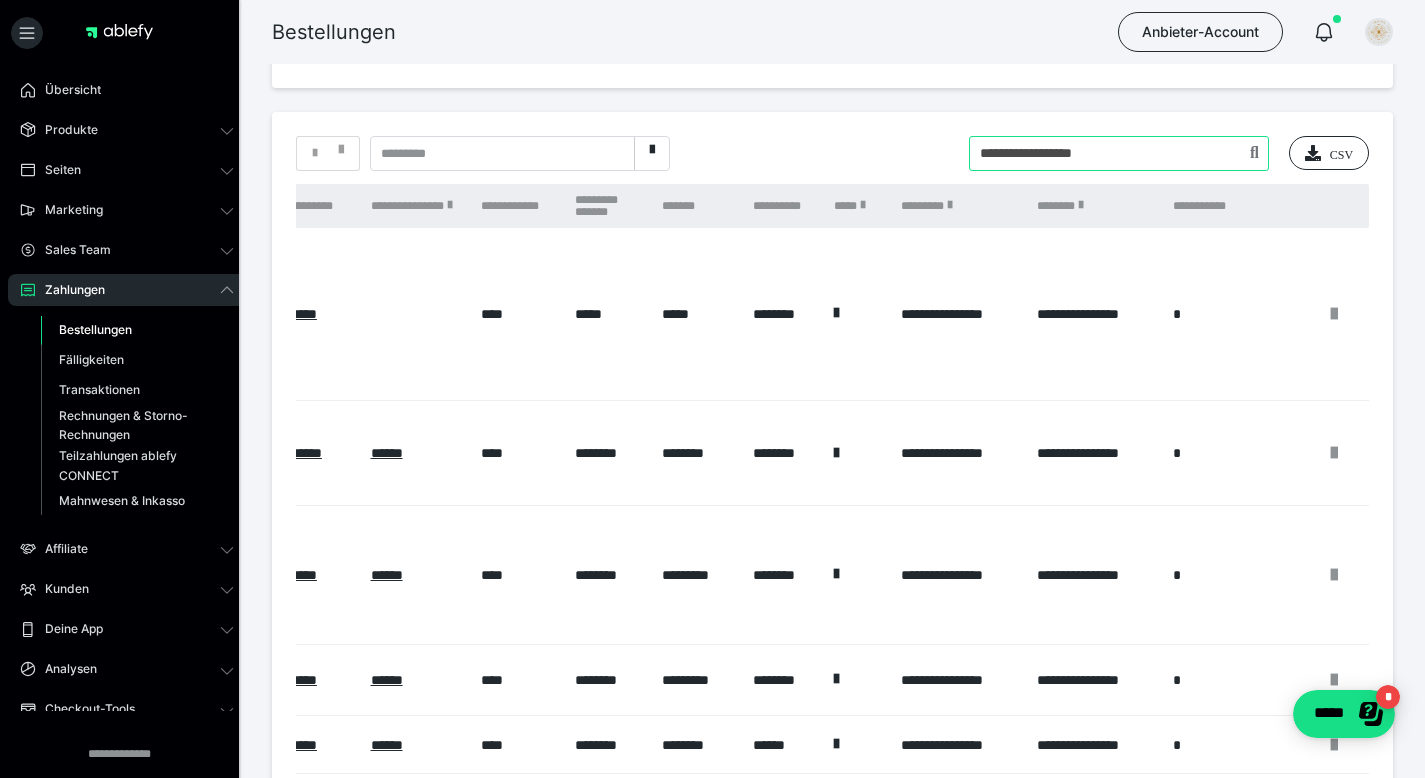 click at bounding box center [1119, 153] 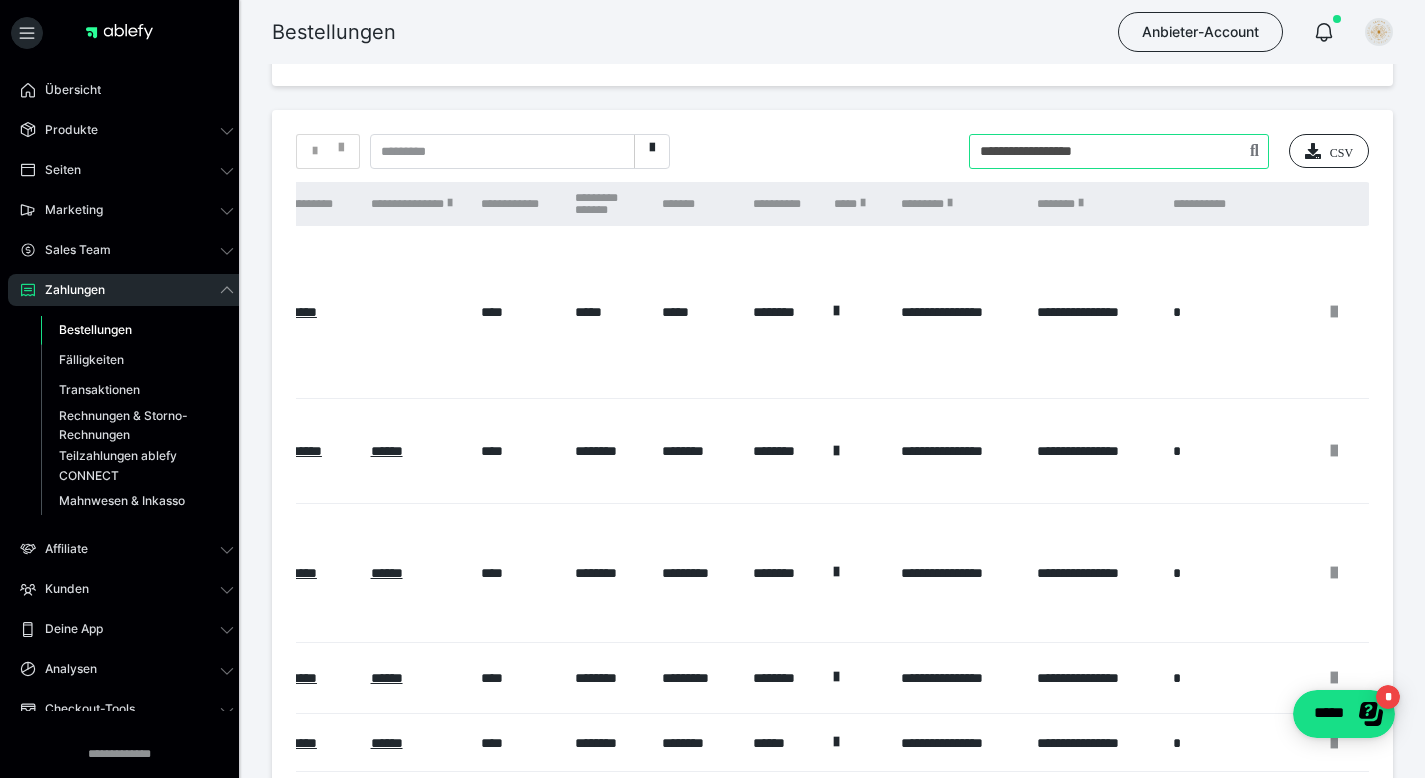 scroll, scrollTop: 368, scrollLeft: 0, axis: vertical 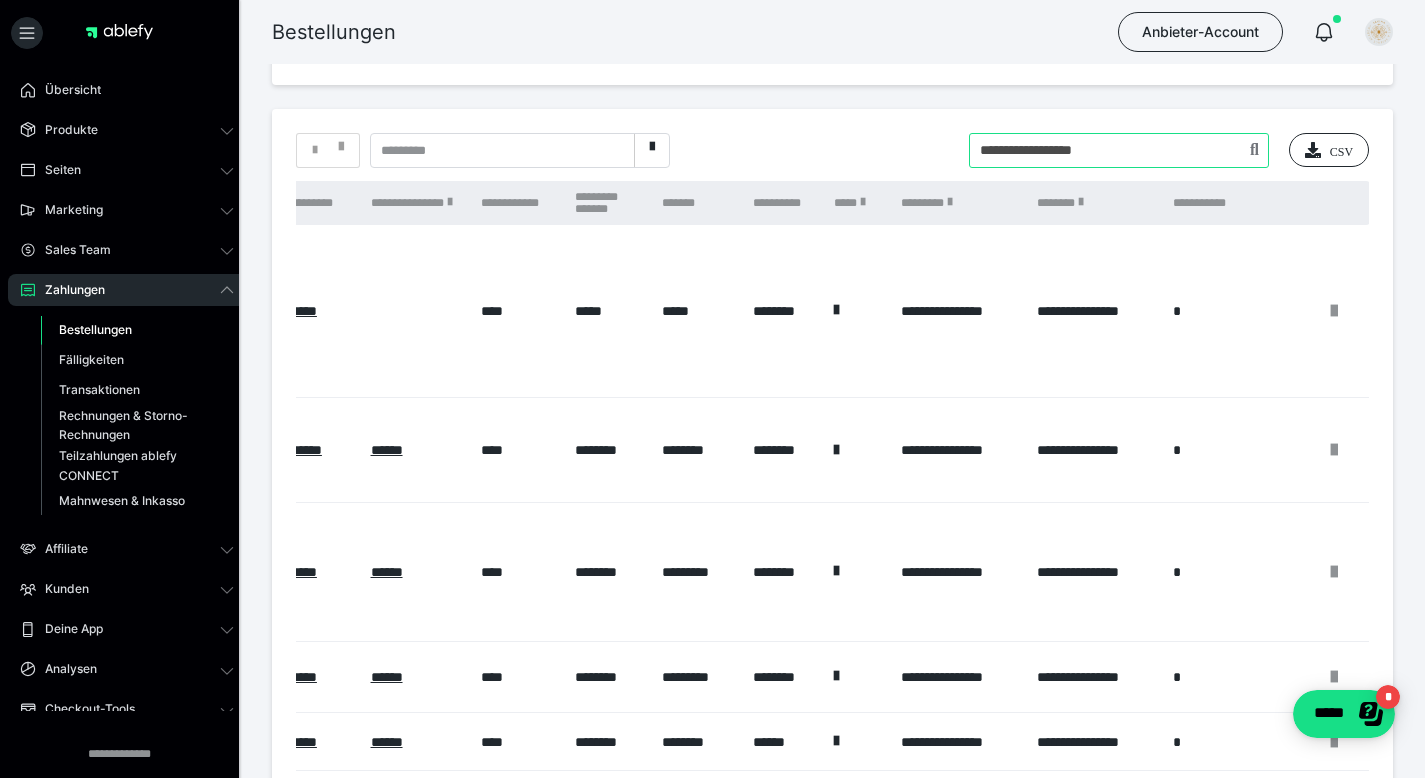 click at bounding box center (1119, 150) 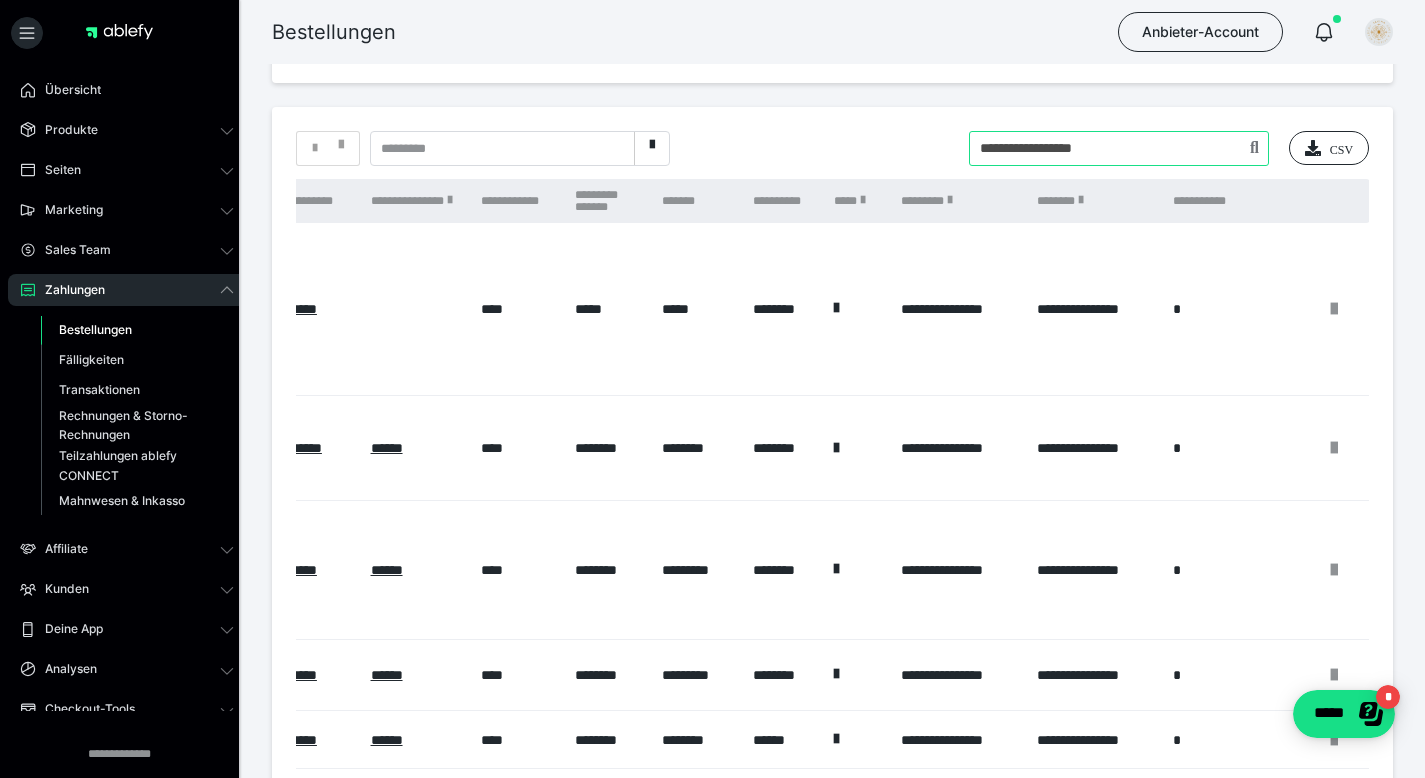 paste on "**********" 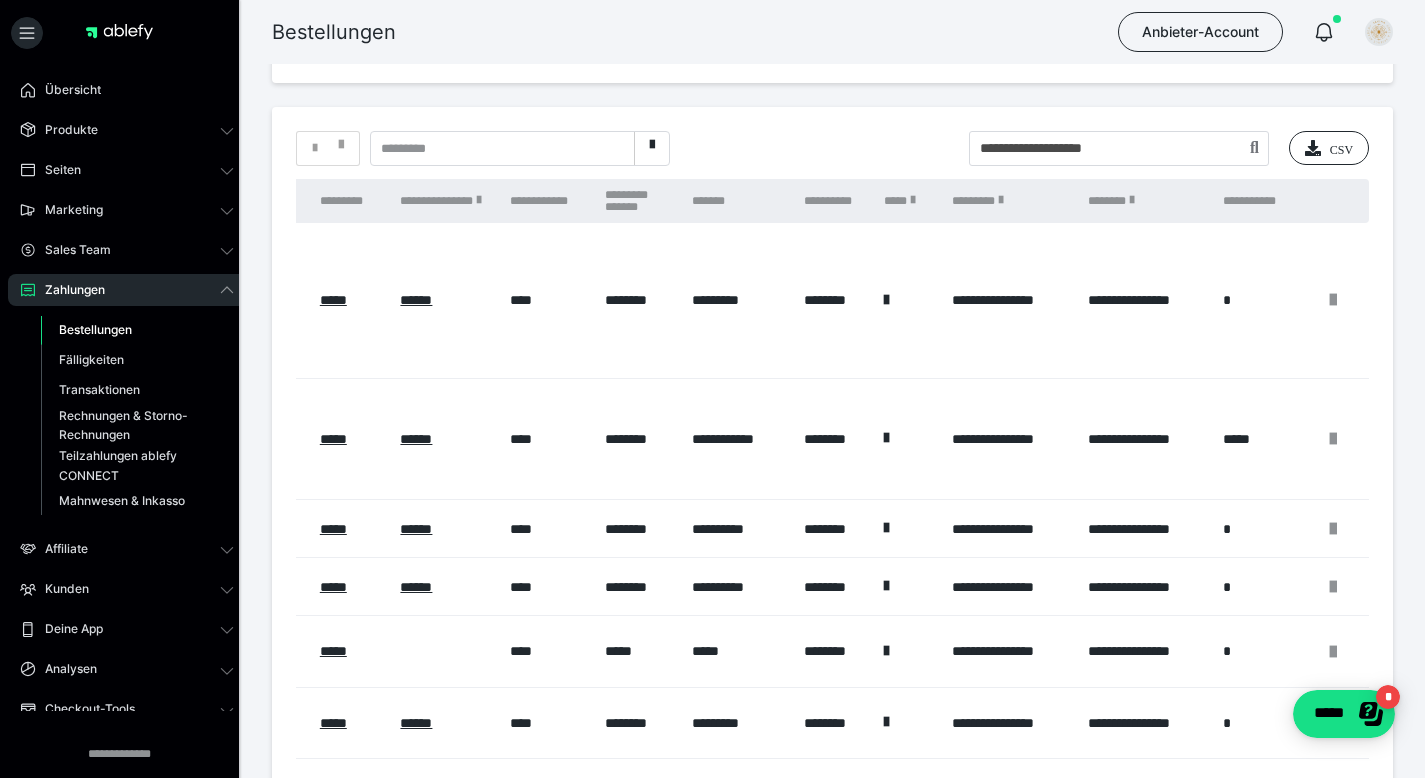 scroll, scrollTop: 0, scrollLeft: 851, axis: horizontal 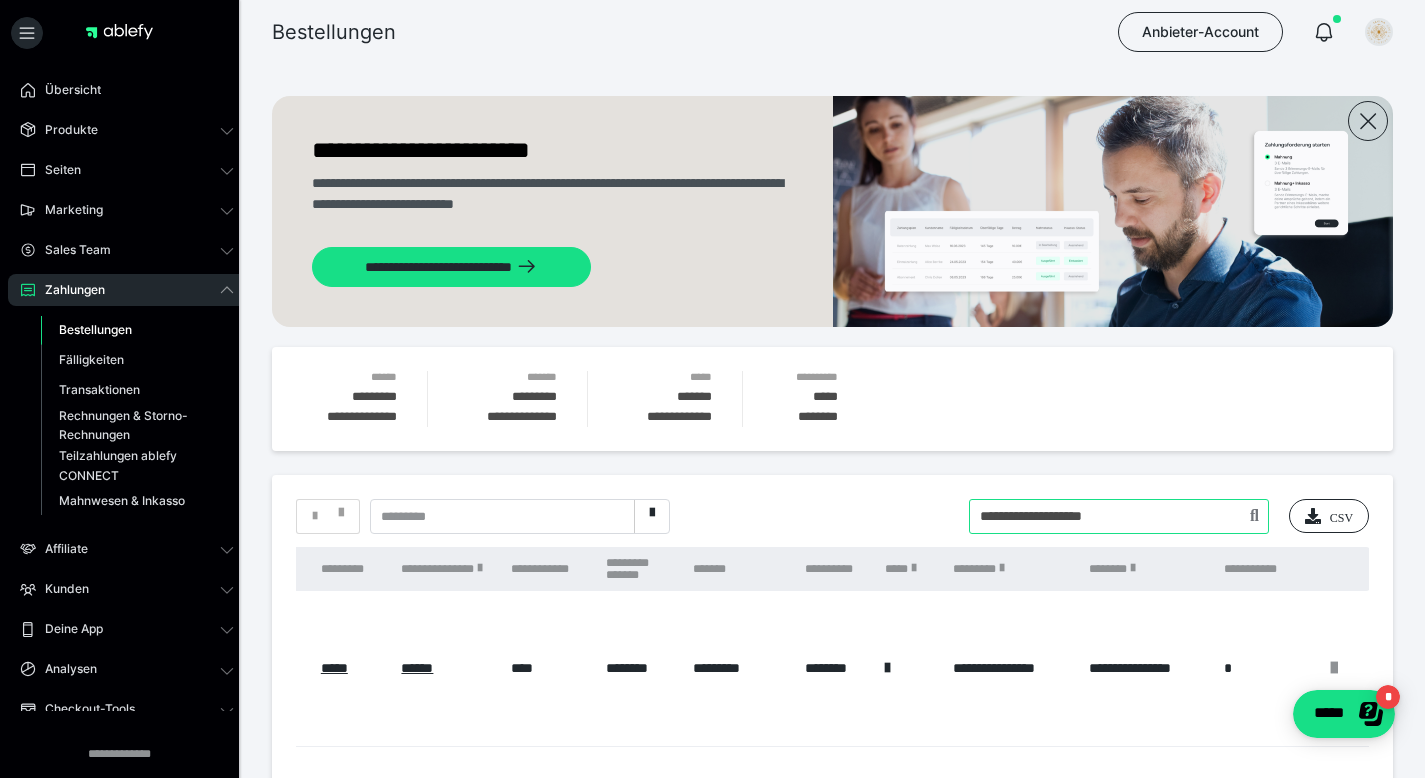 click at bounding box center [1119, 516] 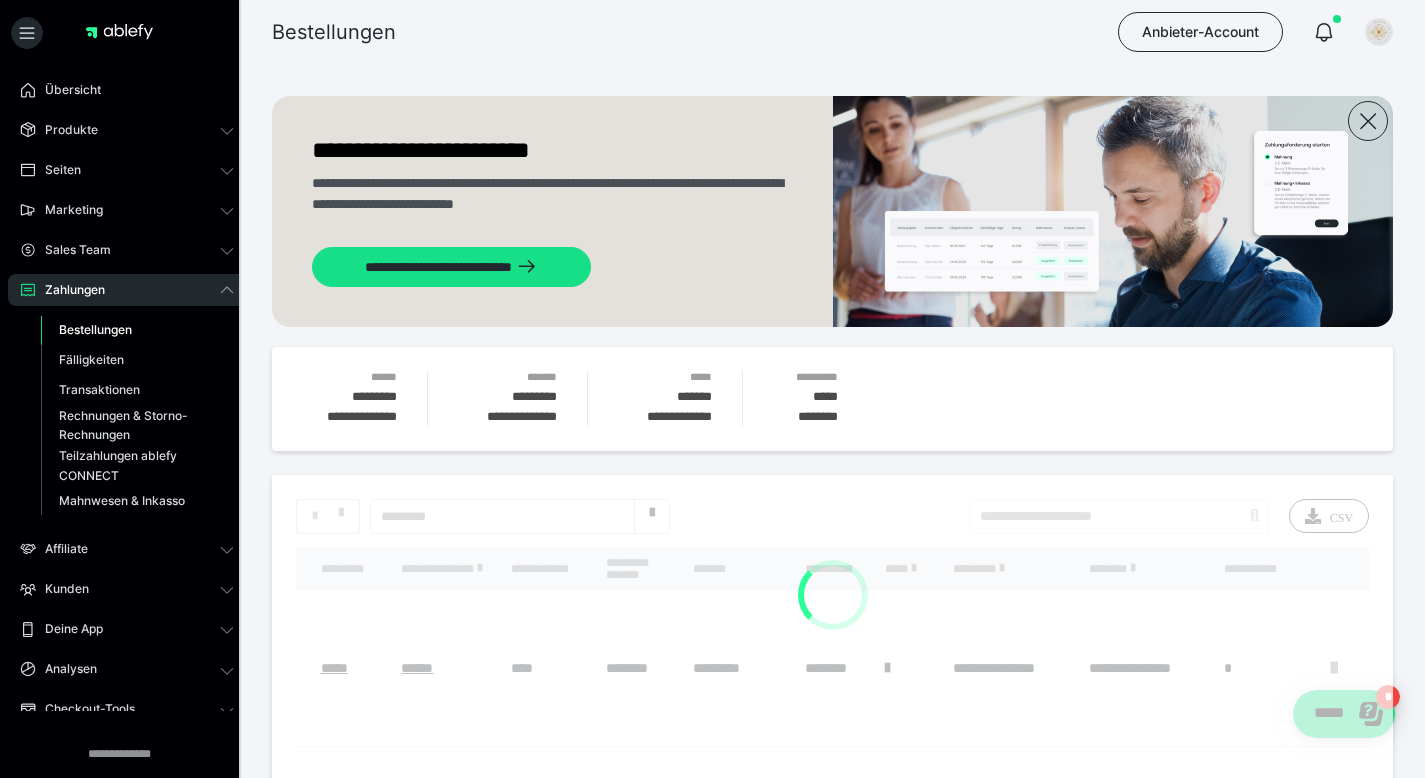 scroll, scrollTop: 0, scrollLeft: 837, axis: horizontal 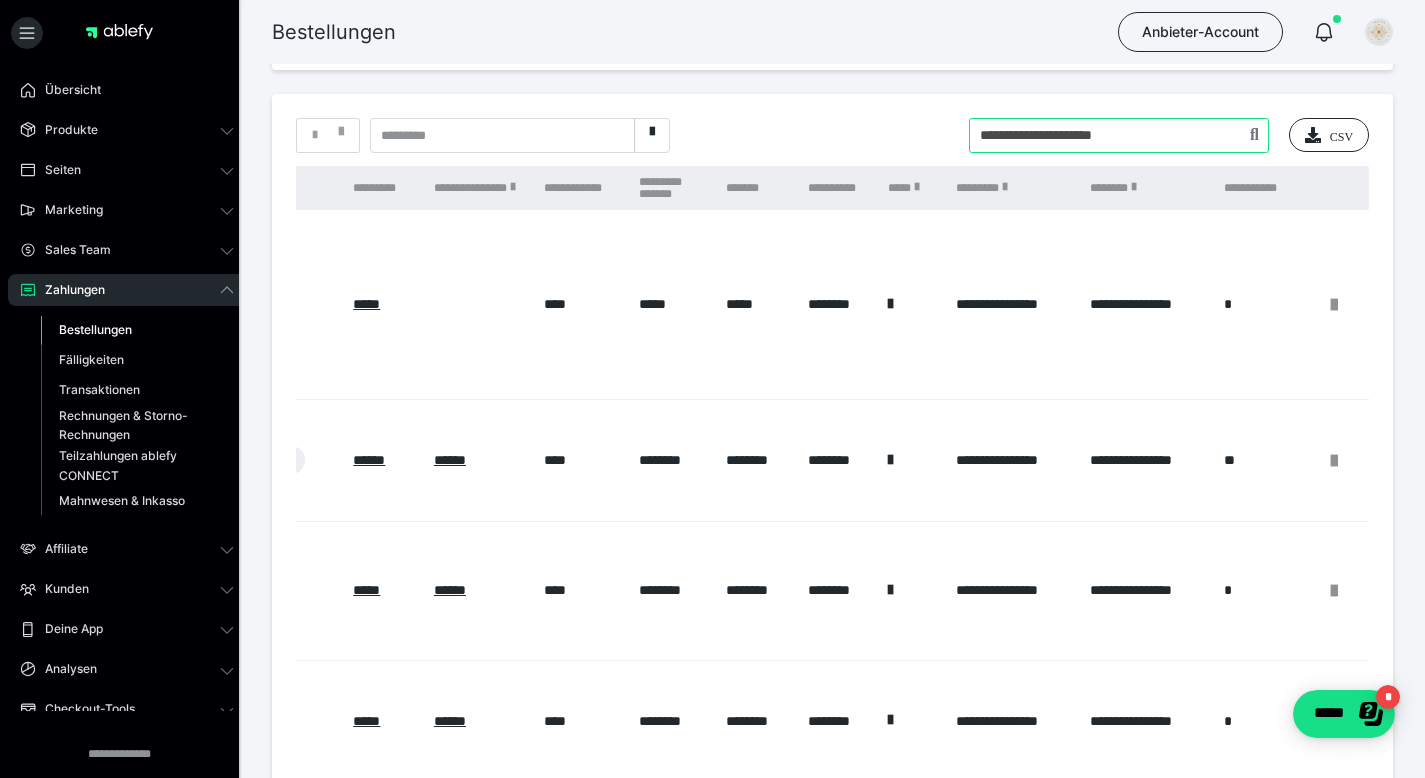 click at bounding box center (1119, 135) 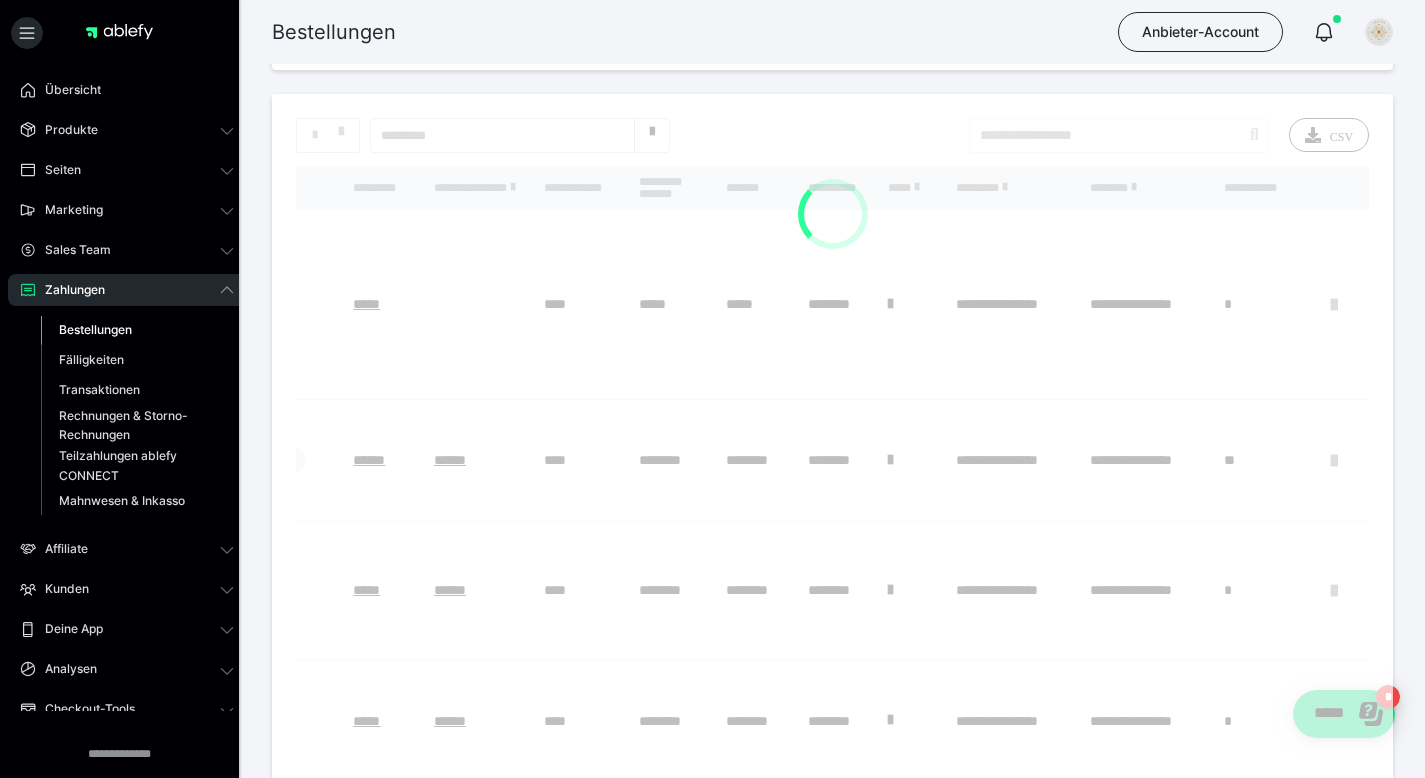 scroll, scrollTop: 276, scrollLeft: 0, axis: vertical 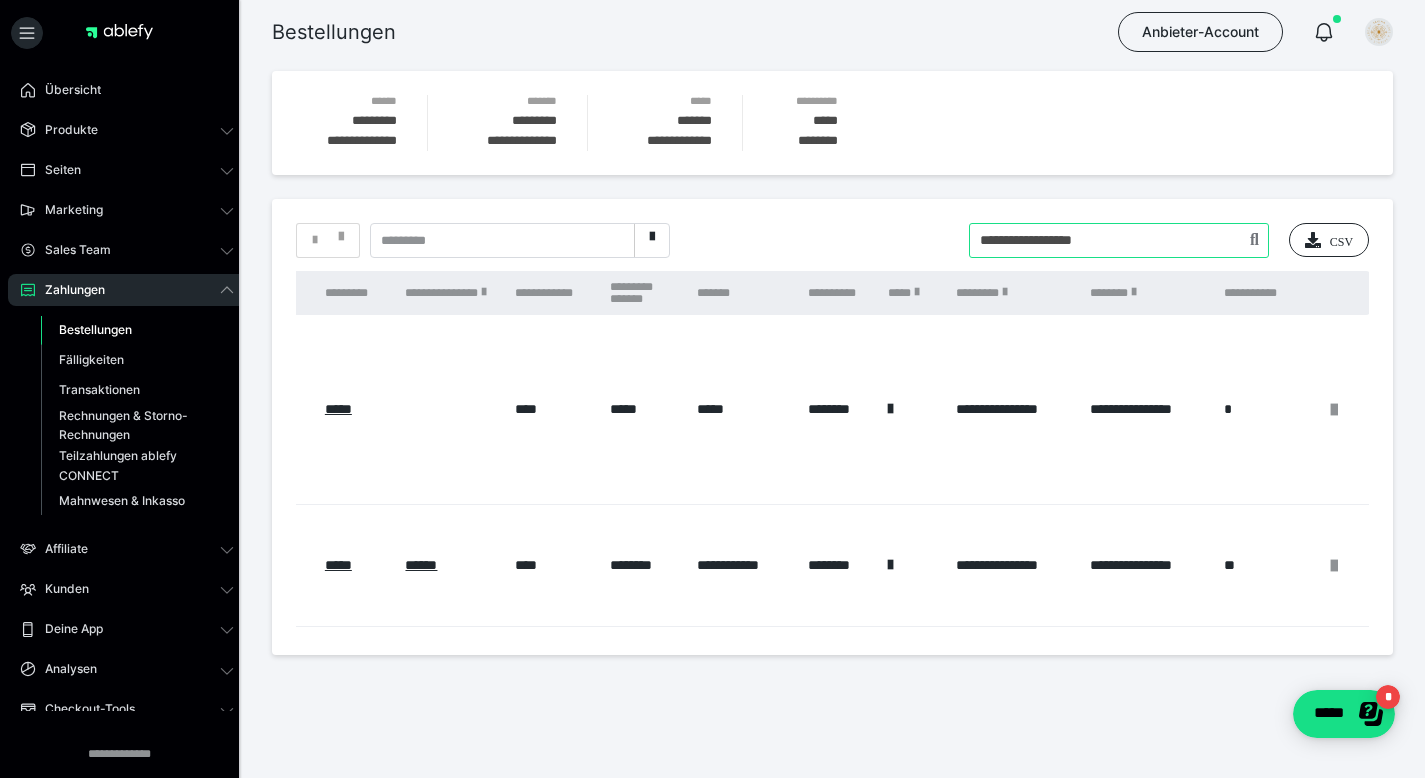click at bounding box center (1119, 240) 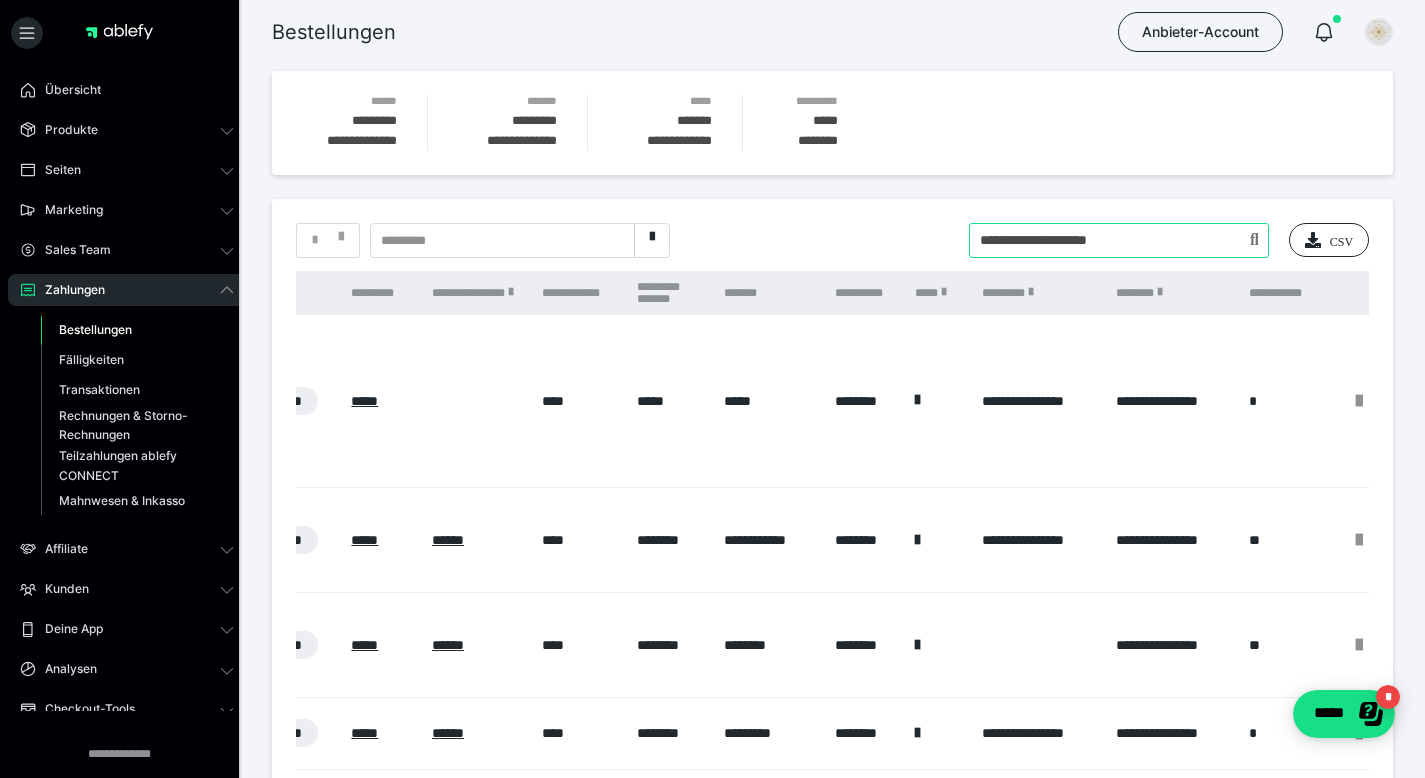click at bounding box center (1119, 240) 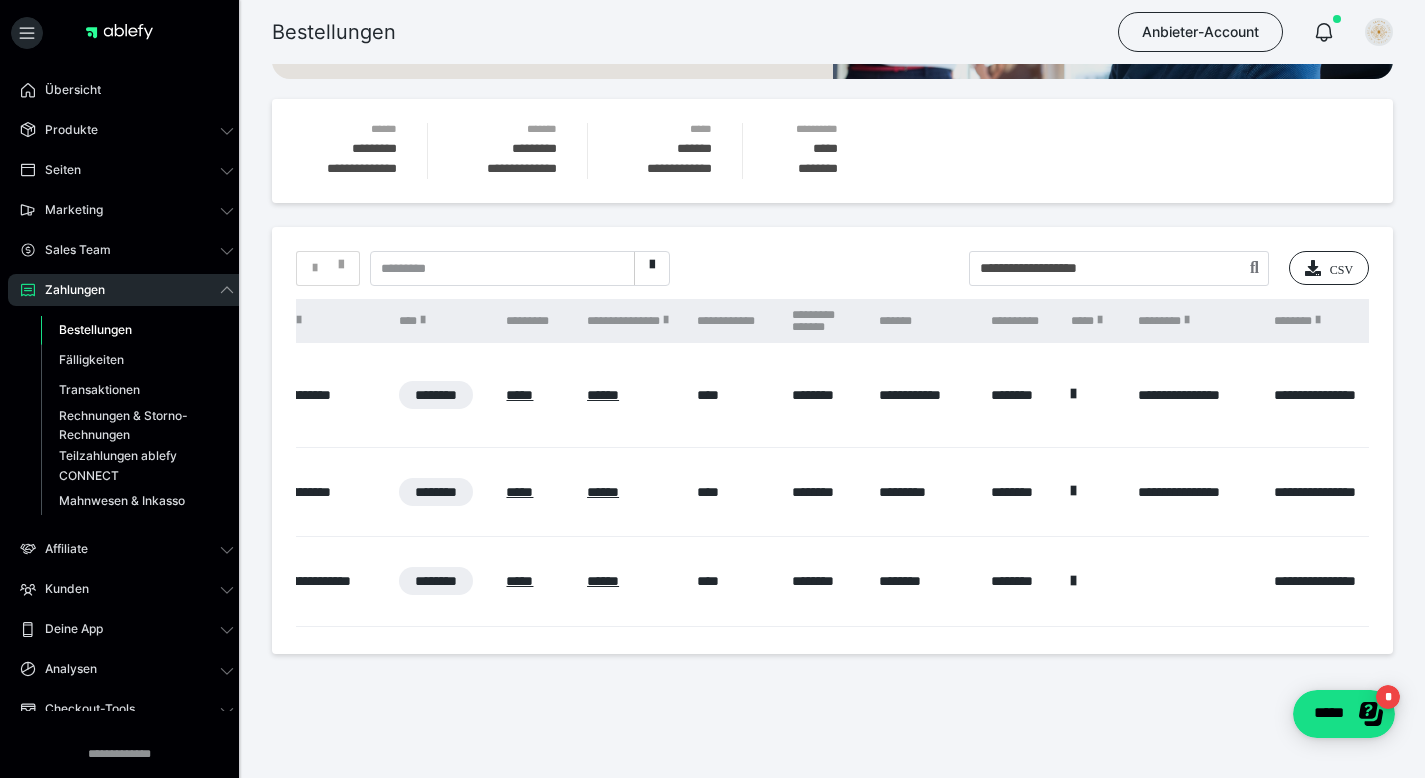 scroll, scrollTop: 248, scrollLeft: 0, axis: vertical 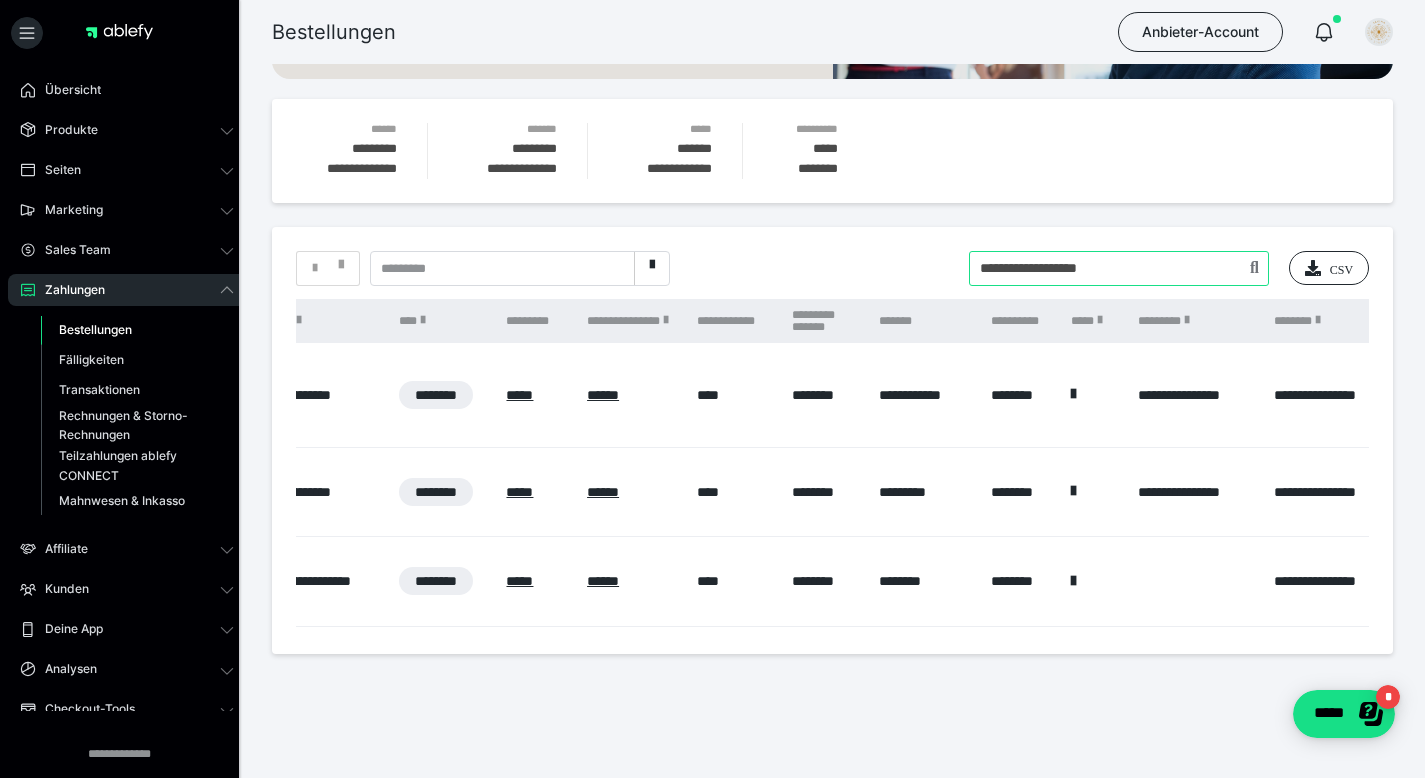 click at bounding box center [1119, 268] 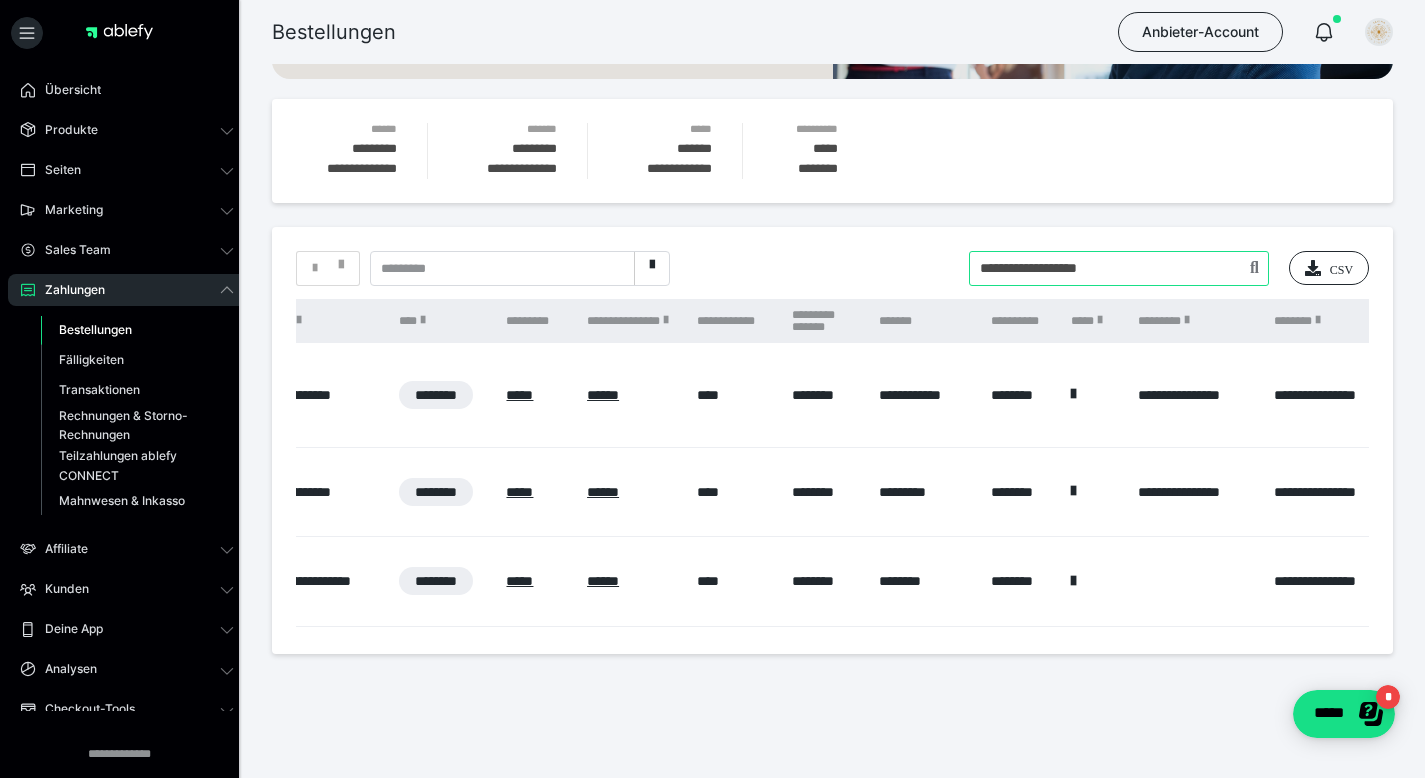 type on "**********" 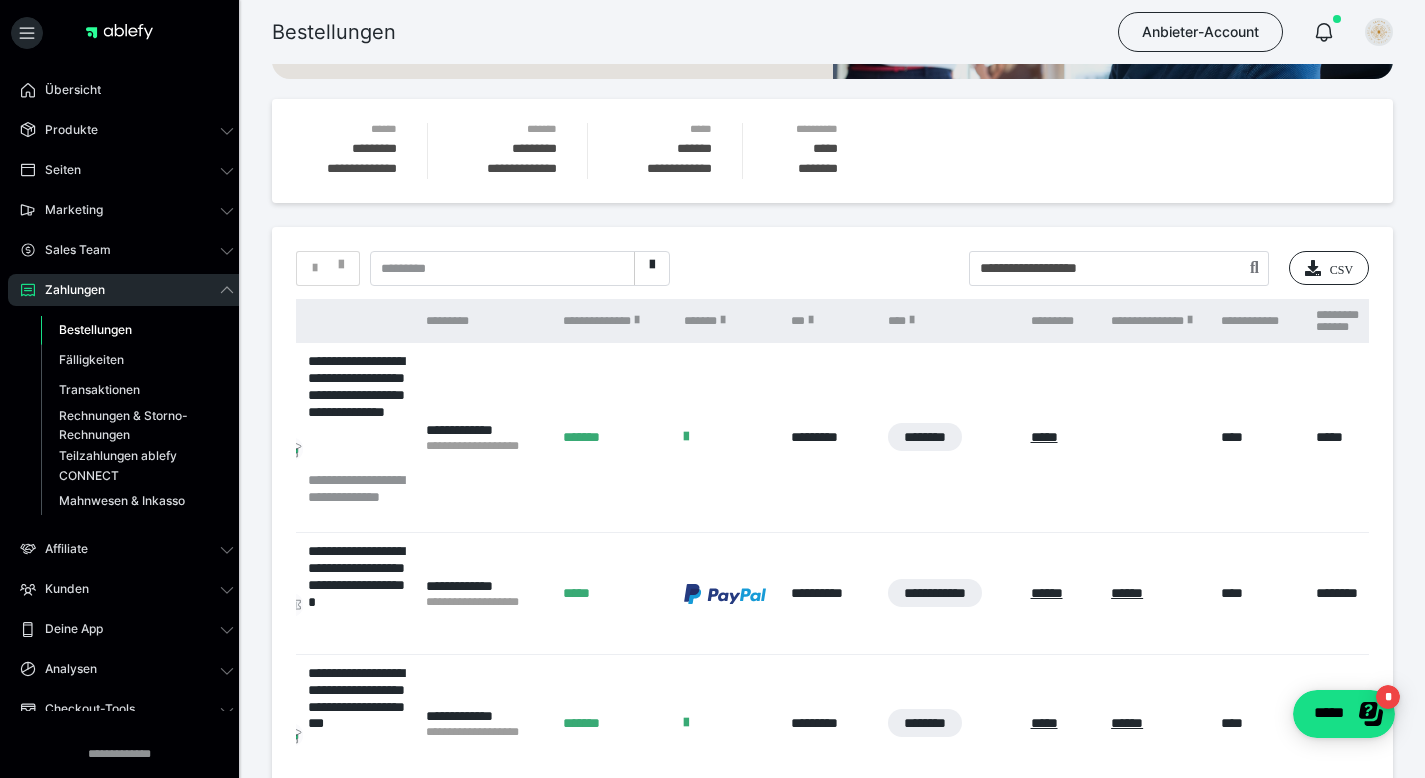 scroll, scrollTop: 0, scrollLeft: 0, axis: both 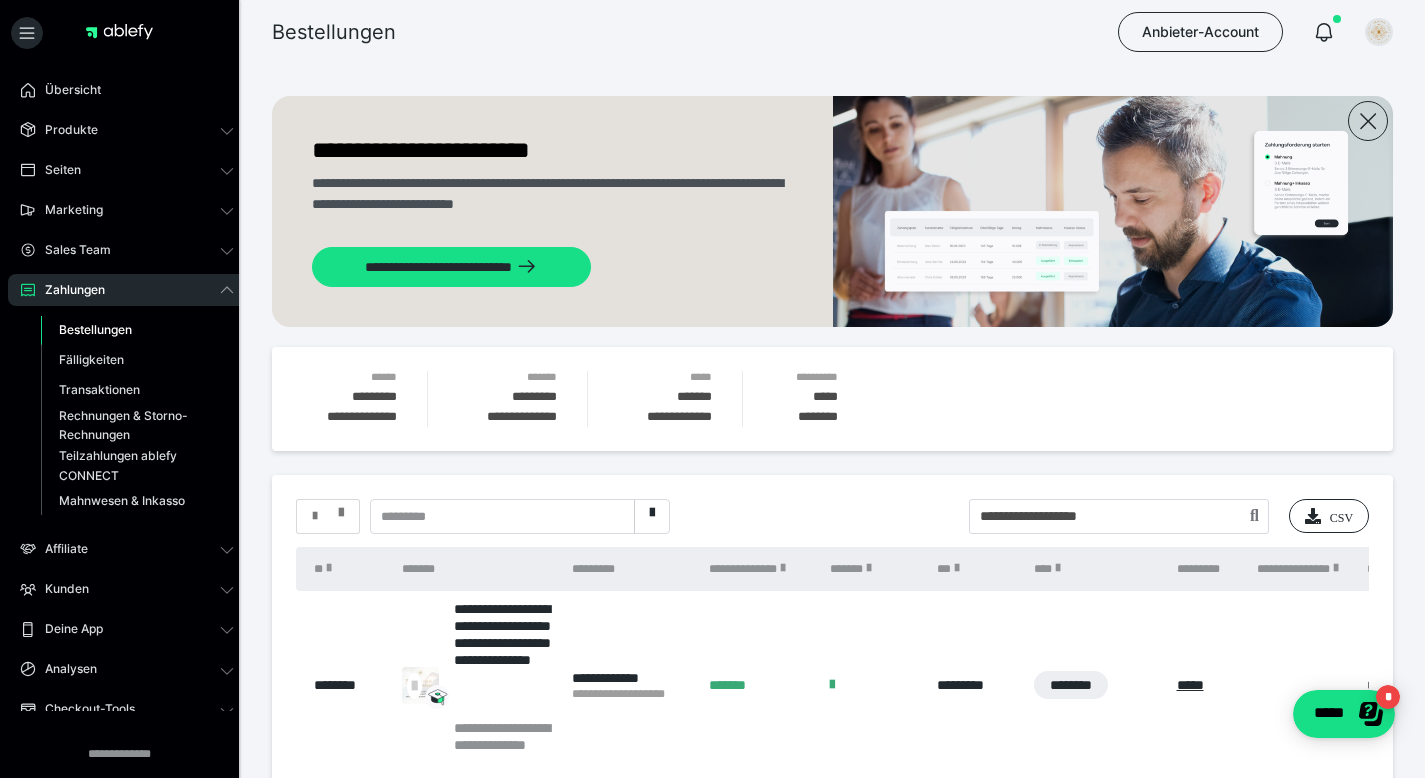 click at bounding box center (341, 508) 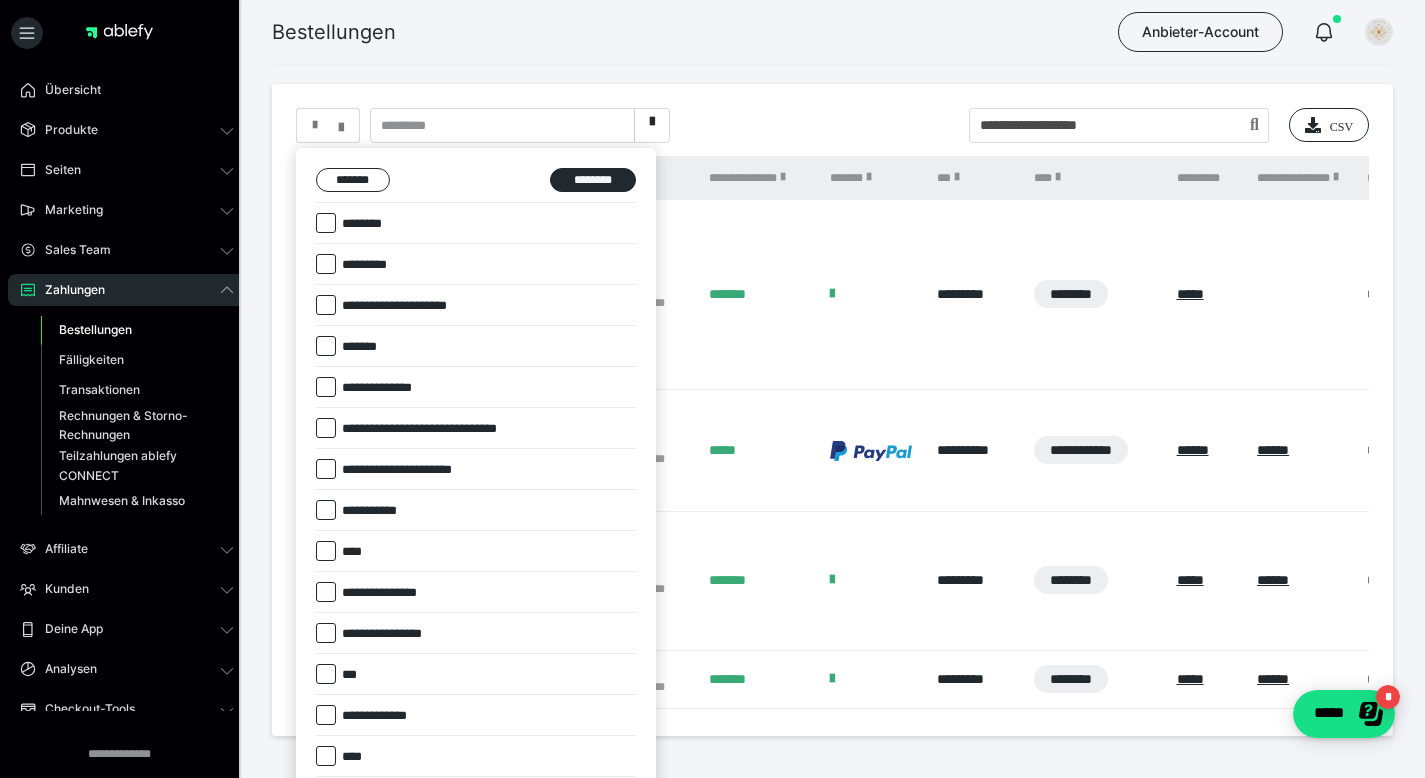 scroll, scrollTop: 397, scrollLeft: 0, axis: vertical 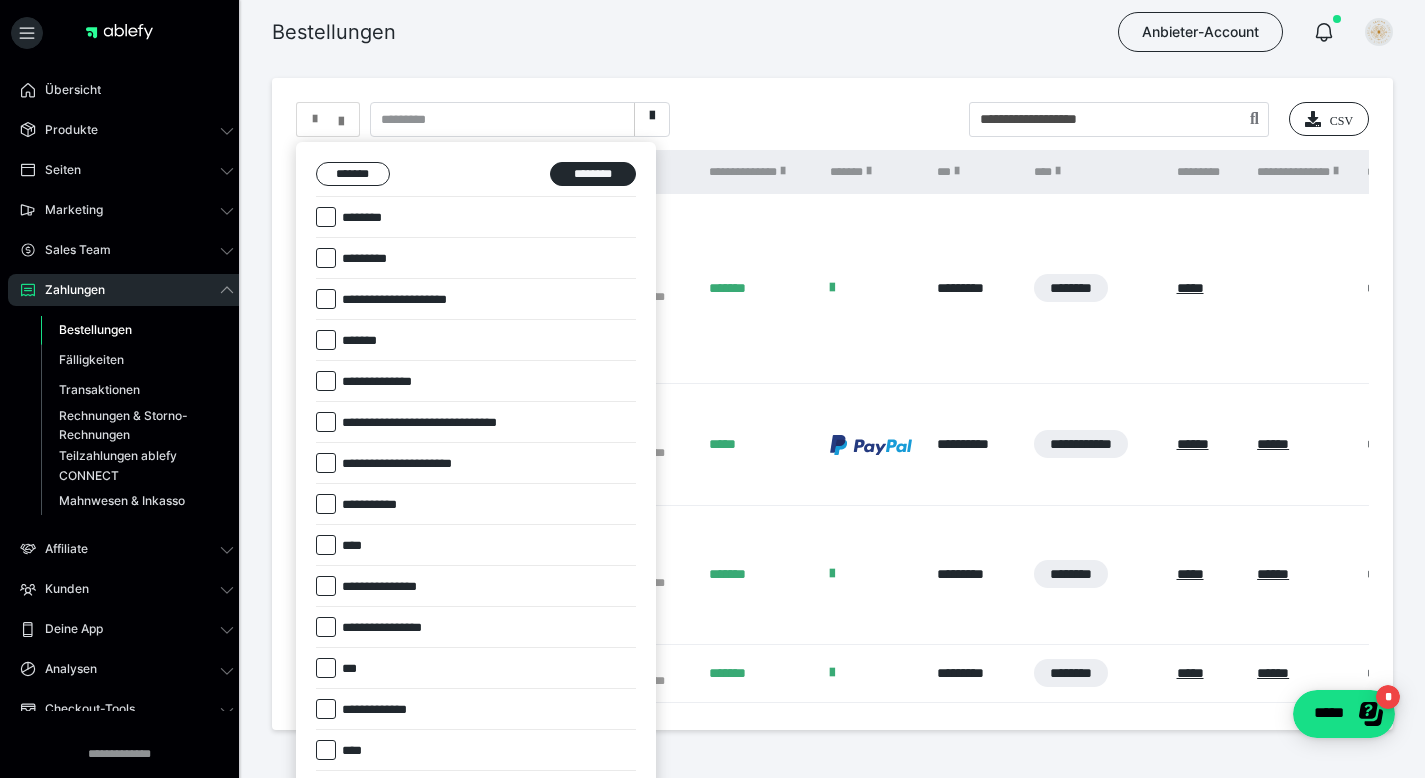 click at bounding box center [326, 217] 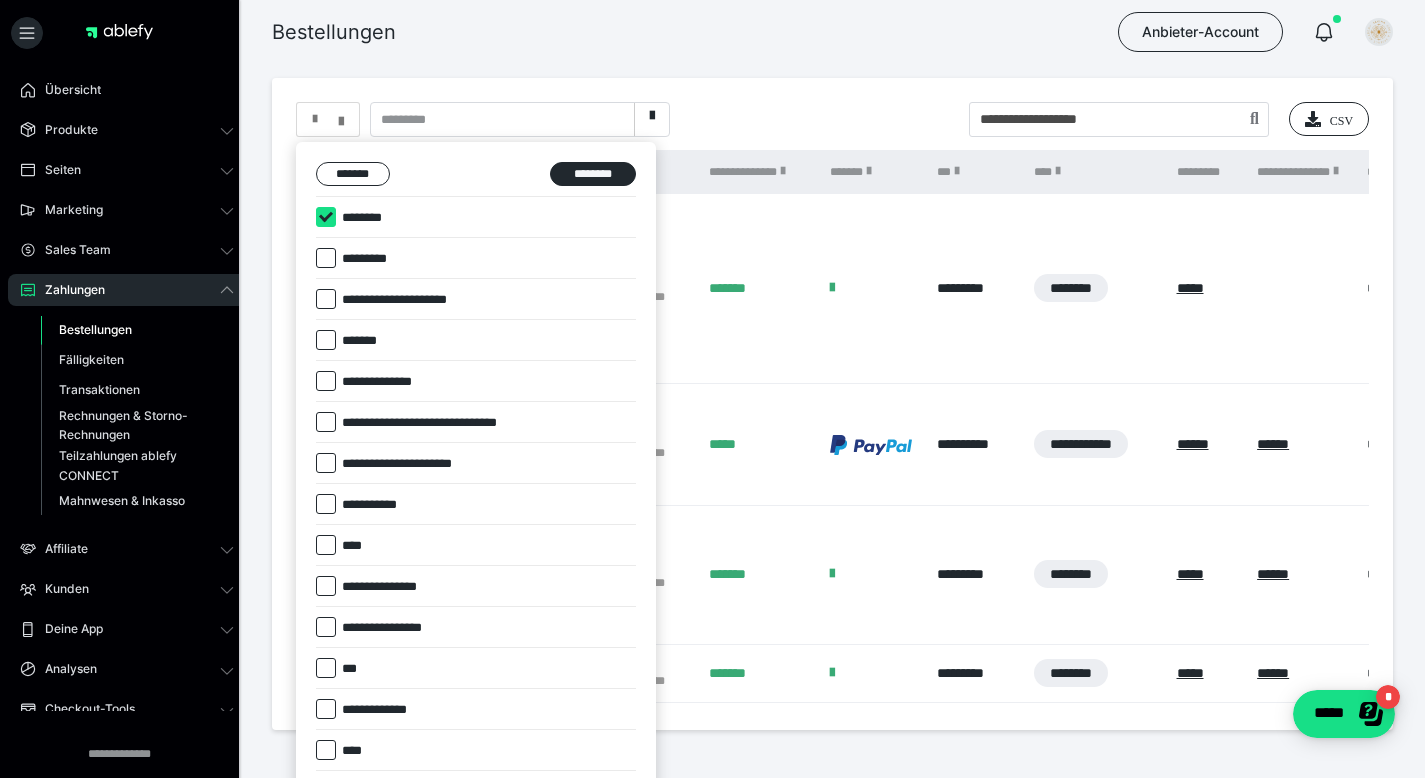 checkbox on "****" 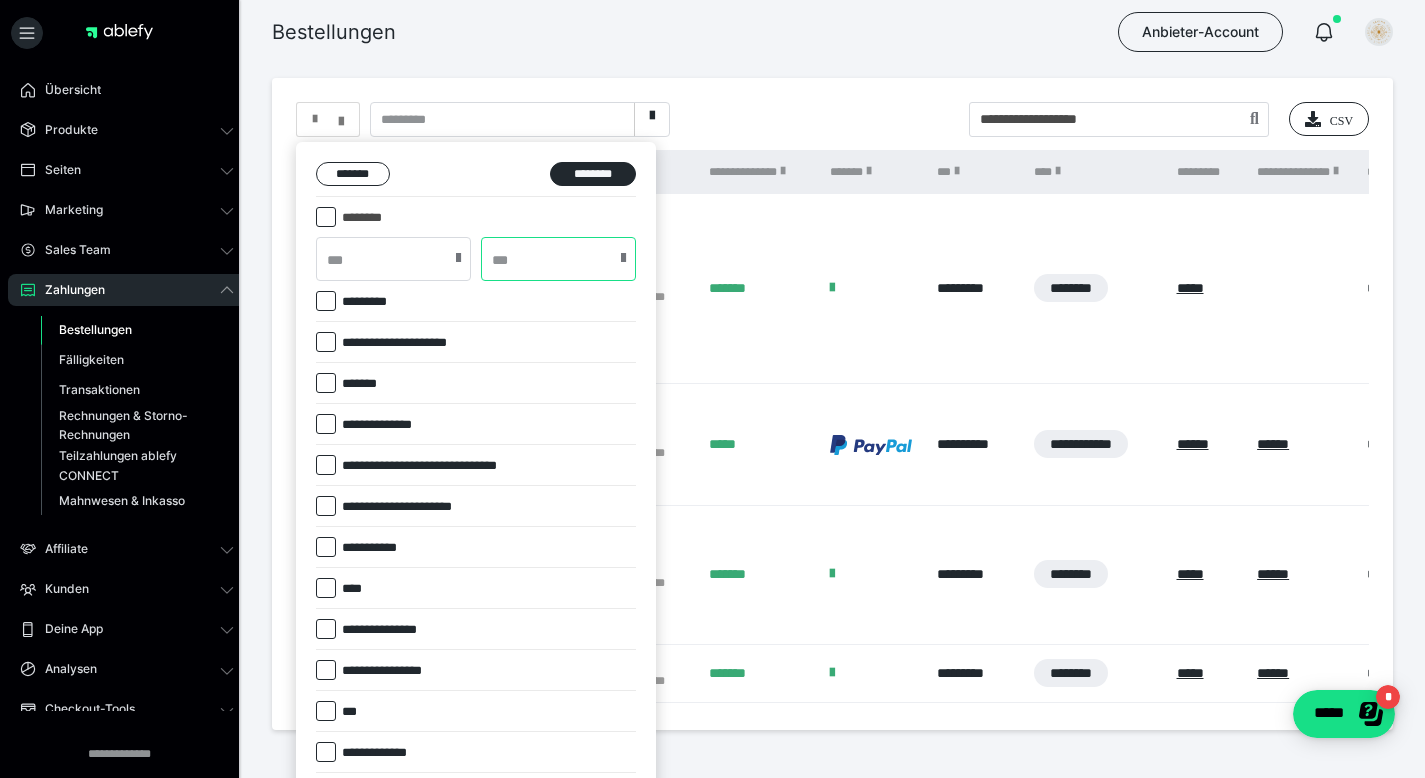 click at bounding box center (558, 259) 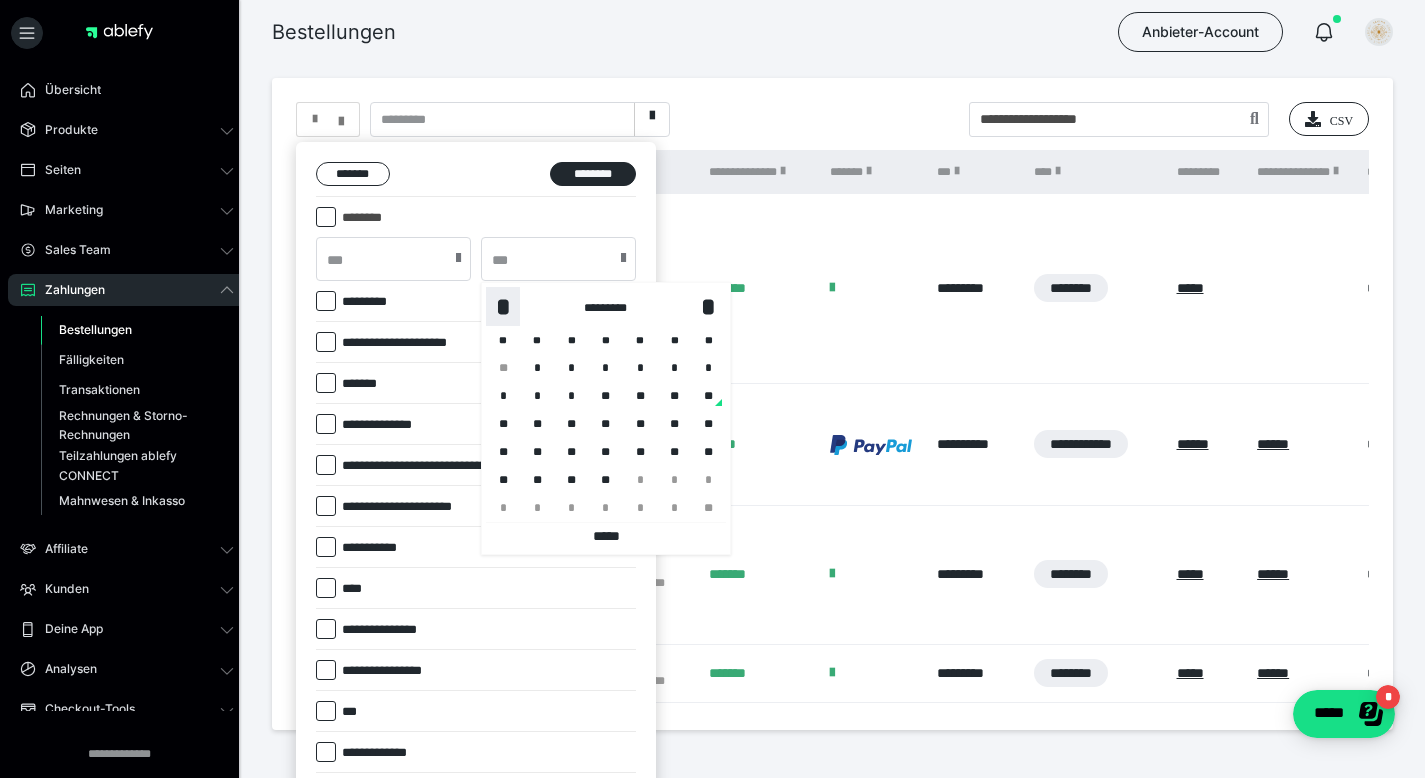 click on "*" at bounding box center (503, 307) 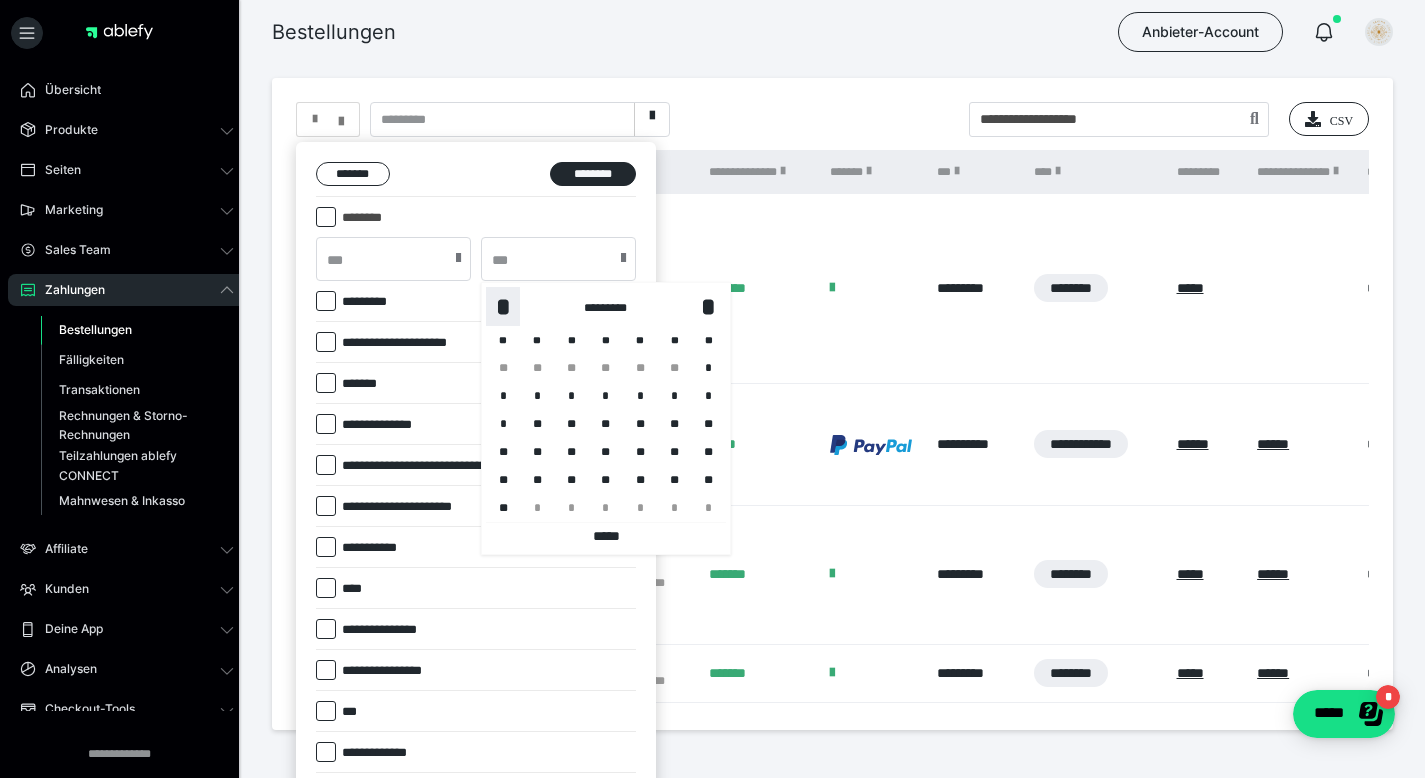 click on "*" at bounding box center (503, 307) 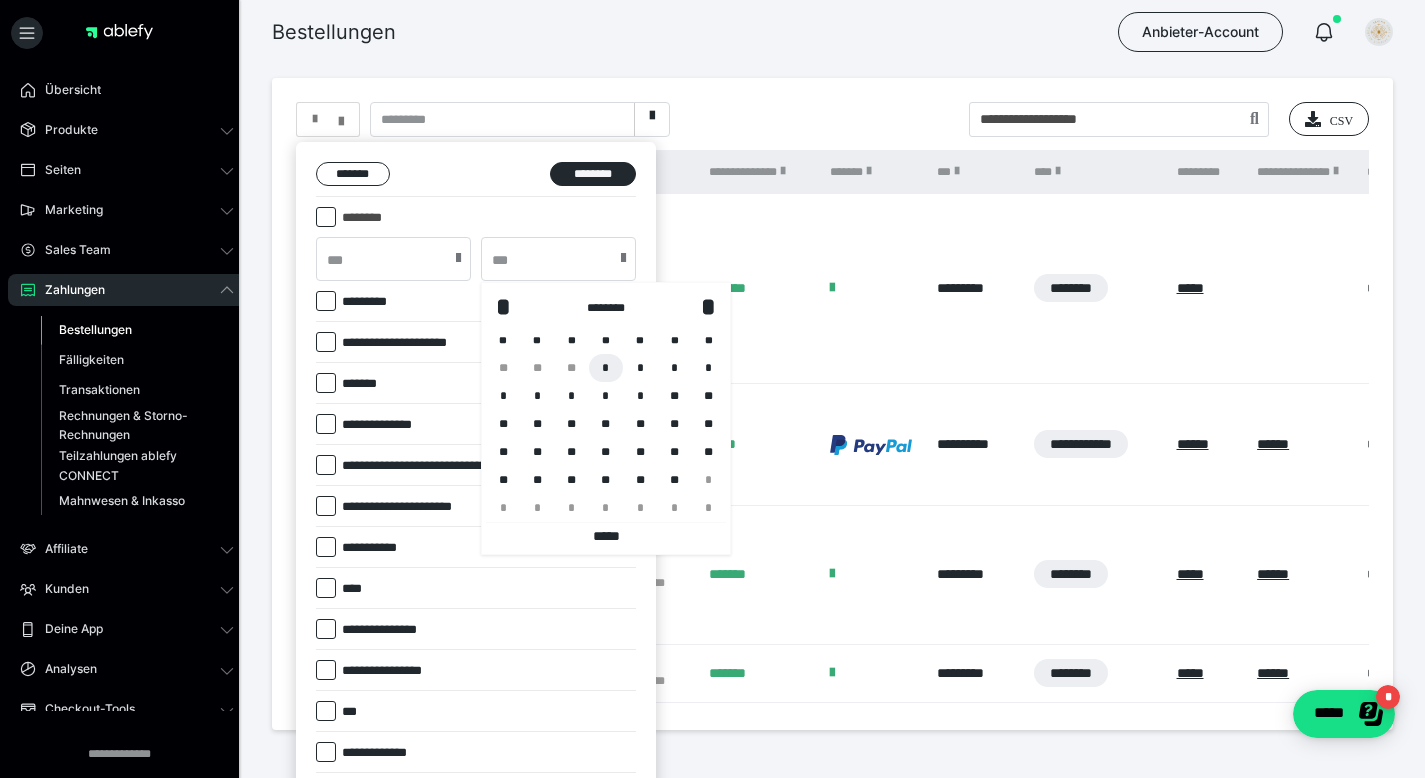 click on "*" at bounding box center [606, 368] 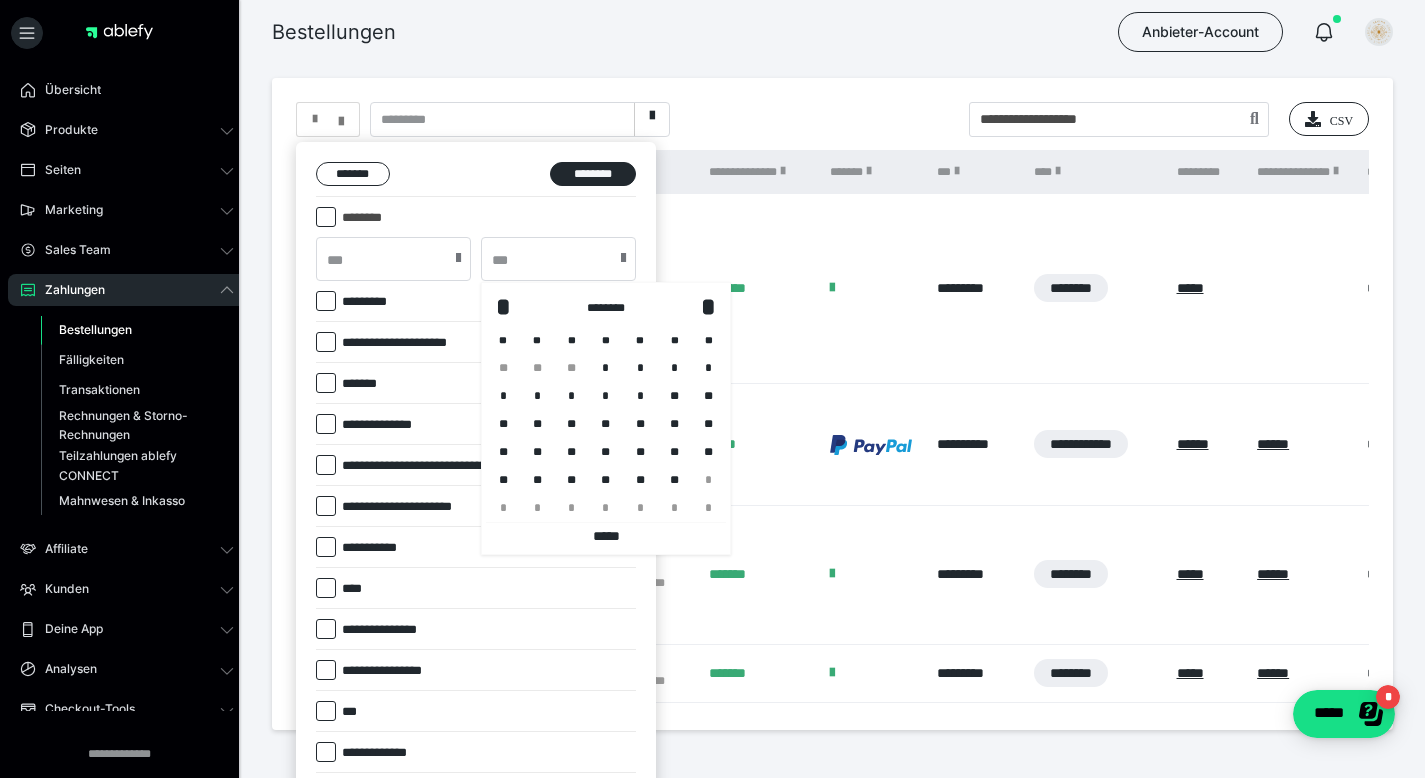 type on "**********" 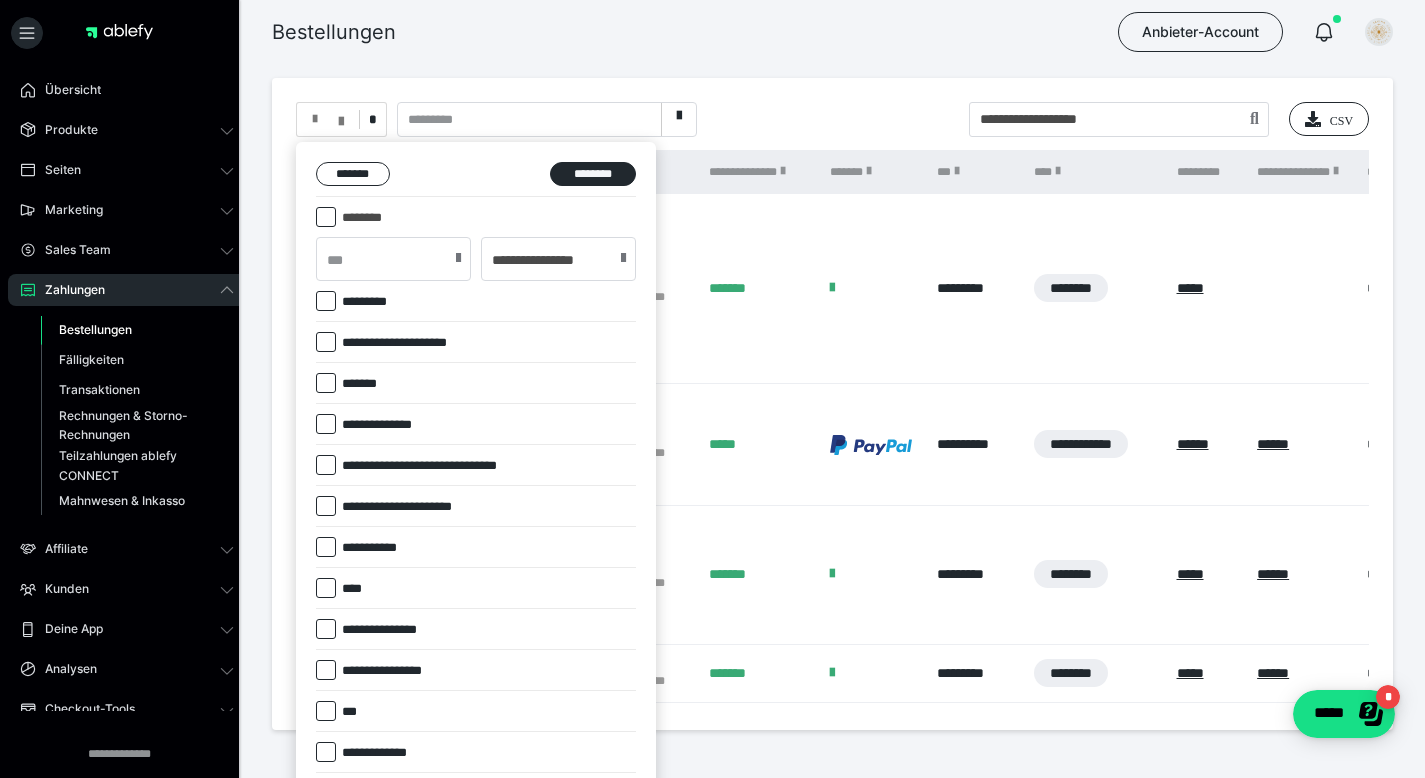 click on "**********" at bounding box center [476, 713] 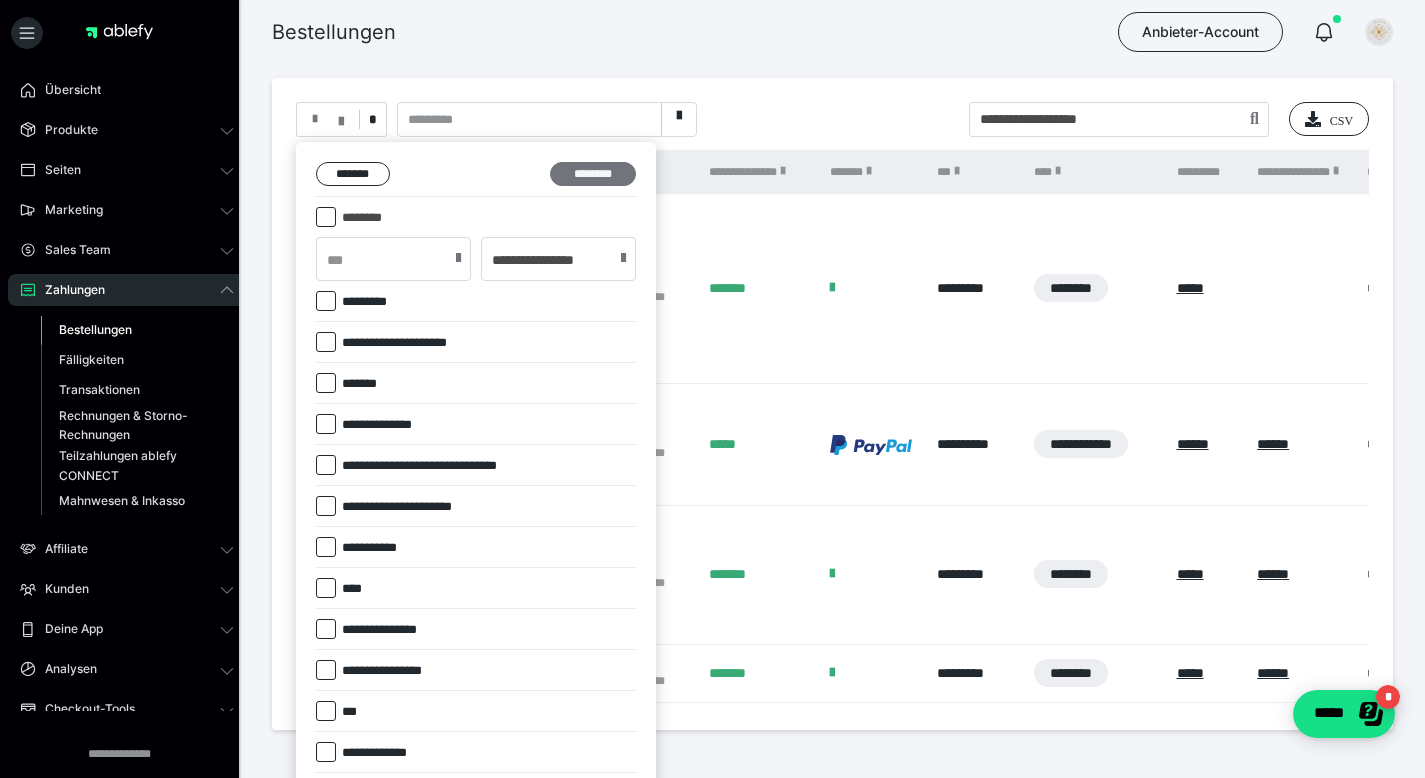 click on "********" at bounding box center [593, 174] 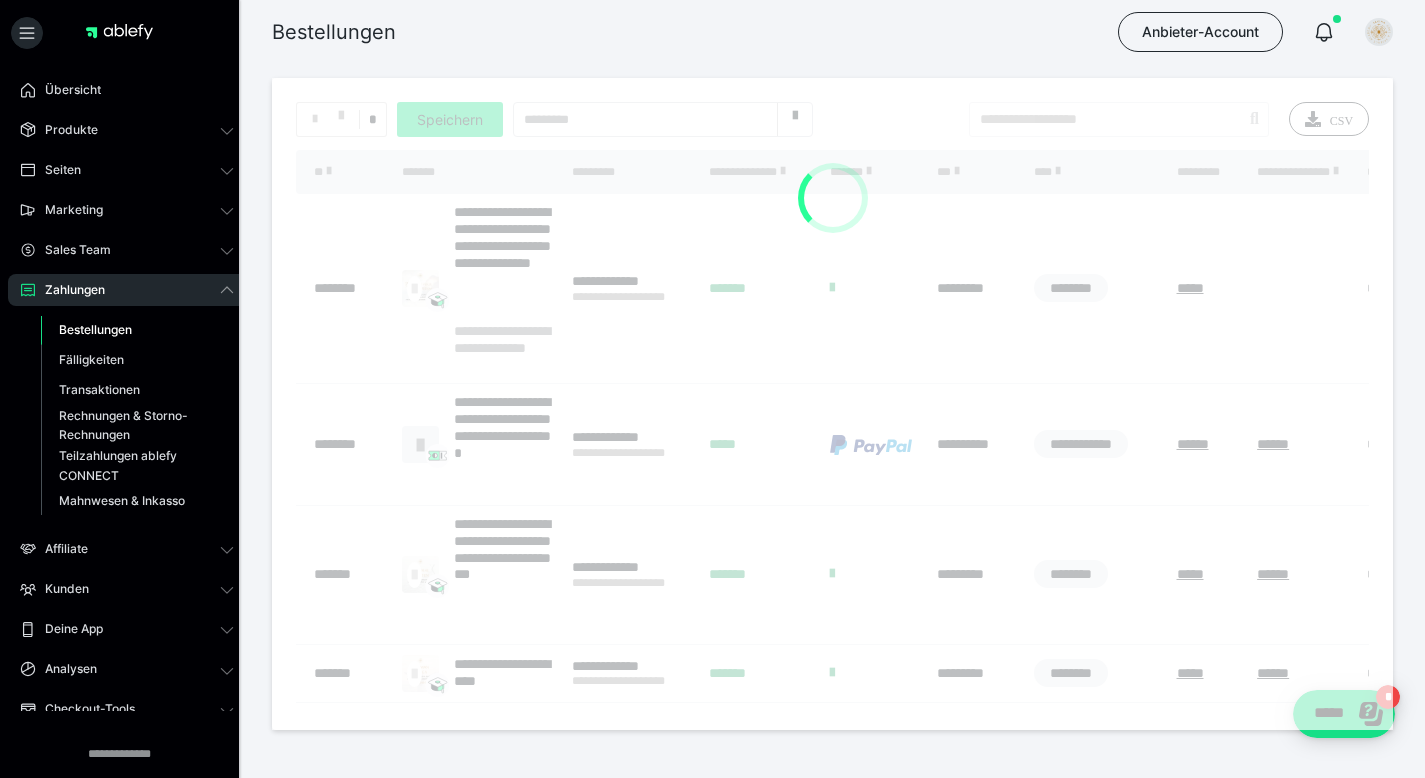 scroll, scrollTop: 161, scrollLeft: 0, axis: vertical 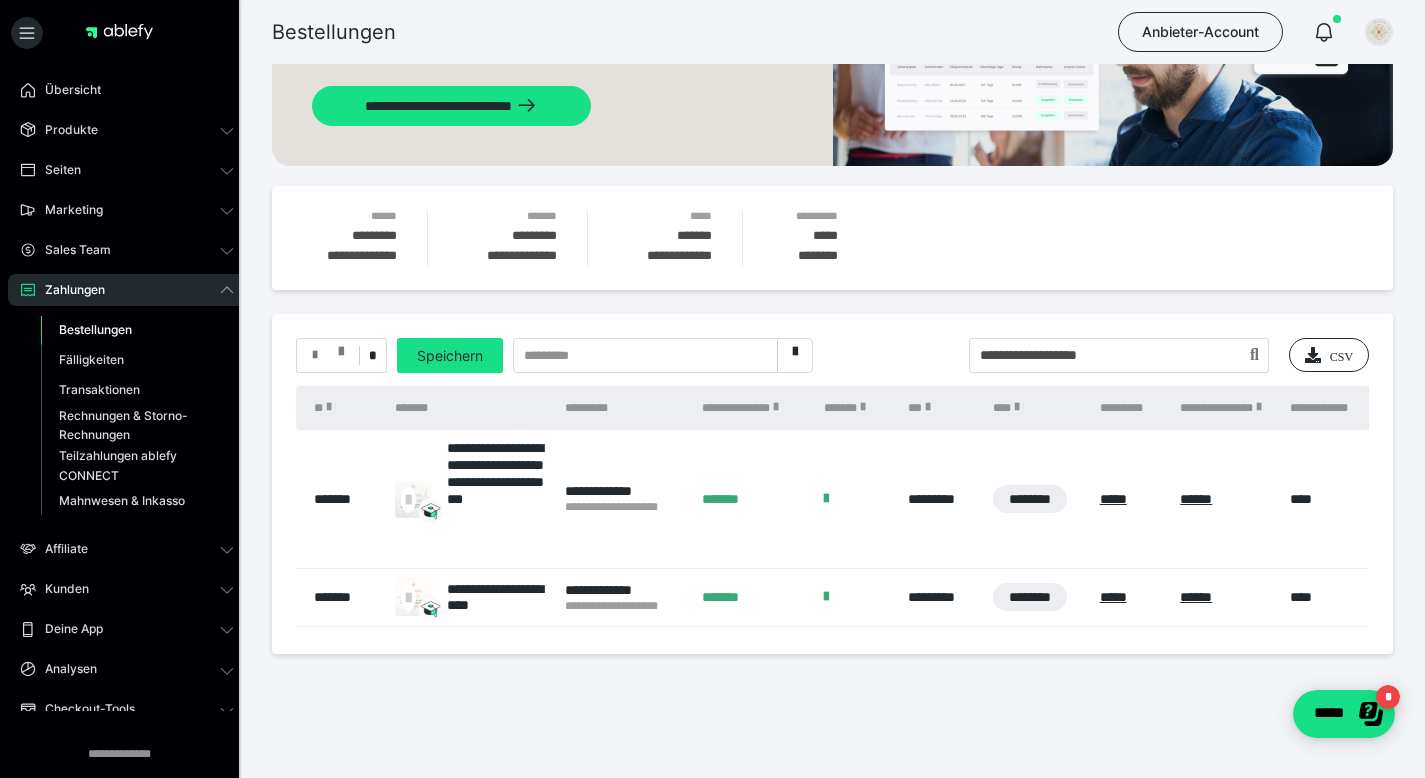 click at bounding box center (341, 347) 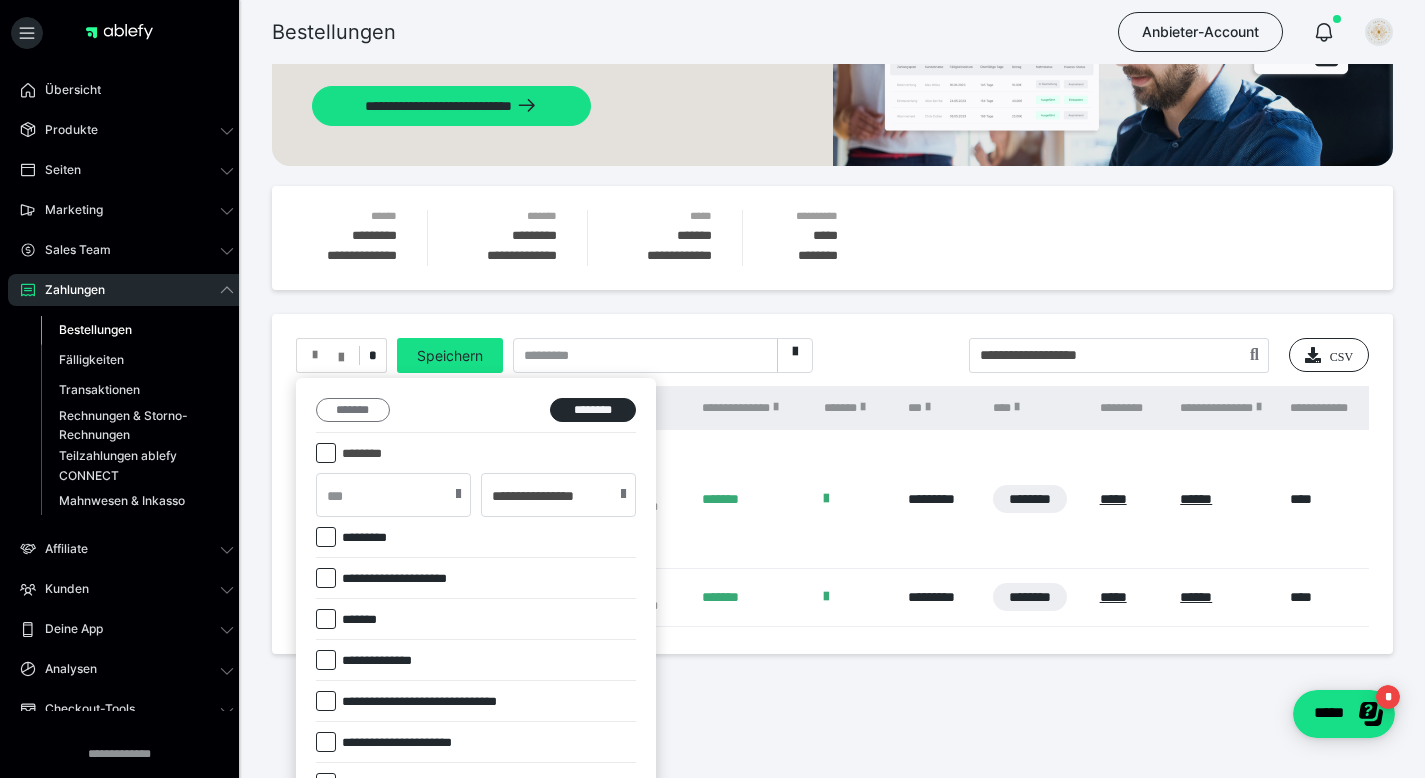 click on "*******" at bounding box center (353, 410) 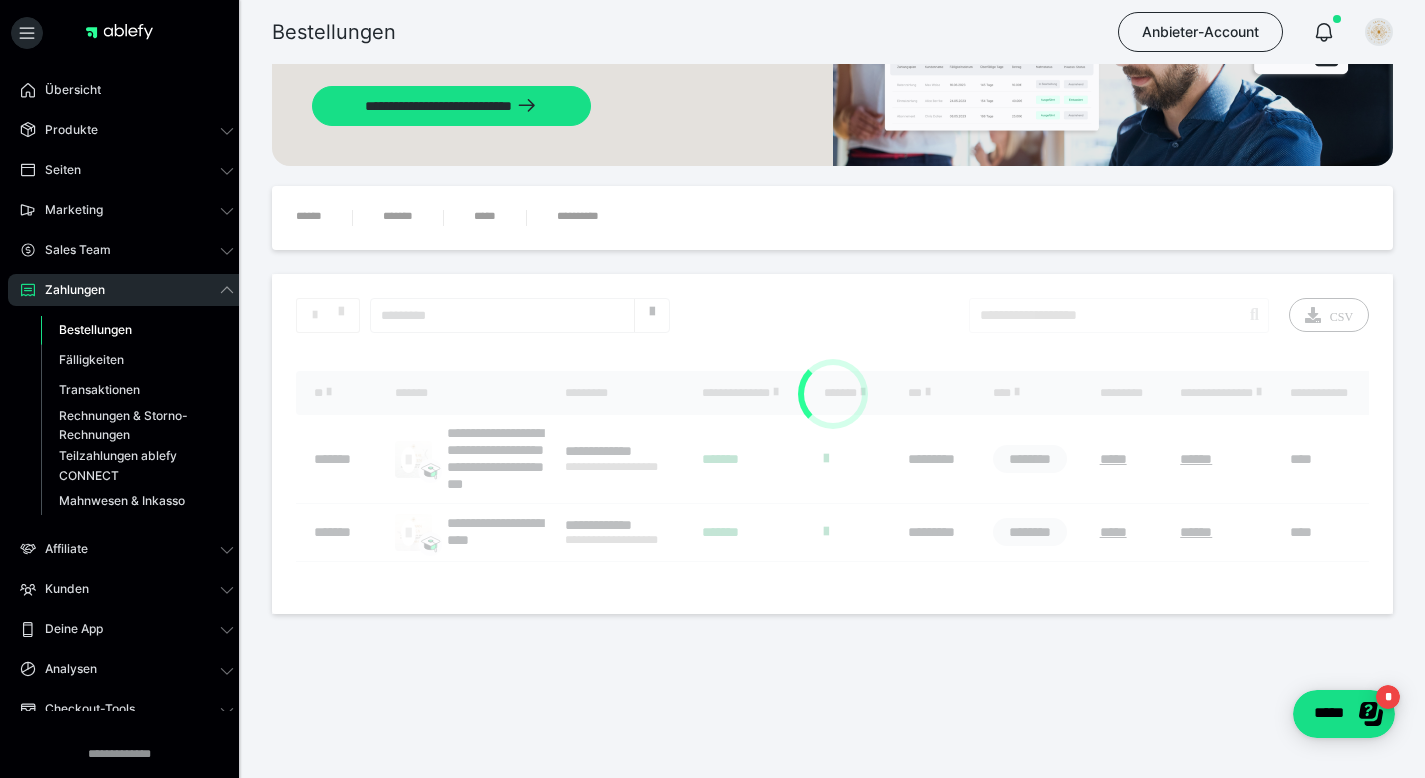 scroll, scrollTop: 161, scrollLeft: 0, axis: vertical 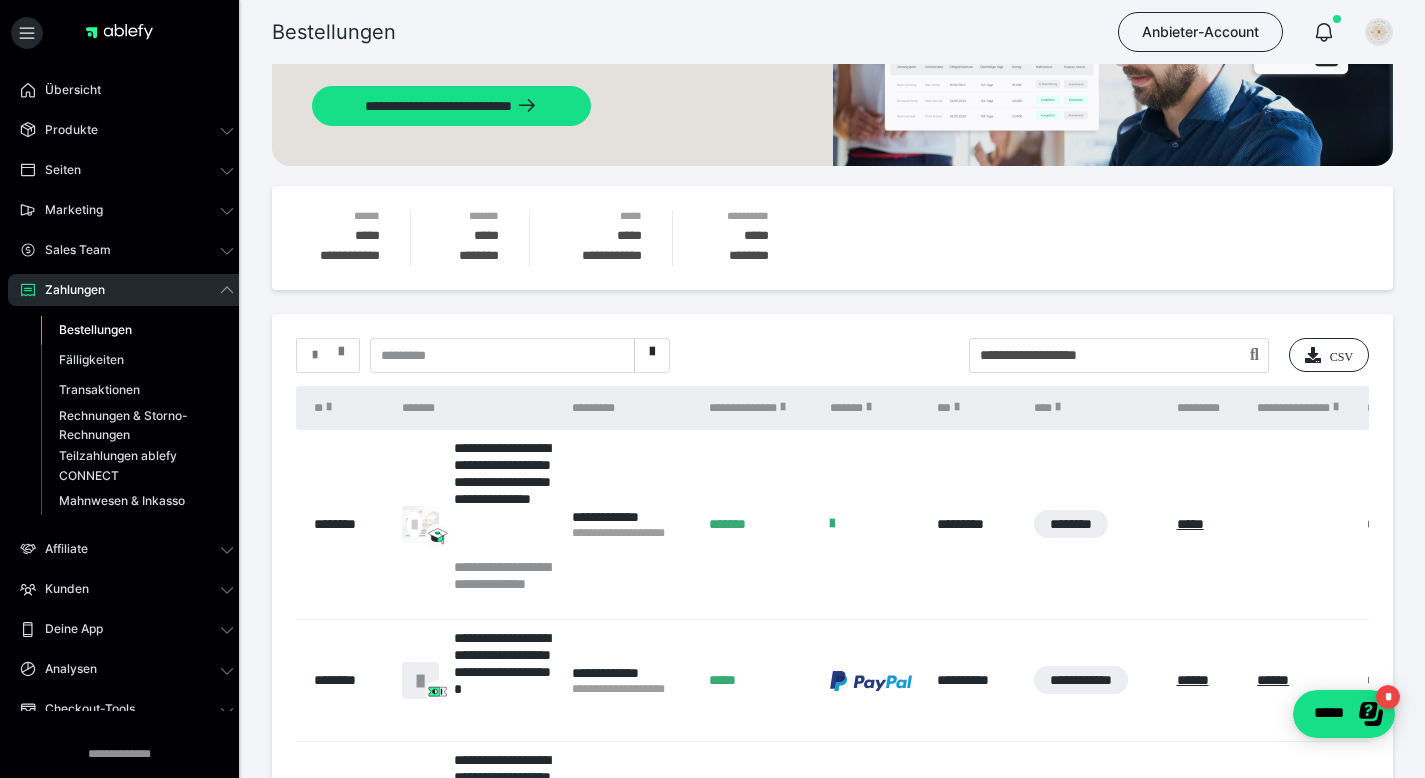 click at bounding box center (341, 347) 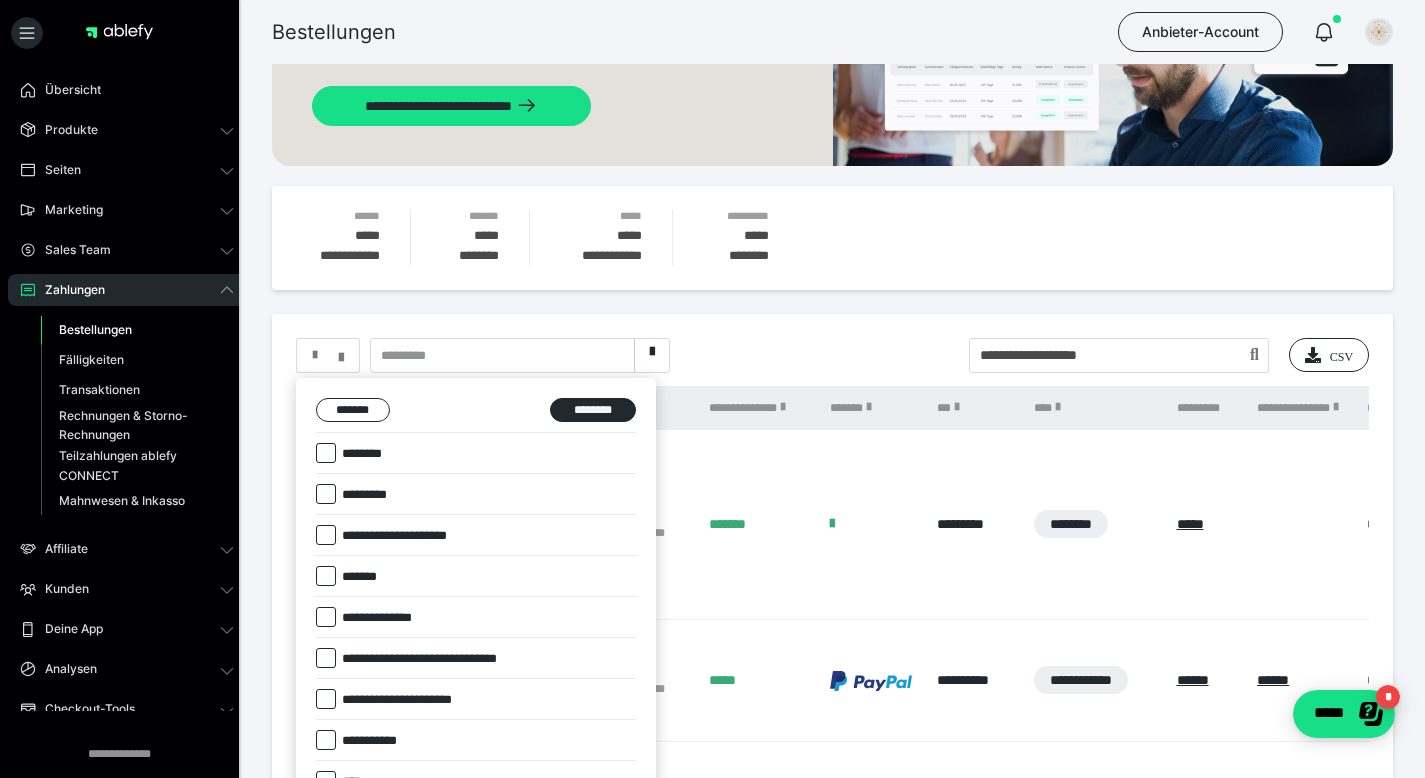 click at bounding box center [712, 389] 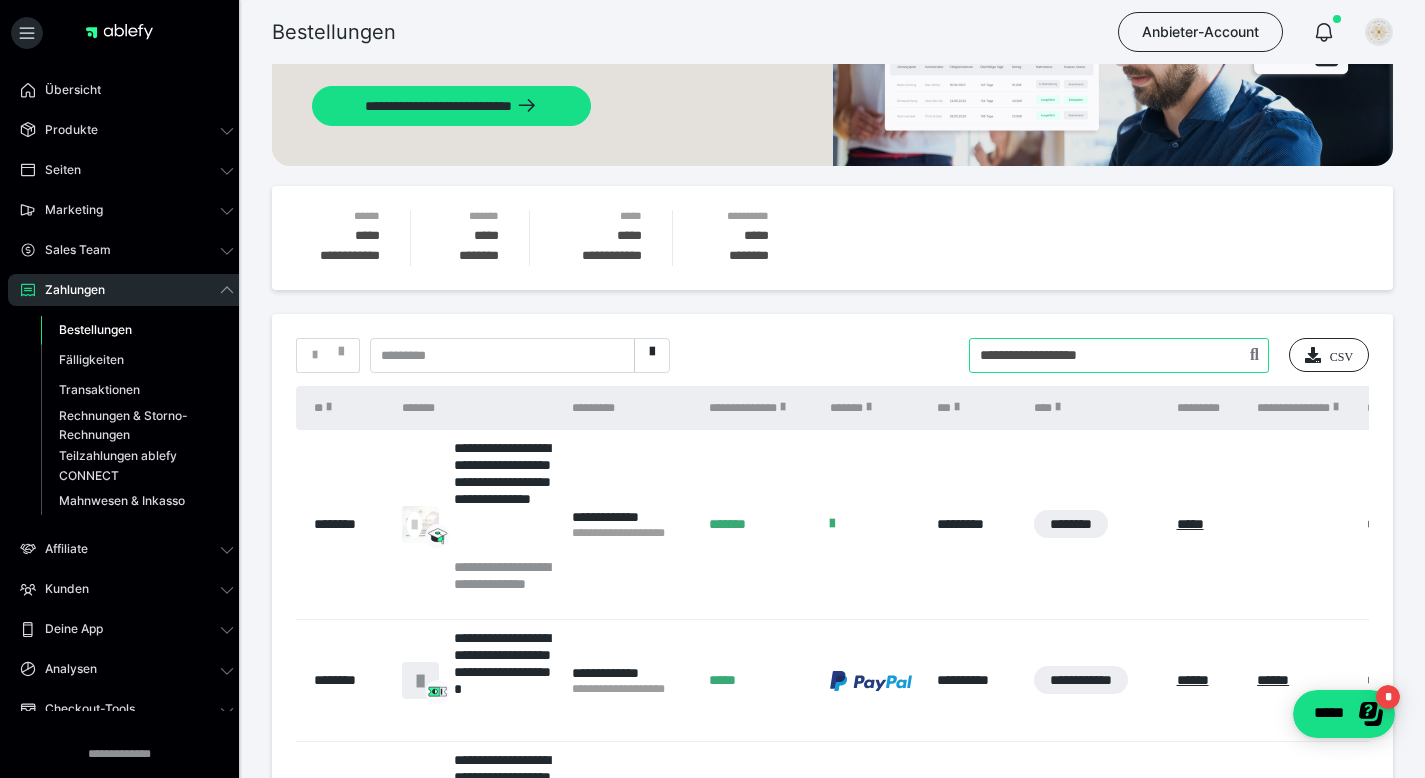 click at bounding box center [1119, 355] 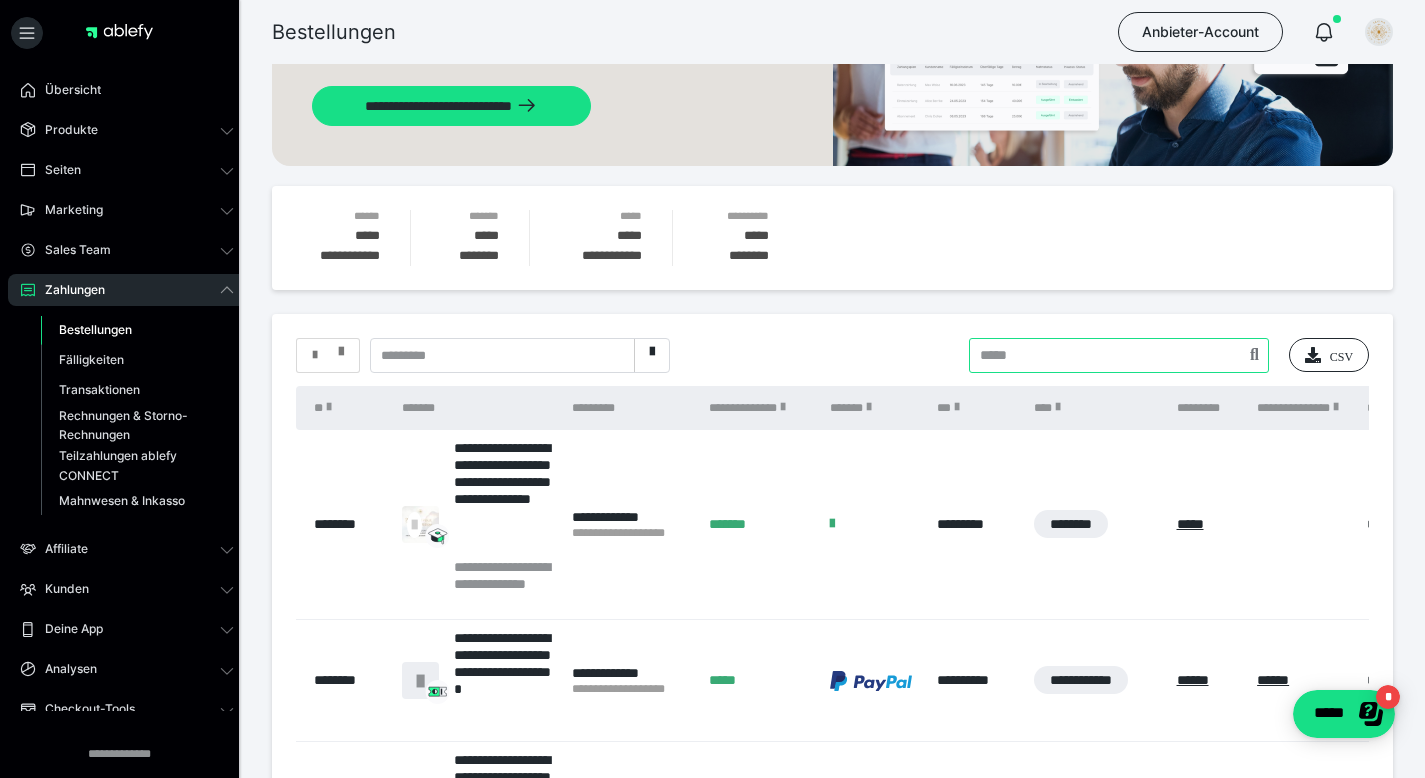 type 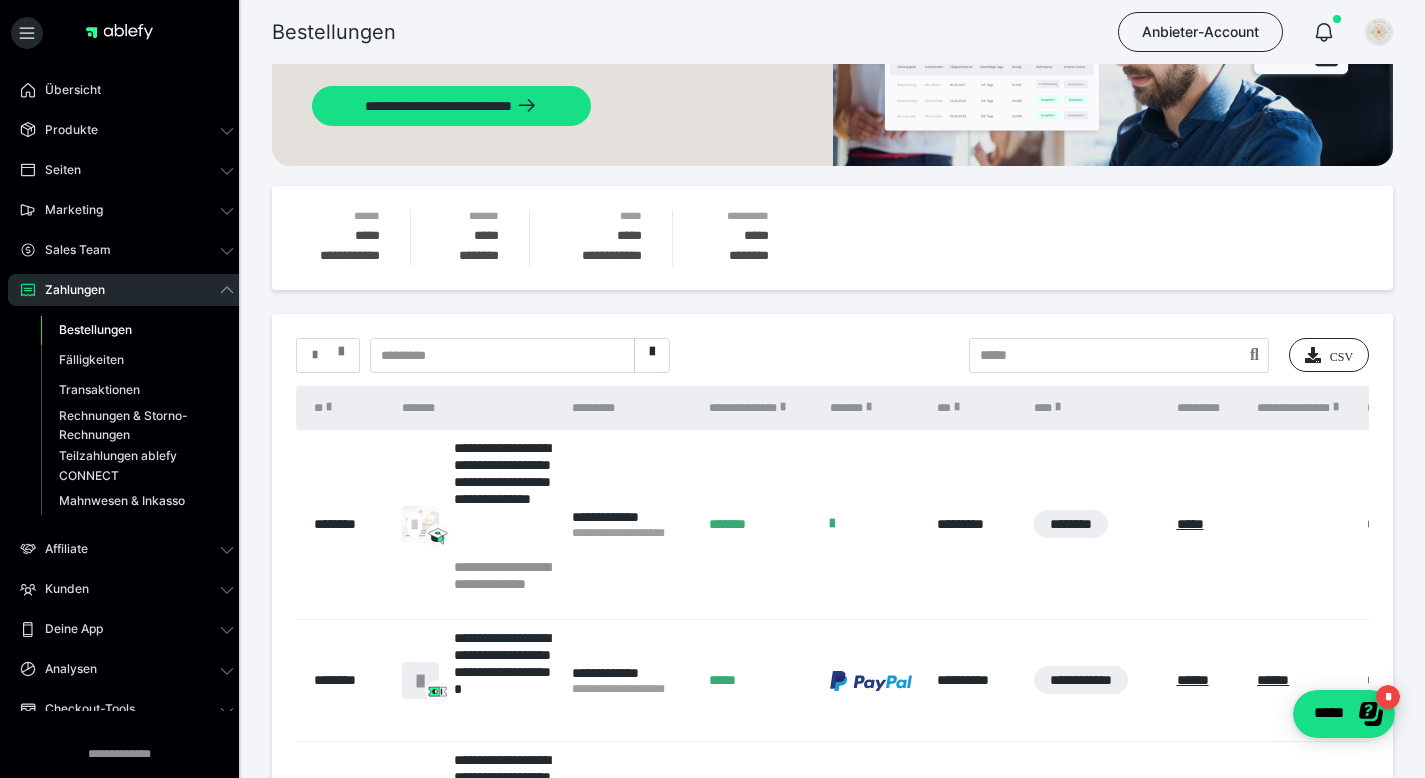 click on "**********" at bounding box center (832, 640) 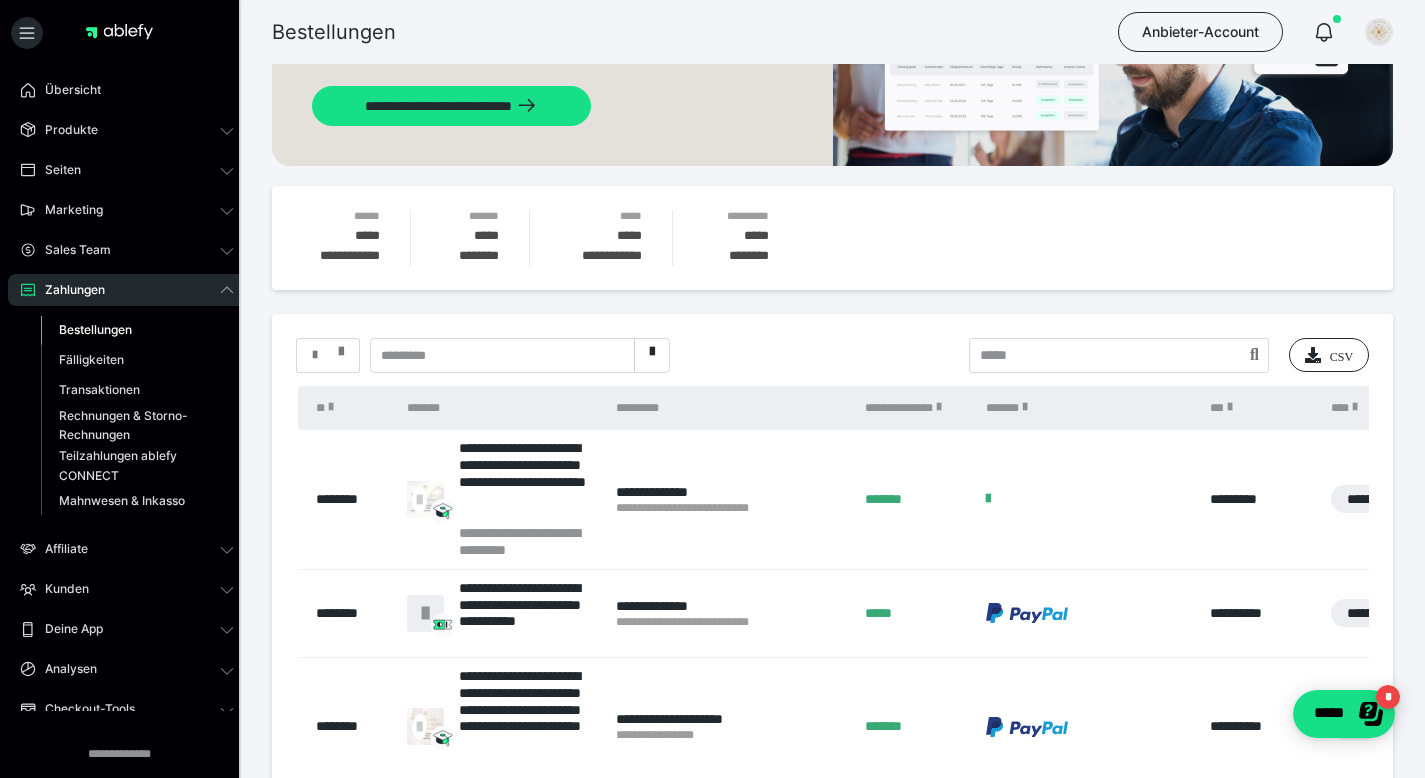 click at bounding box center [341, 347] 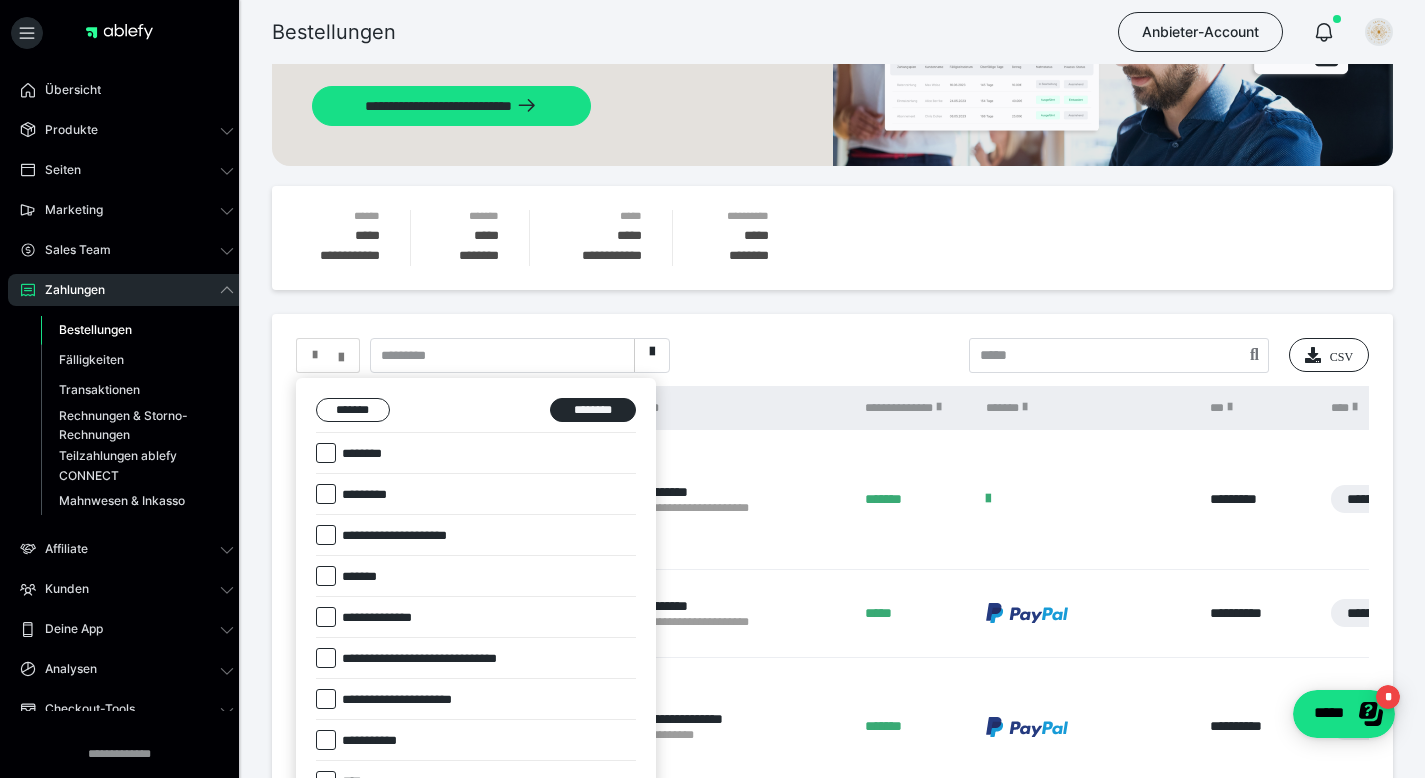click at bounding box center (326, 453) 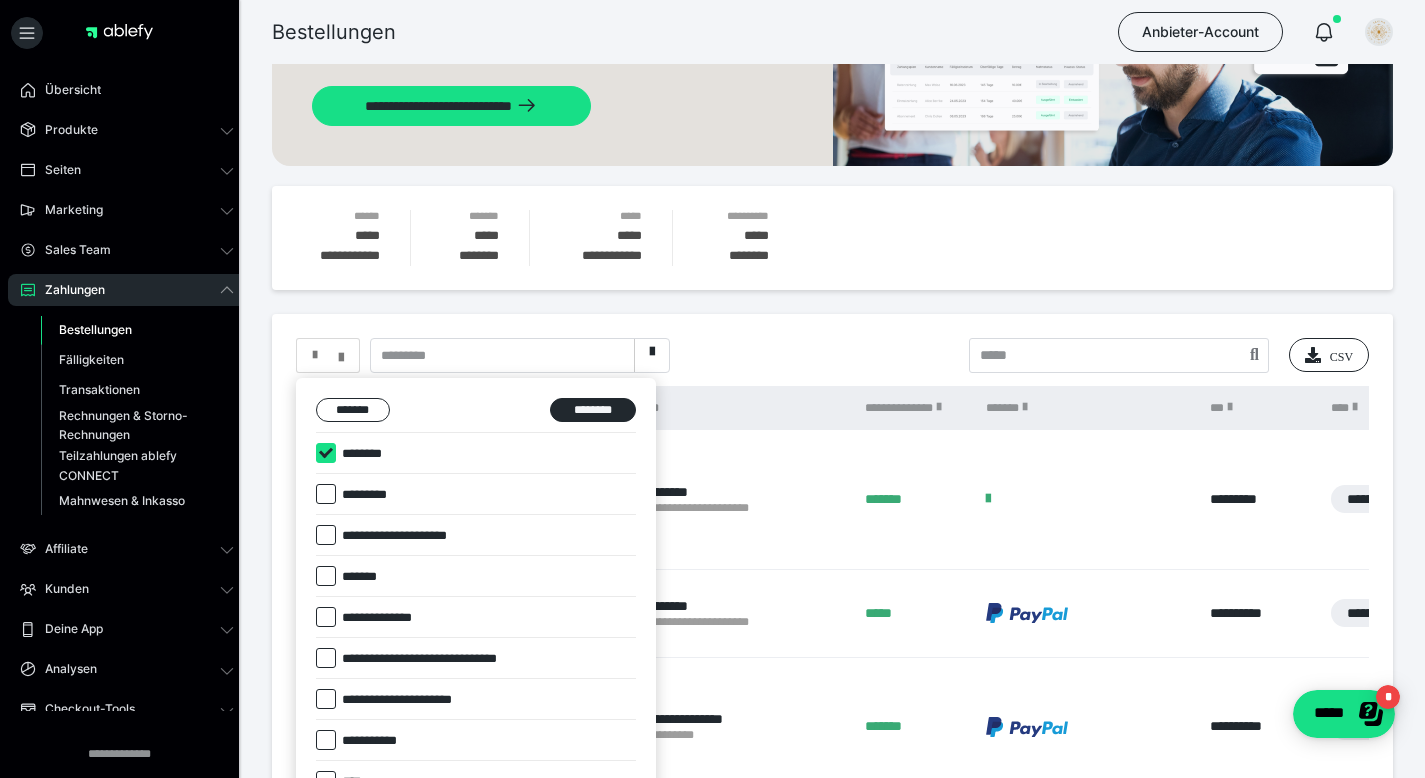 checkbox on "****" 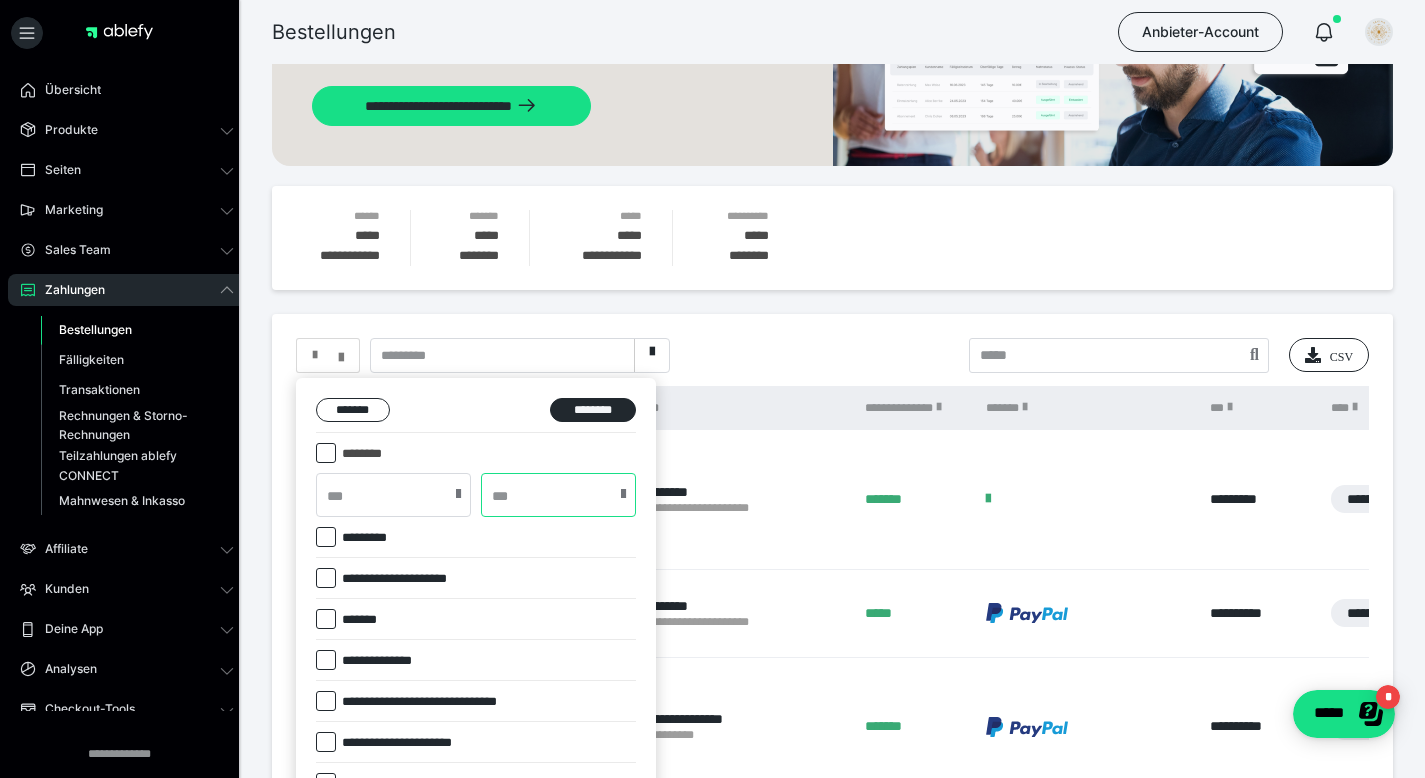 click at bounding box center [558, 495] 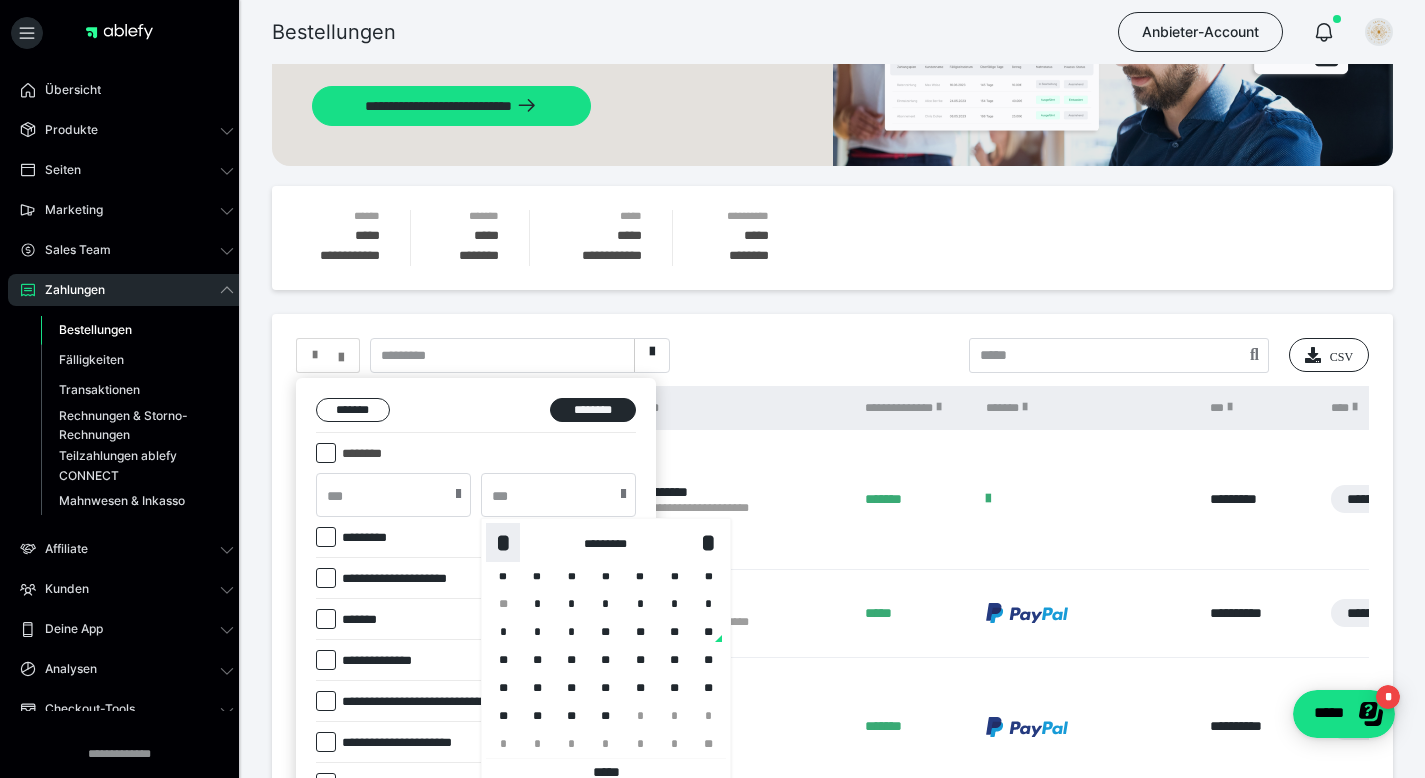 click on "*" at bounding box center [503, 543] 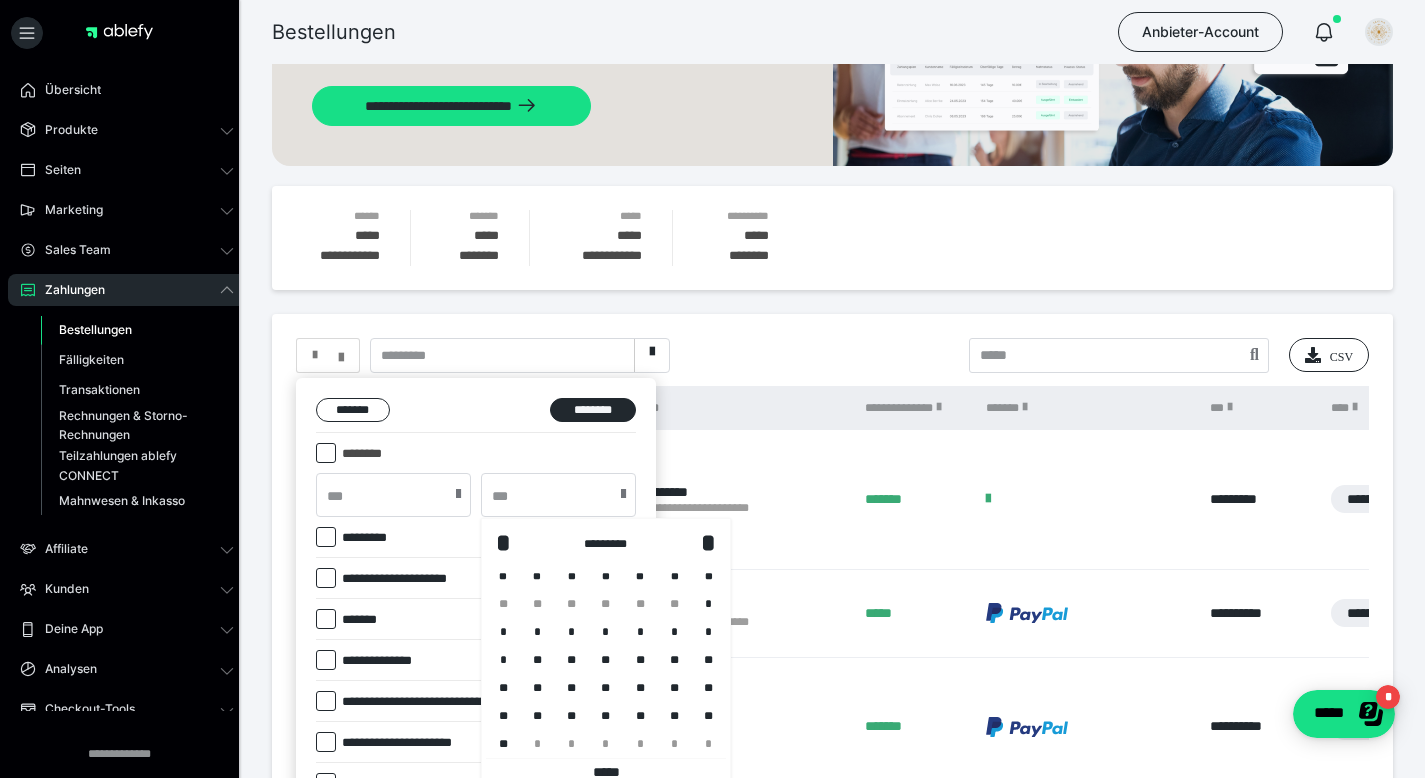 click on "**" at bounding box center [640, 660] 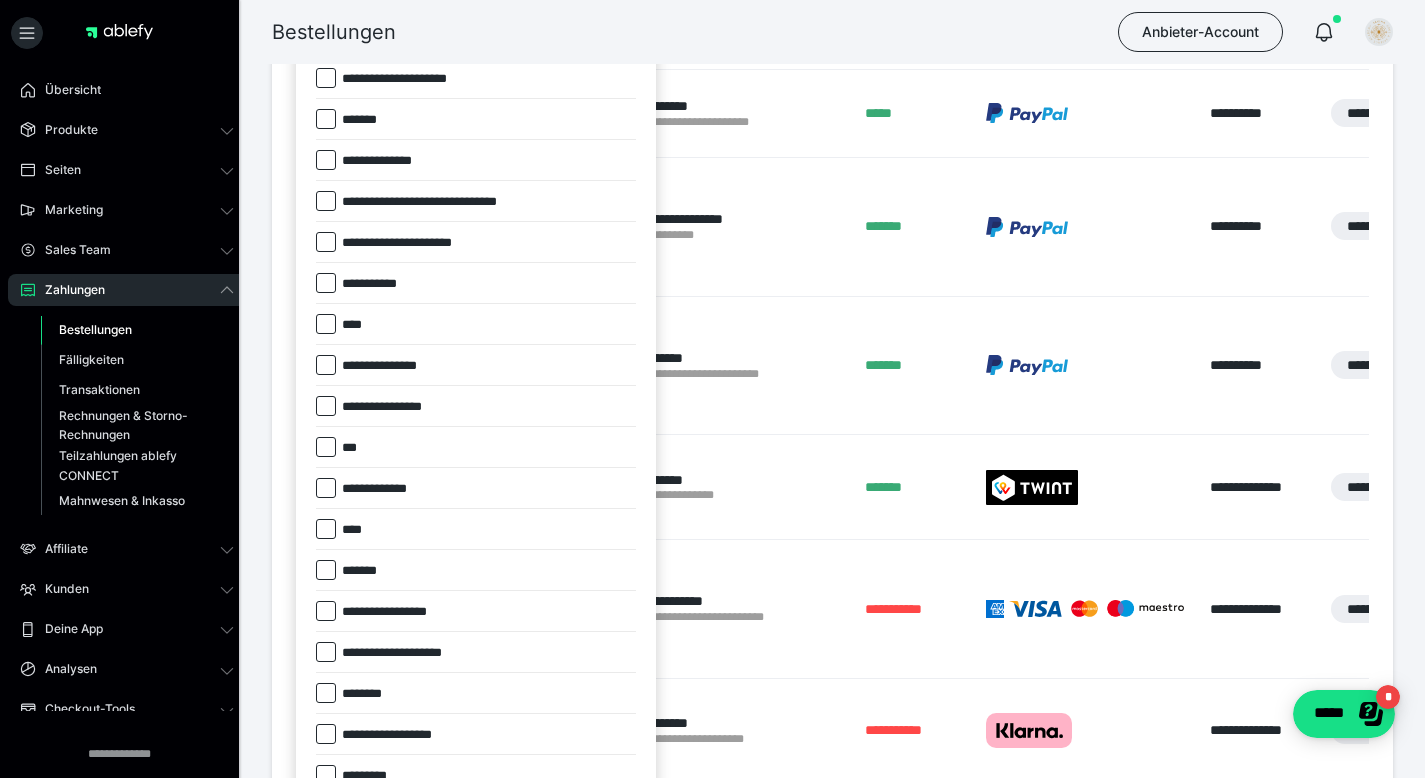 scroll, scrollTop: 663, scrollLeft: 0, axis: vertical 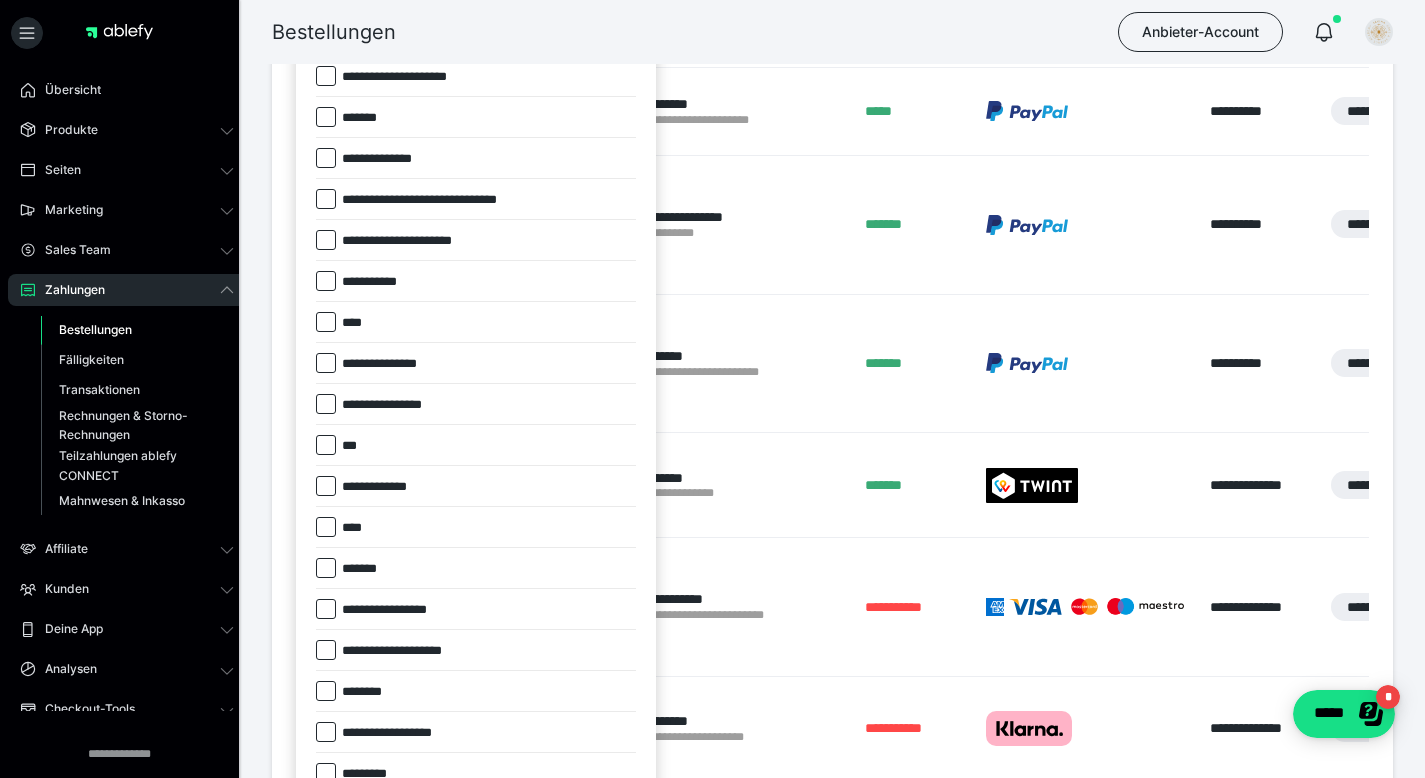 click at bounding box center (326, 568) 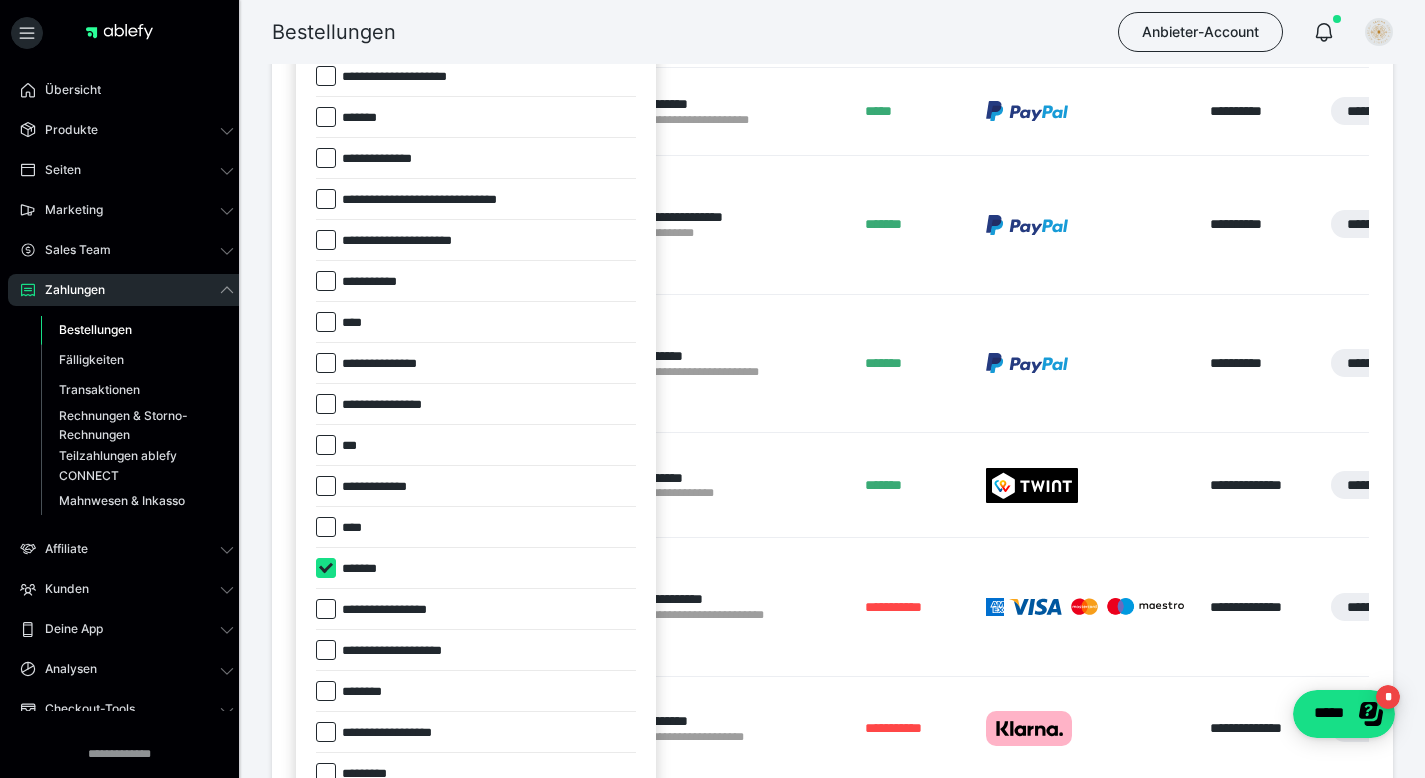checkbox on "****" 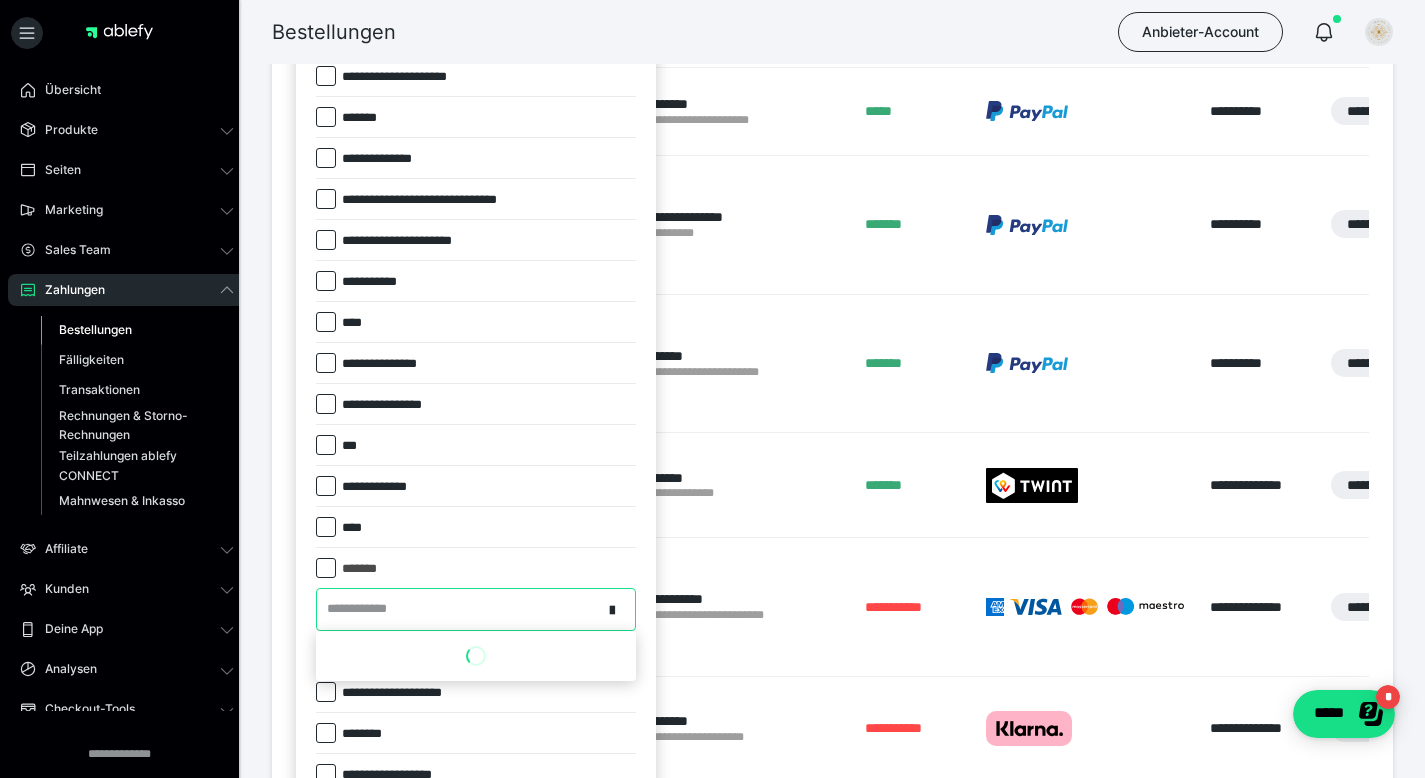 click on "**********" at bounding box center (459, 609) 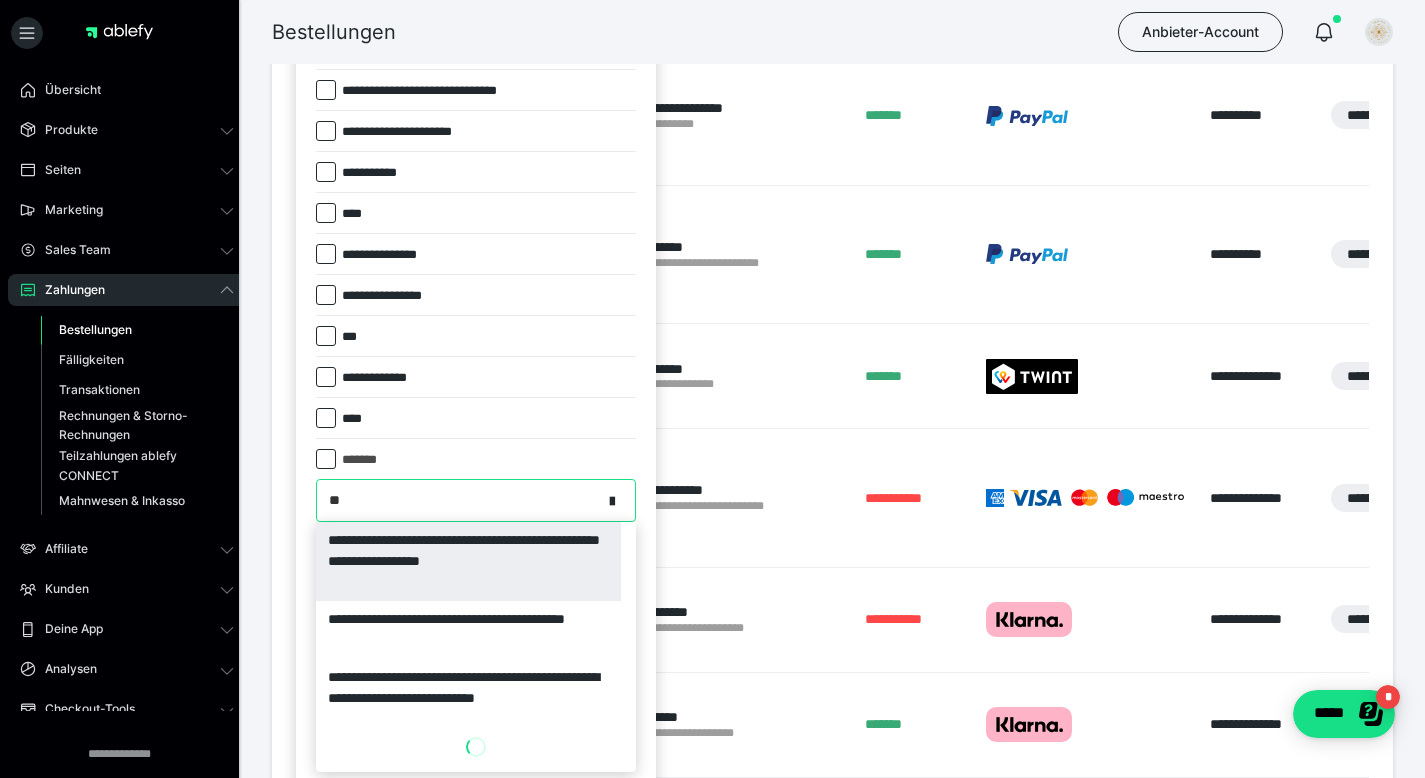 type on "***" 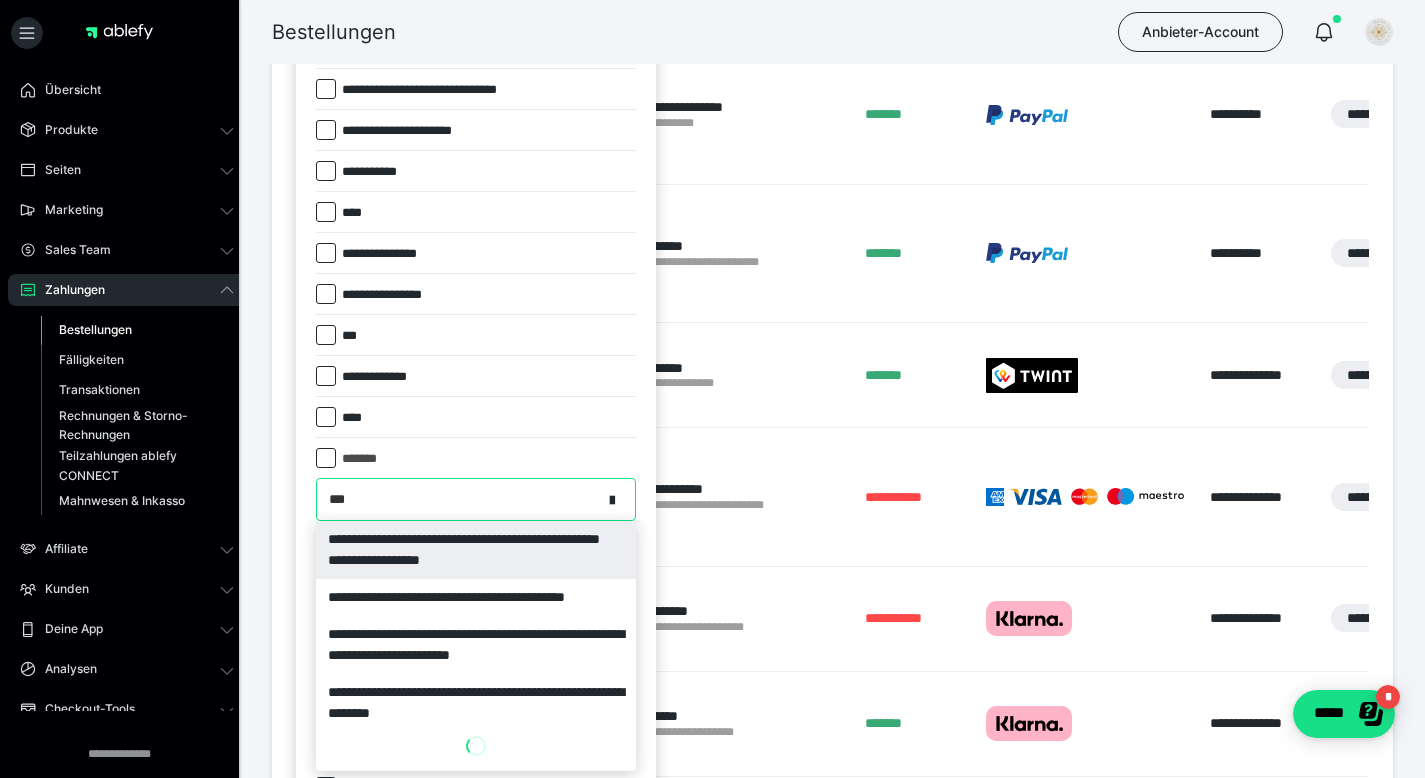 scroll, scrollTop: 774, scrollLeft: 0, axis: vertical 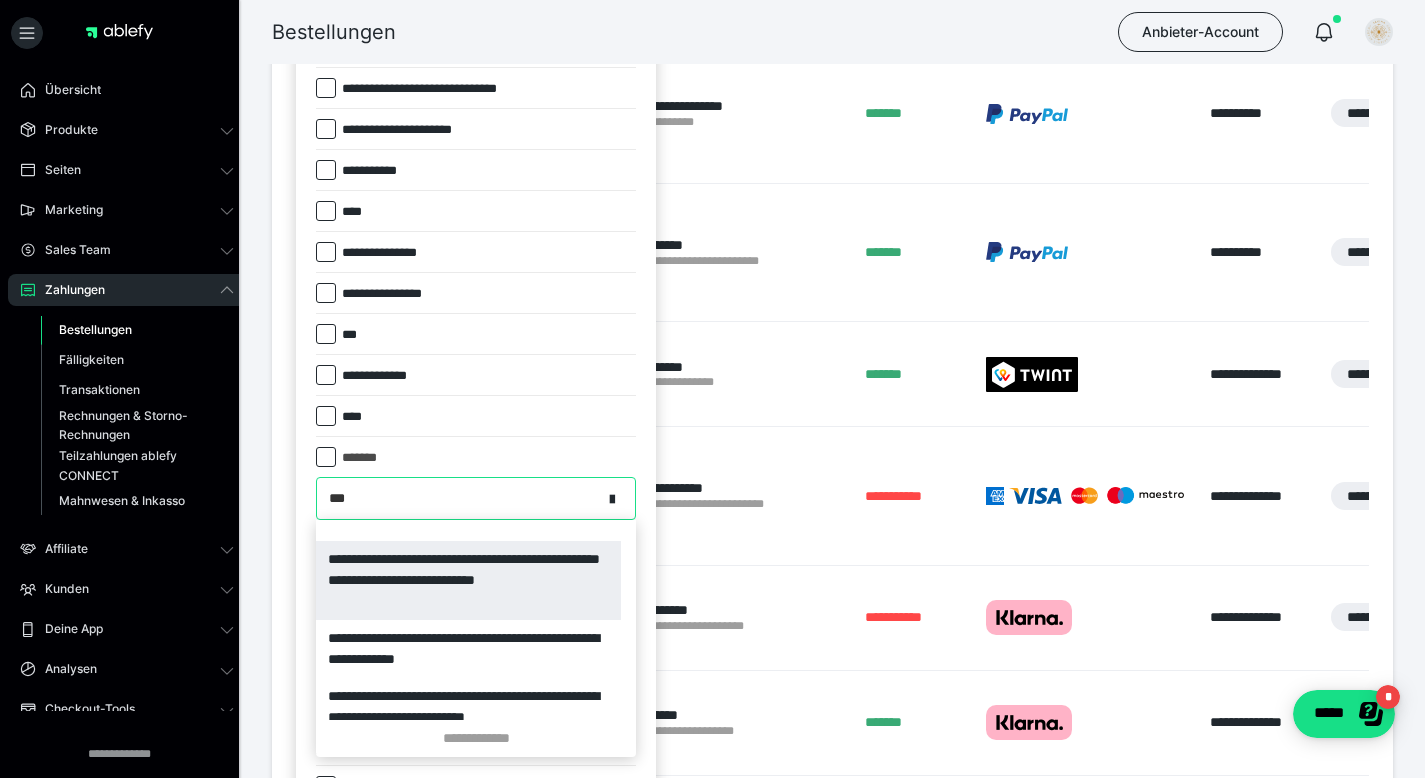 click on "**********" at bounding box center [468, 580] 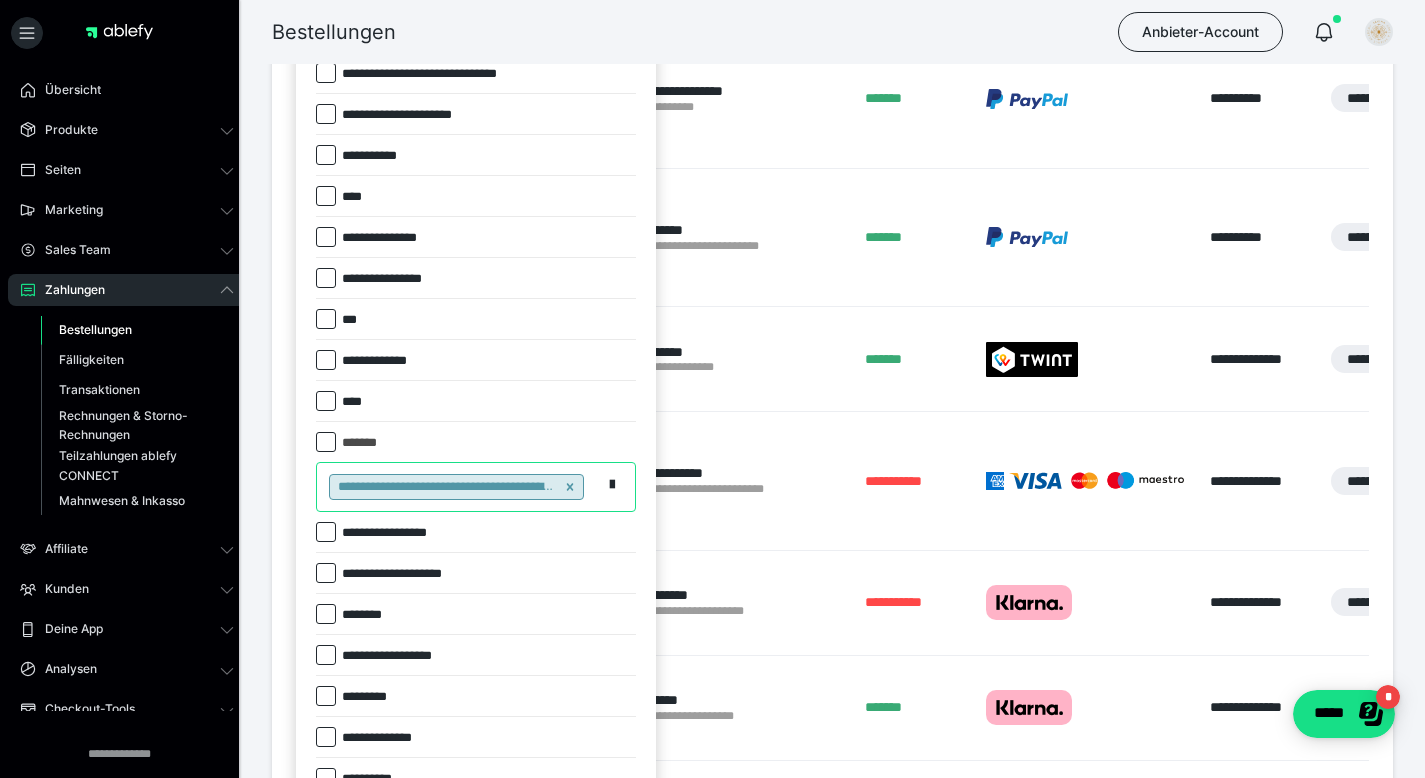 click on "**********" at bounding box center [459, 487] 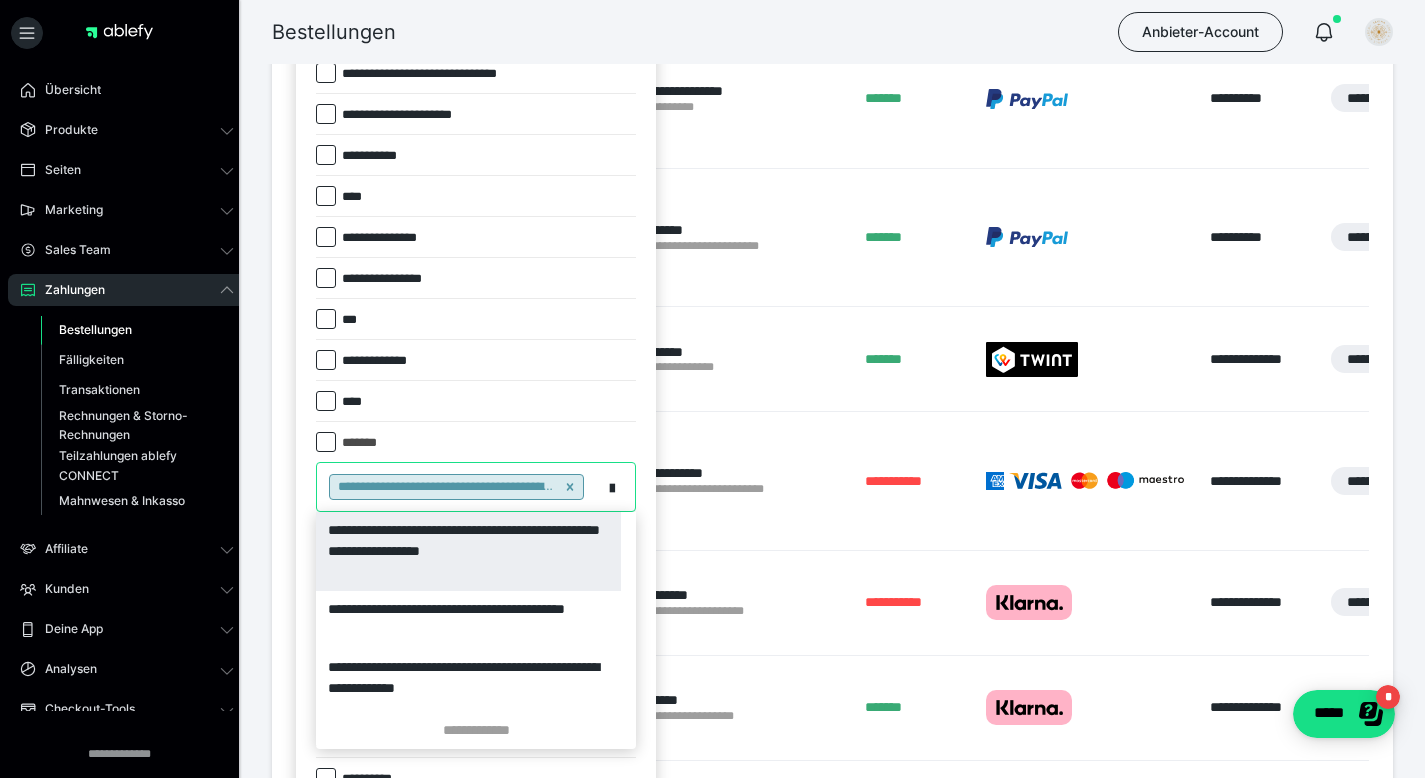 scroll, scrollTop: 791, scrollLeft: 0, axis: vertical 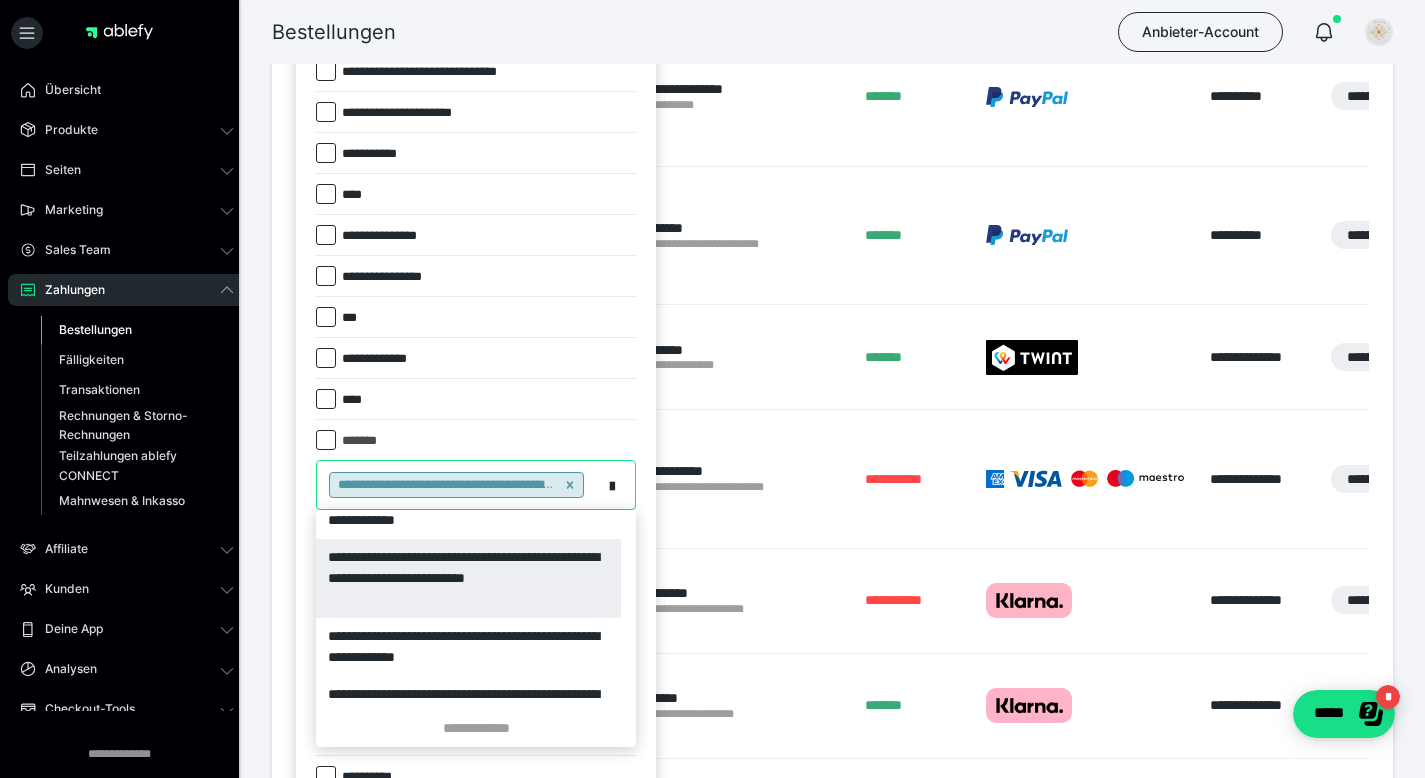 click on "**********" at bounding box center (468, 578) 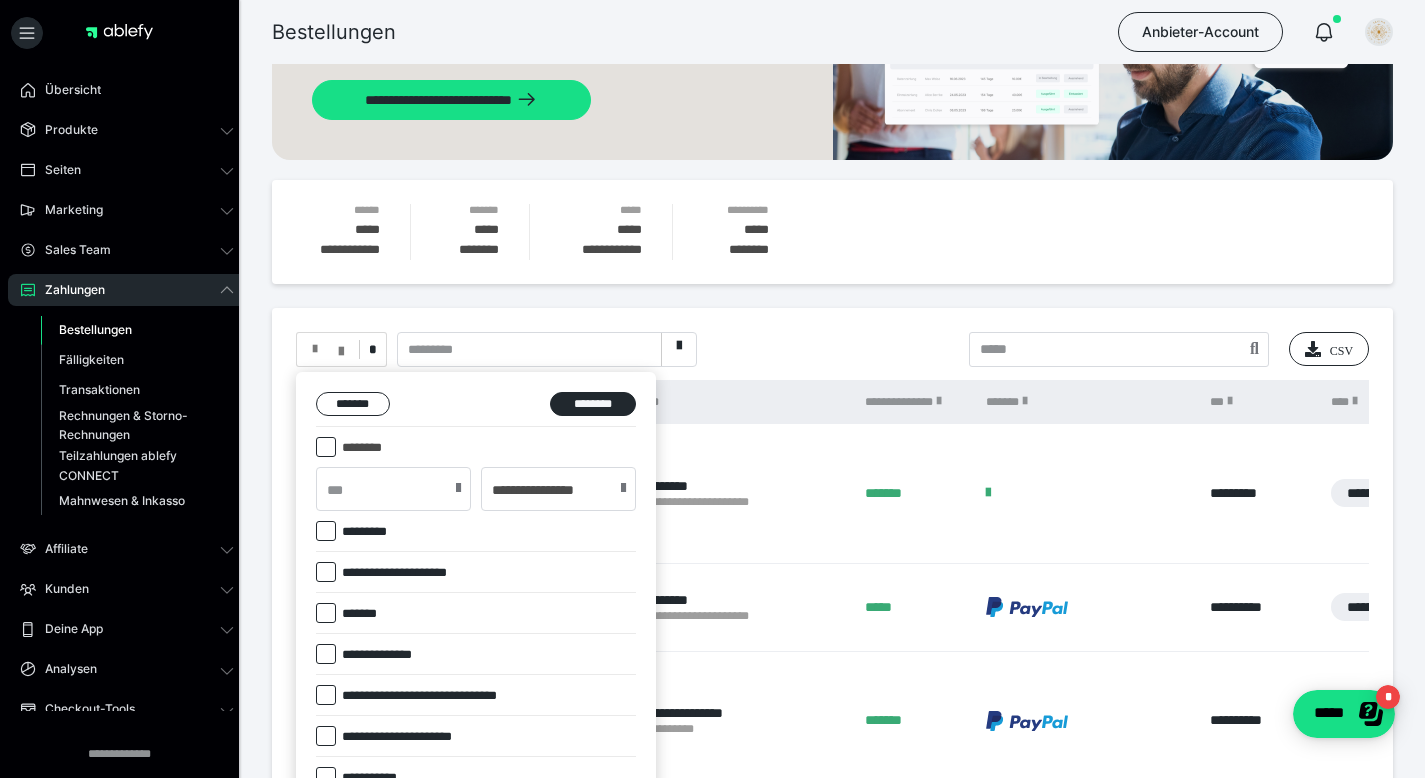 scroll, scrollTop: 0, scrollLeft: 0, axis: both 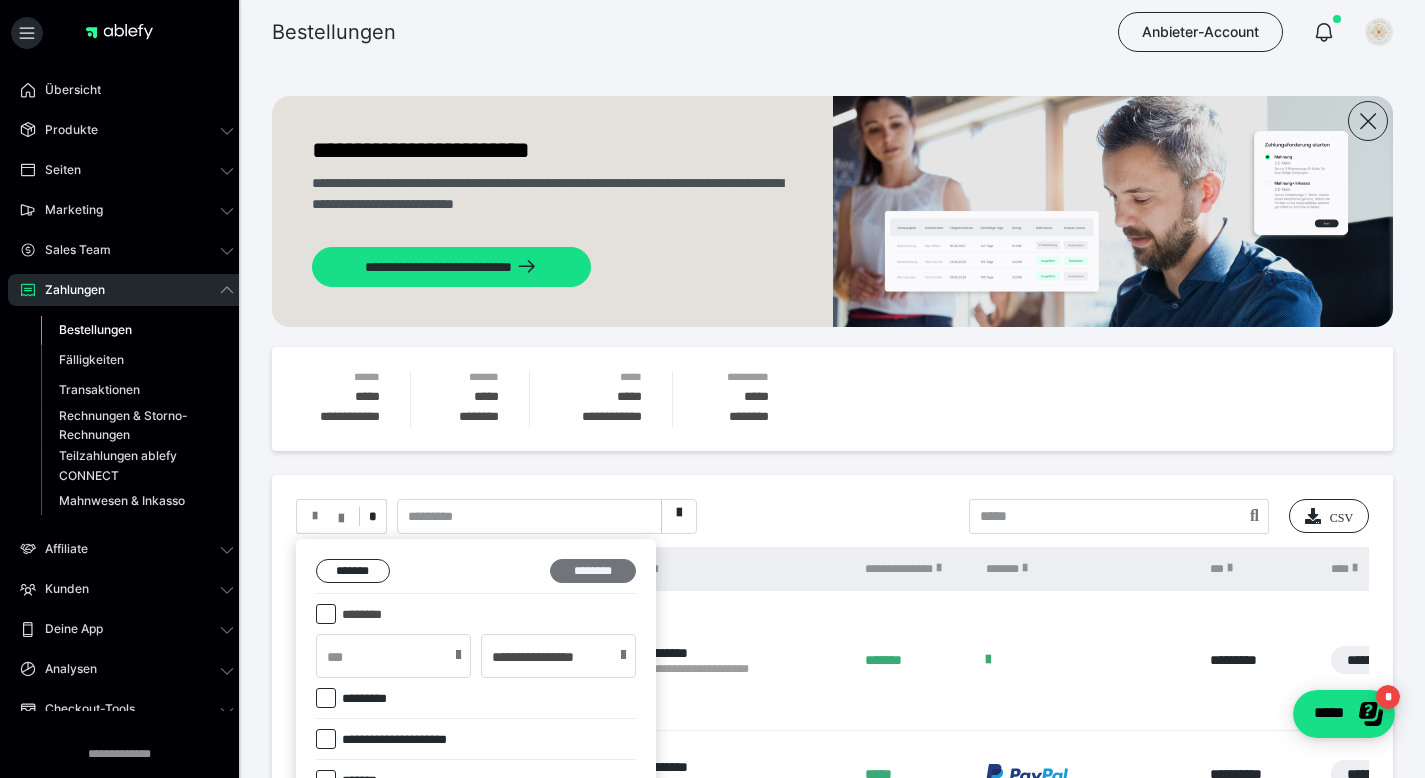 click on "********" at bounding box center [593, 571] 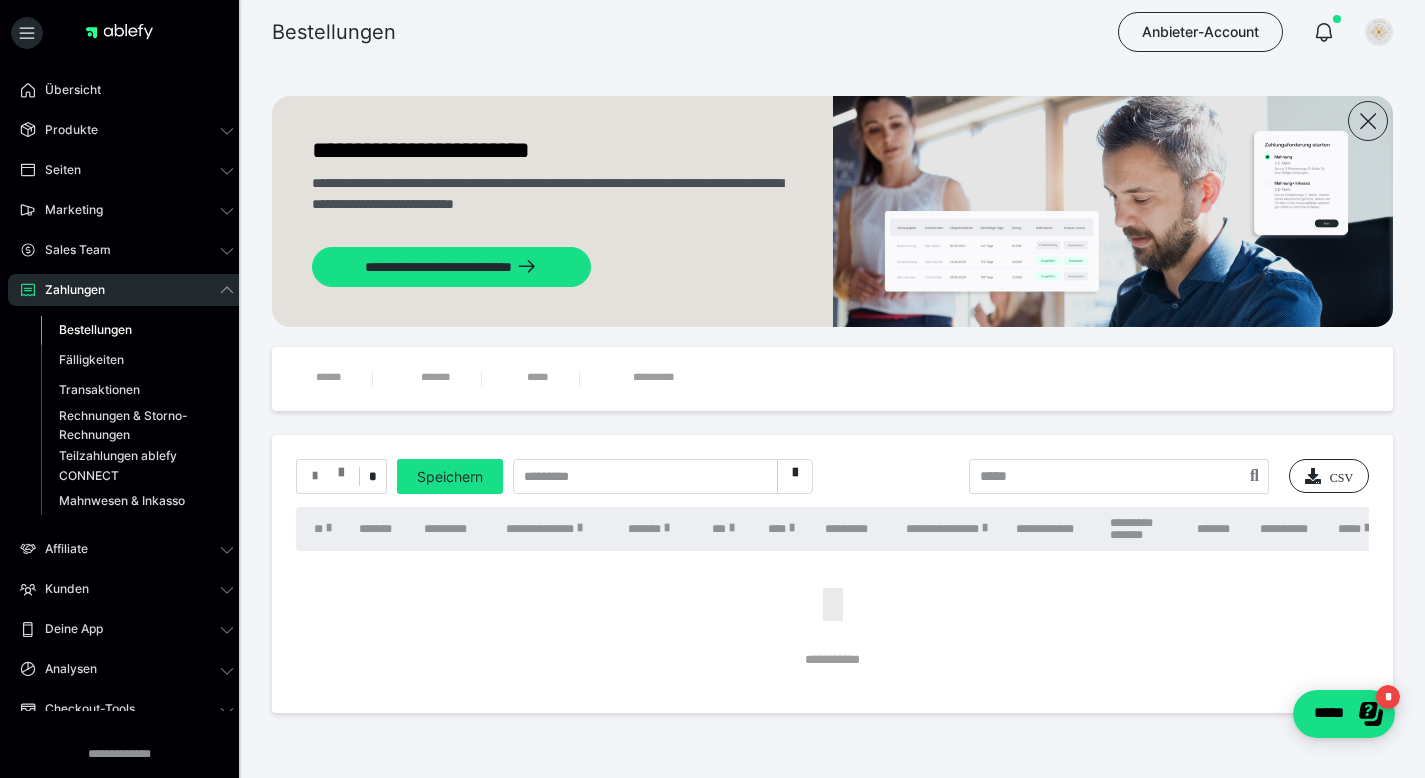 click at bounding box center (341, 468) 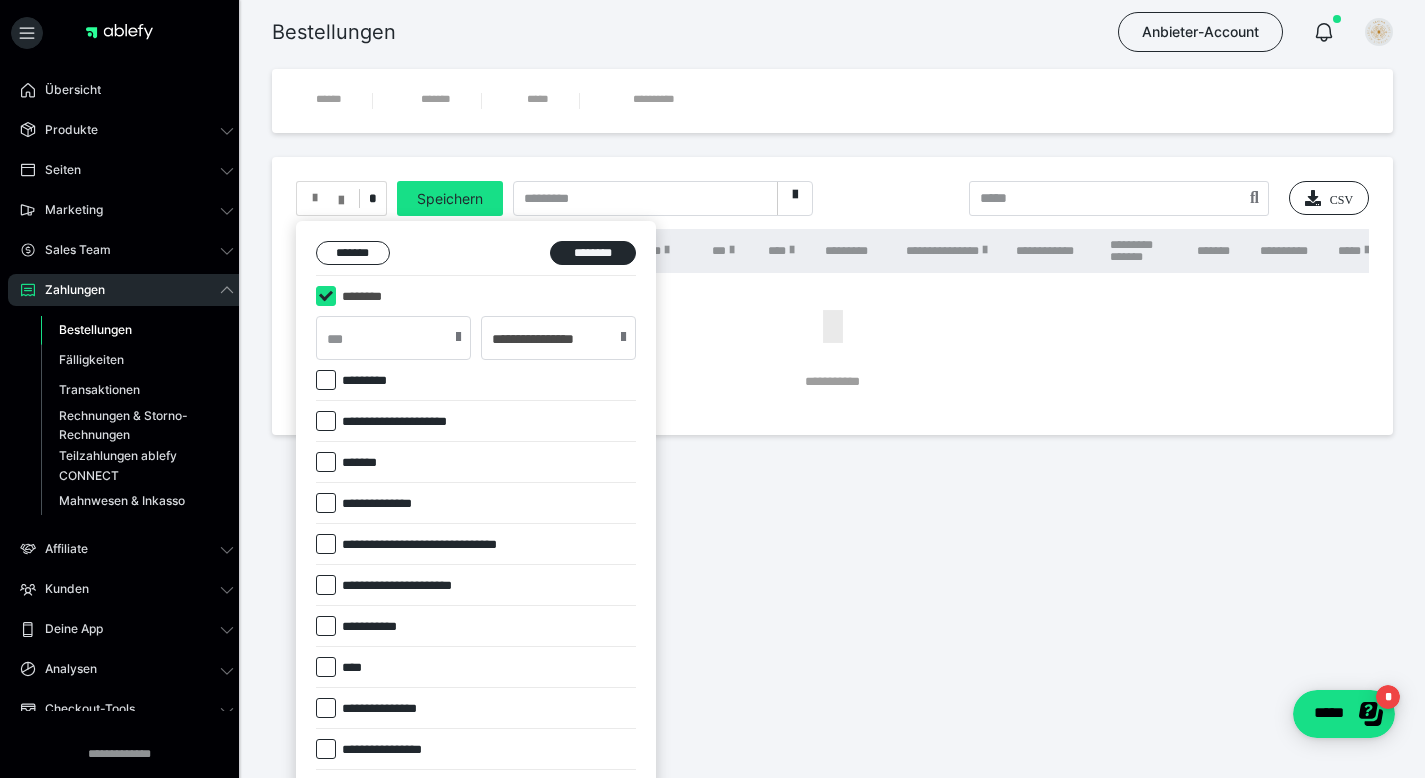 scroll, scrollTop: 274, scrollLeft: 0, axis: vertical 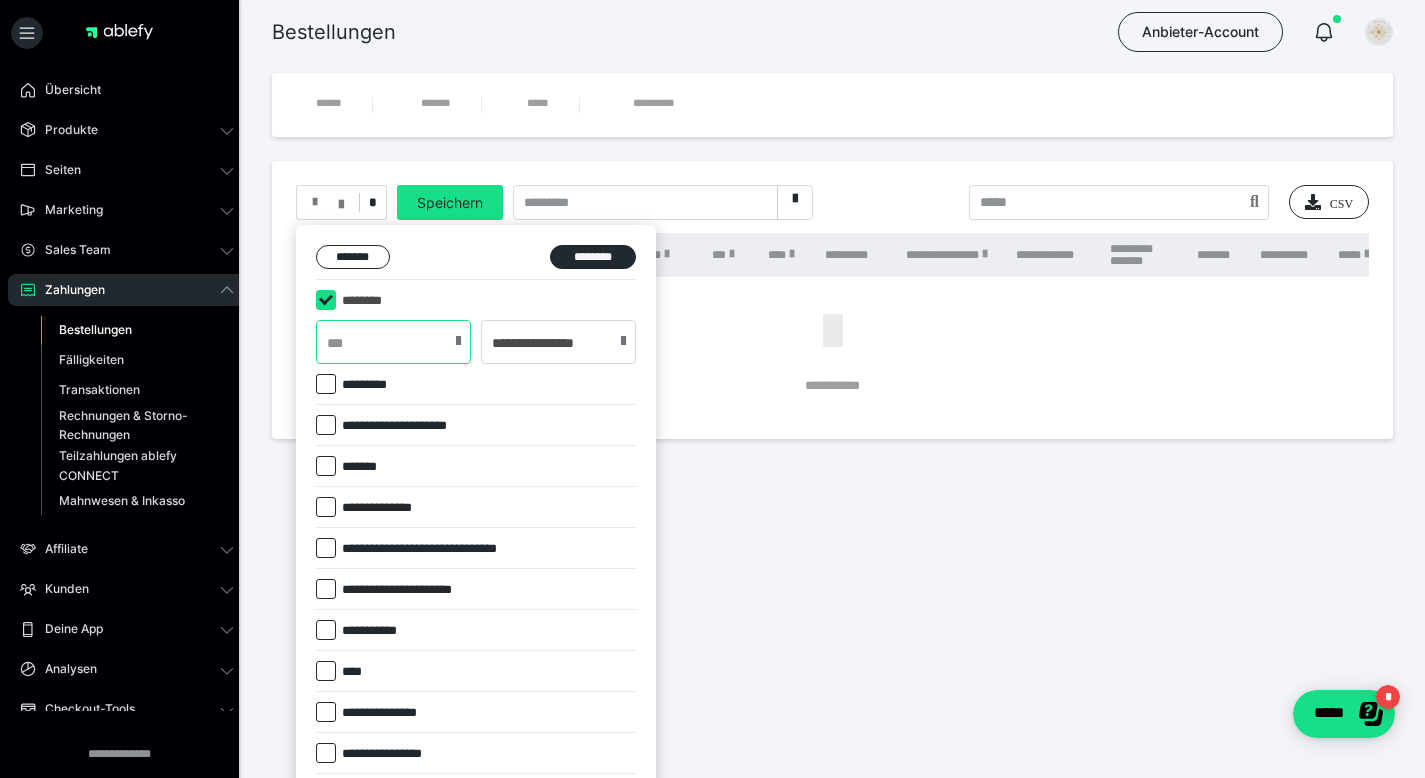 click at bounding box center [393, 342] 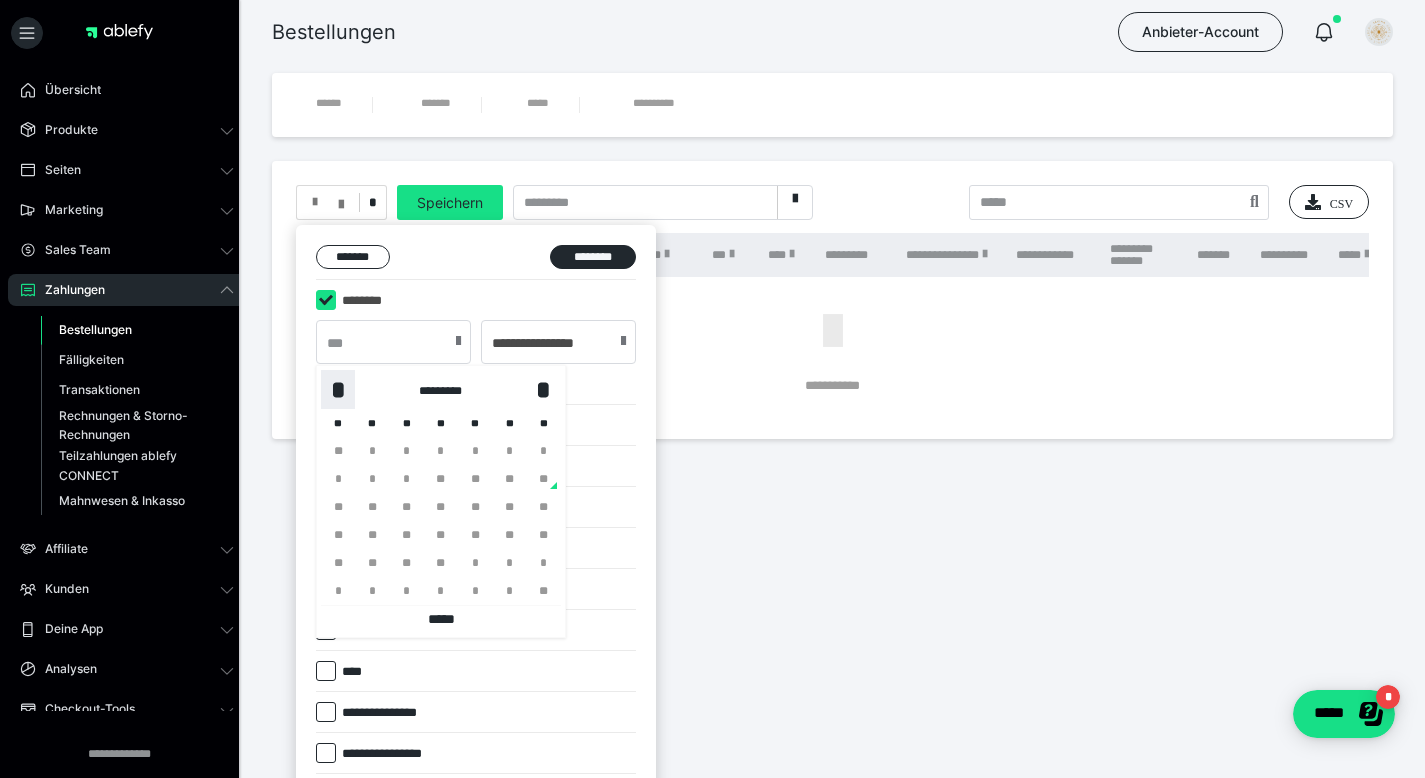 click on "*" at bounding box center [338, 390] 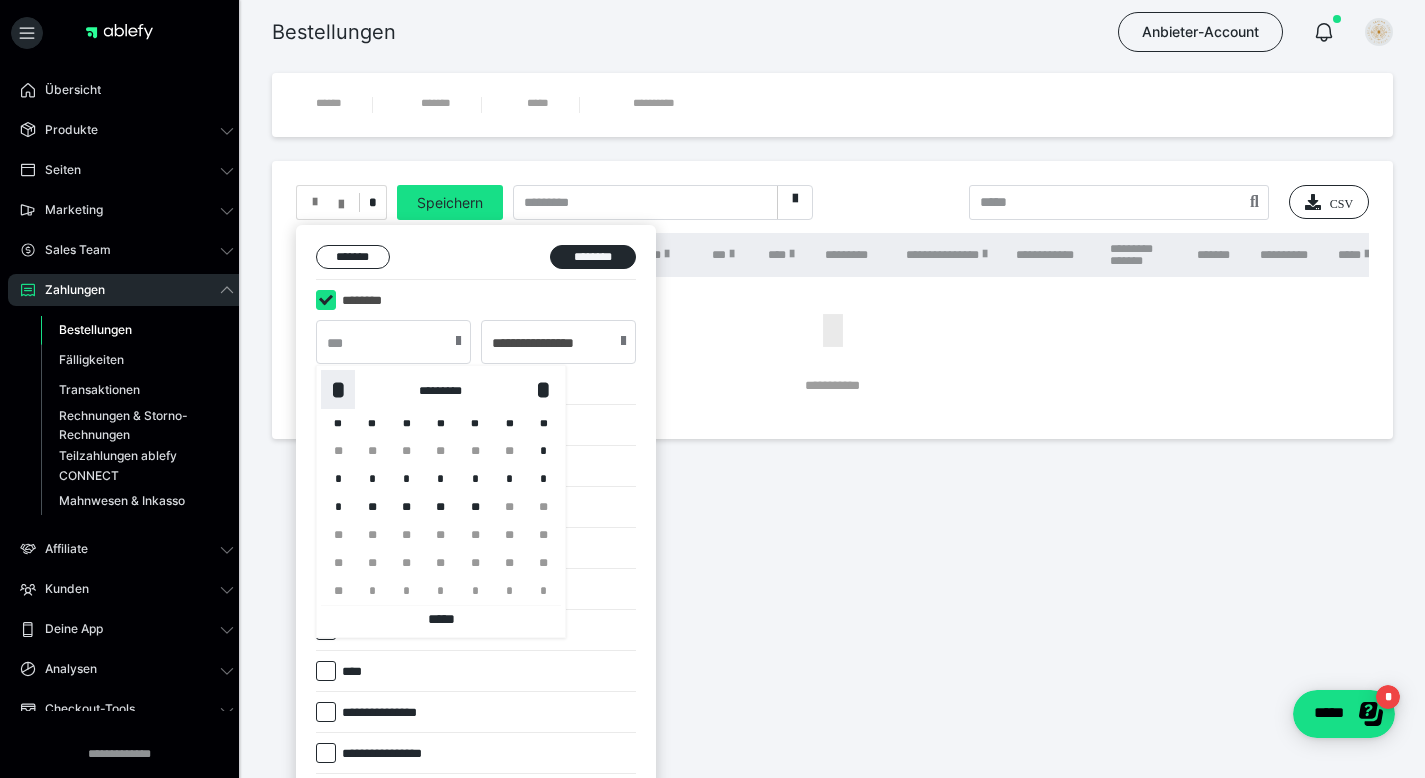 click on "*" at bounding box center [338, 390] 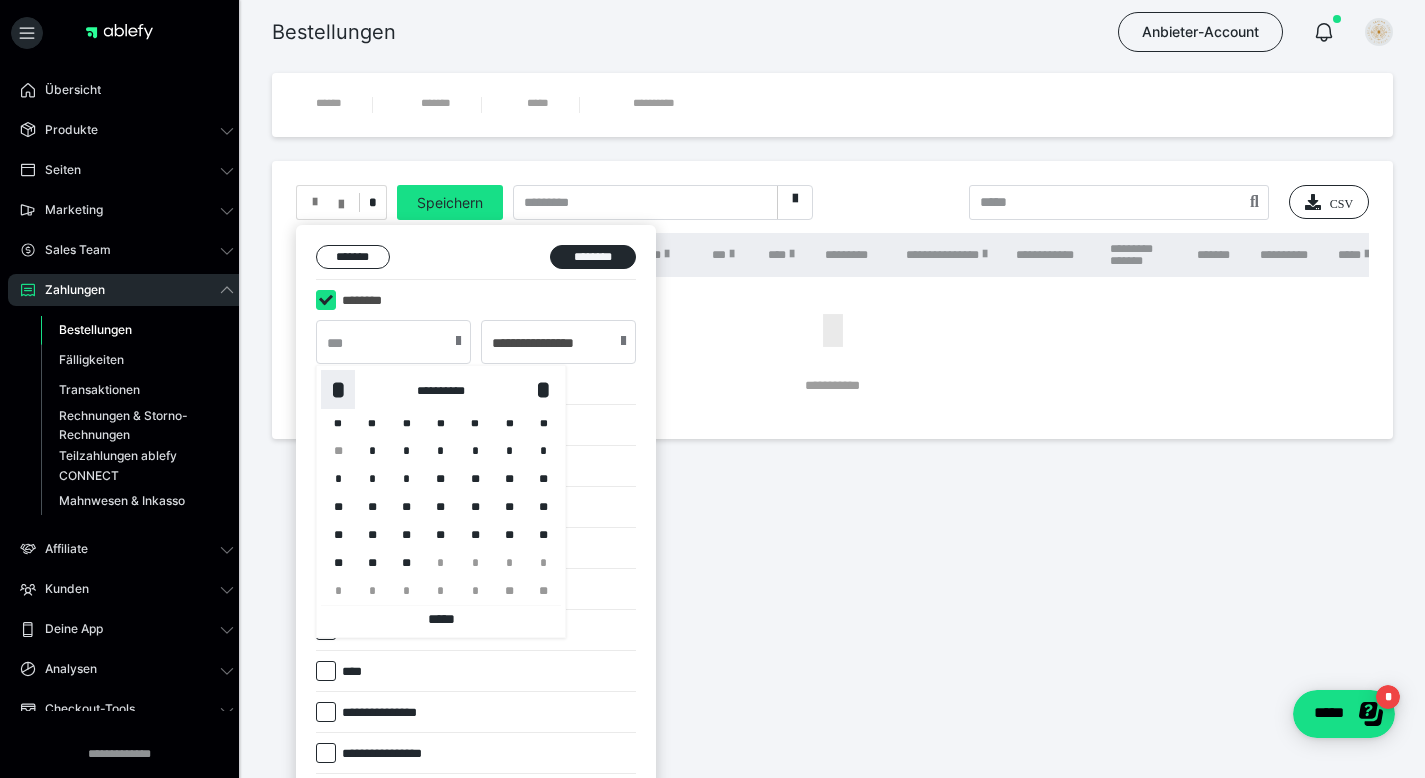click on "*" at bounding box center [338, 390] 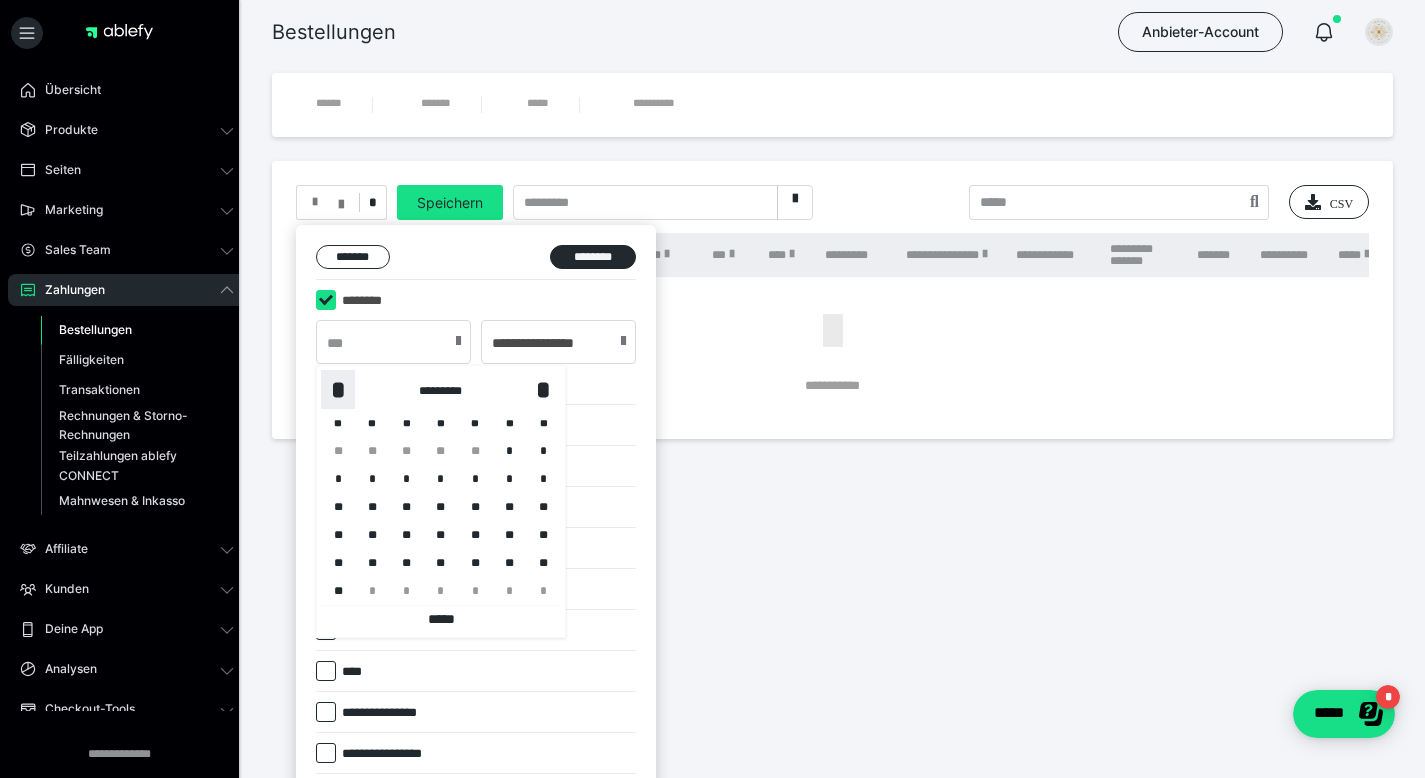 click on "*" at bounding box center [338, 390] 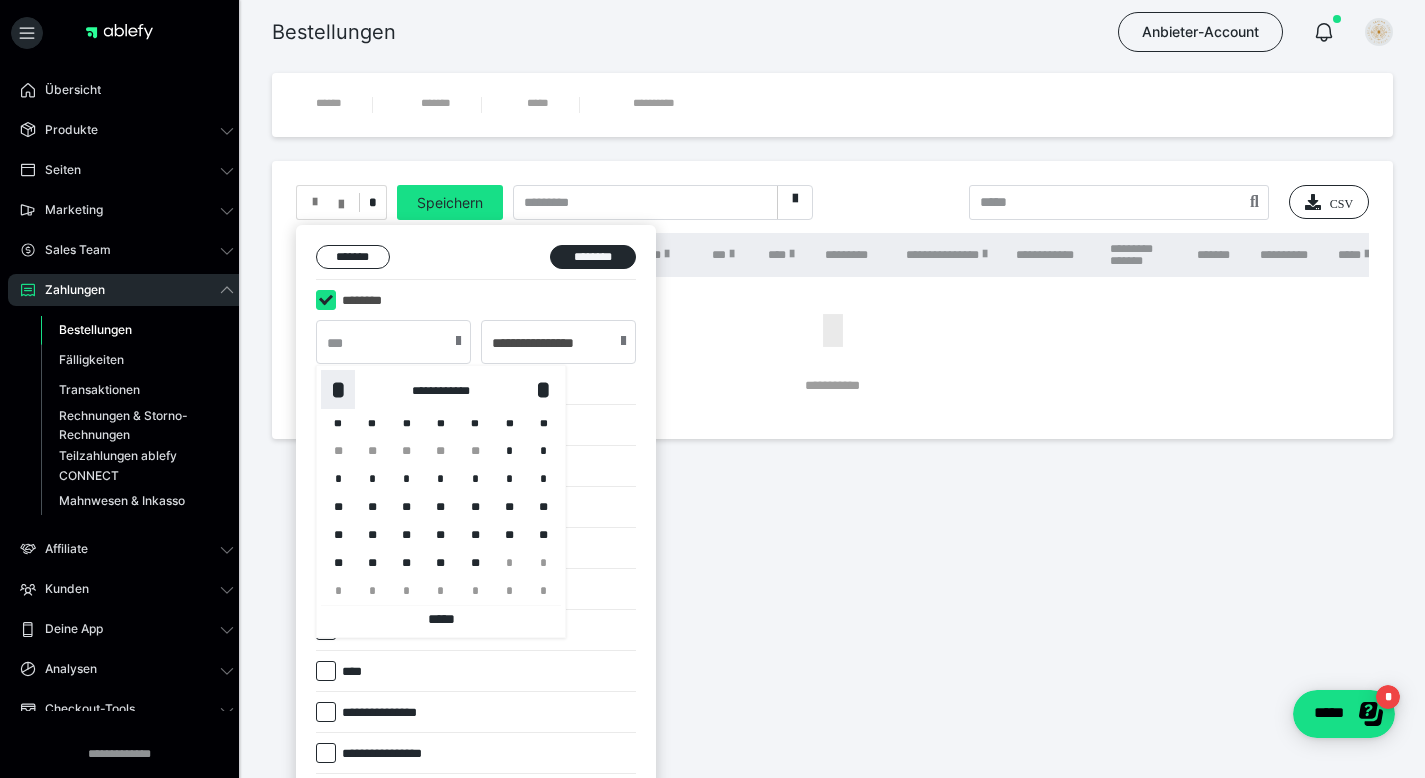 click on "*" at bounding box center (338, 390) 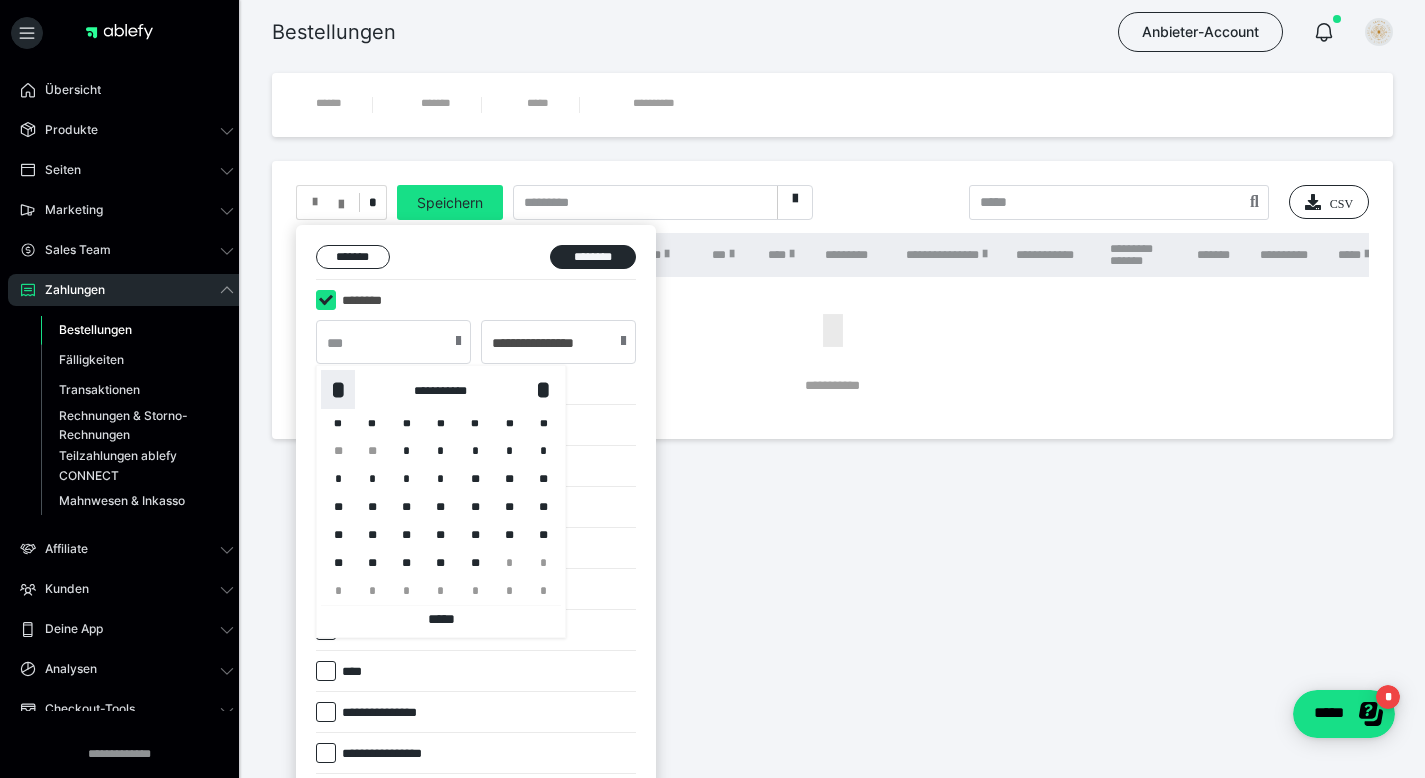click on "*" at bounding box center (338, 390) 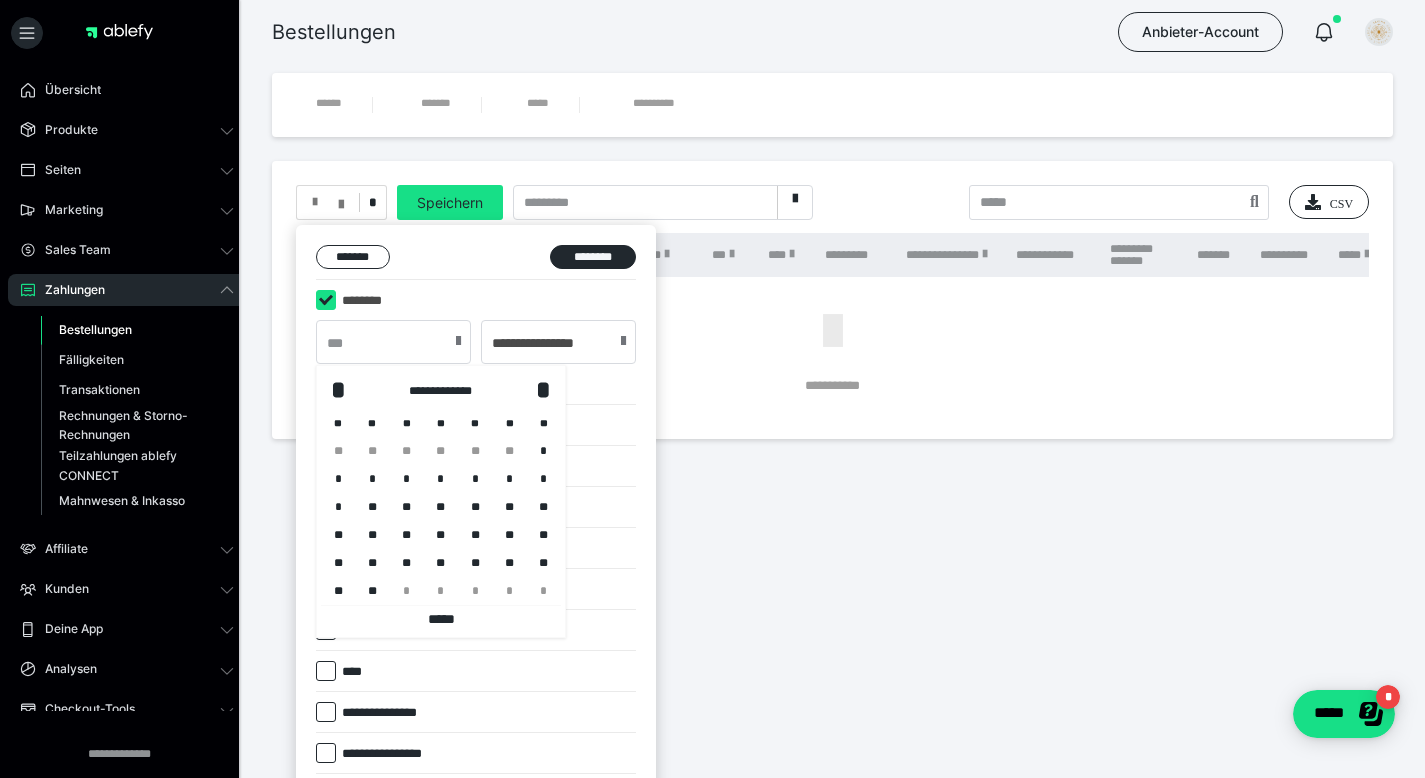 click on "*" at bounding box center [407, 479] 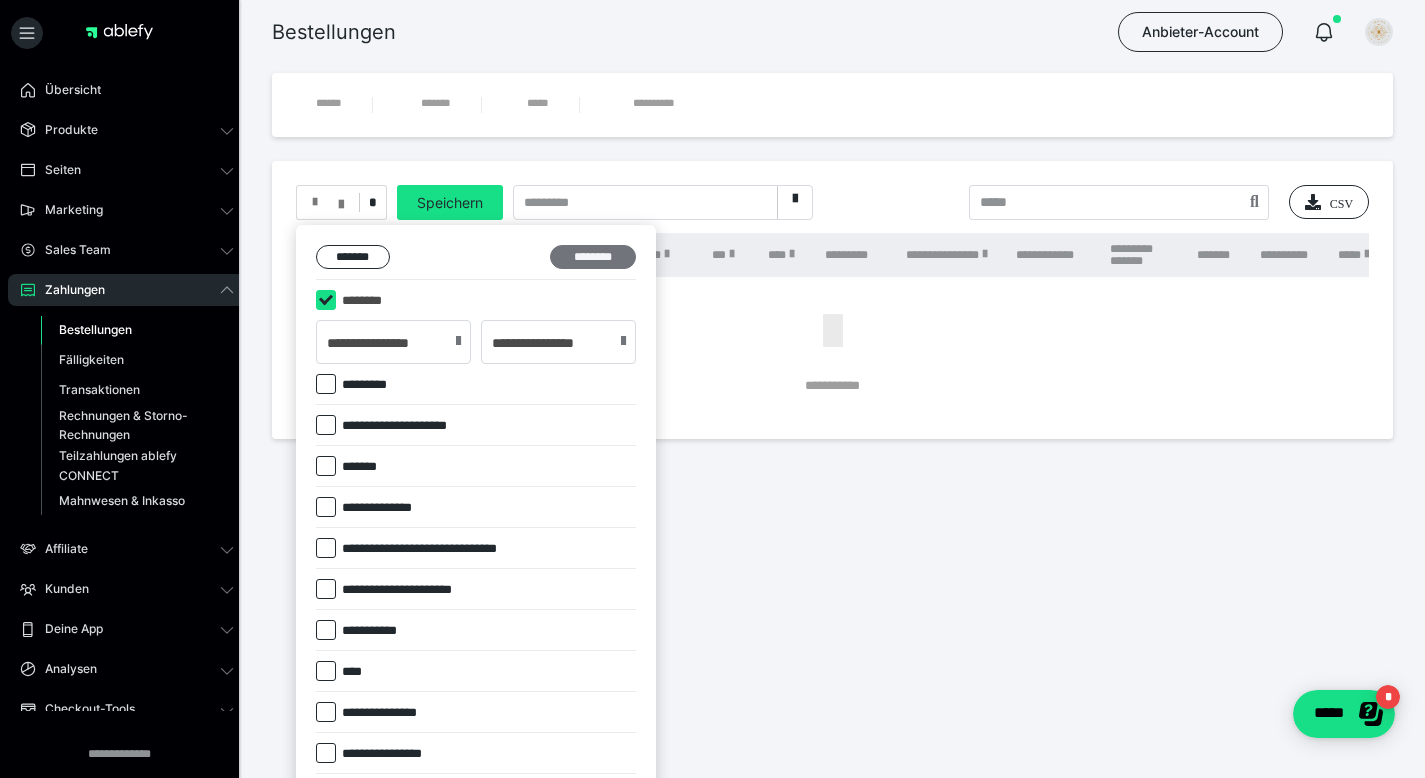 click on "********" at bounding box center (593, 257) 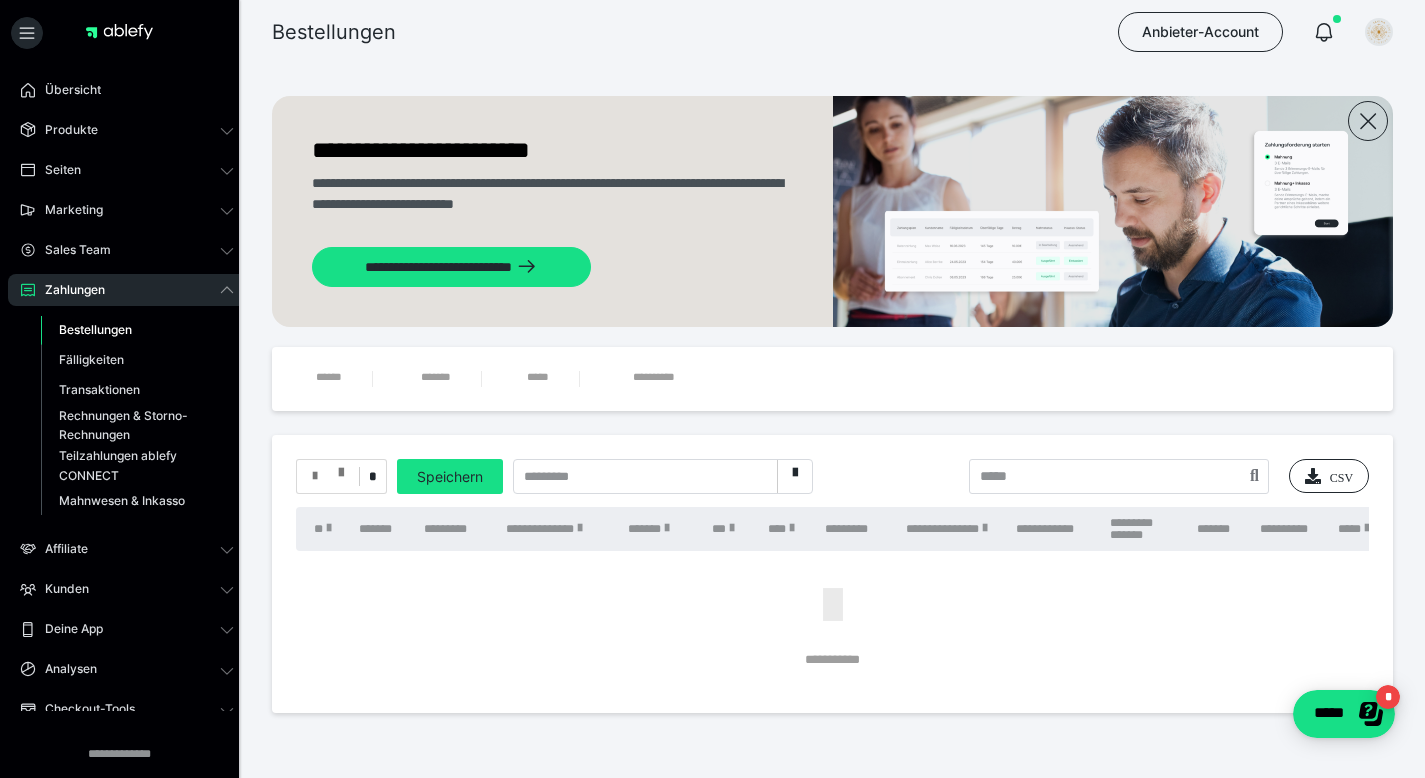 click at bounding box center [341, 468] 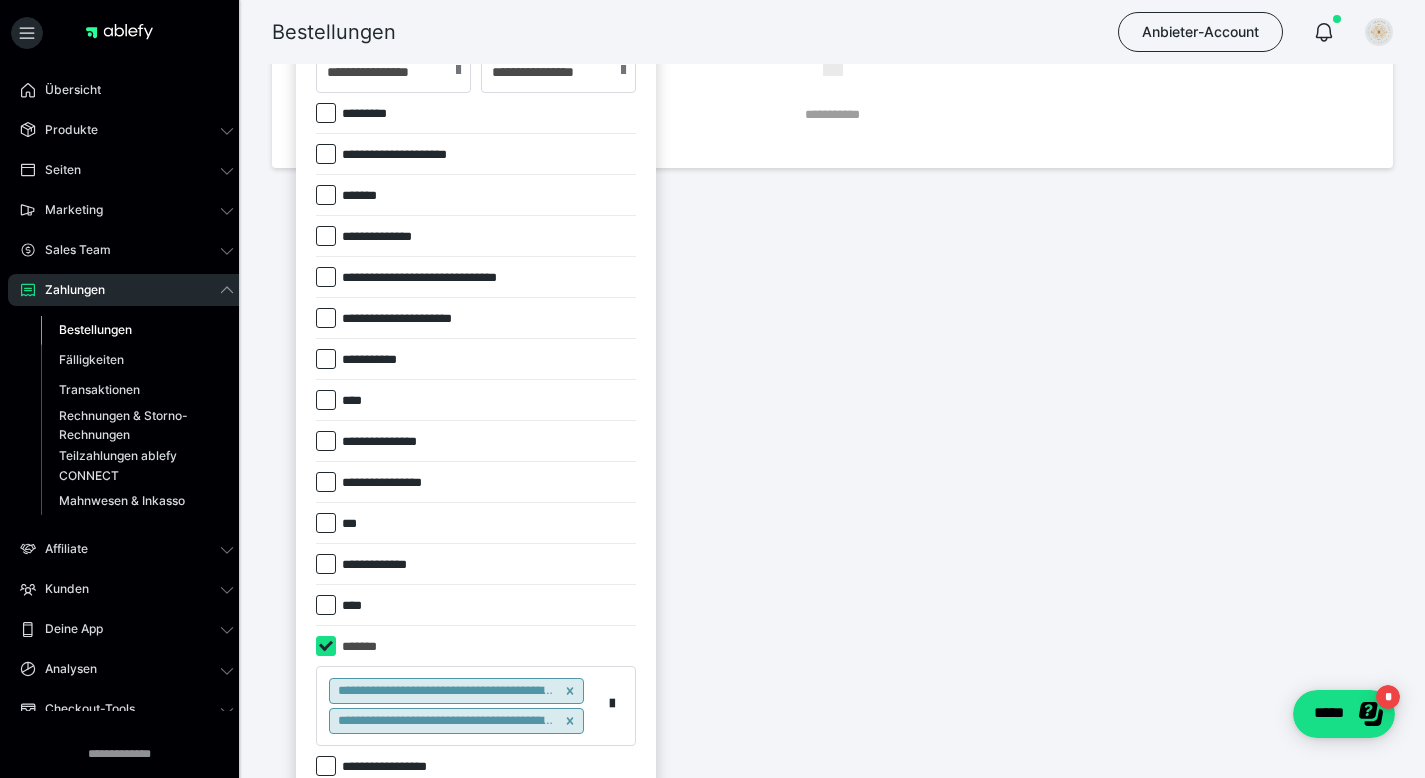 scroll, scrollTop: 539, scrollLeft: 0, axis: vertical 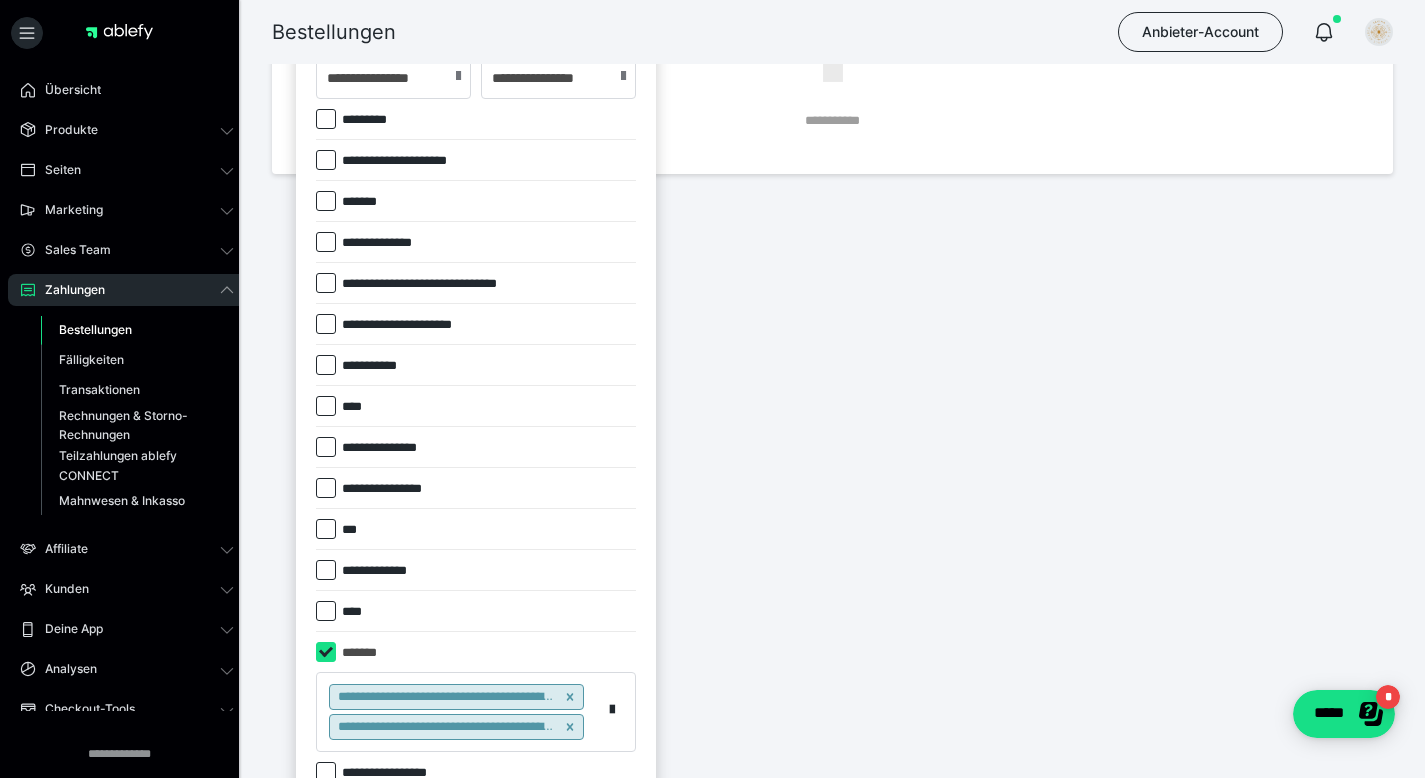 click at bounding box center (326, 242) 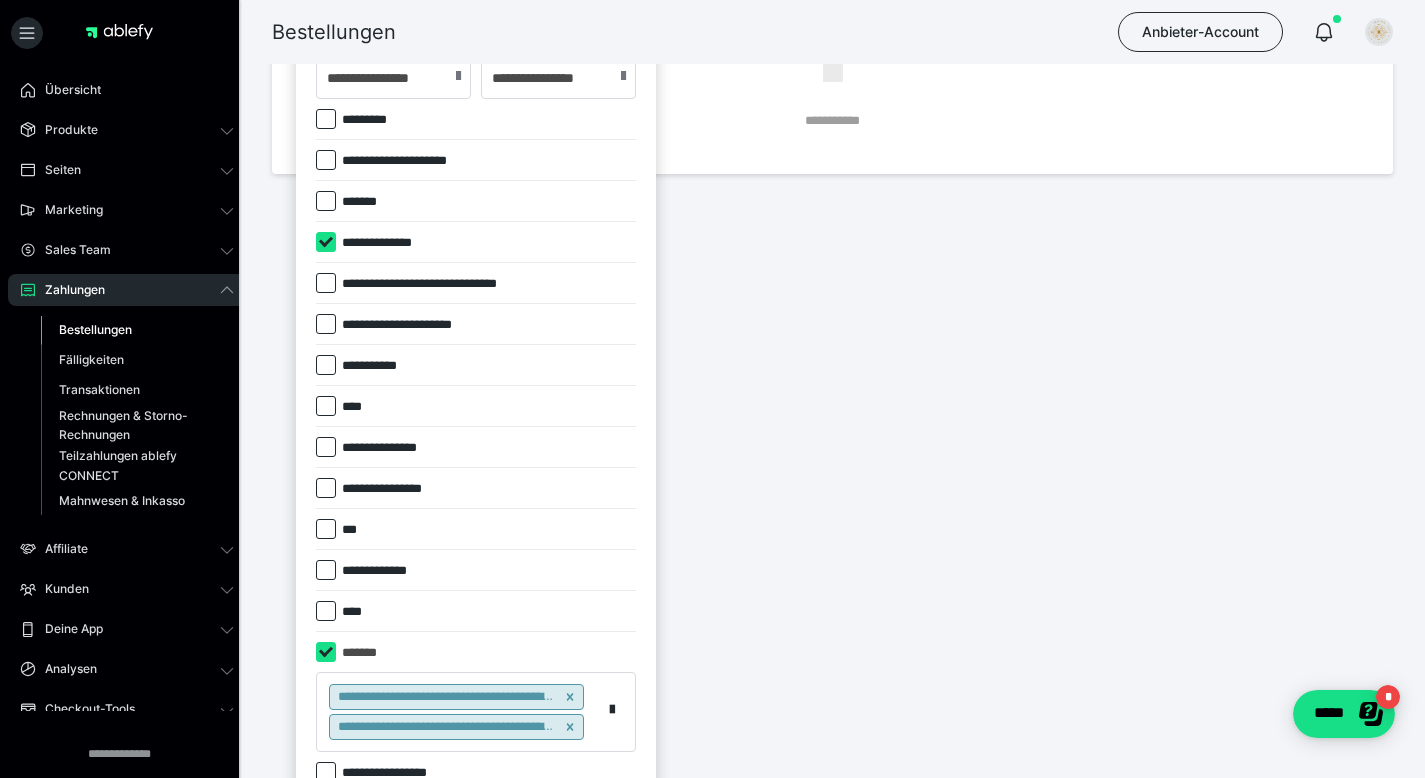 checkbox on "****" 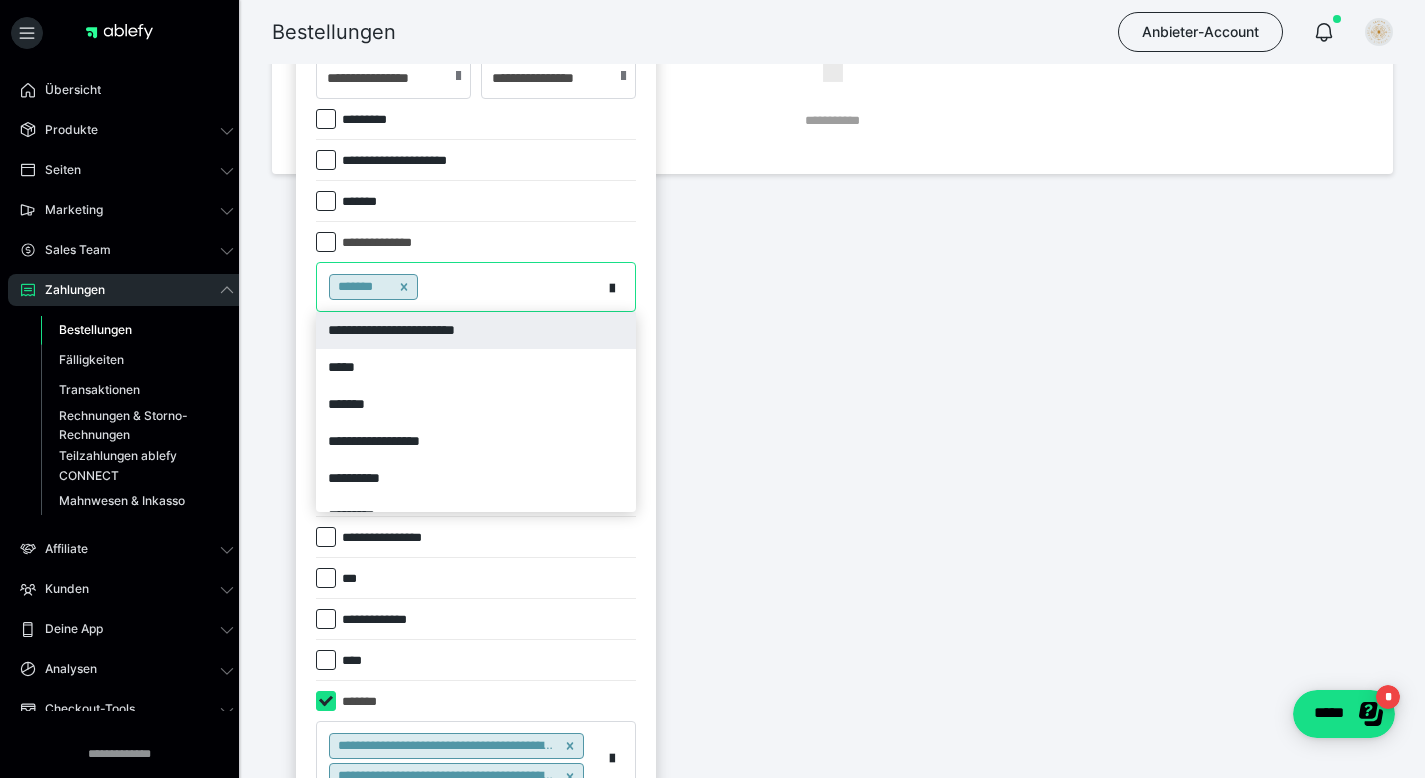 click on "*******" at bounding box center (459, 287) 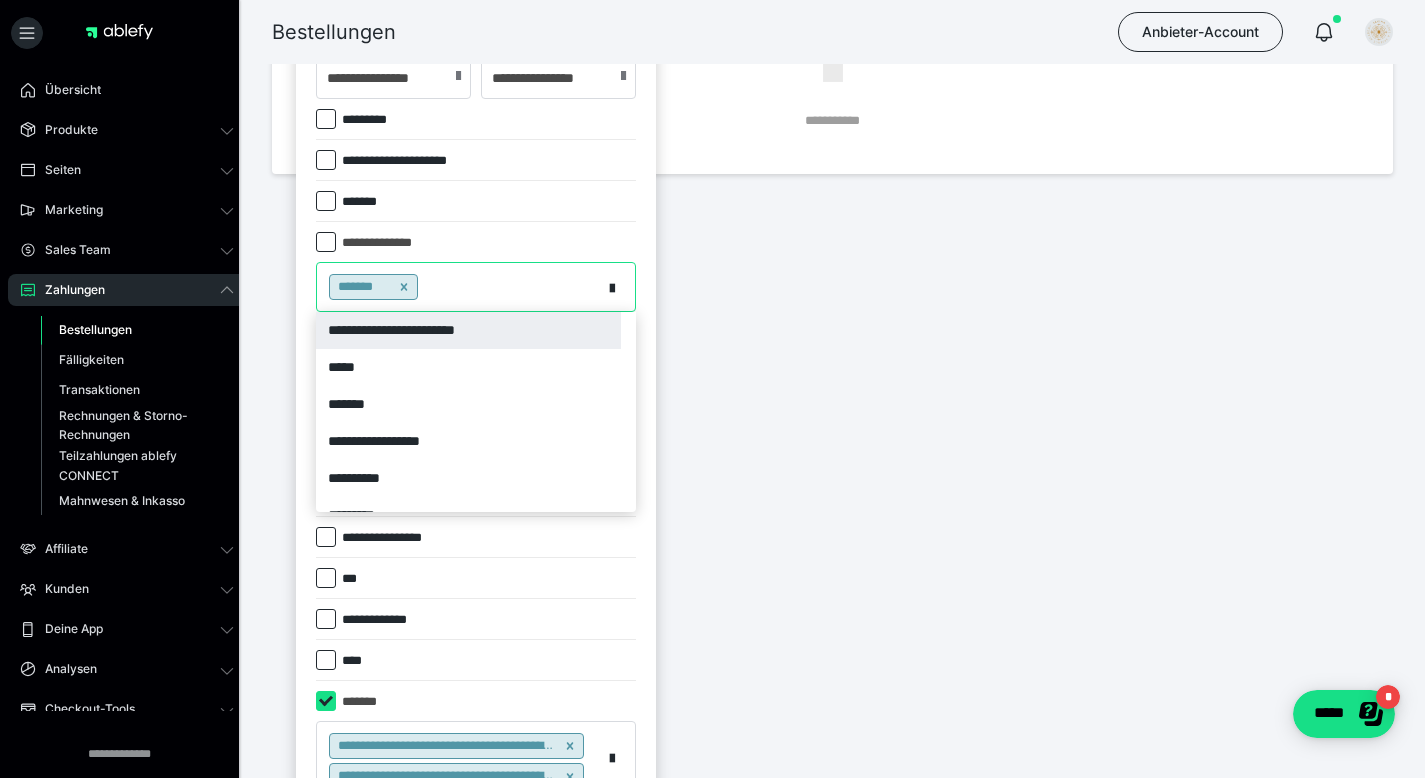 click on "**********" at bounding box center [468, 330] 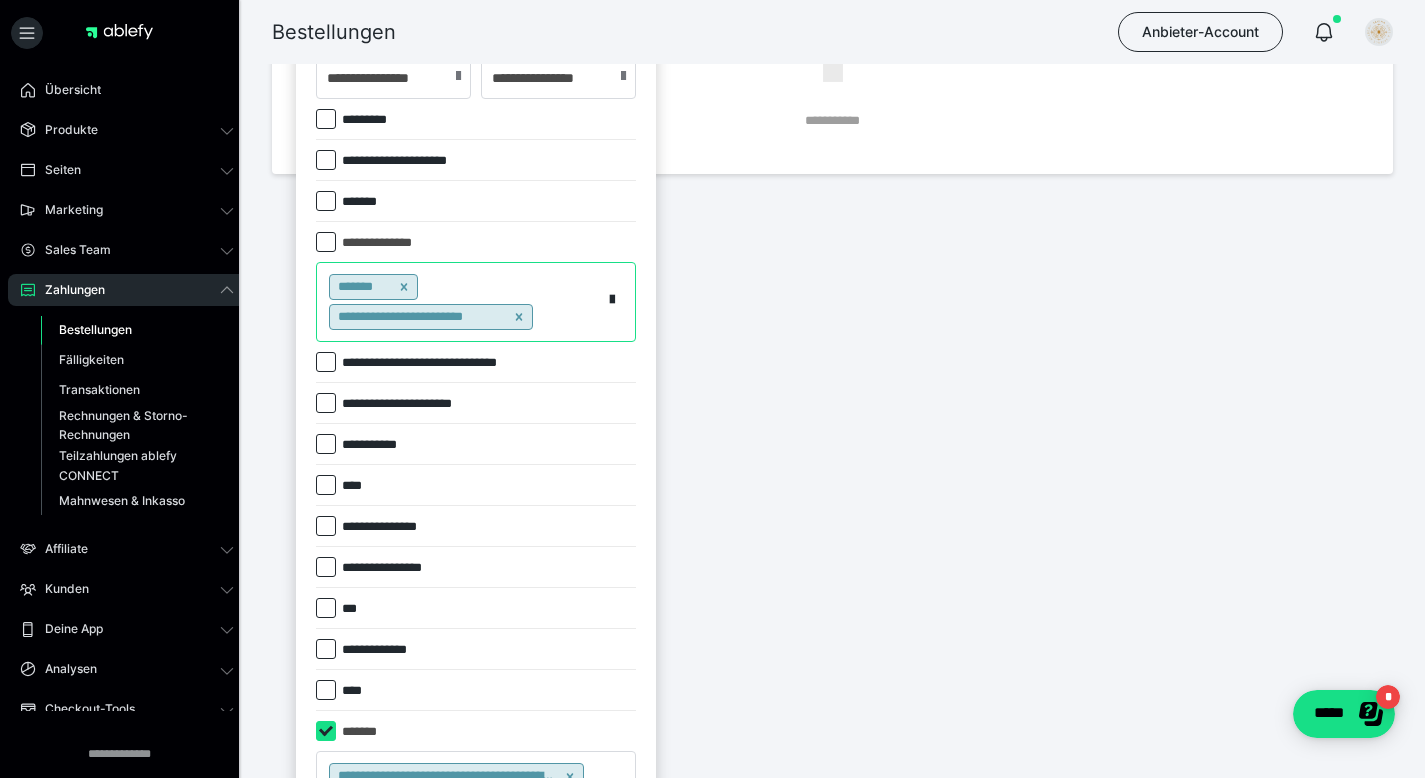 click on "**********" at bounding box center (459, 302) 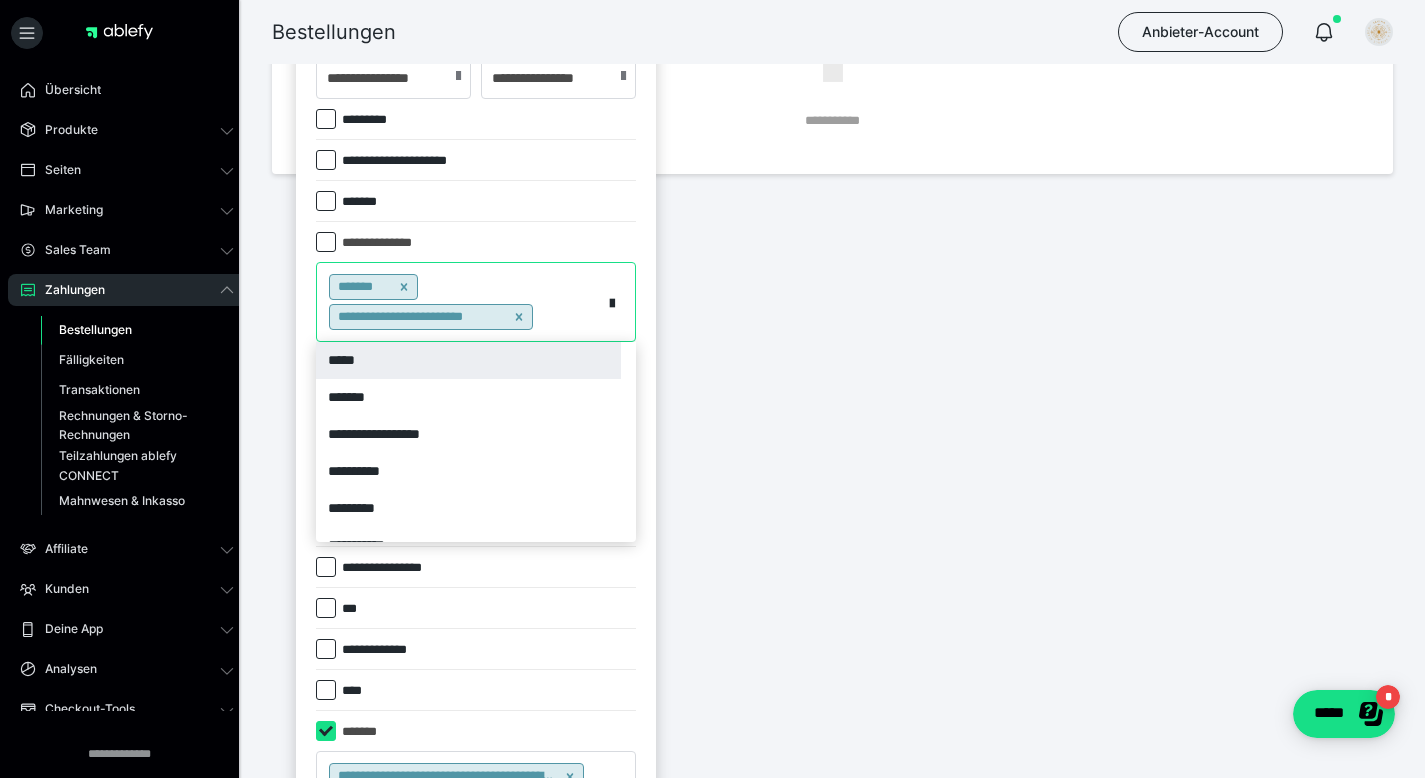 click on "*****" at bounding box center [468, 360] 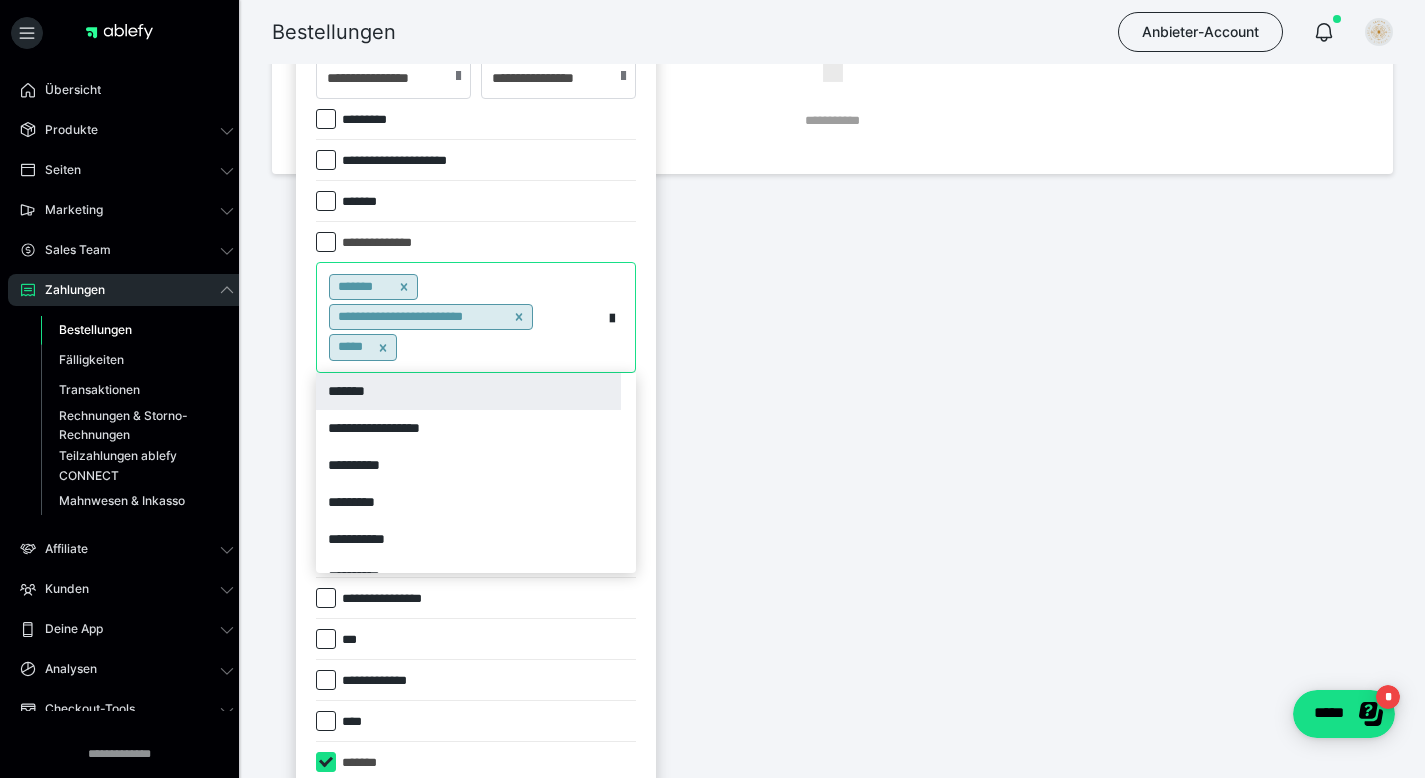 click on "**********" at bounding box center [459, 317] 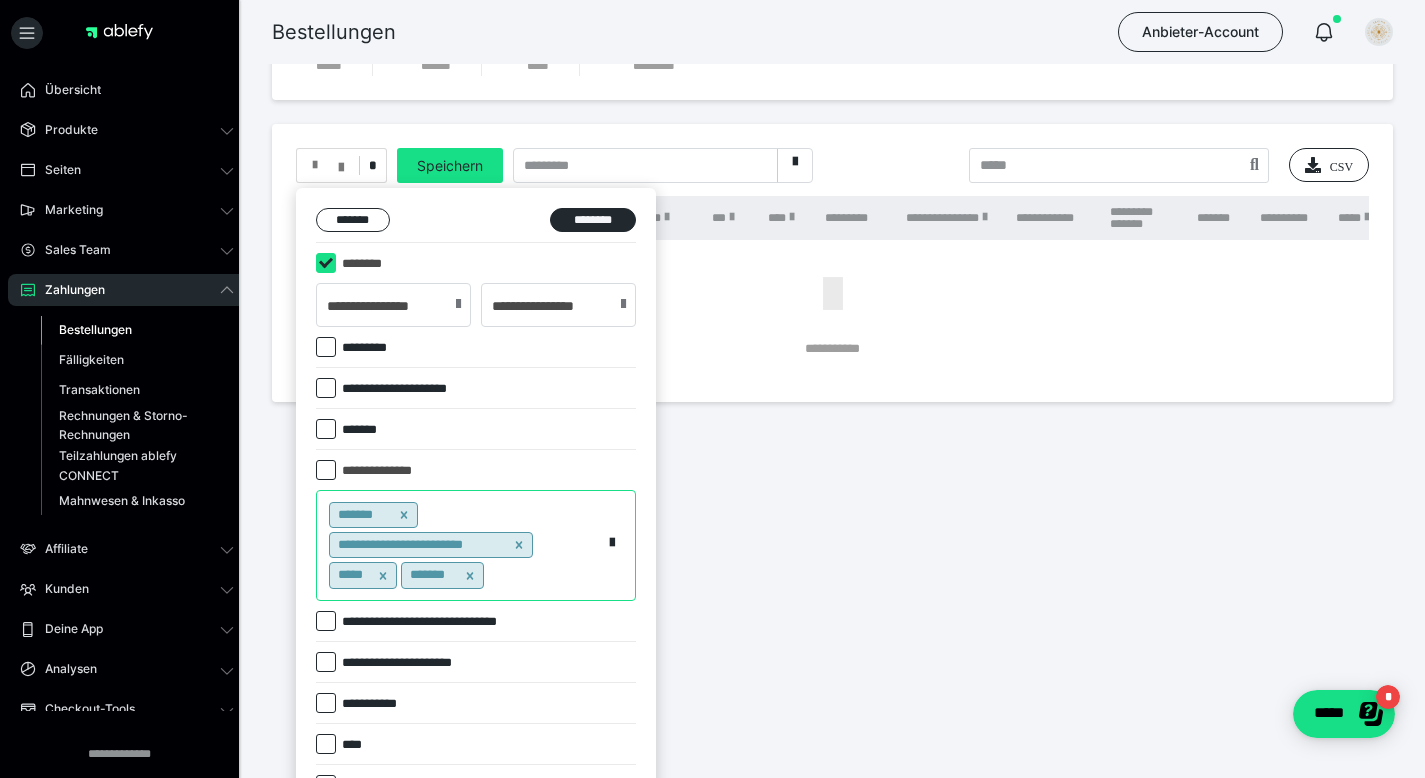 scroll, scrollTop: 306, scrollLeft: 0, axis: vertical 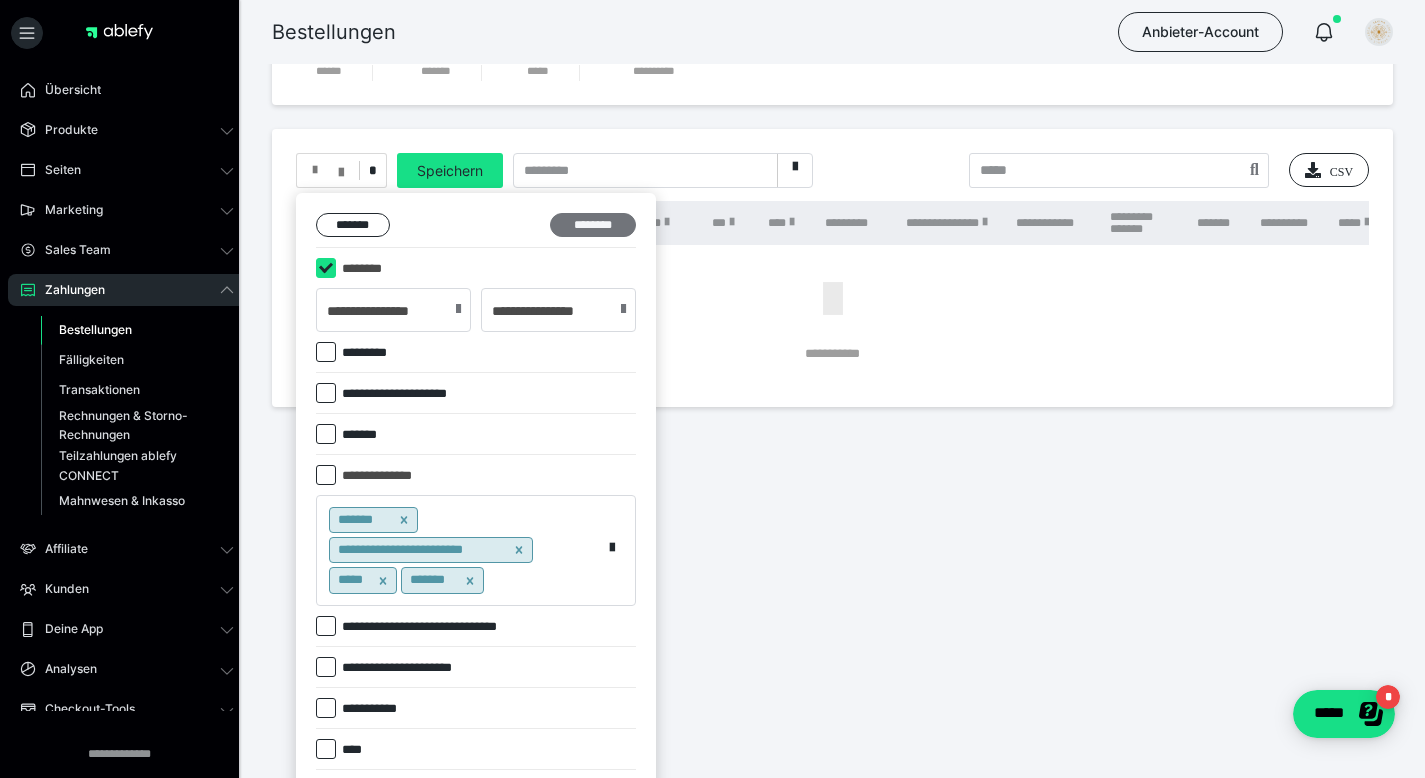click on "********" at bounding box center (593, 225) 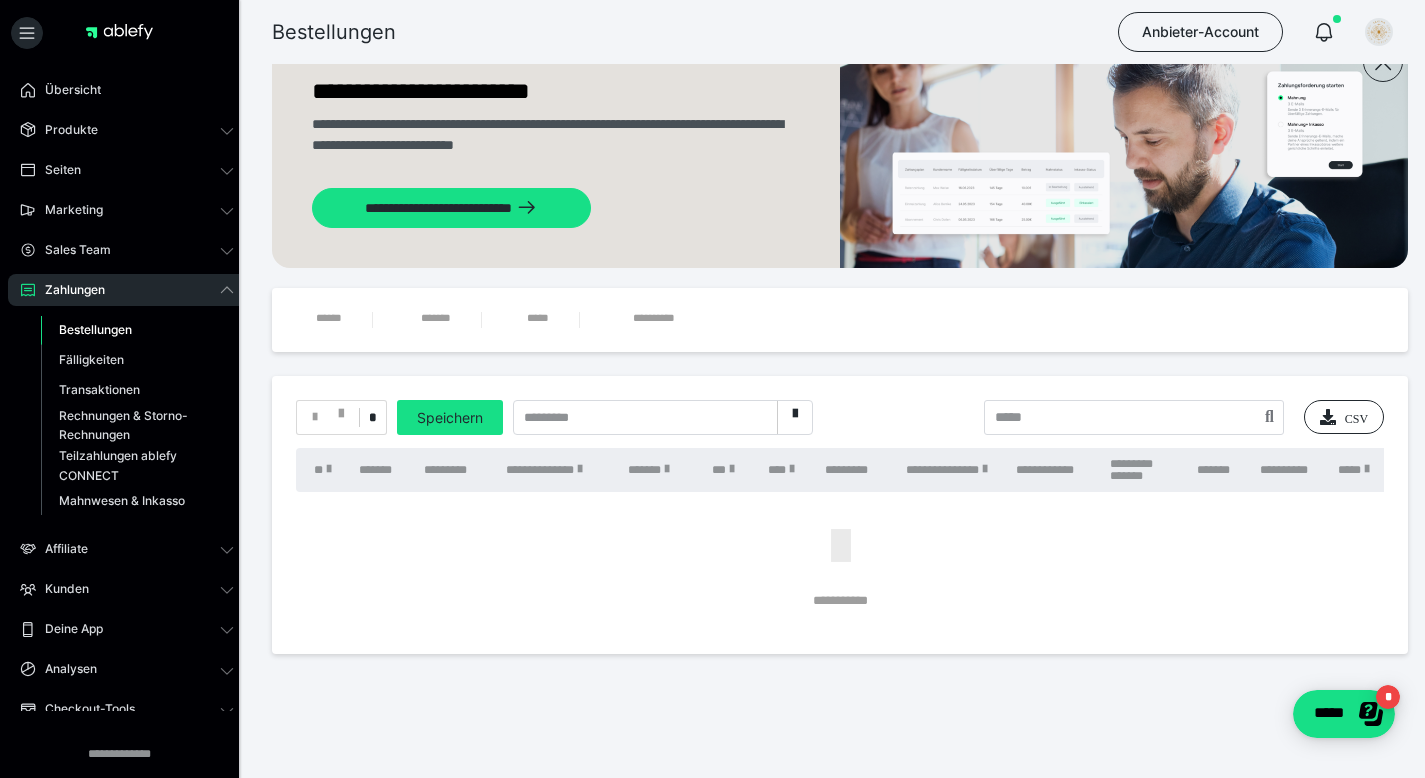scroll, scrollTop: 0, scrollLeft: 0, axis: both 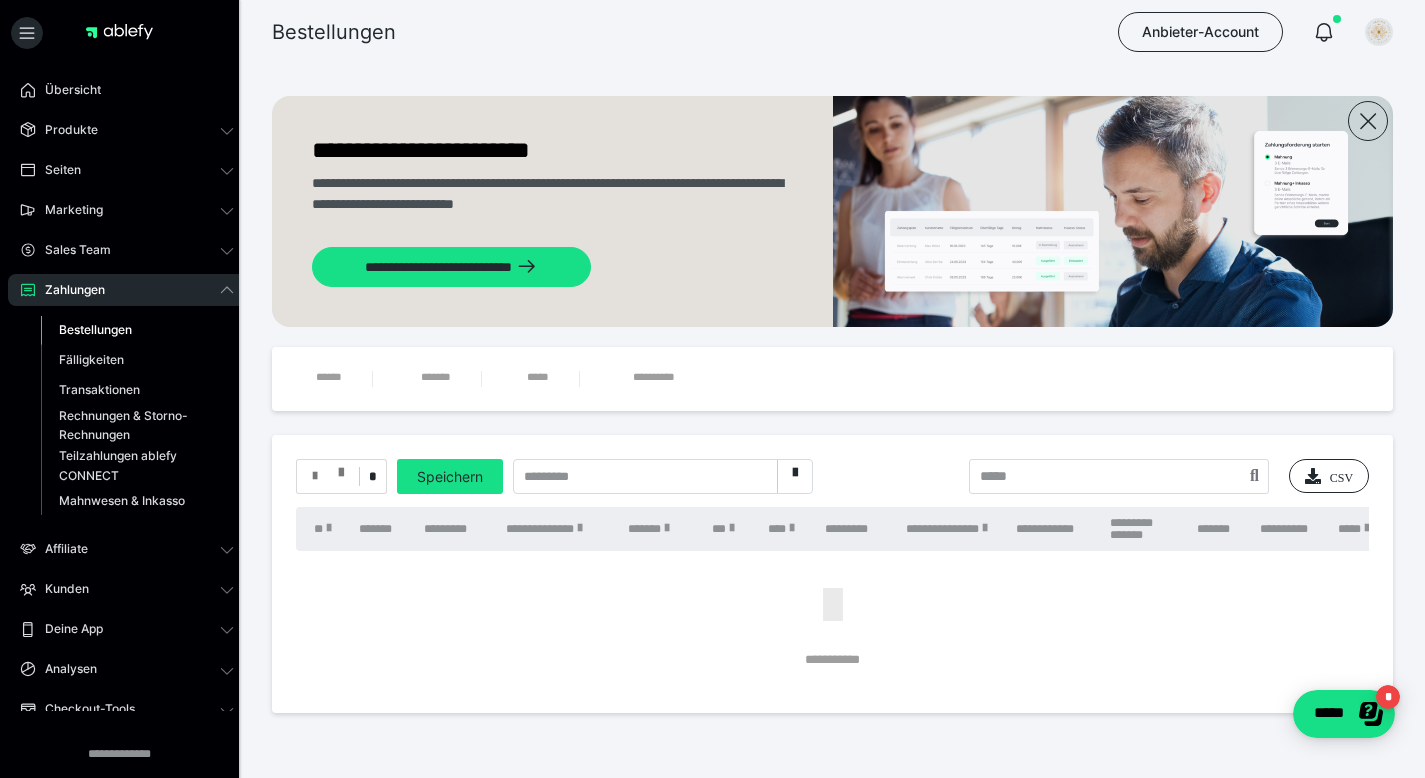 click at bounding box center (328, 476) 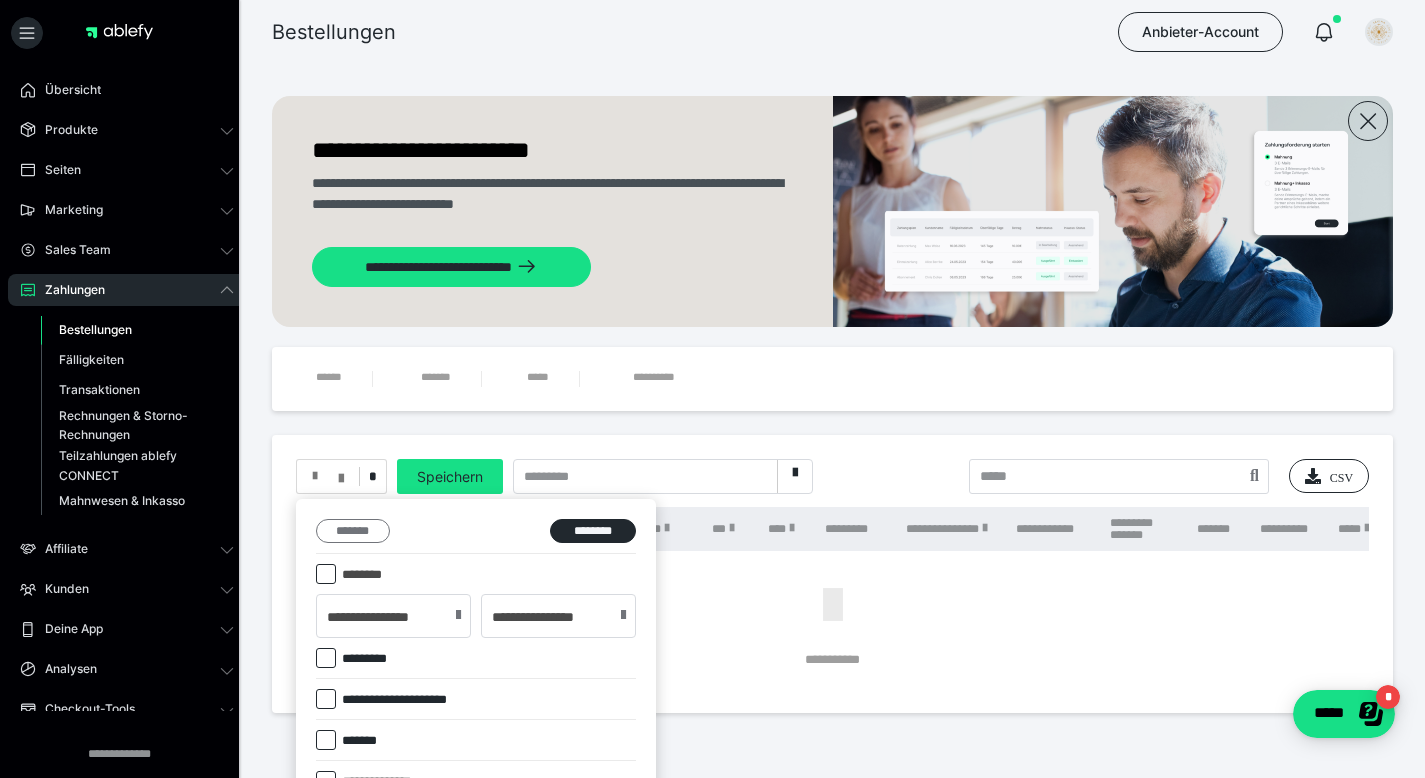 click on "*******" at bounding box center (353, 531) 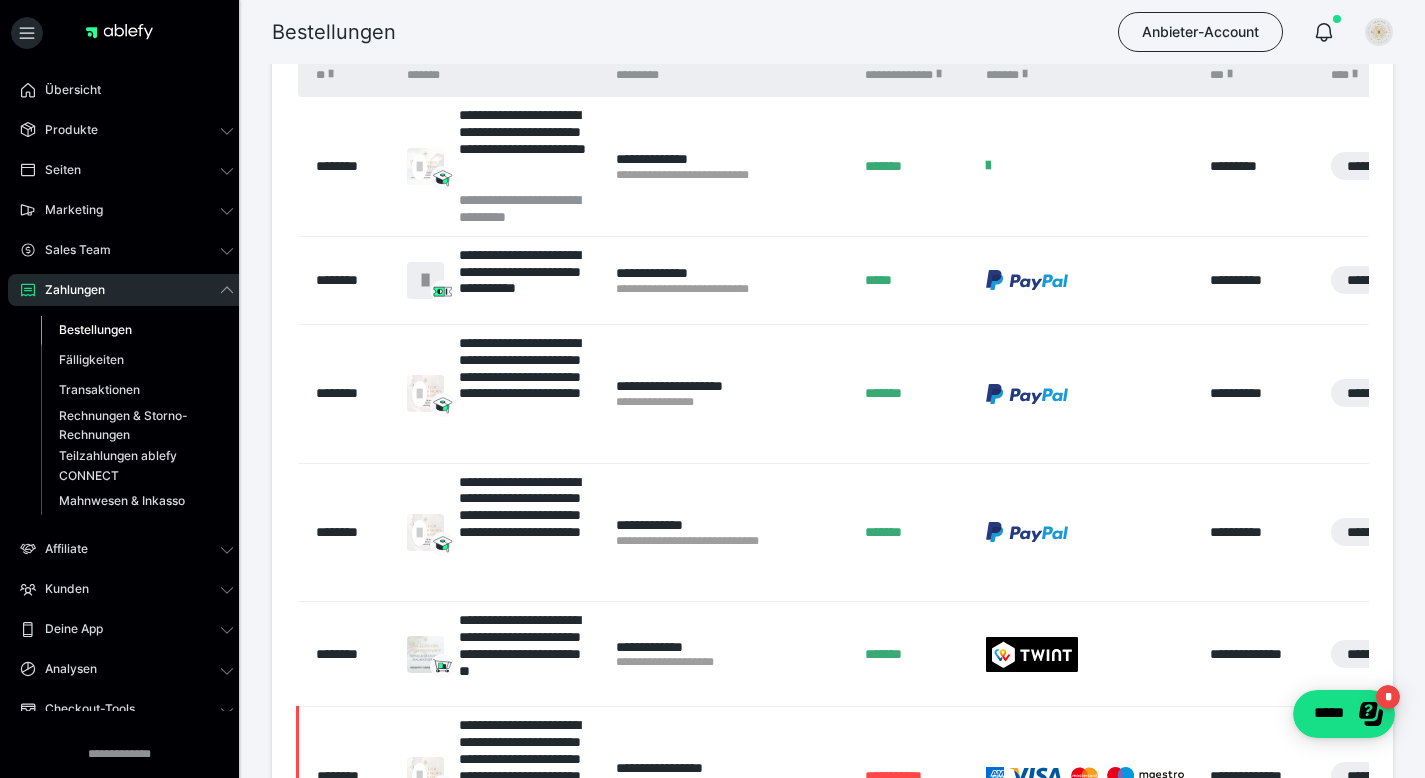 scroll, scrollTop: 487, scrollLeft: 0, axis: vertical 